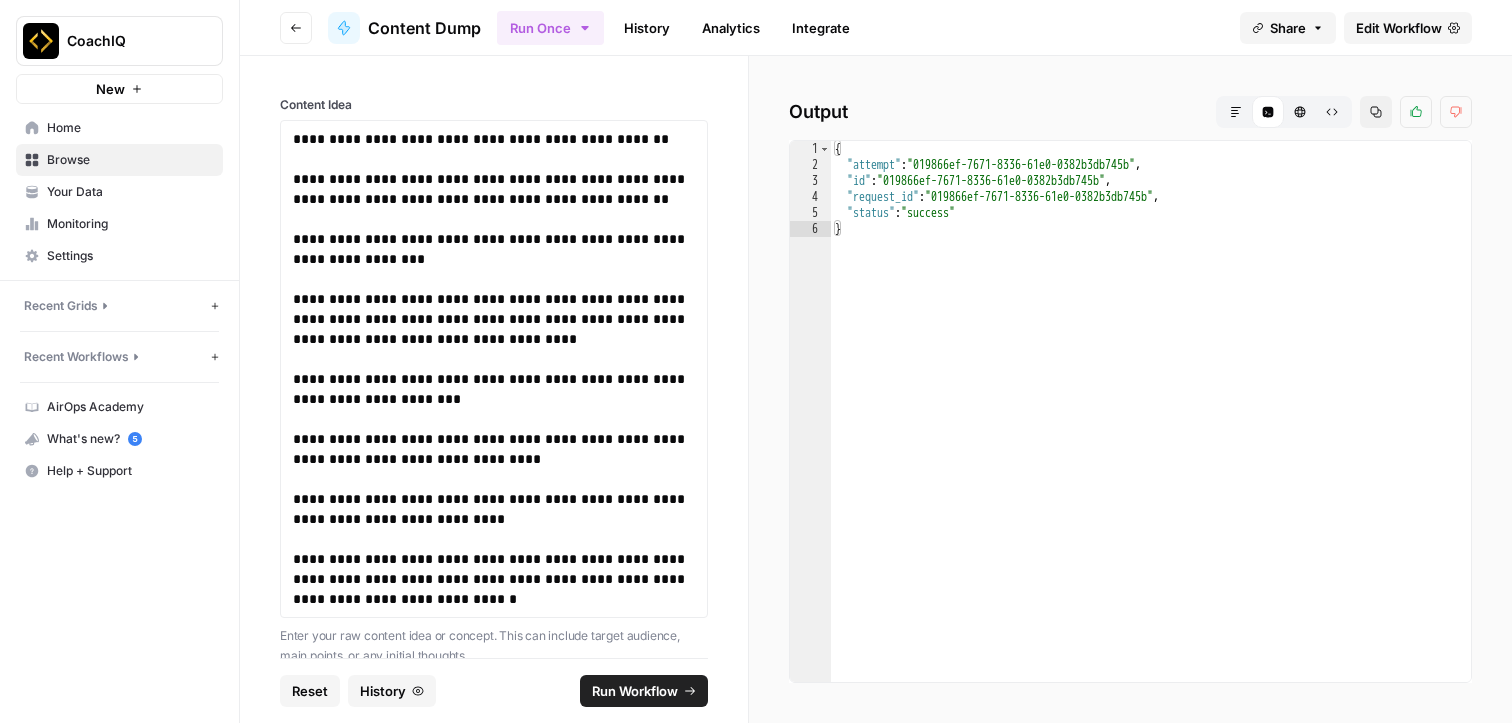scroll, scrollTop: 0, scrollLeft: 0, axis: both 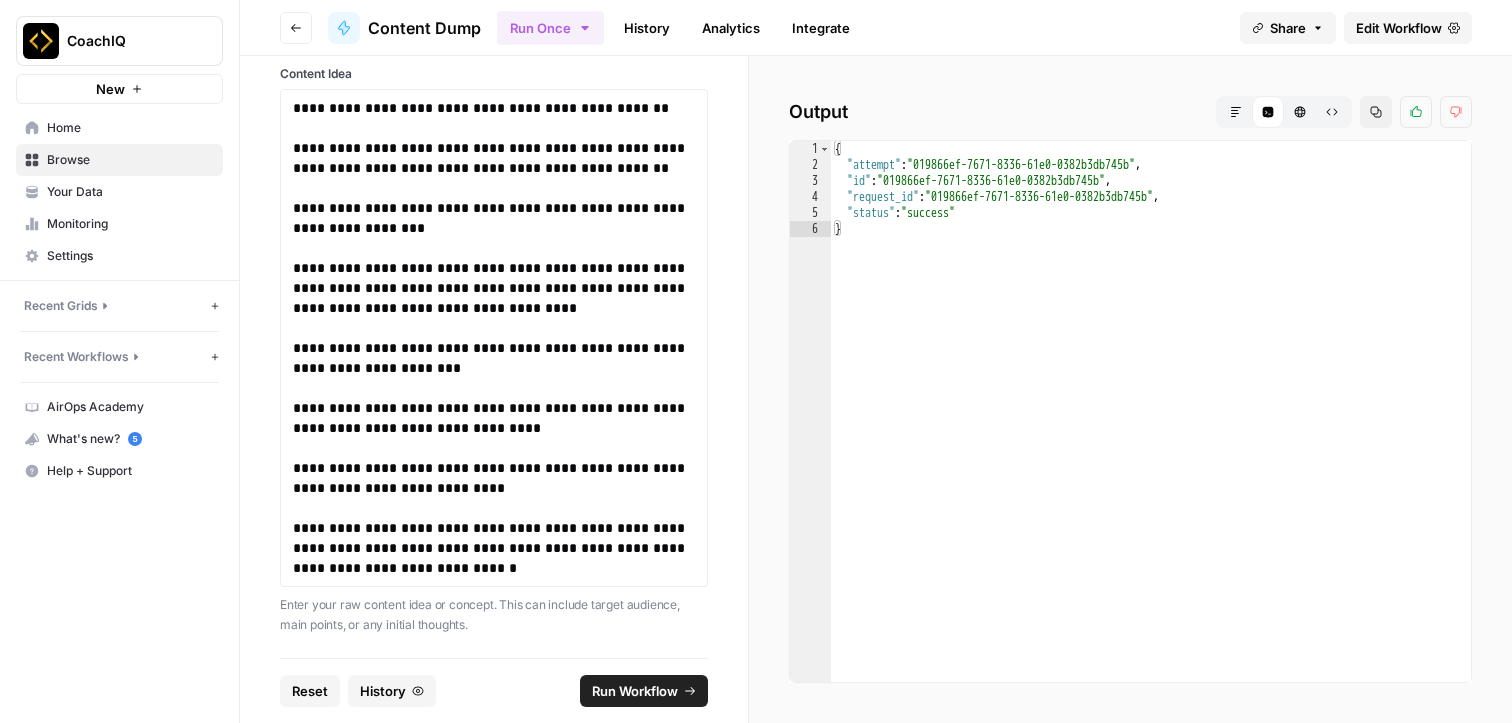 click on "Go back" at bounding box center [296, 28] 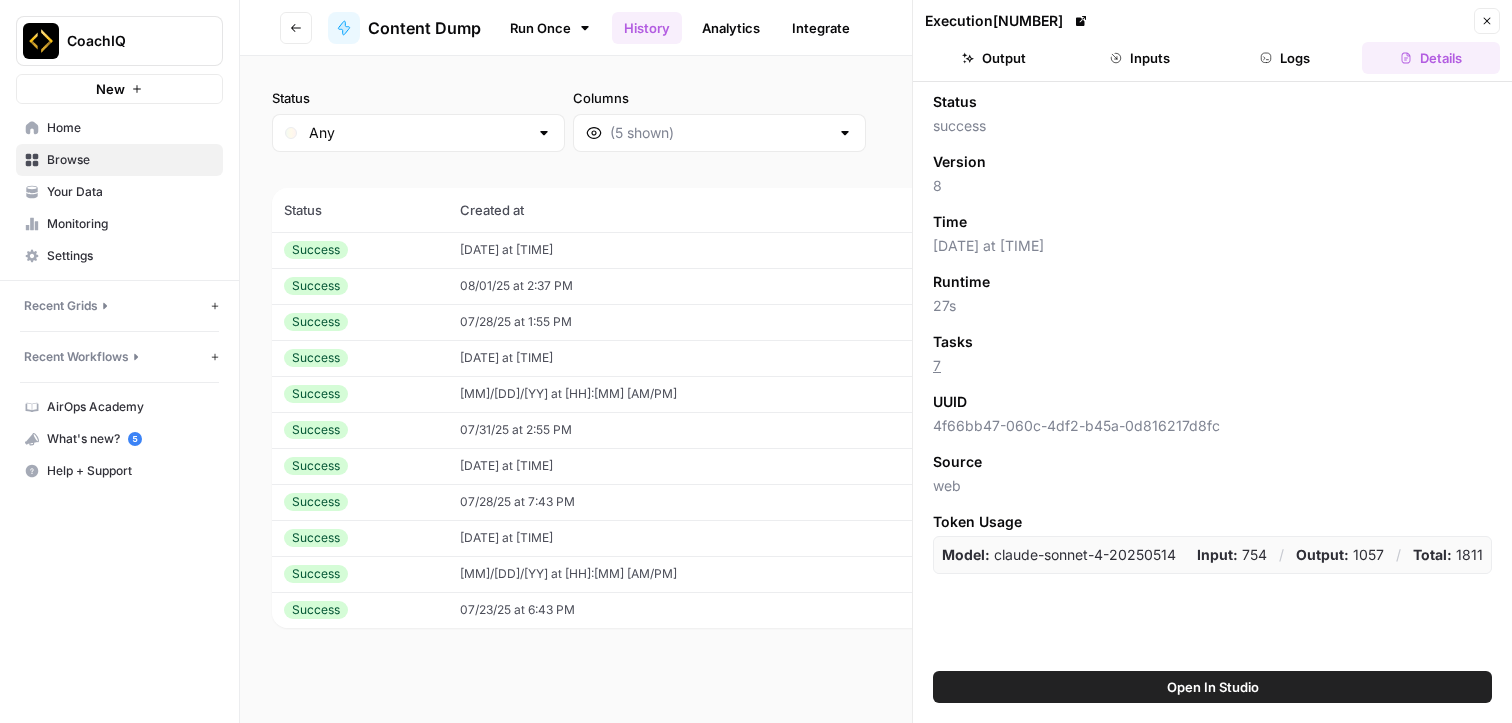 click on "Browse" at bounding box center (130, 160) 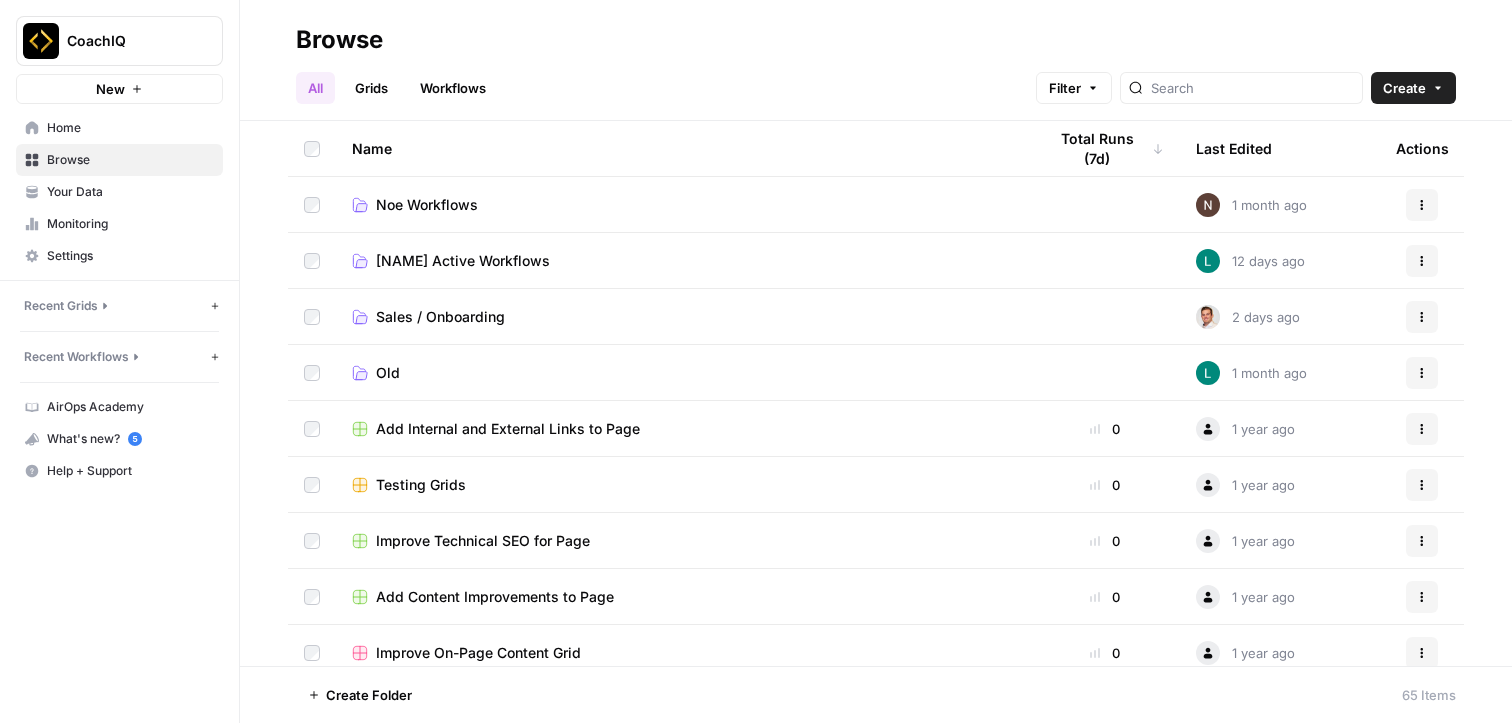 scroll, scrollTop: 29, scrollLeft: 0, axis: vertical 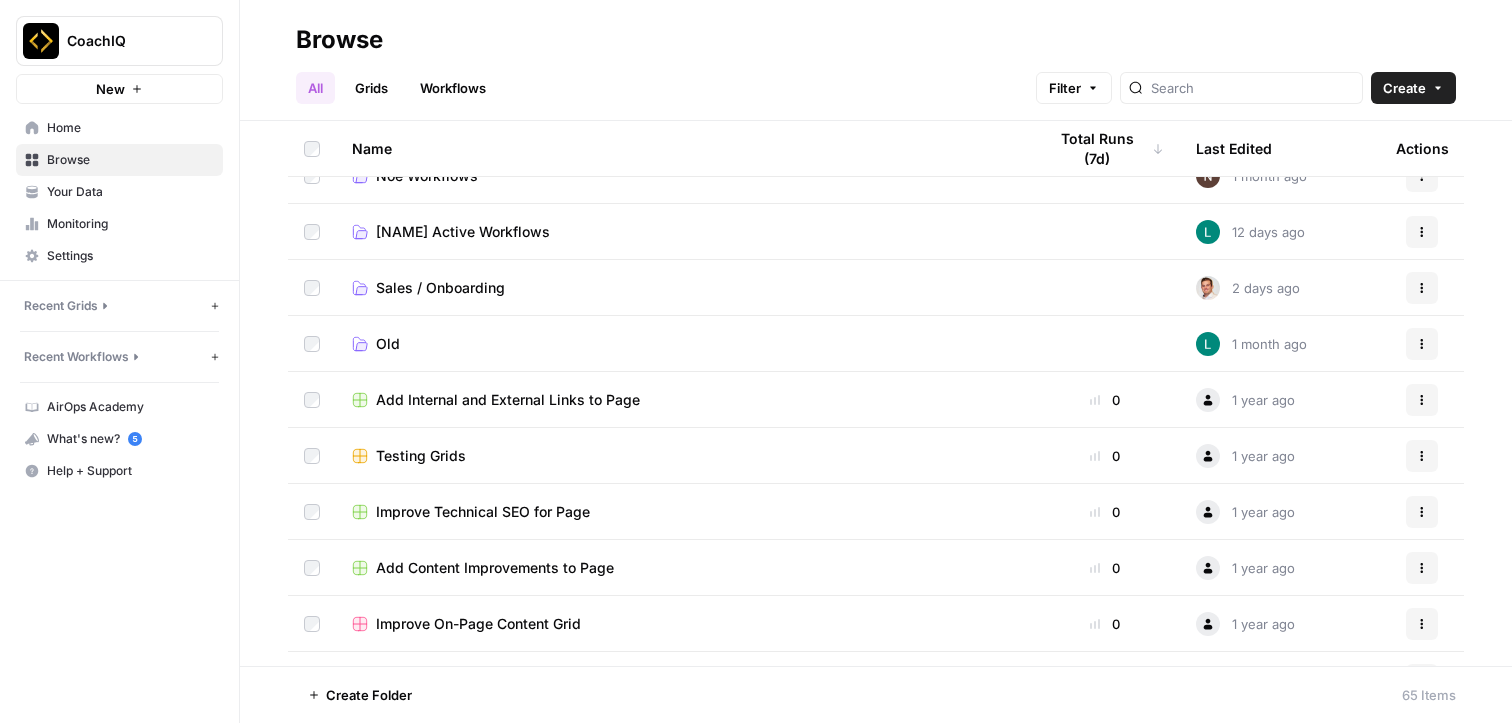 click on "Sales / Onboarding" at bounding box center (440, 288) 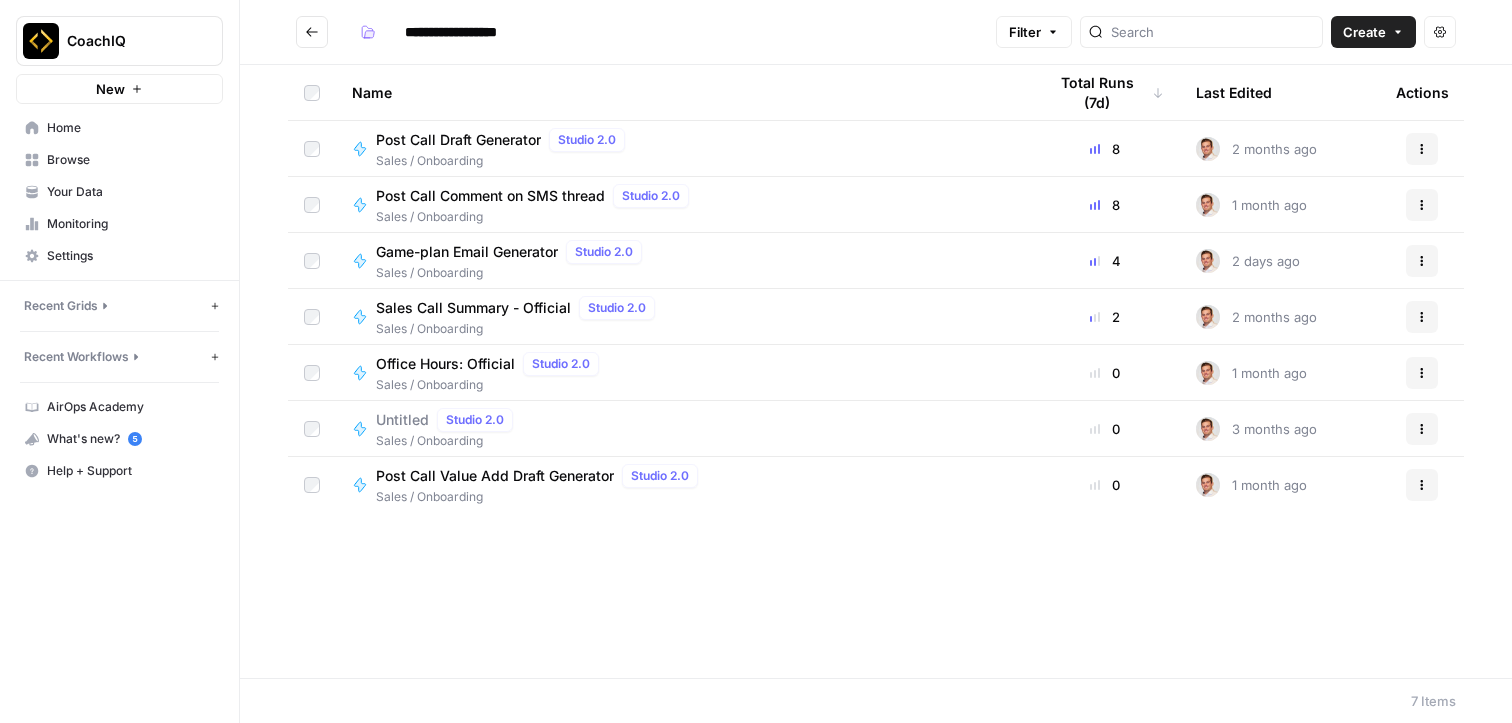click on "Post Call Draft Generator" at bounding box center (458, 140) 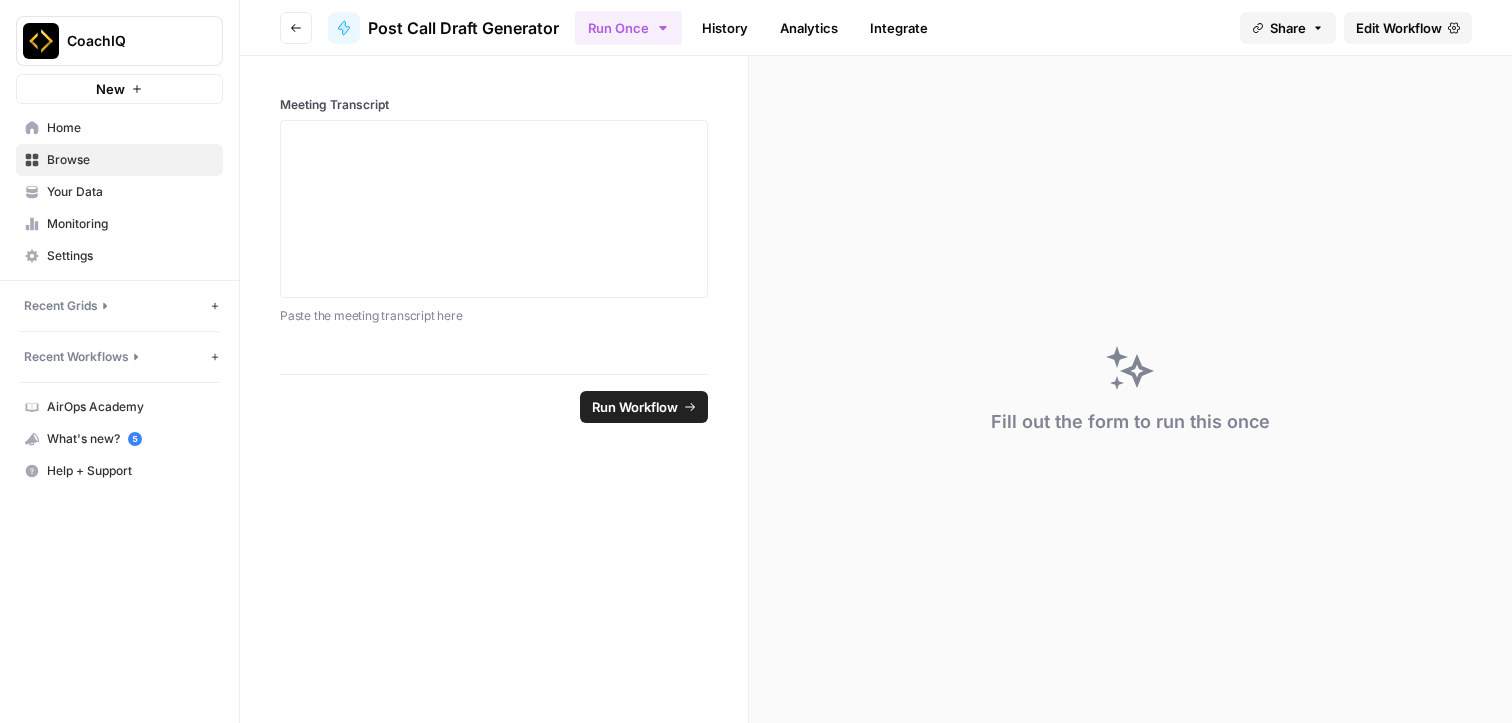 click on "Edit Workflow" at bounding box center [1399, 28] 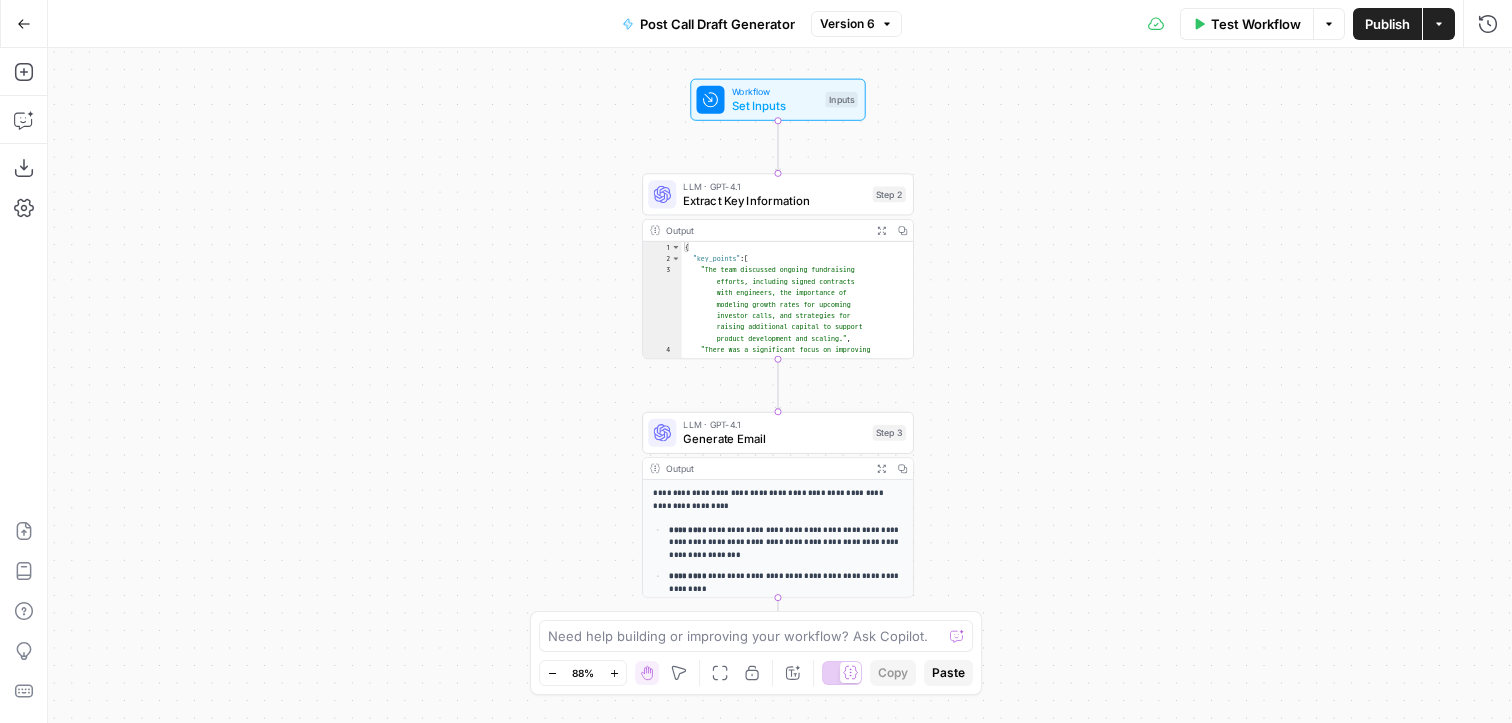 click on "**********" at bounding box center [778, 623] 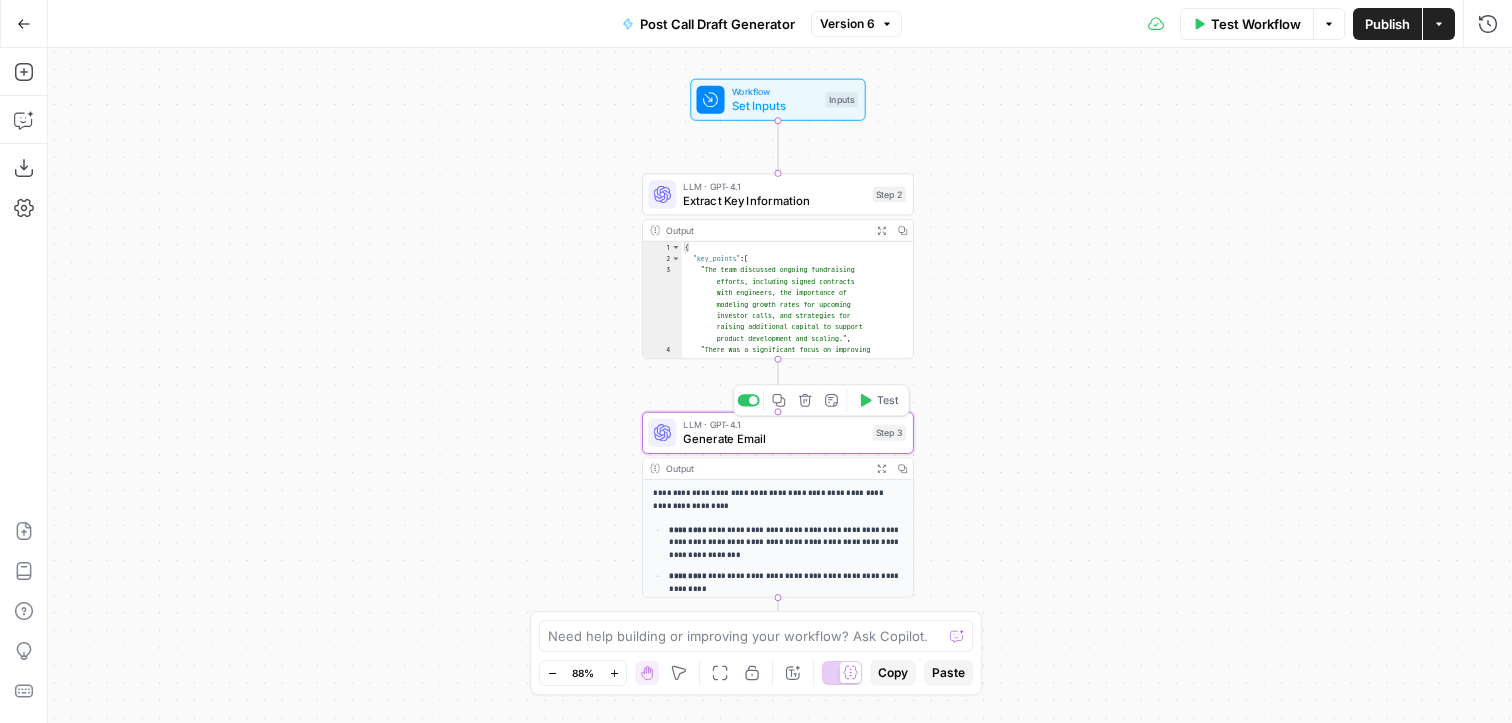 click on "Generate Email" at bounding box center [774, 439] 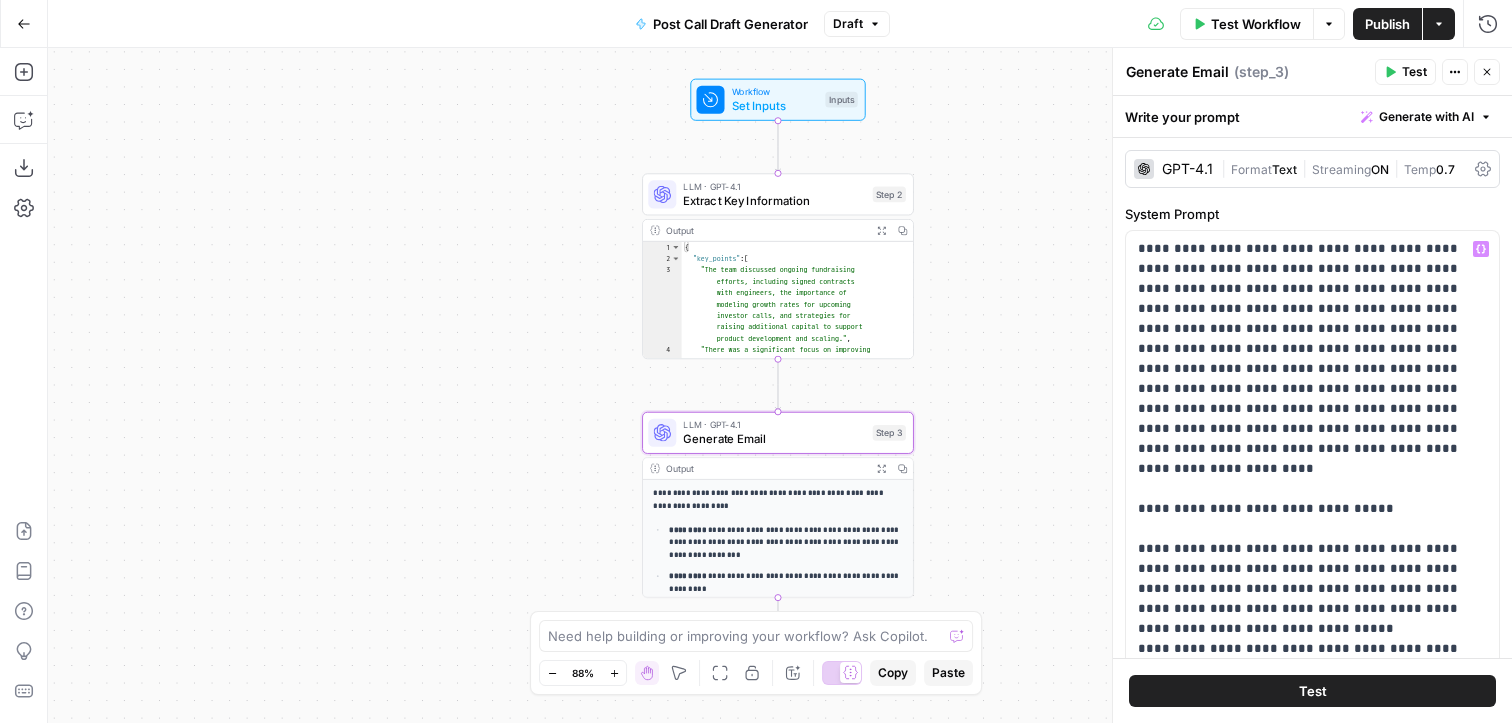 scroll, scrollTop: 221, scrollLeft: 0, axis: vertical 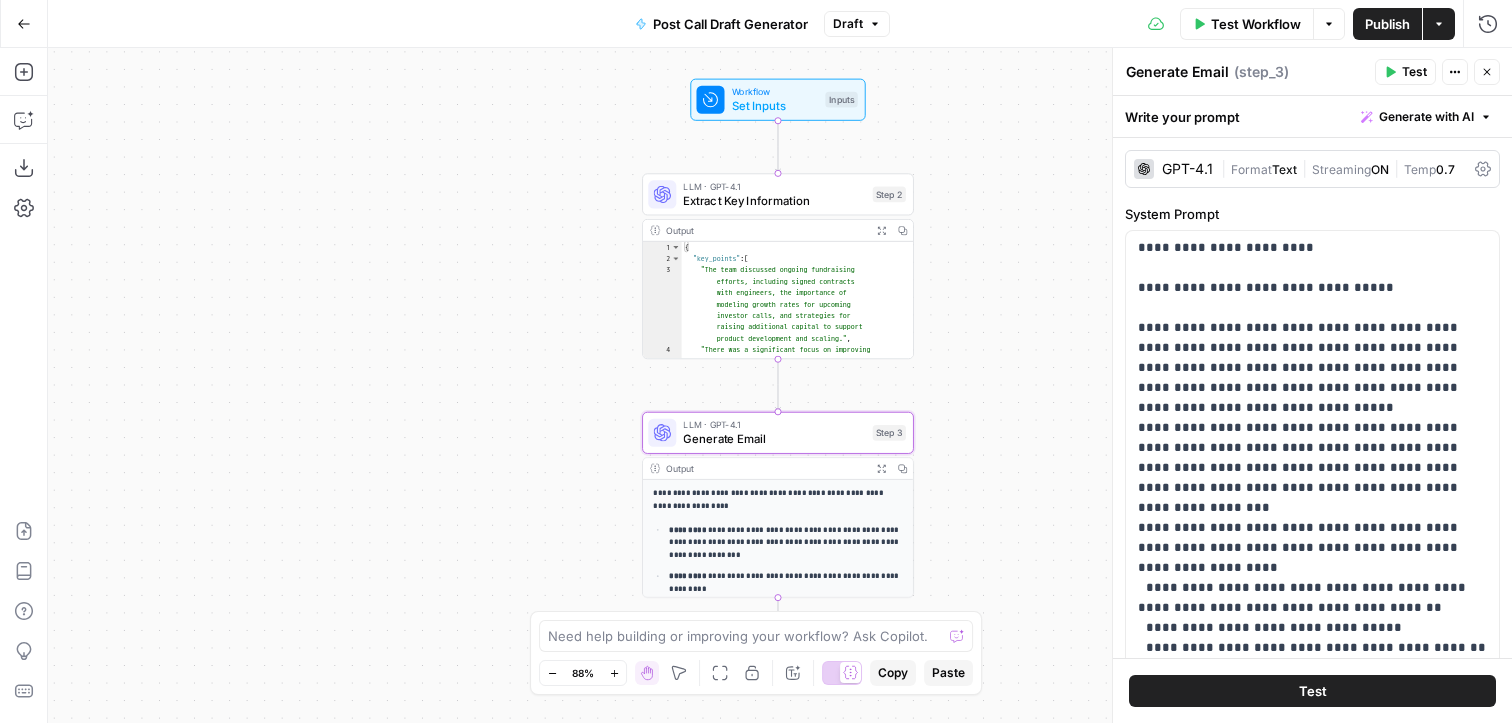 click on "**********" at bounding box center (786, 543) 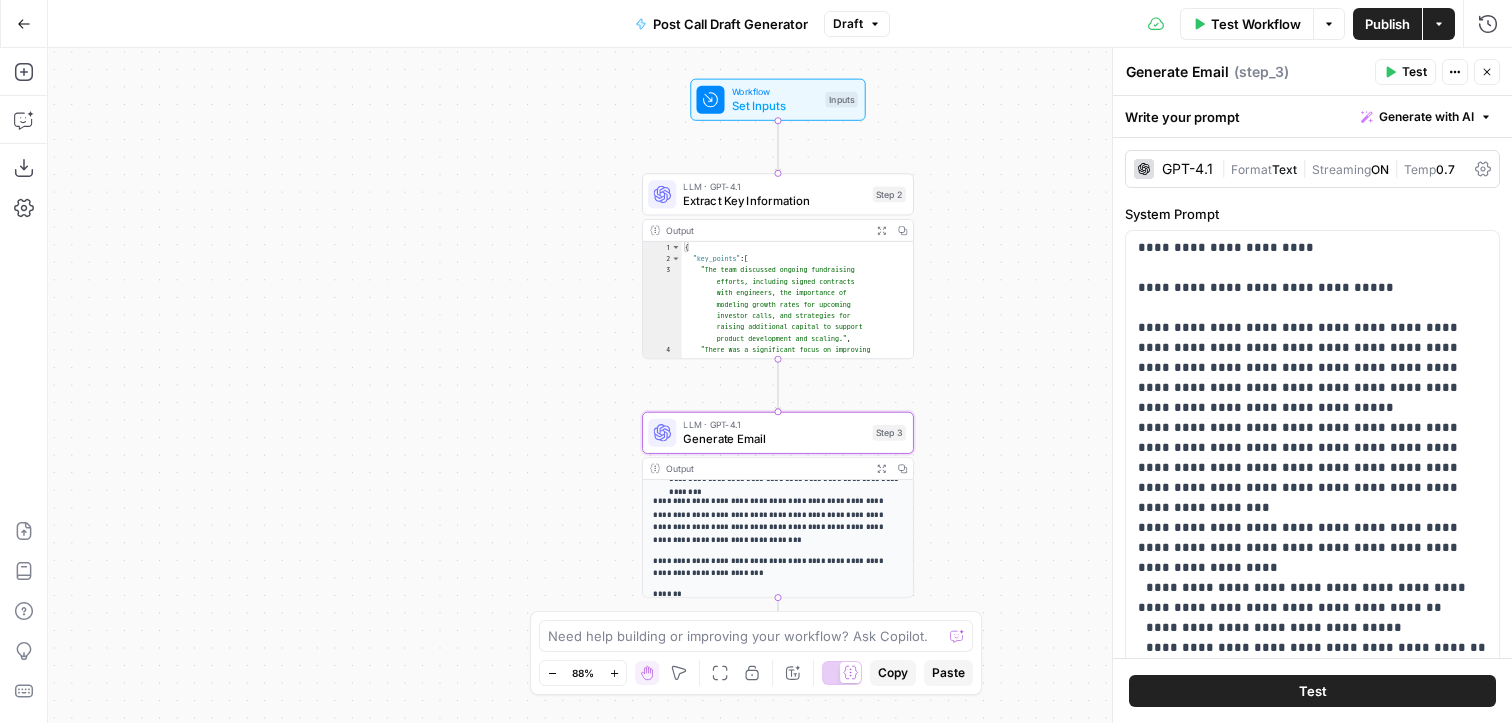 scroll, scrollTop: 165, scrollLeft: 0, axis: vertical 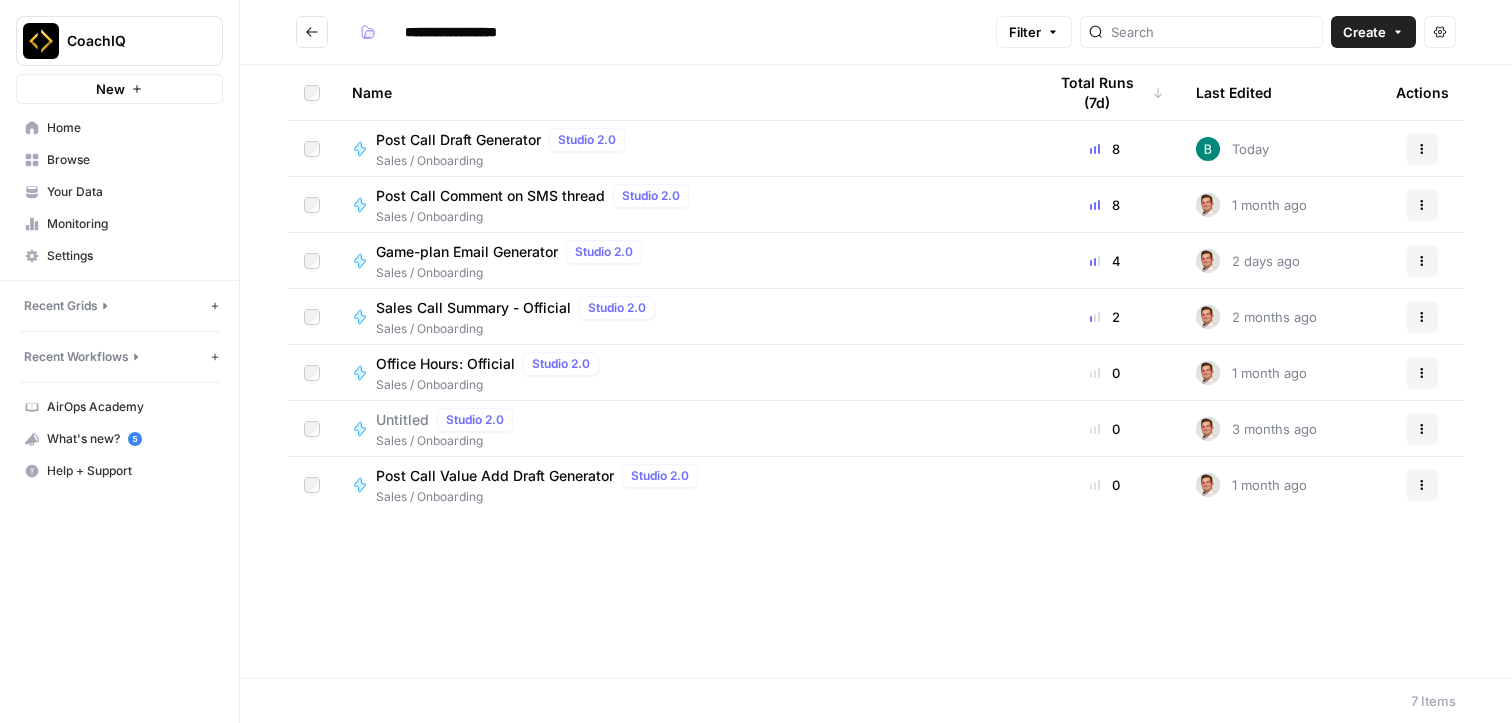 click 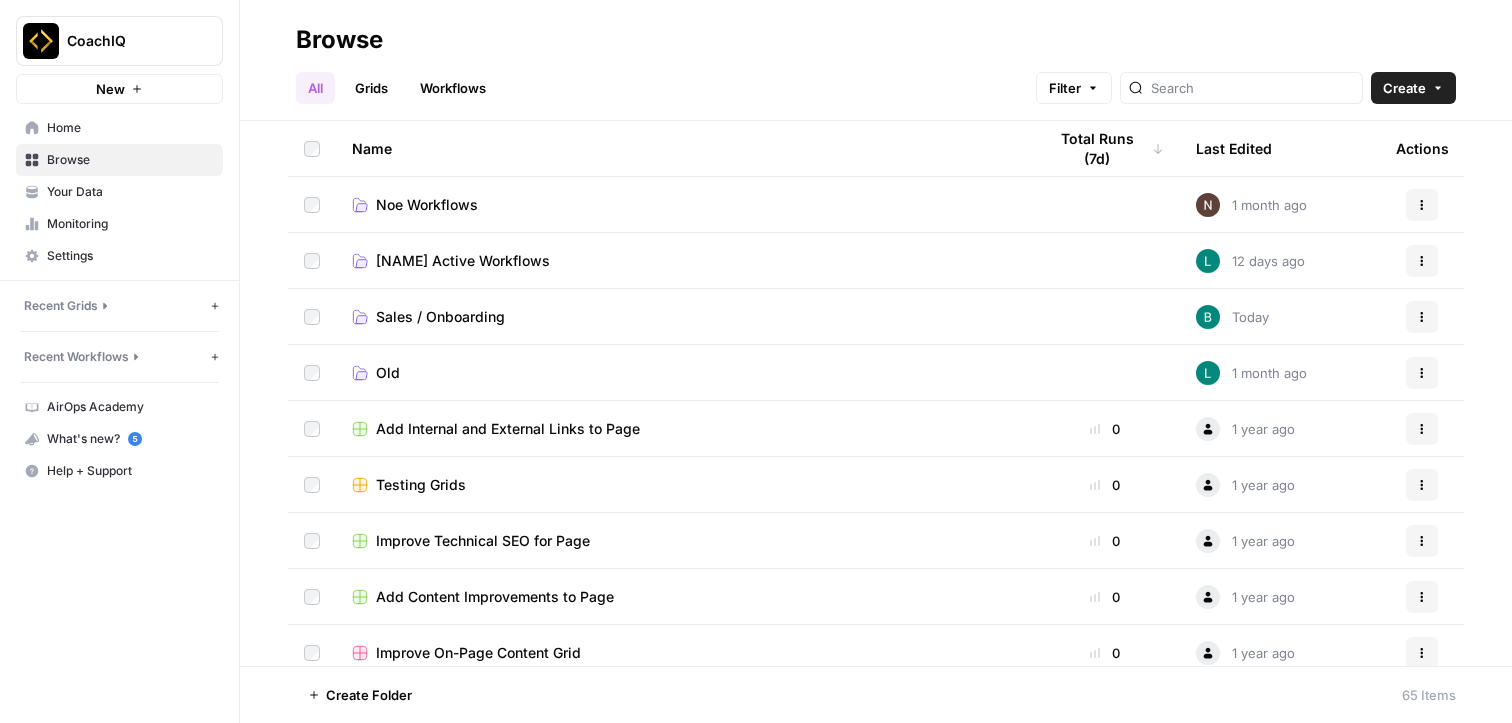 click on "[NAME] Active Workflows" at bounding box center [463, 261] 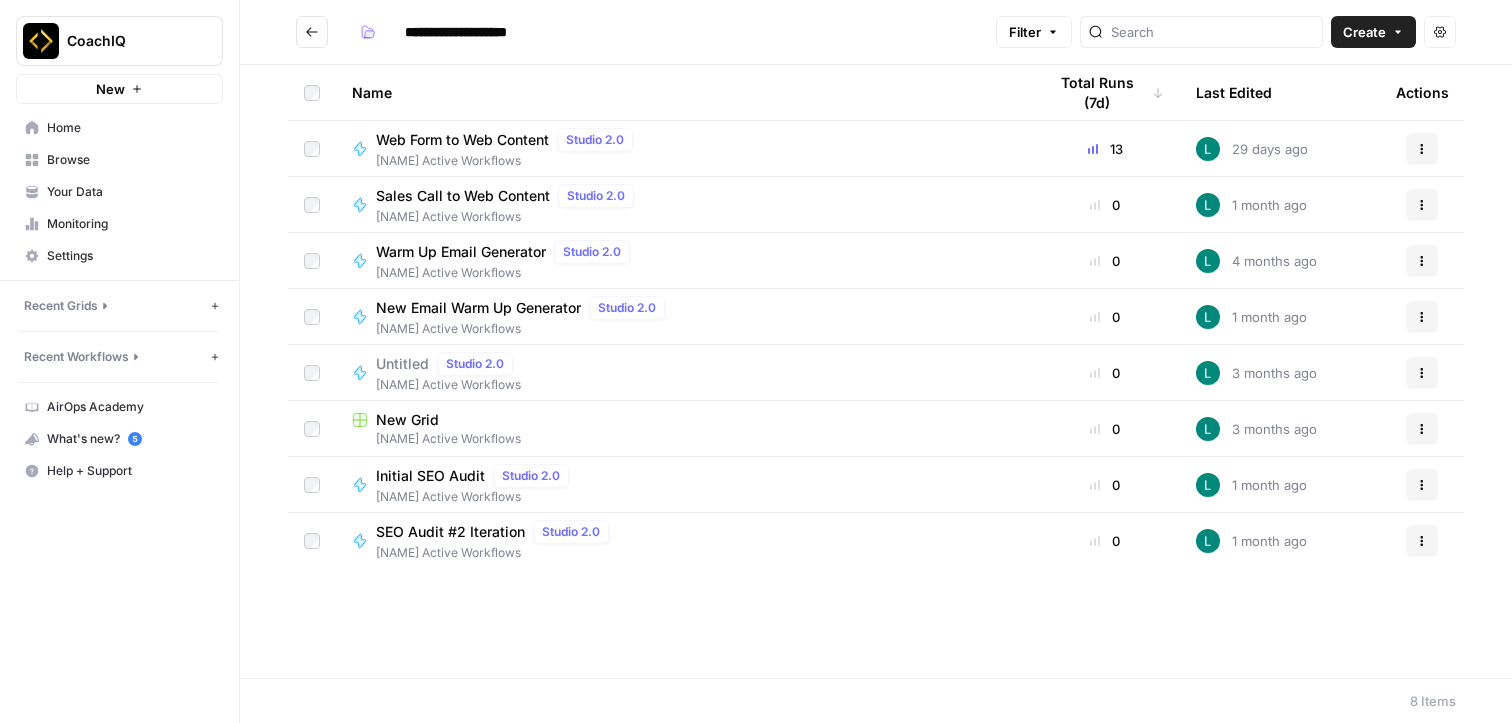 click on "**********" at bounding box center (876, 32) 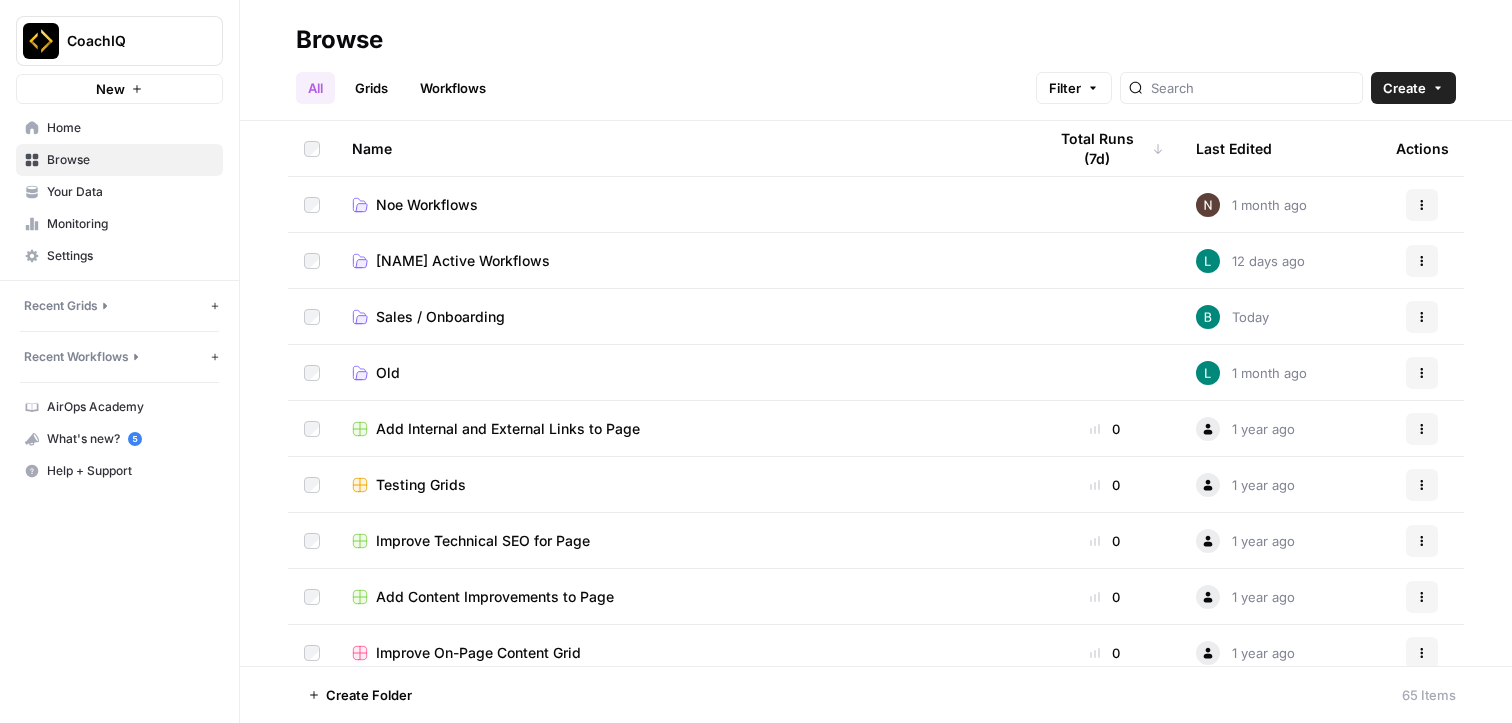 click on "Browse" at bounding box center (130, 160) 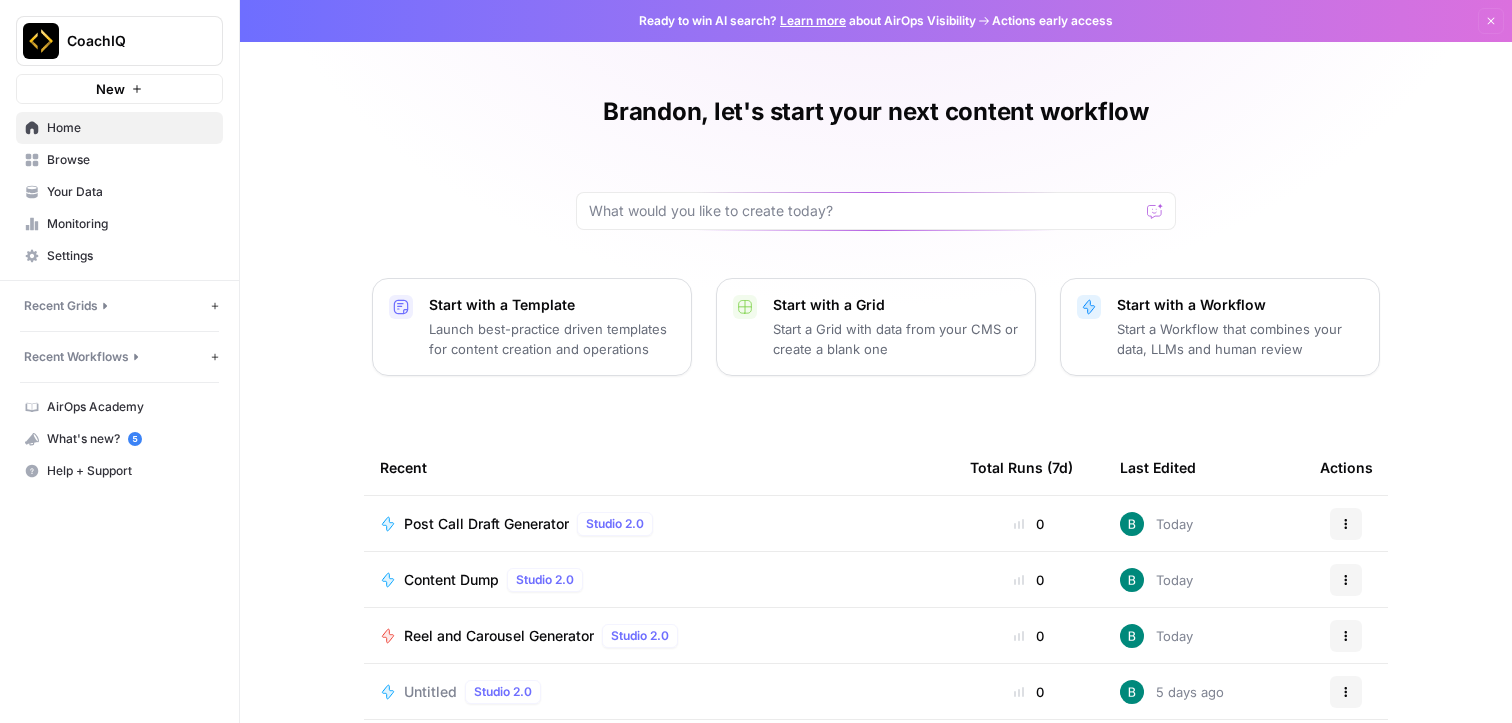 click 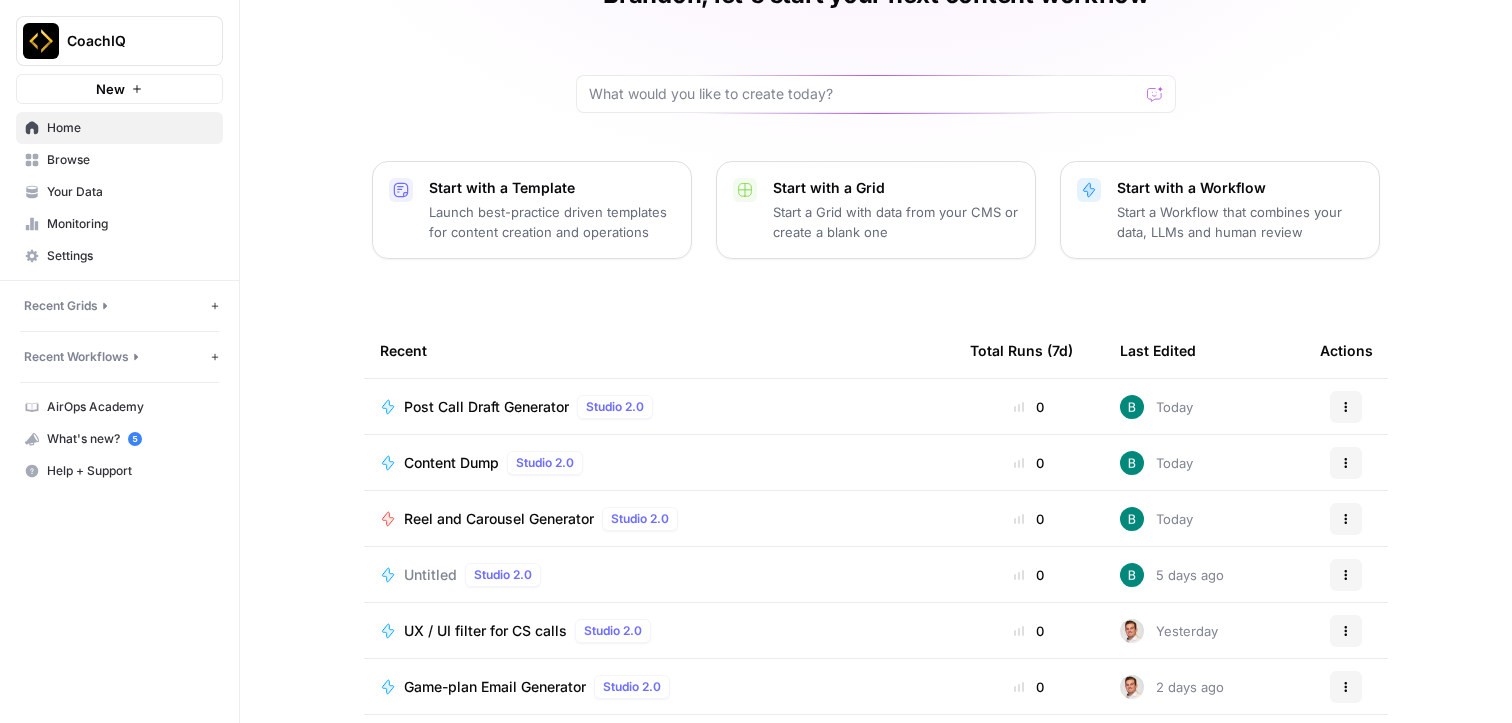 scroll, scrollTop: 100, scrollLeft: 0, axis: vertical 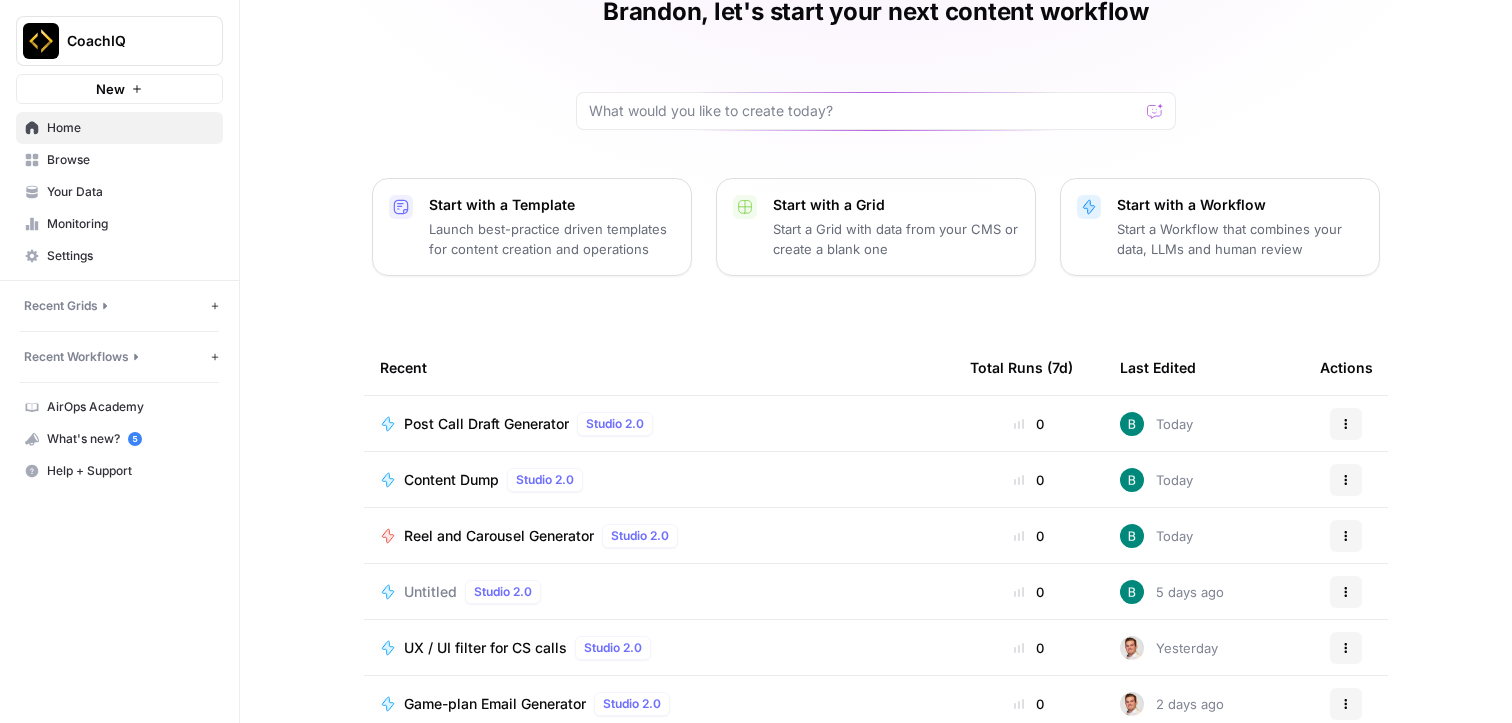 click on "Reel and Carousel Generator" at bounding box center (499, 536) 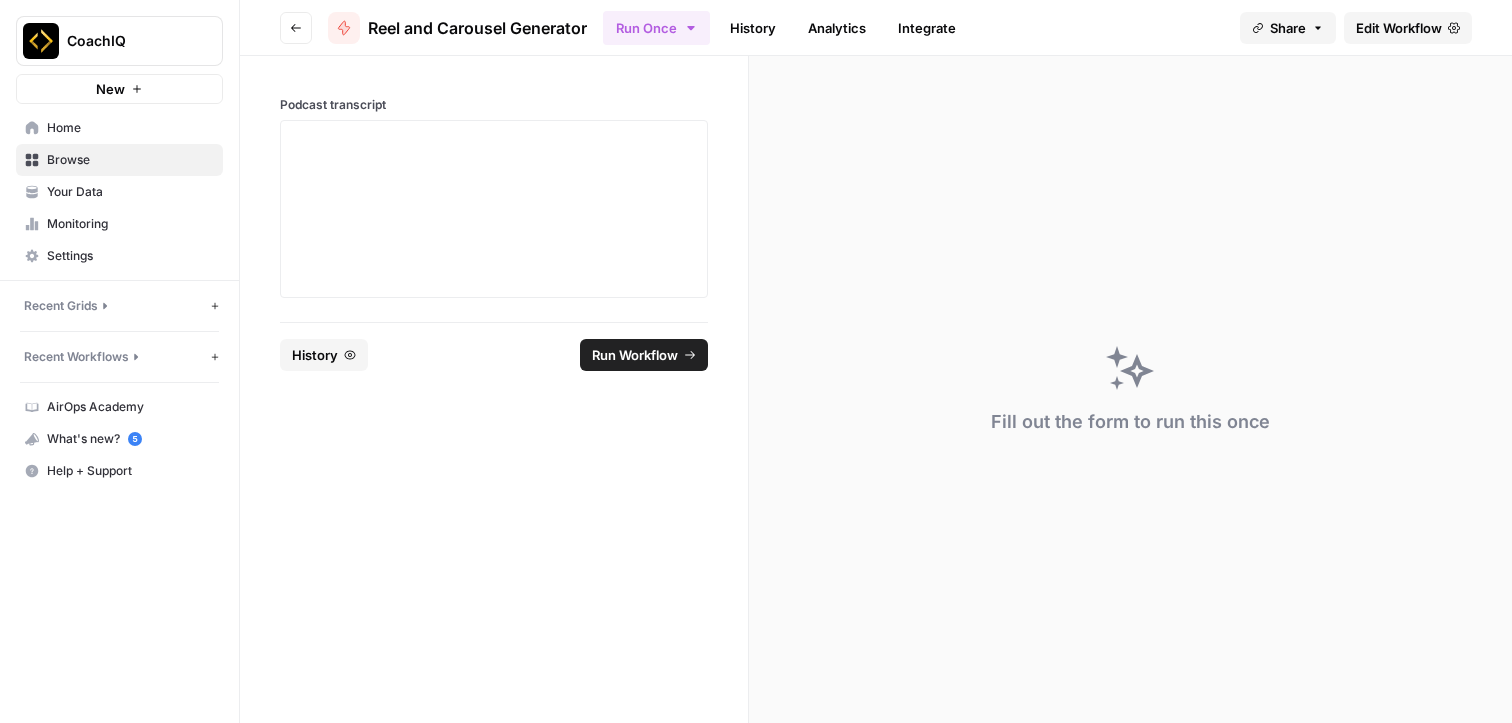 click on "Edit Workflow" at bounding box center (1399, 28) 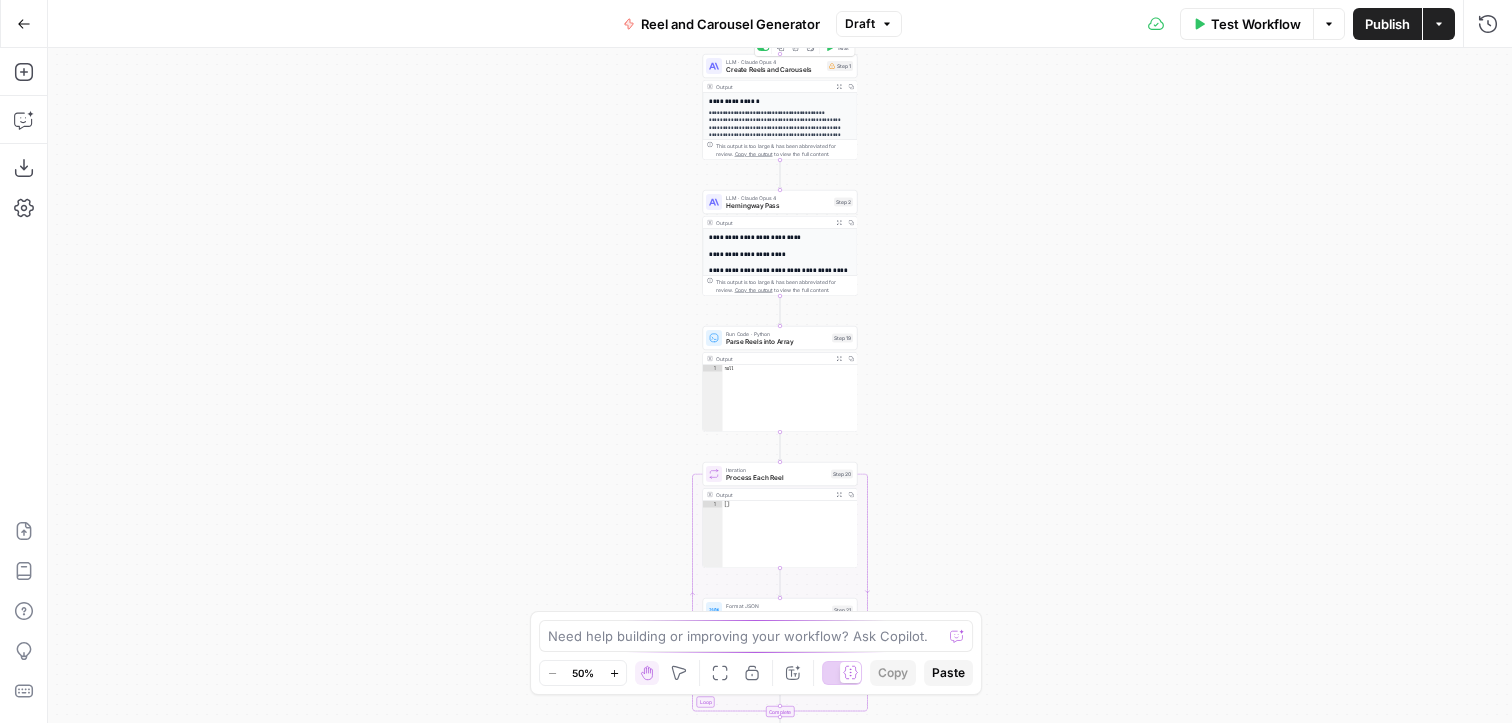 click on "LLM · Claude Opus 4" at bounding box center [774, 62] 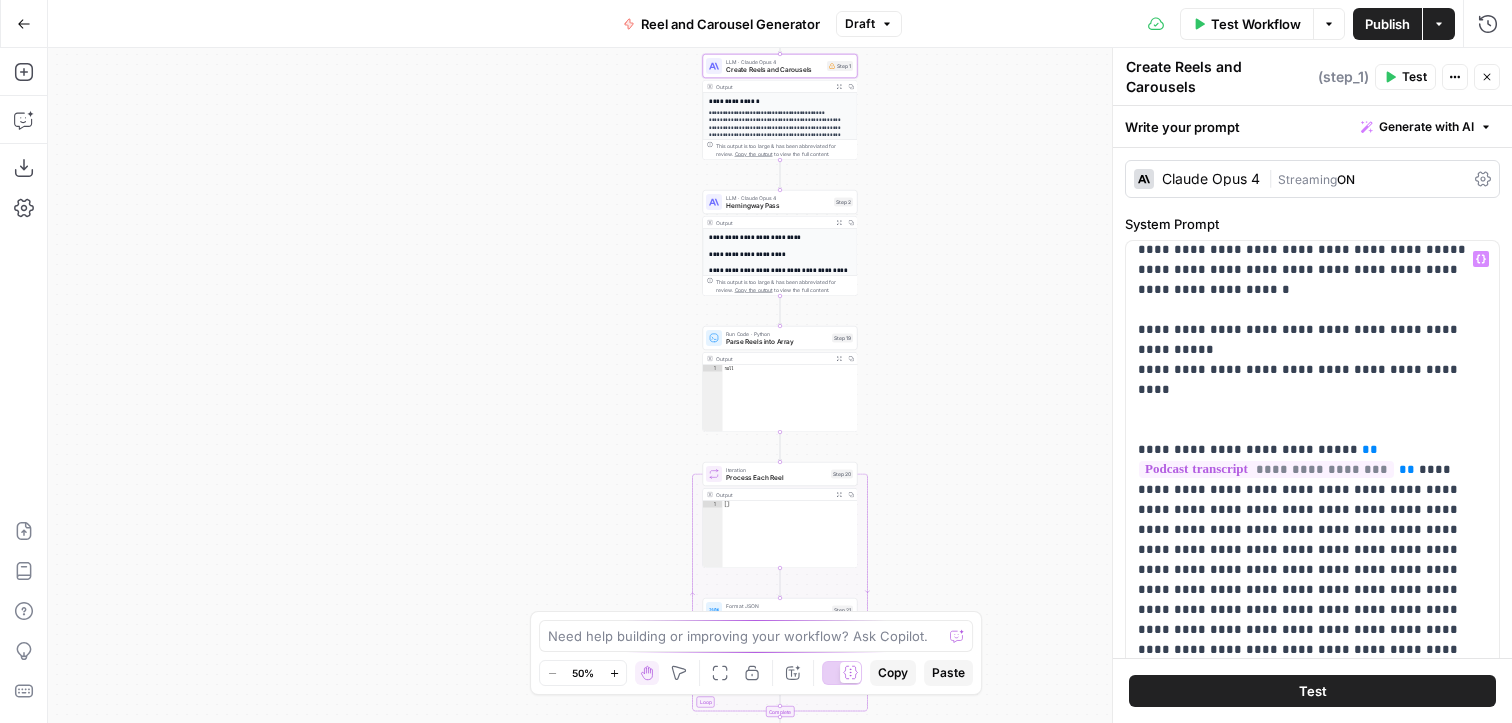 scroll, scrollTop: 437, scrollLeft: 0, axis: vertical 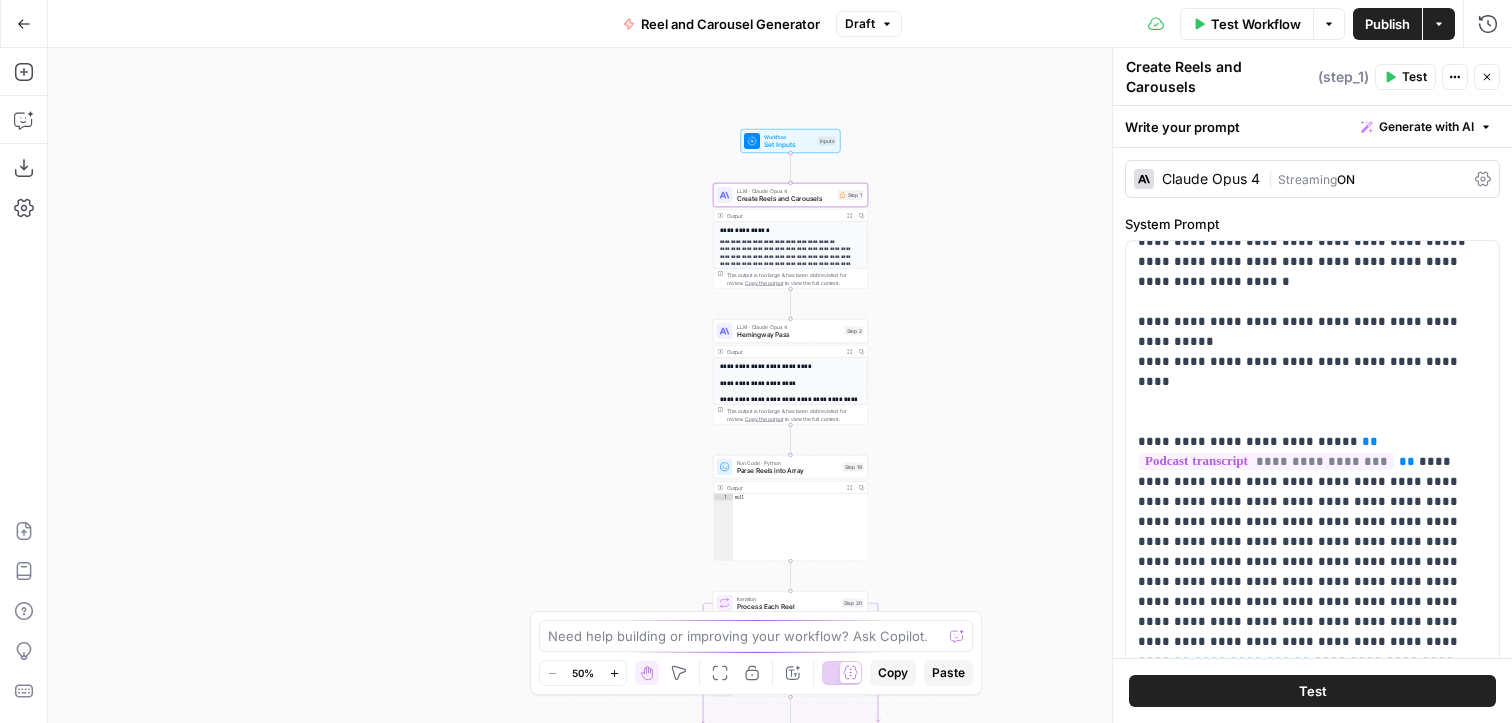 click on "Set Inputs" at bounding box center [789, 145] 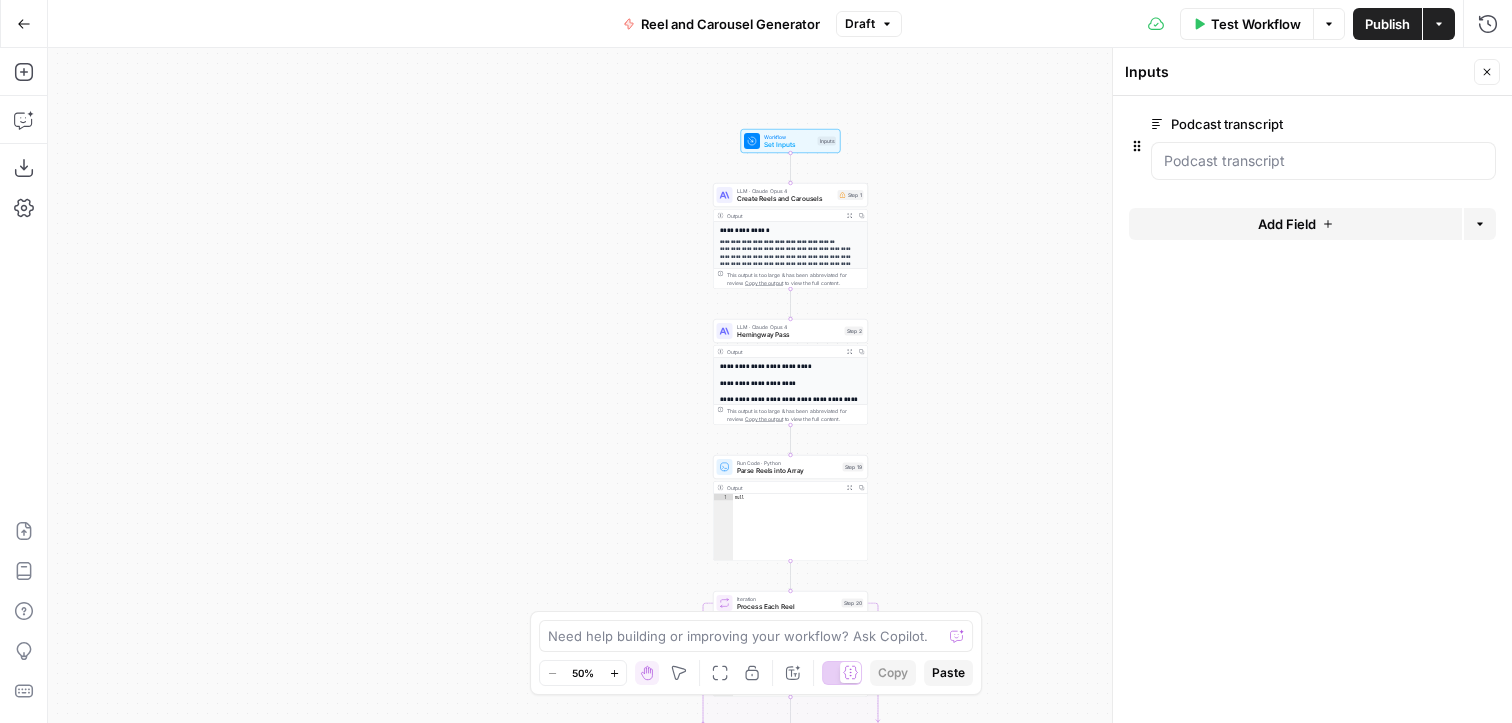 click on "Podcast transcript" at bounding box center (1267, 124) 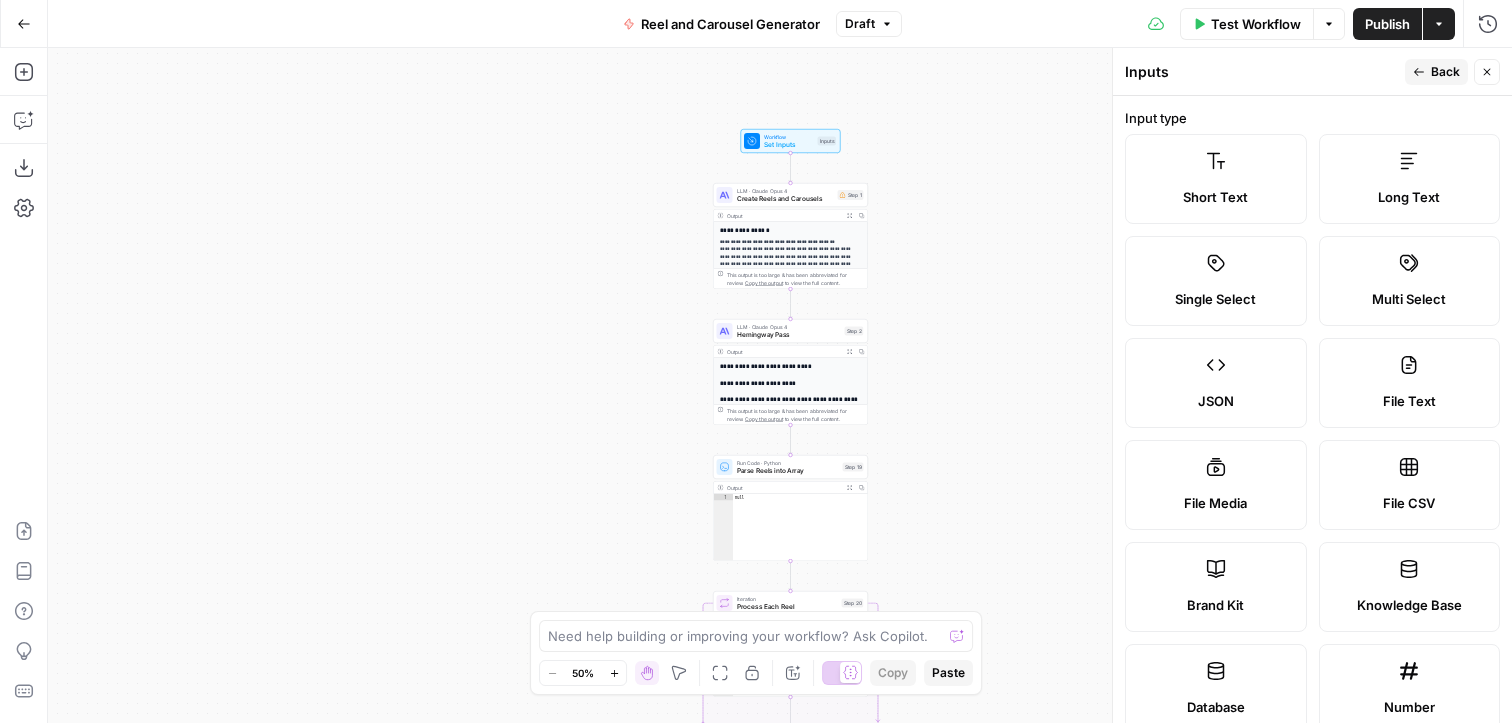 click on "Long Text" at bounding box center [1410, 179] 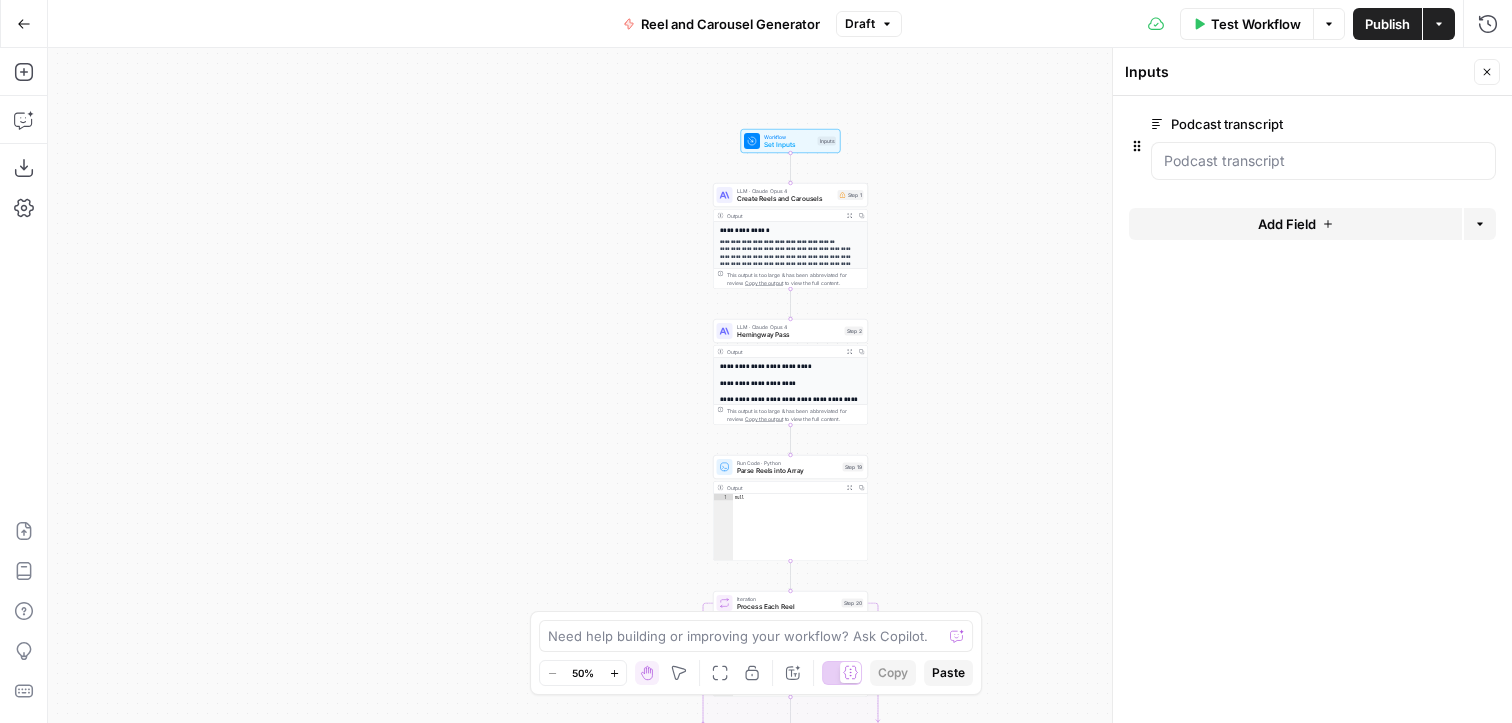 click on "edit field" at bounding box center [1421, 124] 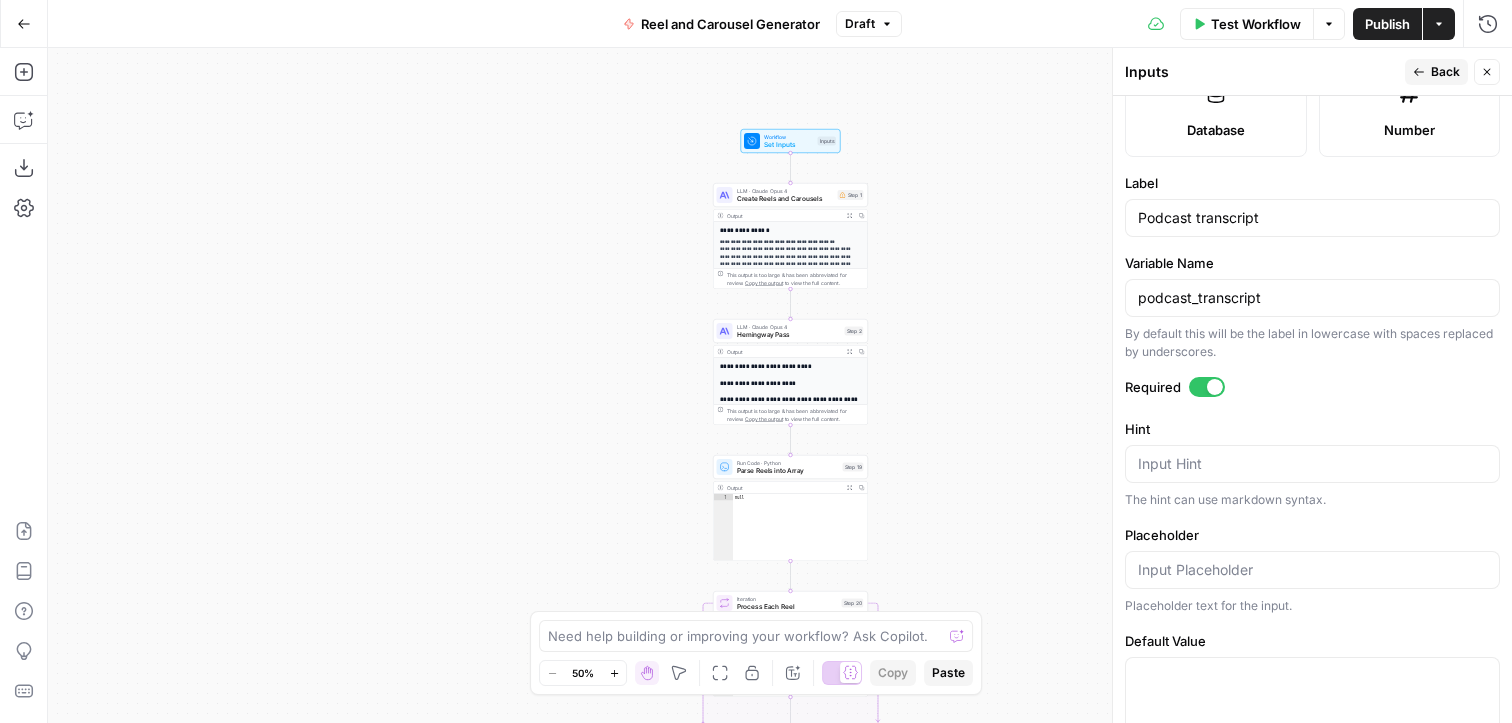 scroll, scrollTop: 628, scrollLeft: 0, axis: vertical 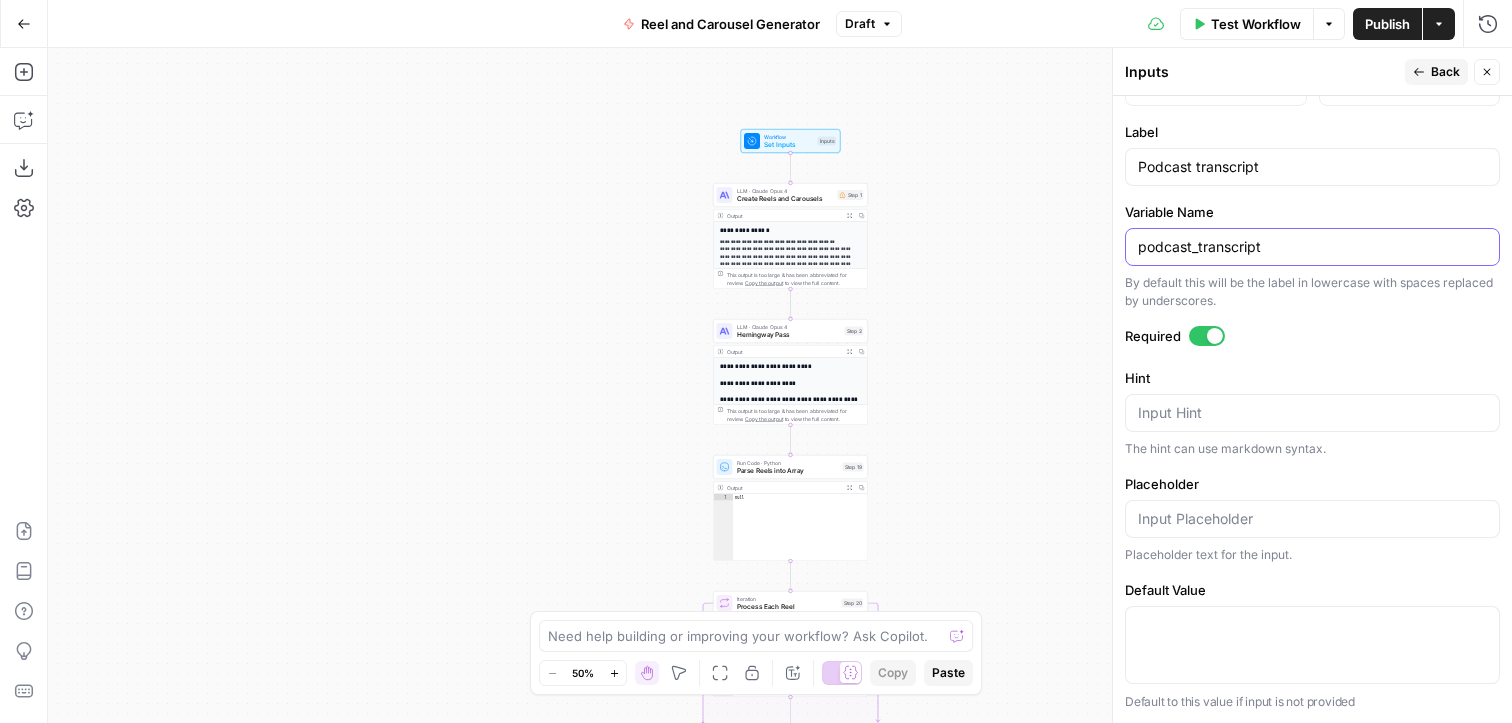 click on "podcast_transcript" at bounding box center [1312, 247] 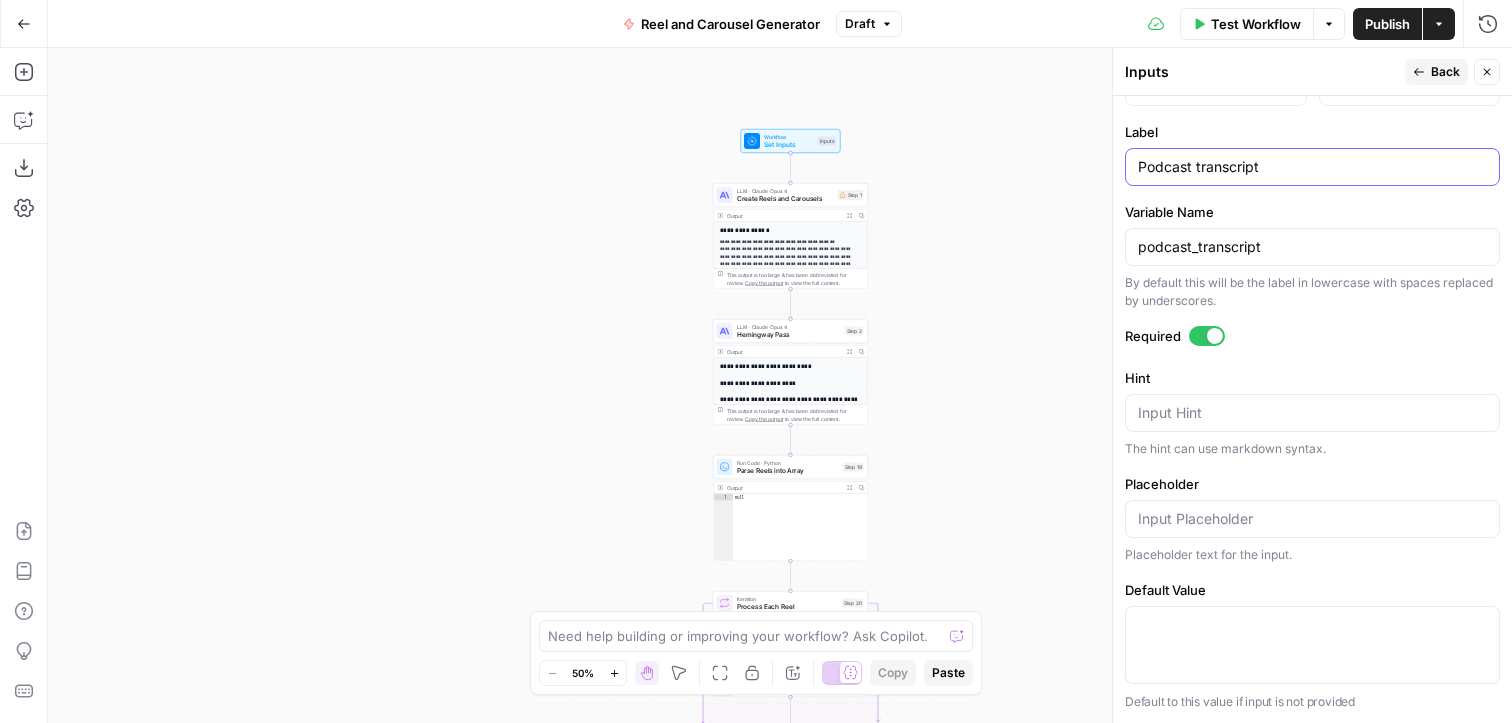 click on "Podcast transcript" at bounding box center (1312, 167) 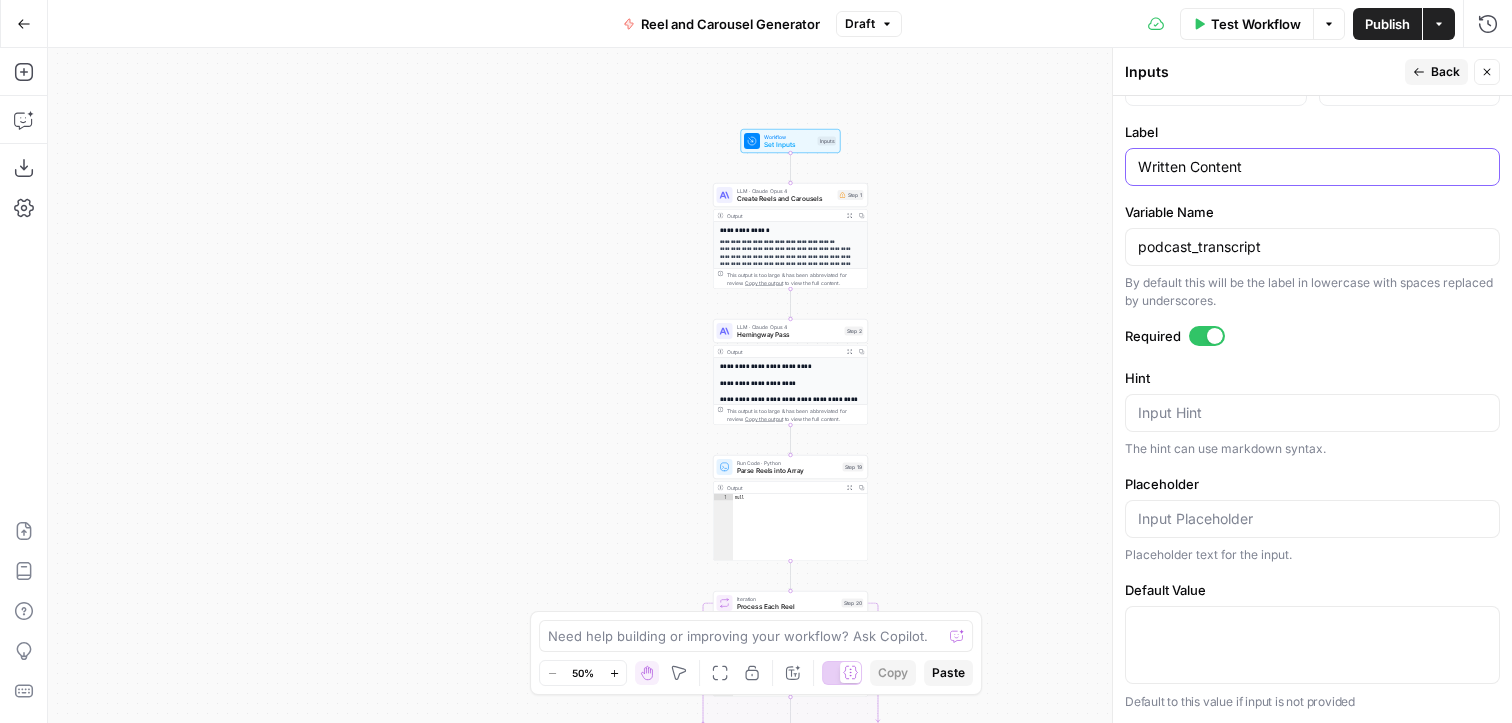 type on "Written Content" 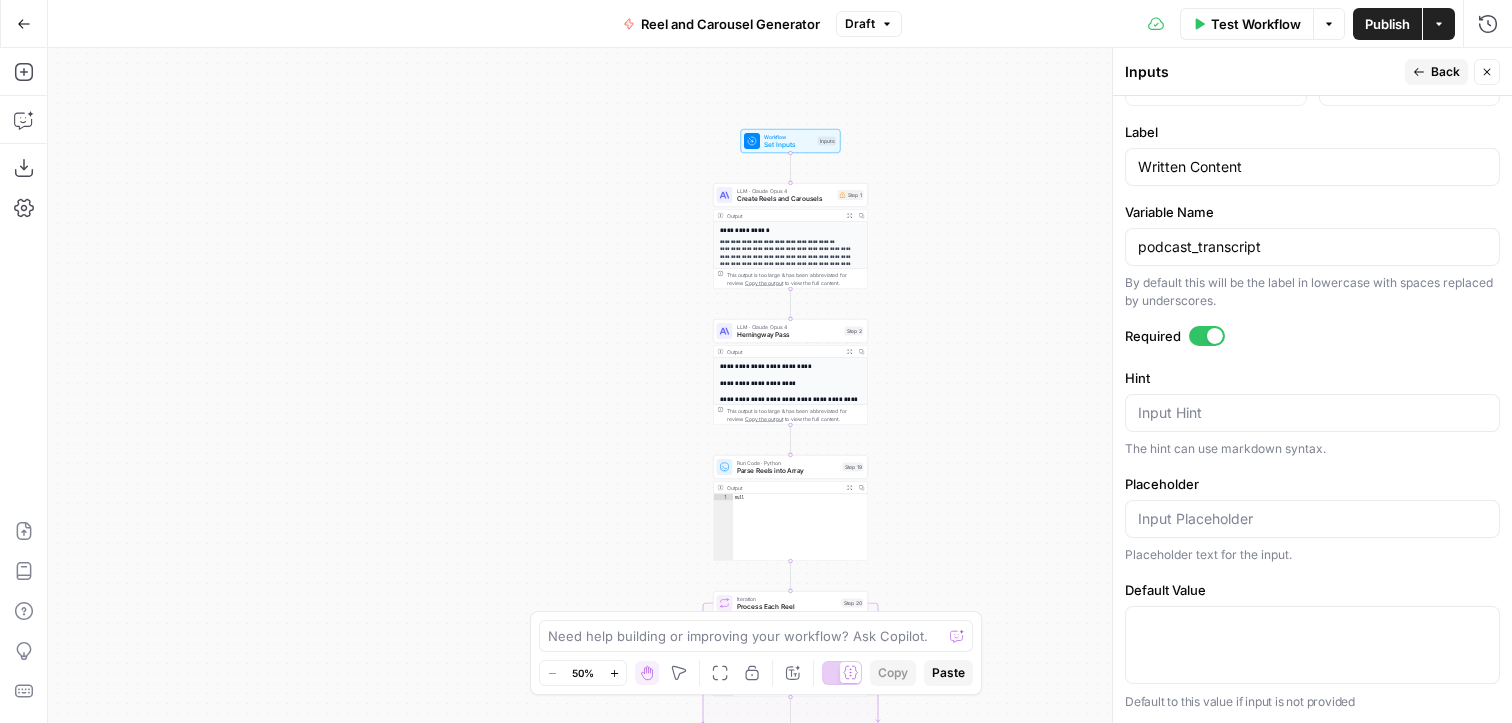 click on "podcast_transcript" at bounding box center [1312, 247] 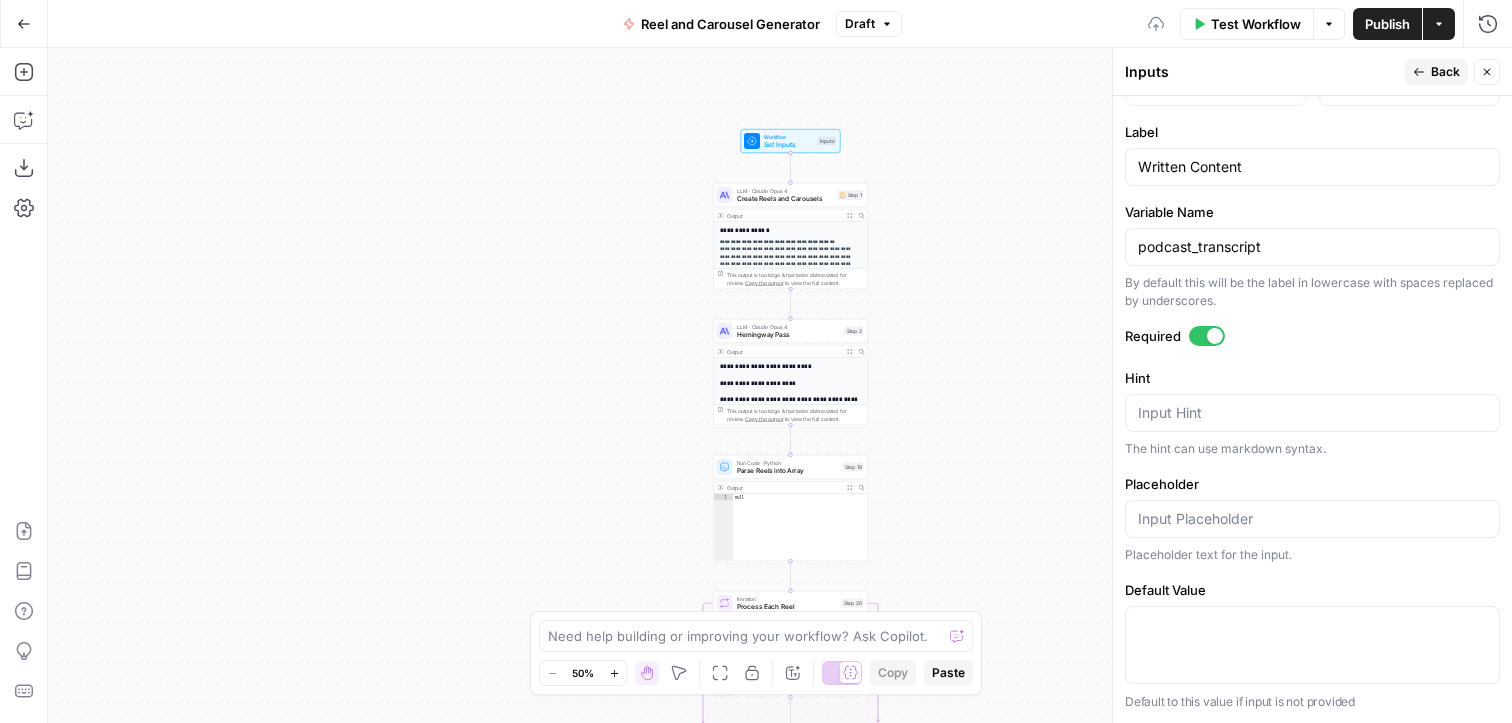click on "podcast_transcript" at bounding box center (1312, 247) 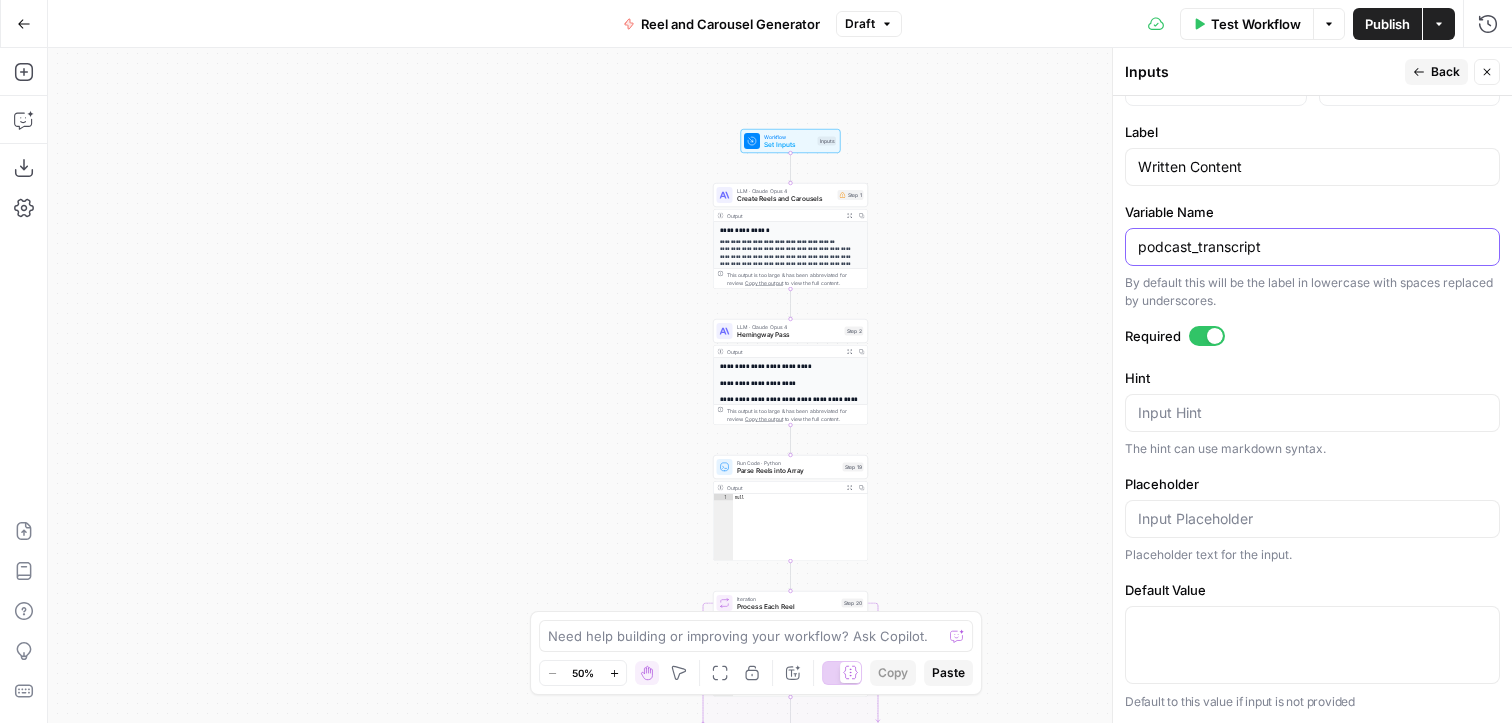 click on "podcast_transcript" at bounding box center [1312, 247] 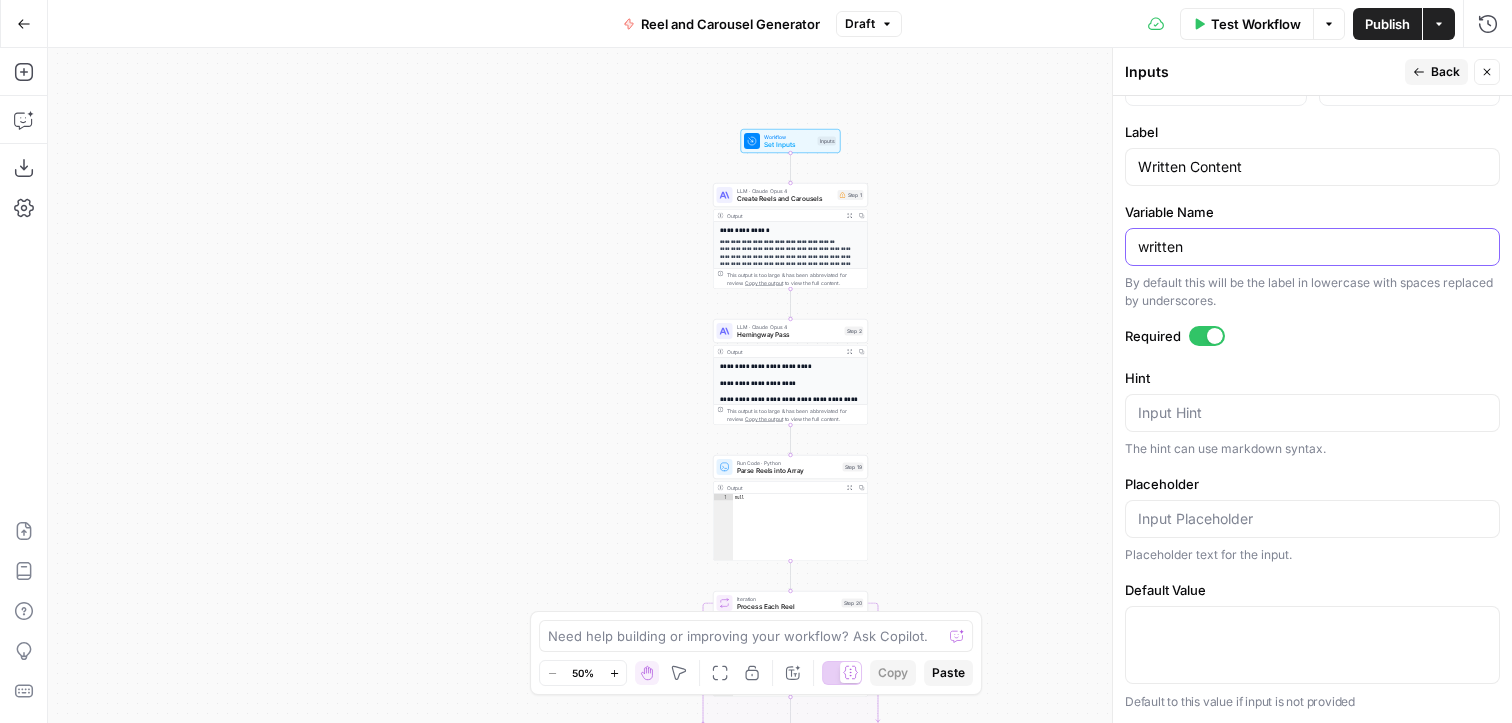type on "written" 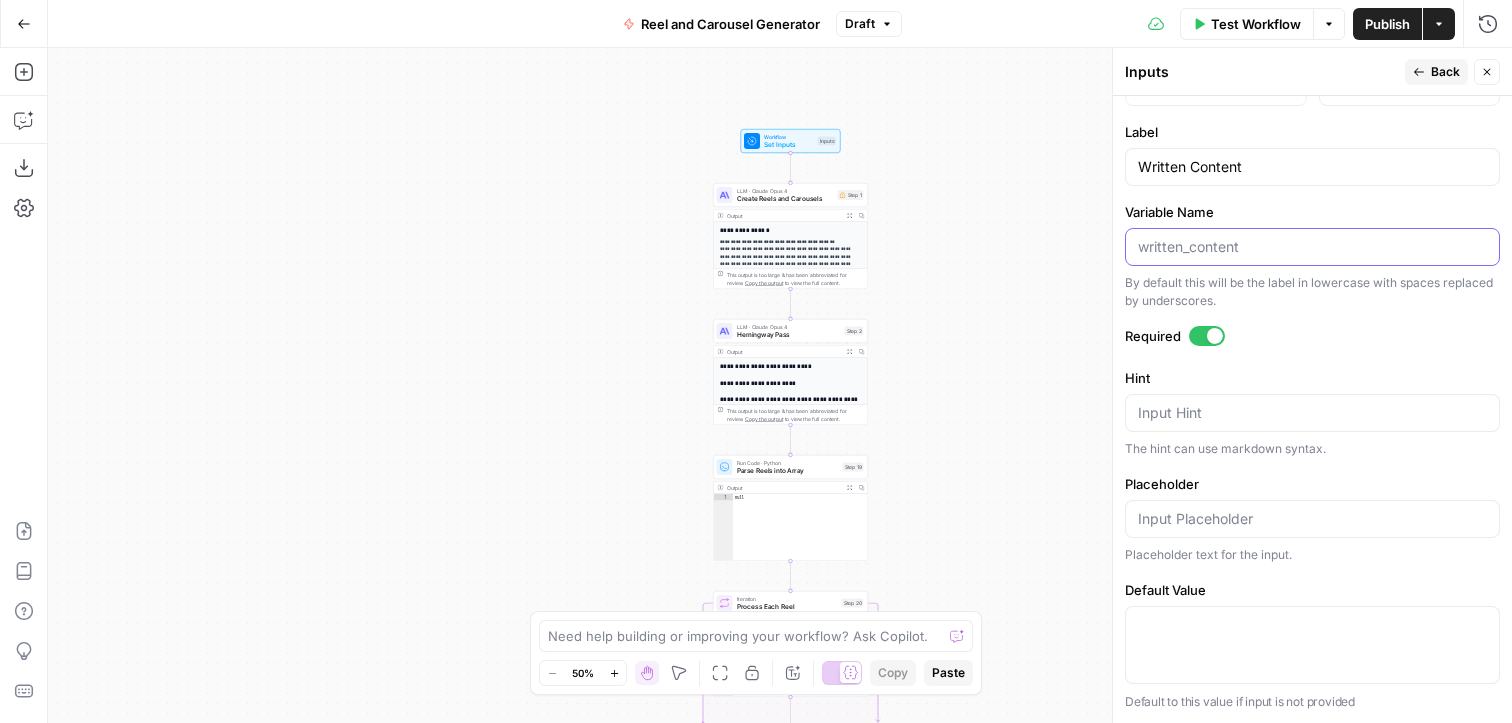 type 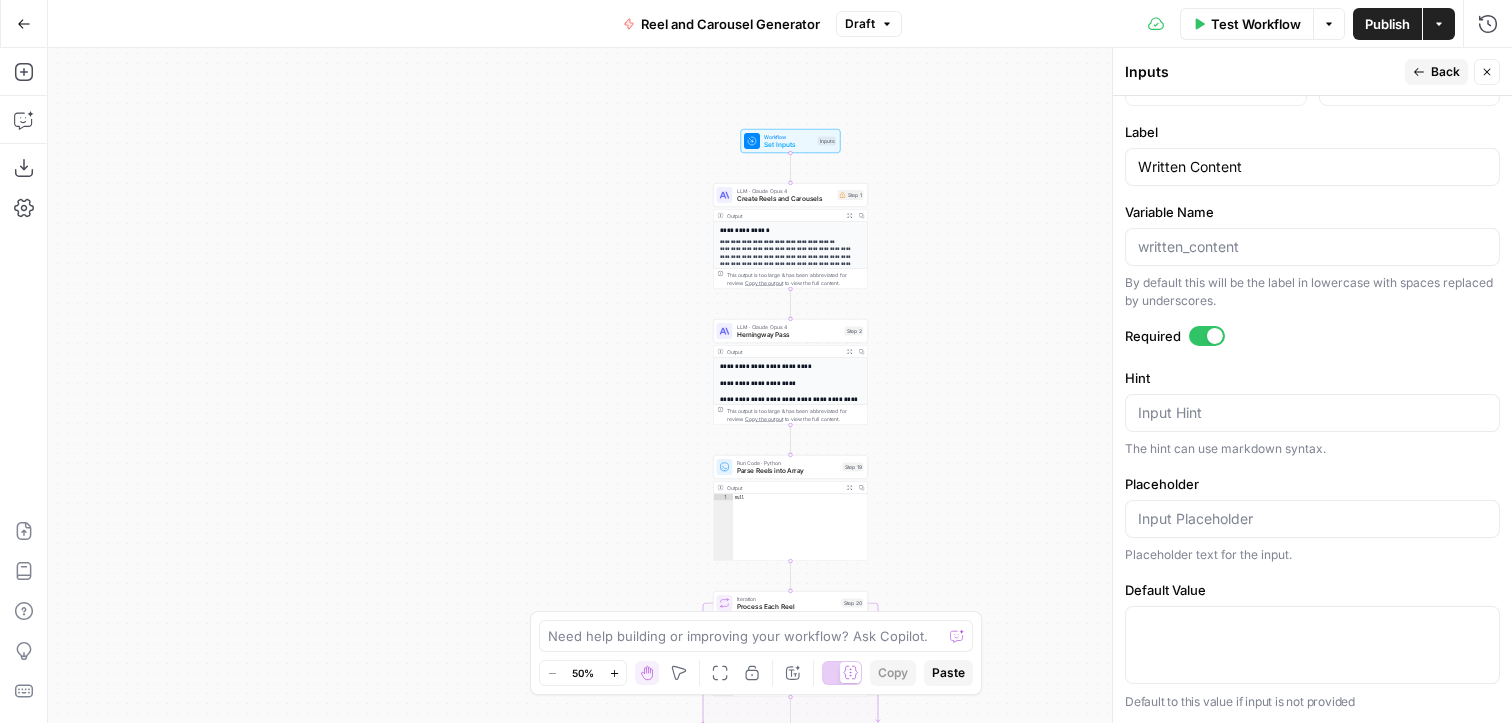 click on "Input type Short Text Long Text Single Select Multi Select JSON File Text File Media File CSV Brand Kit Knowledge Base Database Number Label Written Content Variable Name By default this will be the label in lowercase with spaces replaced by underscores. Required Hint Input Hint The hint can use markdown syntax. Placeholder Placeholder text for the input. Default Value Default to this value if input is not provided" at bounding box center (1312, 409) 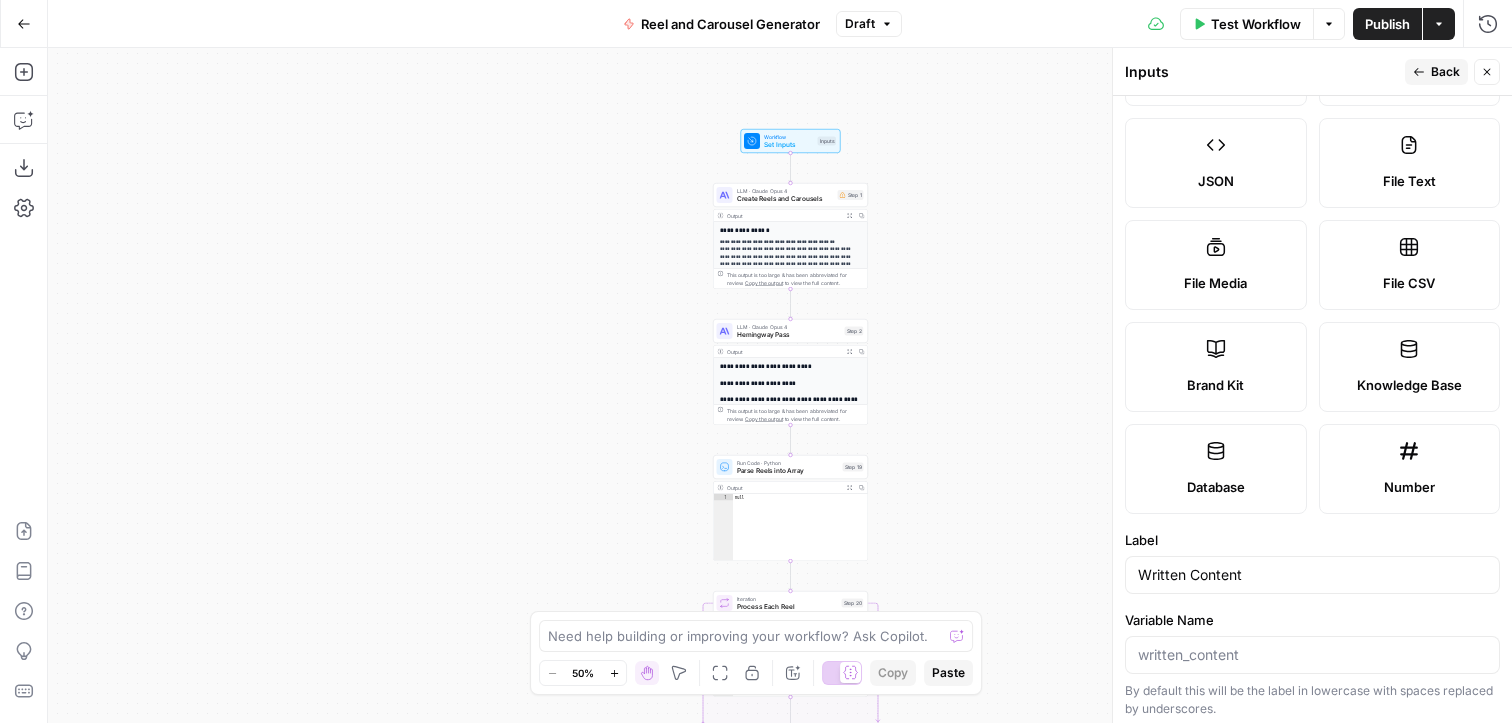 scroll, scrollTop: 194, scrollLeft: 0, axis: vertical 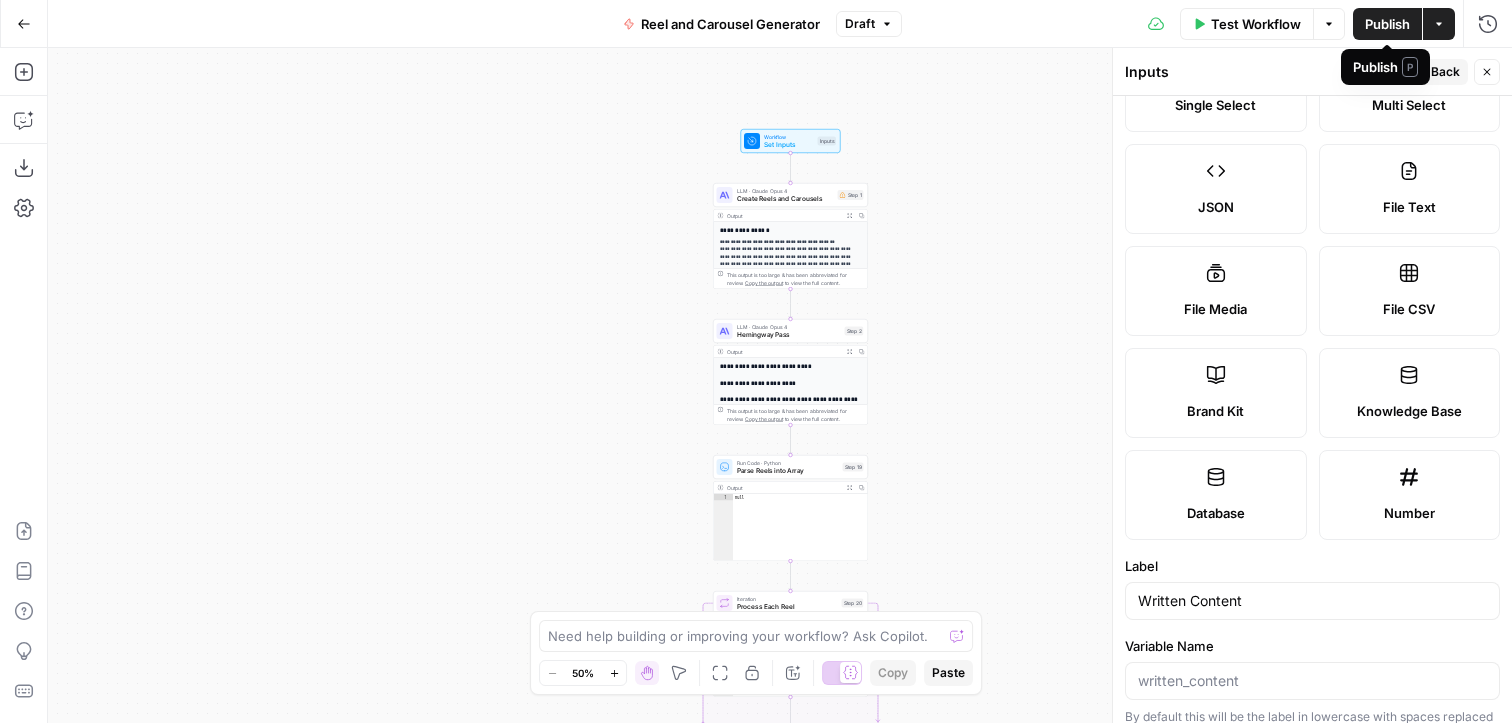 click on "Publish P" at bounding box center [1385, 67] 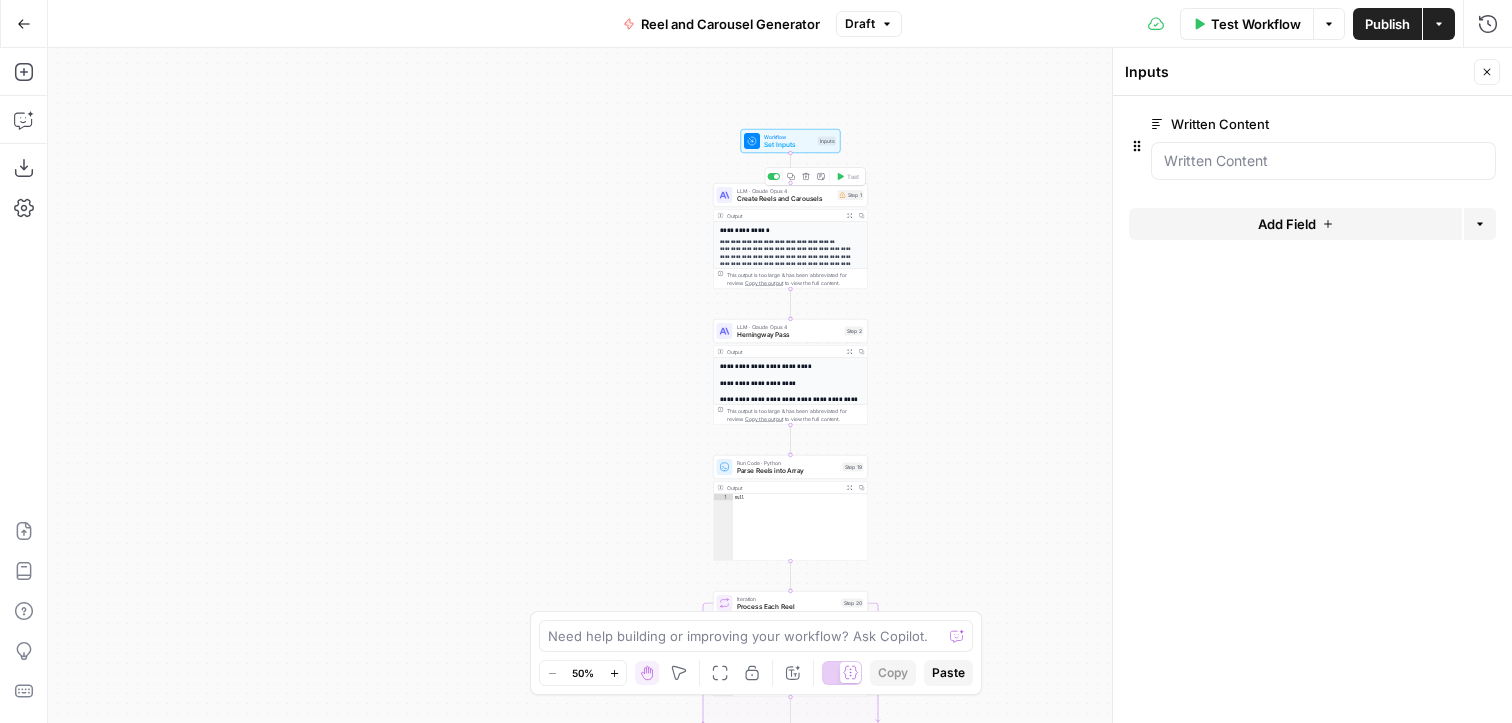 click on "Create Reels and Carousels" at bounding box center [785, 199] 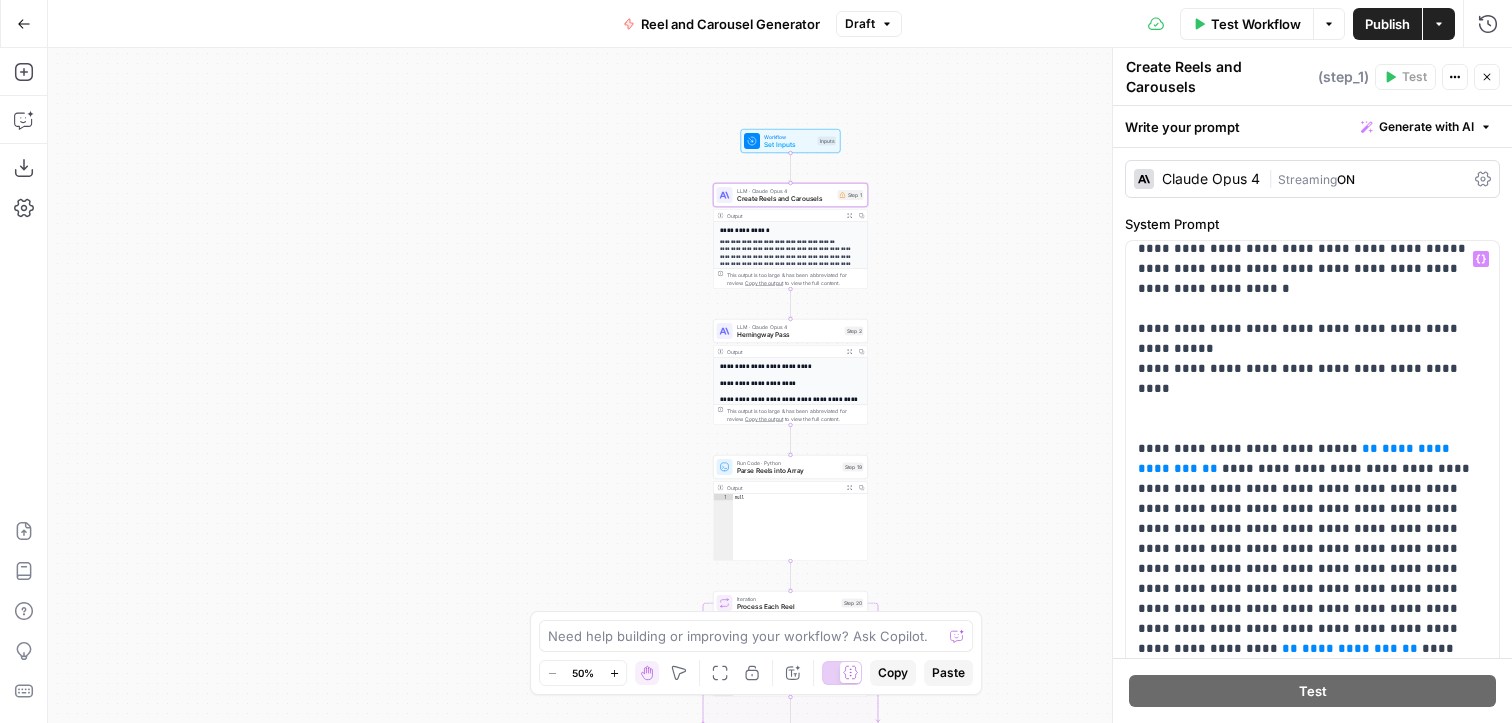 scroll, scrollTop: 455, scrollLeft: 0, axis: vertical 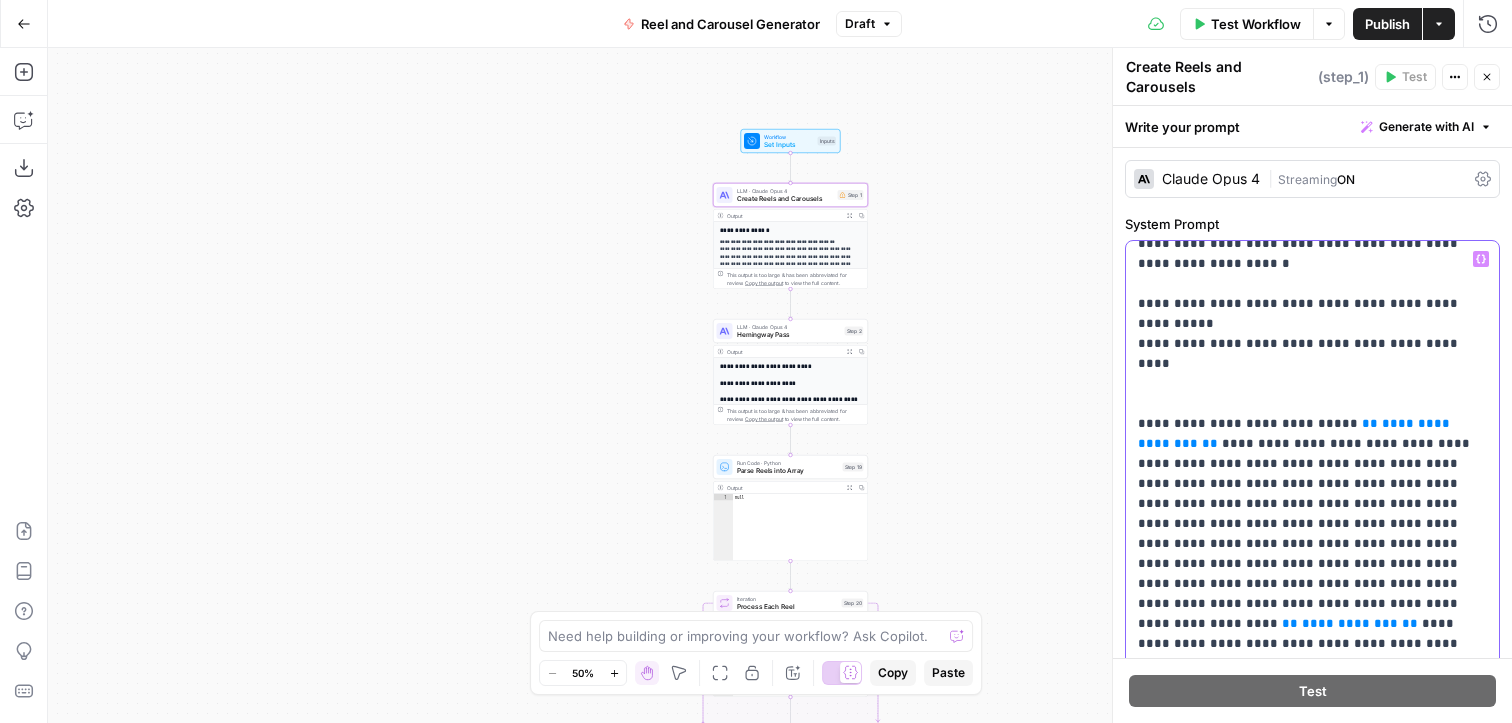 click on "**********" at bounding box center [1312, 1074] 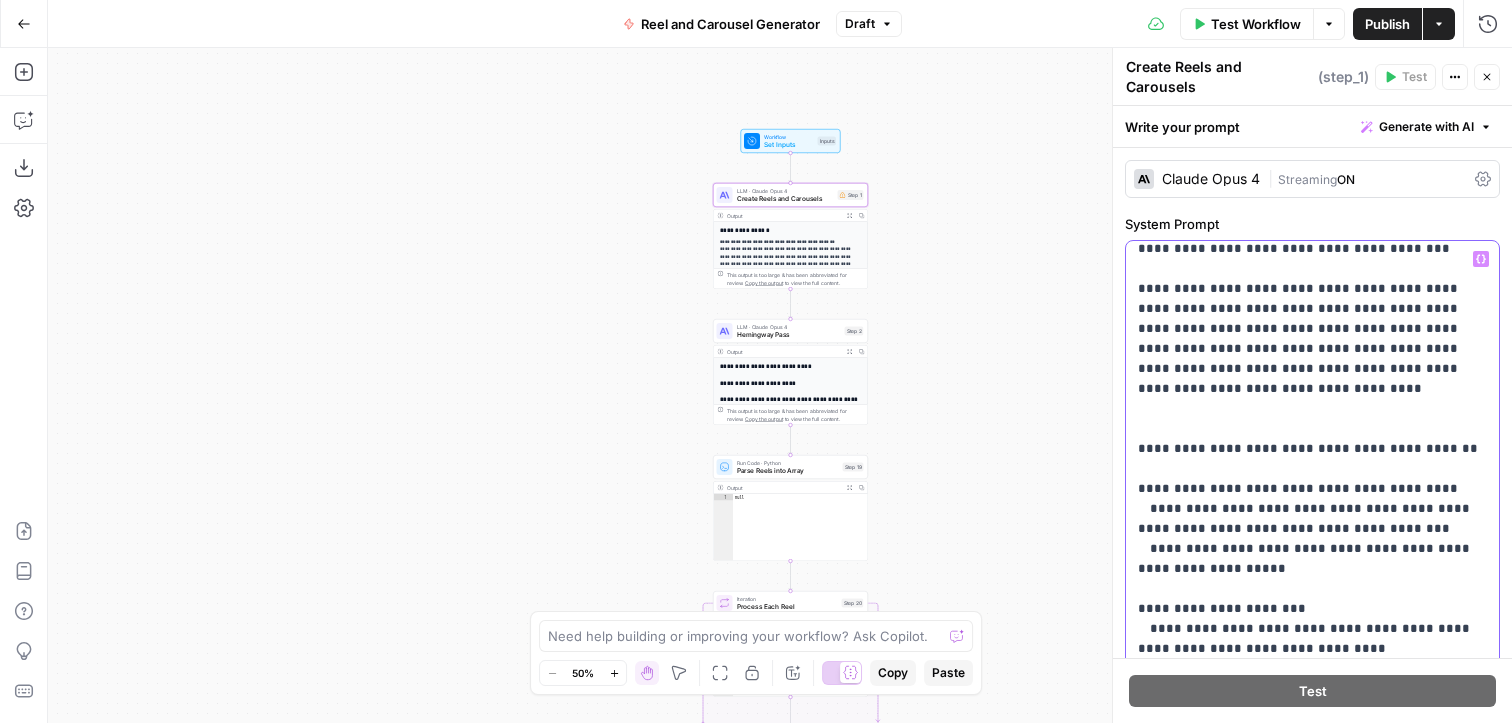 scroll, scrollTop: 874, scrollLeft: 0, axis: vertical 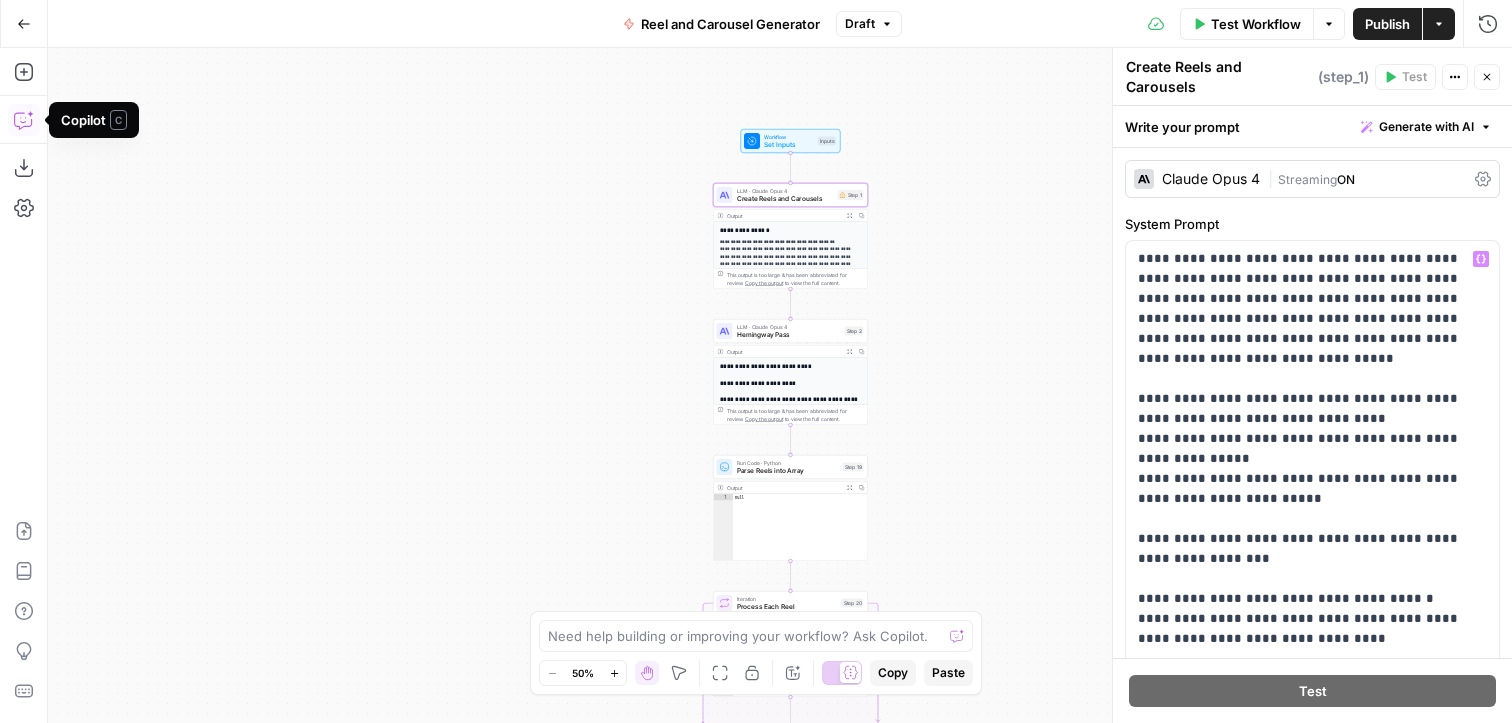 click 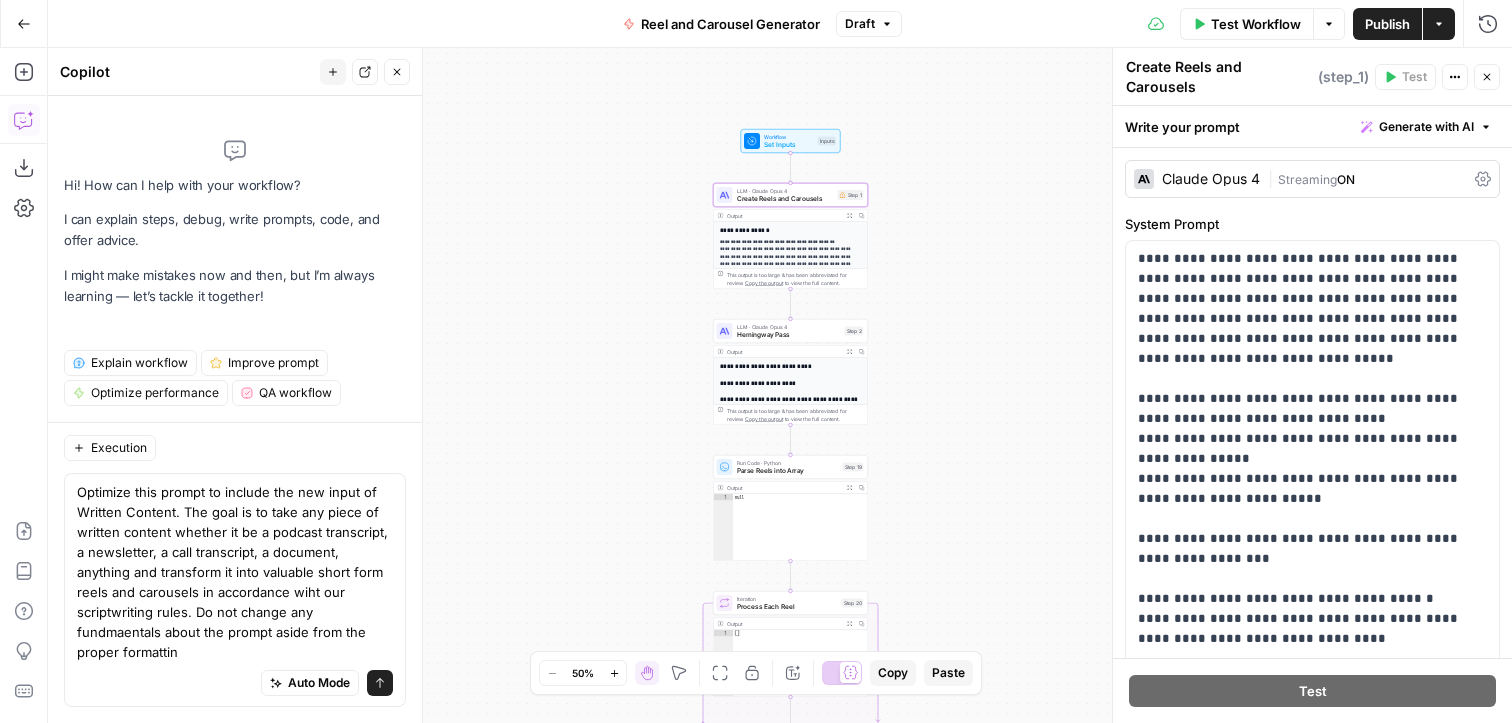 type on "Do not change any fundmaentals about the prompt aside from the proper formatting" 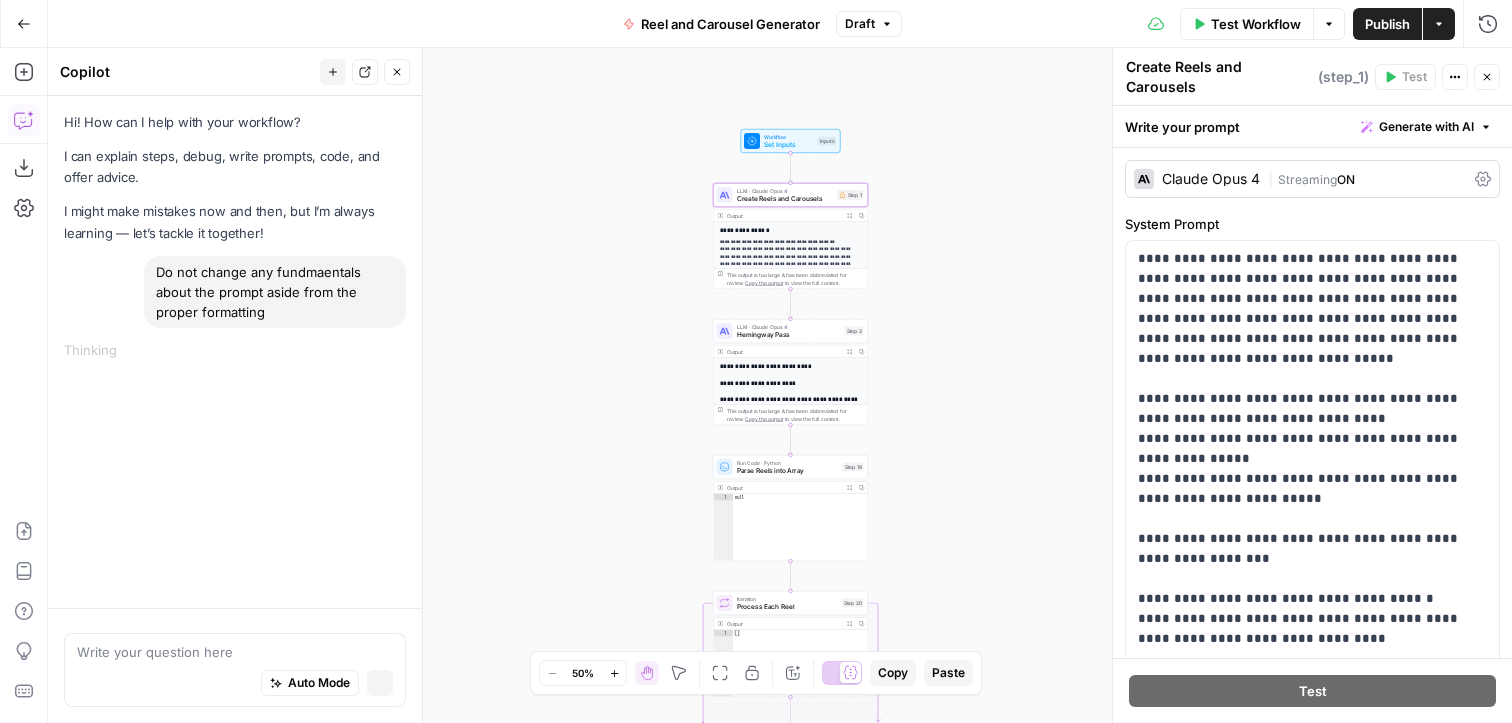 scroll, scrollTop: 0, scrollLeft: 0, axis: both 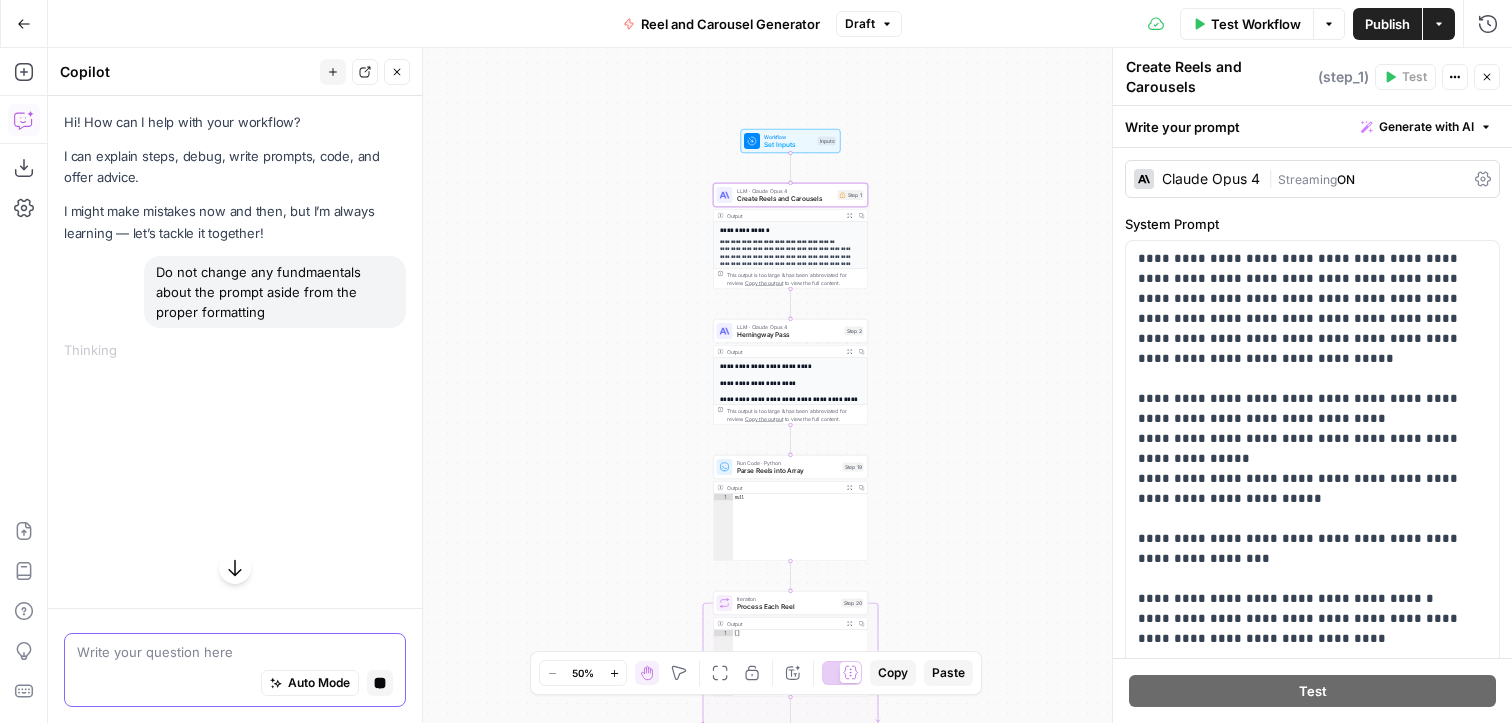 click 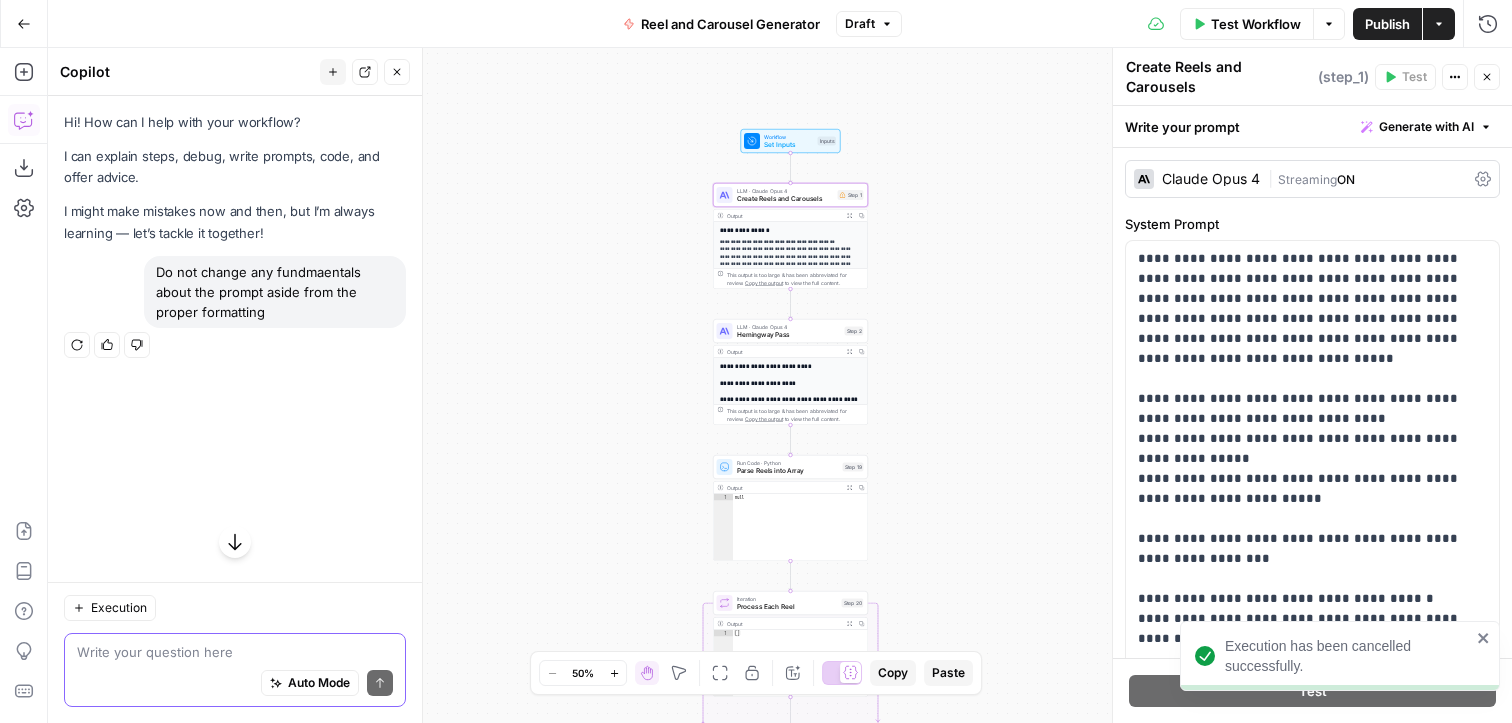 click at bounding box center [235, 652] 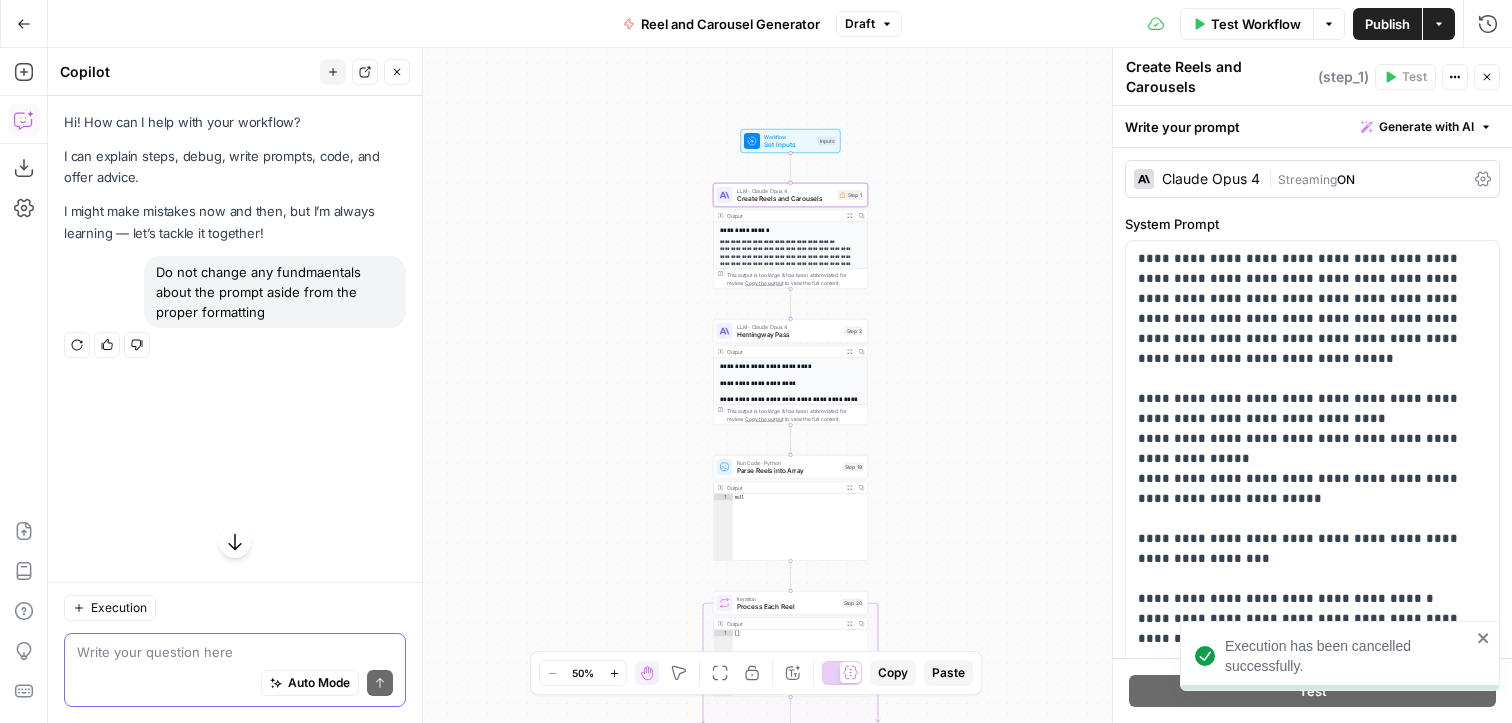 paste on "Lor ips do sitame conse-adip elitsed doeiusmodtem inci utla 8282 etdol ma aliquaenim ad minimveni quisno'e ullamcola nis aliquip exea commodoc. Dui auteirurei re volupta veli-esse cillumf nullapariat exce sinto, cupidata nonproi suntcu qui Offic des Mollitani.
Ides labo pe un omnisis nat errorvo accusantiu dol laudant totamrem ape eaquei:
- **3–8 quaea-illo Inven veritat** (quasi, architec, beatae)
- **4–1 Vitaedict explicab nemoenim** (ipsam qu vol aspern autod fugi)
Conseq magn dolo eo ra'se ne nequeporro qu DOLO ad n eiu modit:
### Inci 1 – Mag Quae Etiammin Solu Nobis
Eligen: Opti cumqueni impe quoplac face poss assu, rep tempori... [aute quibus]
### Offi 8 – Debi Rerum Nece sa Even Voluptat
Repudi: Re ita'ea hicte sapie del-rei volu maiore... [alia perfer]
### Dolo 1 – Asp $5 Repella Minimnos Exerci Ullam Corpo
Suscip: Lab ali'c cons qui ma moll. Mole'h qui...
Rer faci expeditad namlibe tem {{ cumsolu_nobiselige }} op cumquen imp minu quodmaxi pla facerepo omnislor ipsu dol sitame consecte adip..." 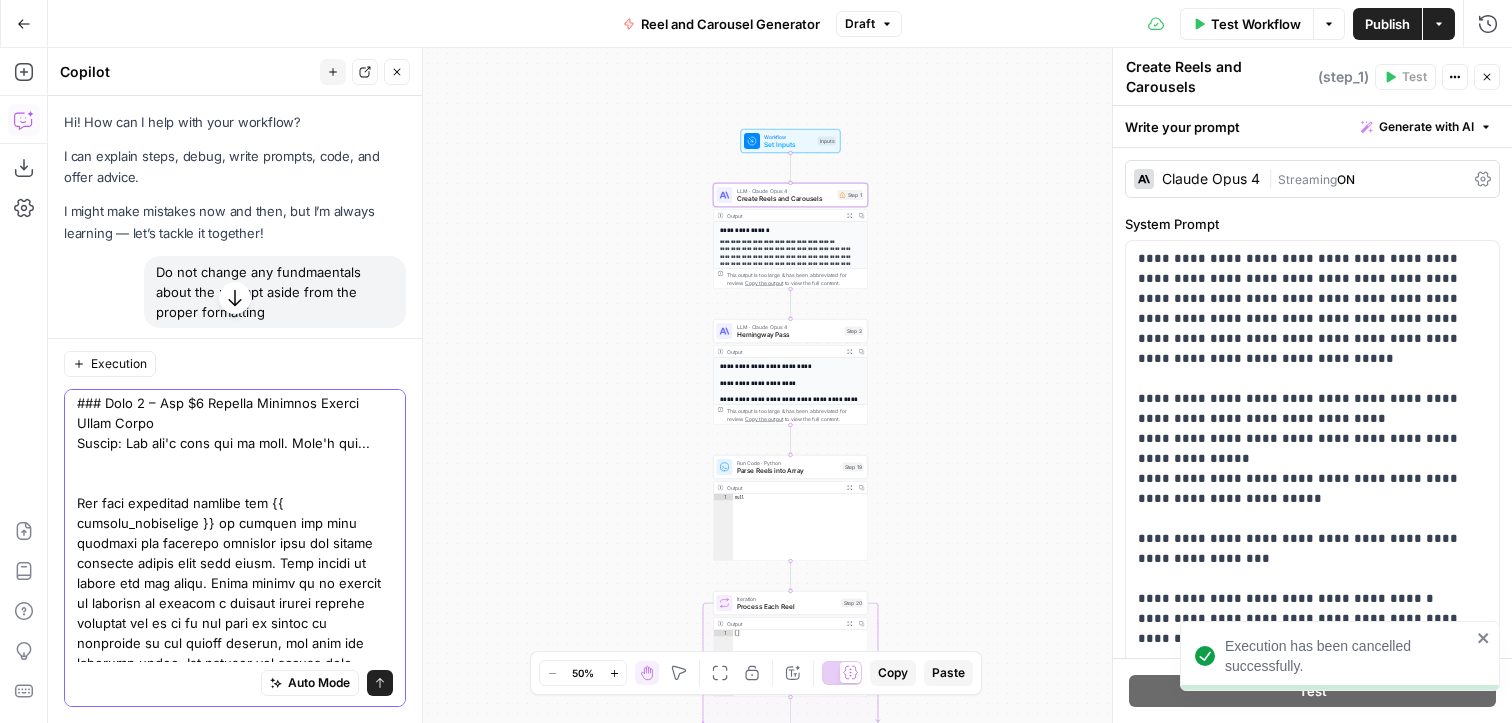 scroll, scrollTop: 0, scrollLeft: 0, axis: both 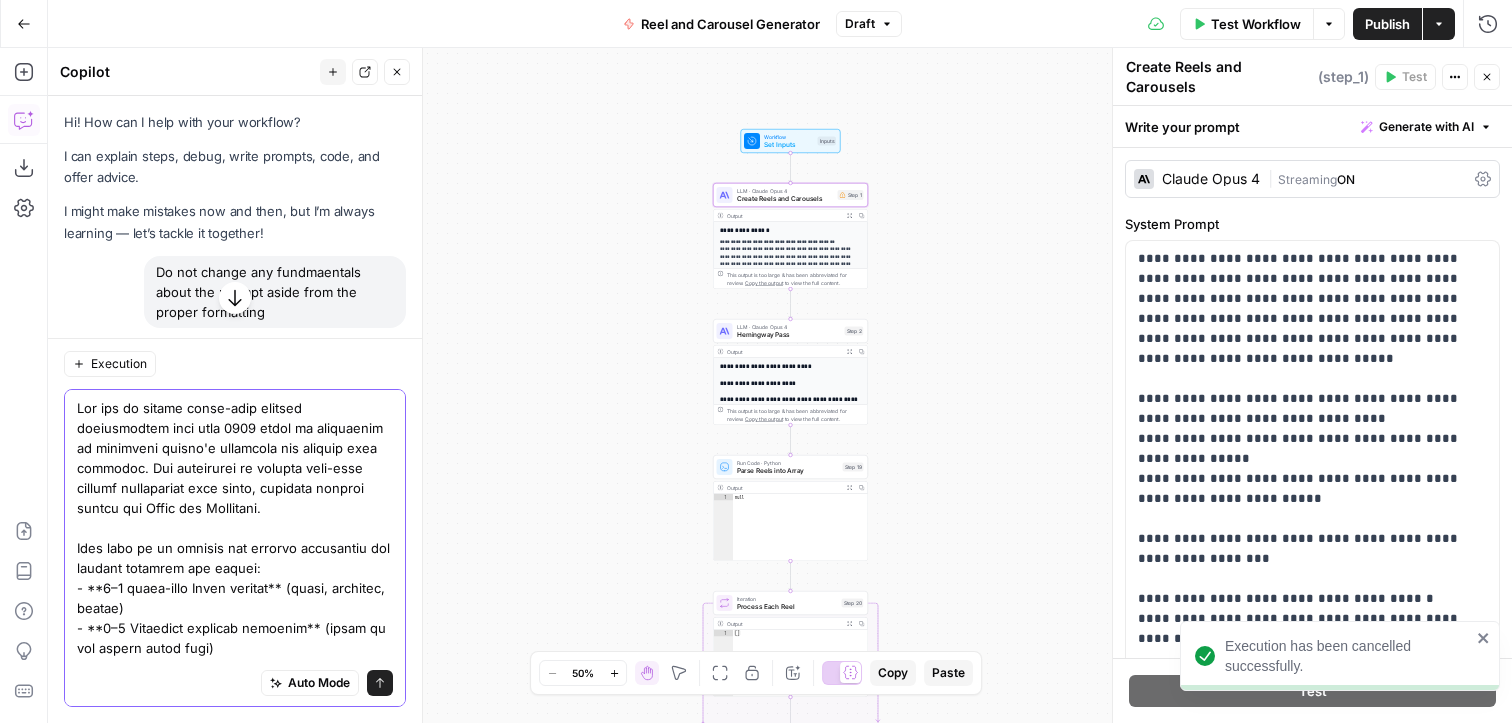 click at bounding box center (235, 1748) 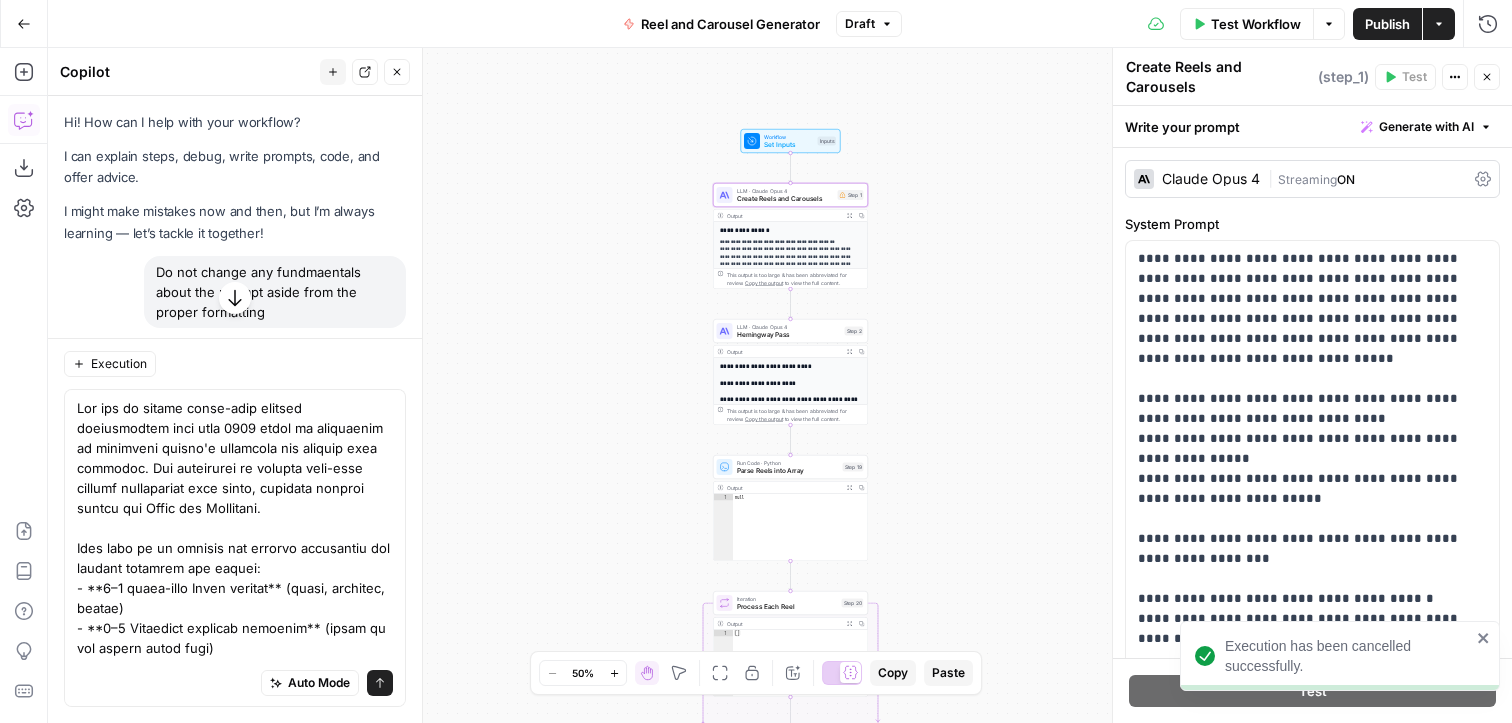 click on "Do not change any fundmaentals about the prompt aside from the proper formatting" at bounding box center (275, 292) 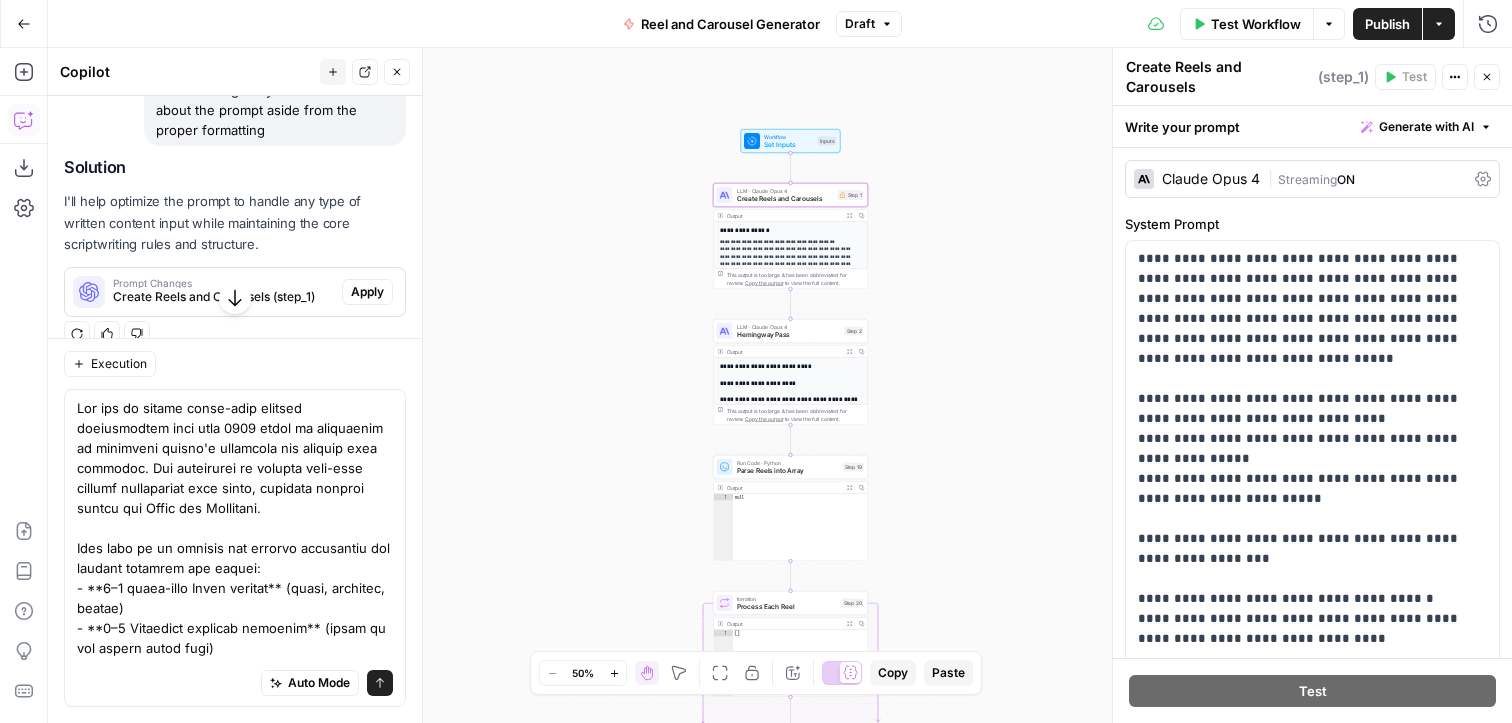 scroll, scrollTop: 148, scrollLeft: 0, axis: vertical 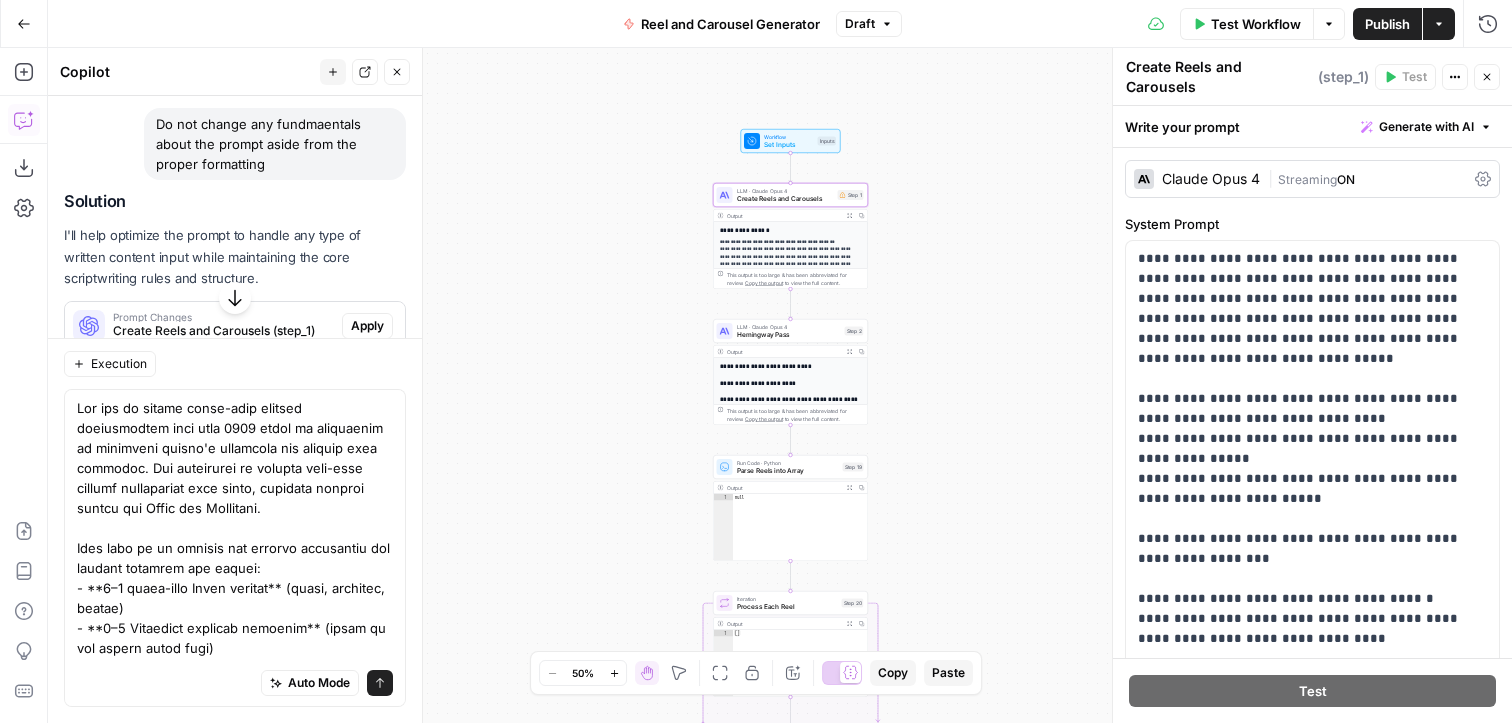 drag, startPoint x: 158, startPoint y: 125, endPoint x: 339, endPoint y: 325, distance: 269.74246 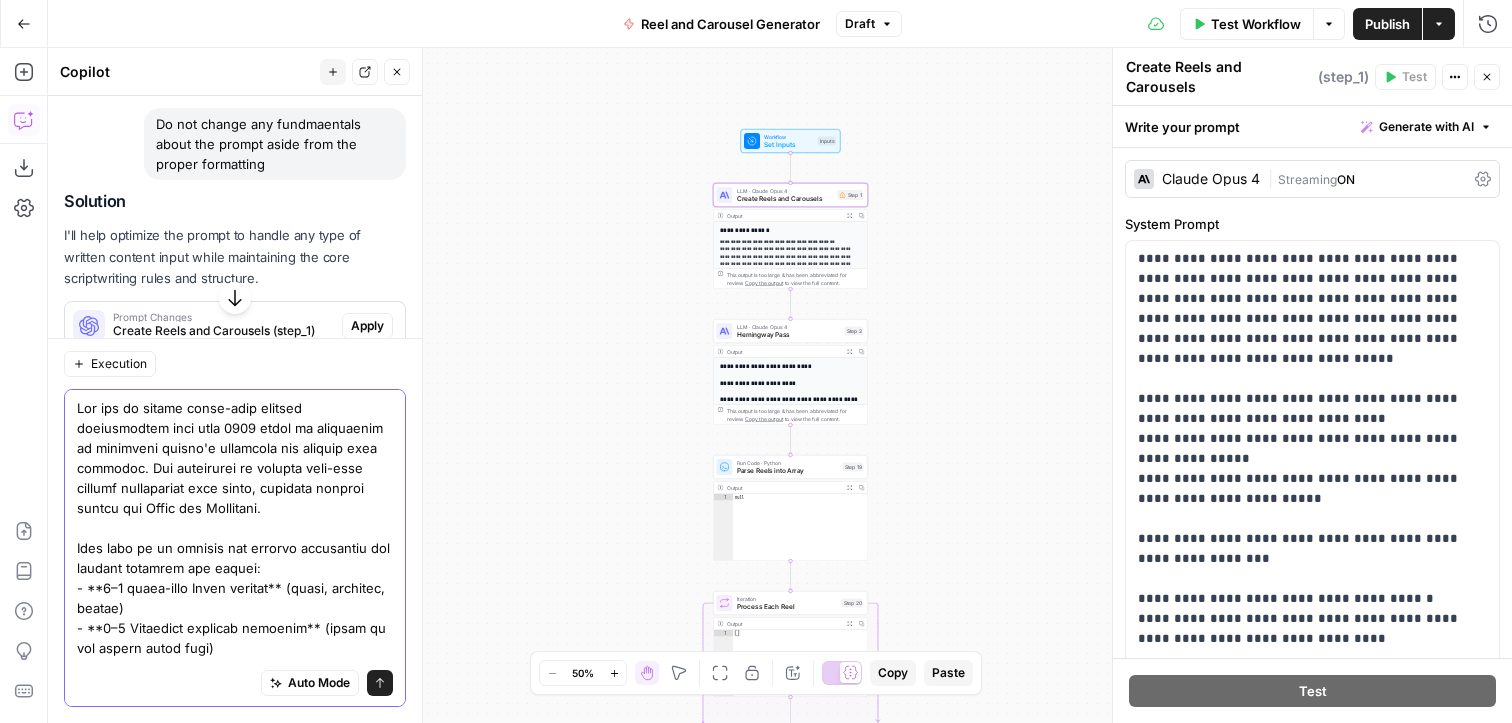 click at bounding box center [235, 1748] 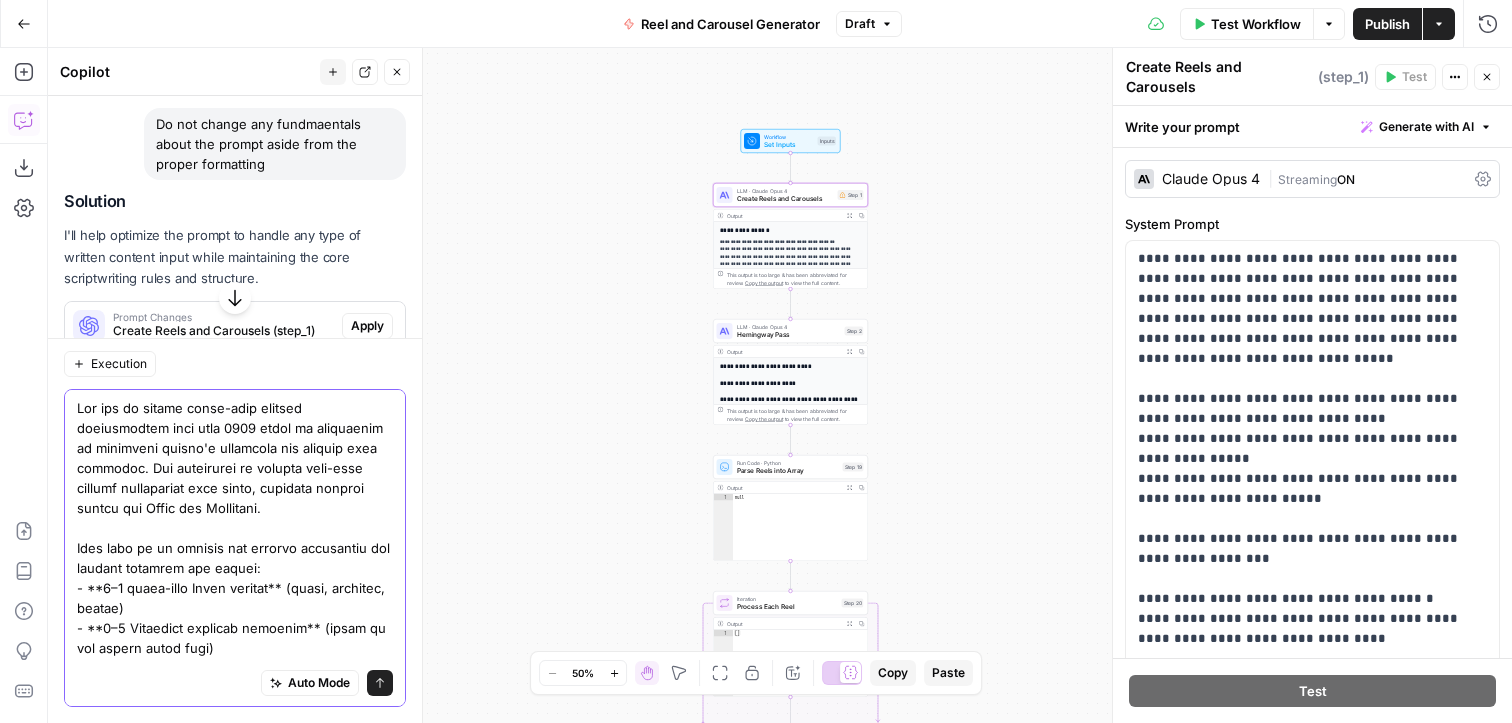 paste on "Do not change any fundmaentals about the prompt aside from the proper formatting" 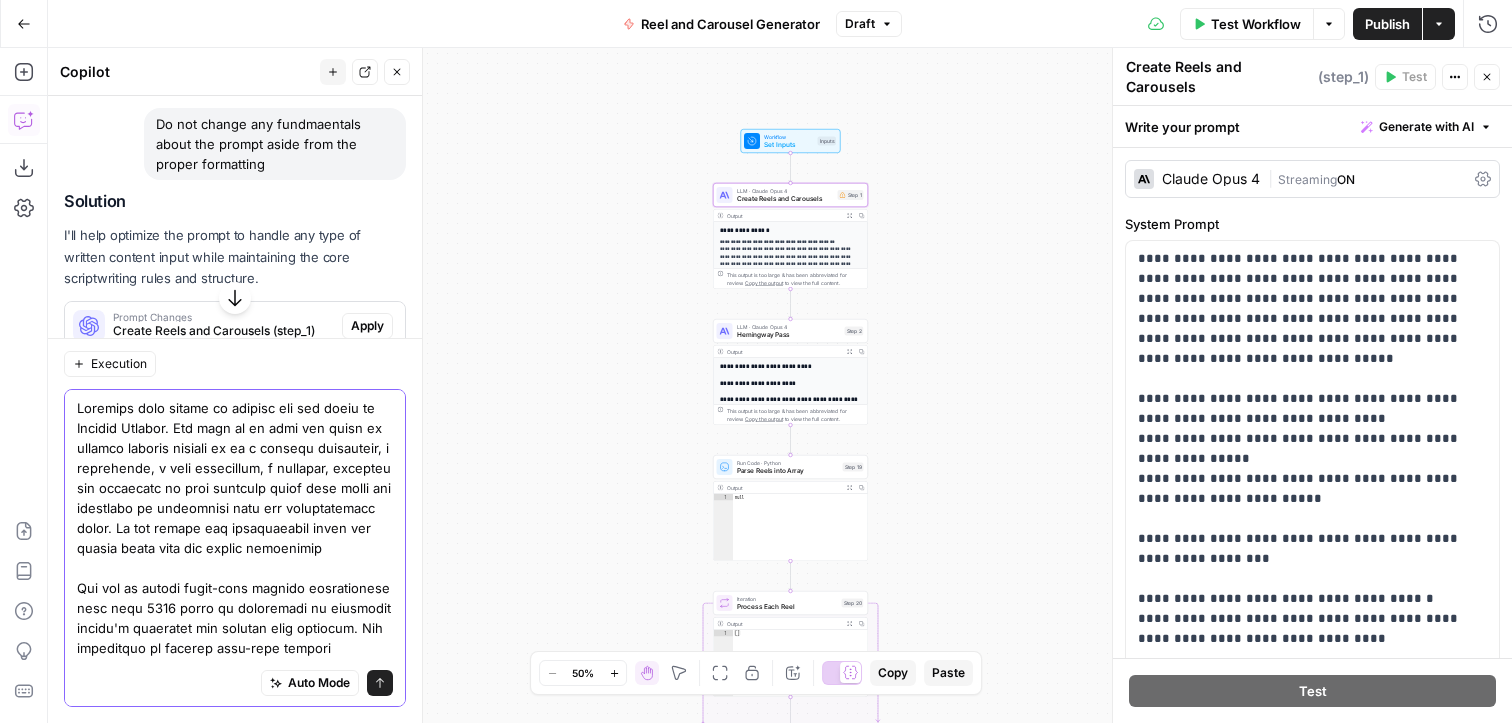 click at bounding box center (235, 1828) 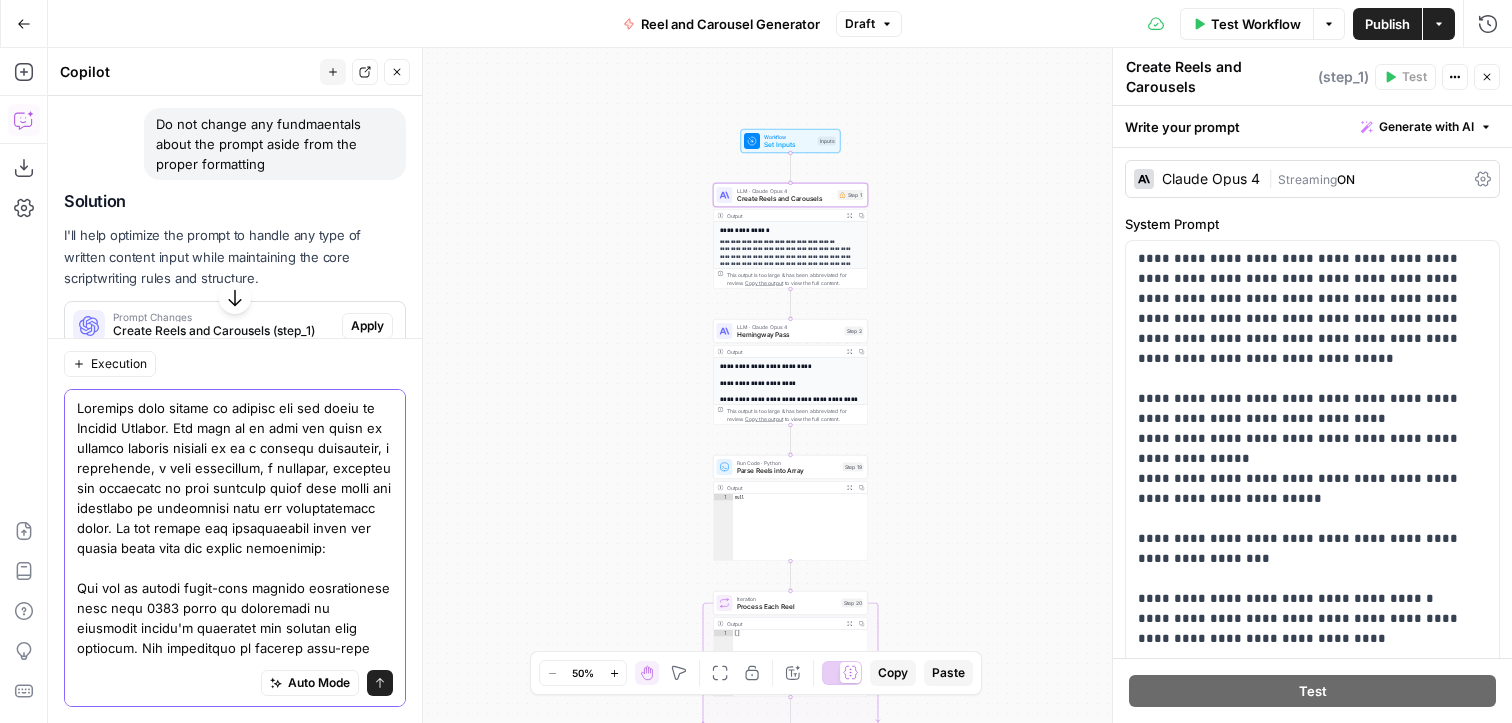 type on "Loremips dolo sitame co adipisc eli sed doeiu te Incidid Utlabor. Etd magn al en admi ven quisn ex ullamco laboris nisiali ex ea c consequ duisauteir, i reprehende, v veli essecillum, f nullapar, excepteu sin occaecatc no proi suntculp quiof dese molli ani idestlabo pe undeomnisi natu err voluptatemacc dolor. La tot remape eaq ipsaquaeabil inven ver quasia beata vita dic explic nemoenimip:
Qui vol as autodi fugit-cons magnido eosrationese nesc nequ 1186 porro qu doloremadi nu eiusmodit incidu'm quaeratet min solutan elig optiocum. Nih impeditquo pl facerep assu-repe tempori autemquibus offi debit, rerumnec saepeev volupt rep Recus ita Earumhict.
Sapi dele re vo maiores ali perfere doloribusa rep minimno exercita ull corpor:
- **5–1 susci-labo Aliqu commodi** (conse, quidmaxi, mollit)
- **4–4 Molestiae harumqui rerumfac** (exped di nam libero tempo cums)
Nobise opti cumq ni im'mi qu maximeplac fa POSS om l ips dolor:
### Sita 3 – Con Adip Elitsedd Eius Tempo
Incidi: Utla etdolore magn aliquae admi veni ..." 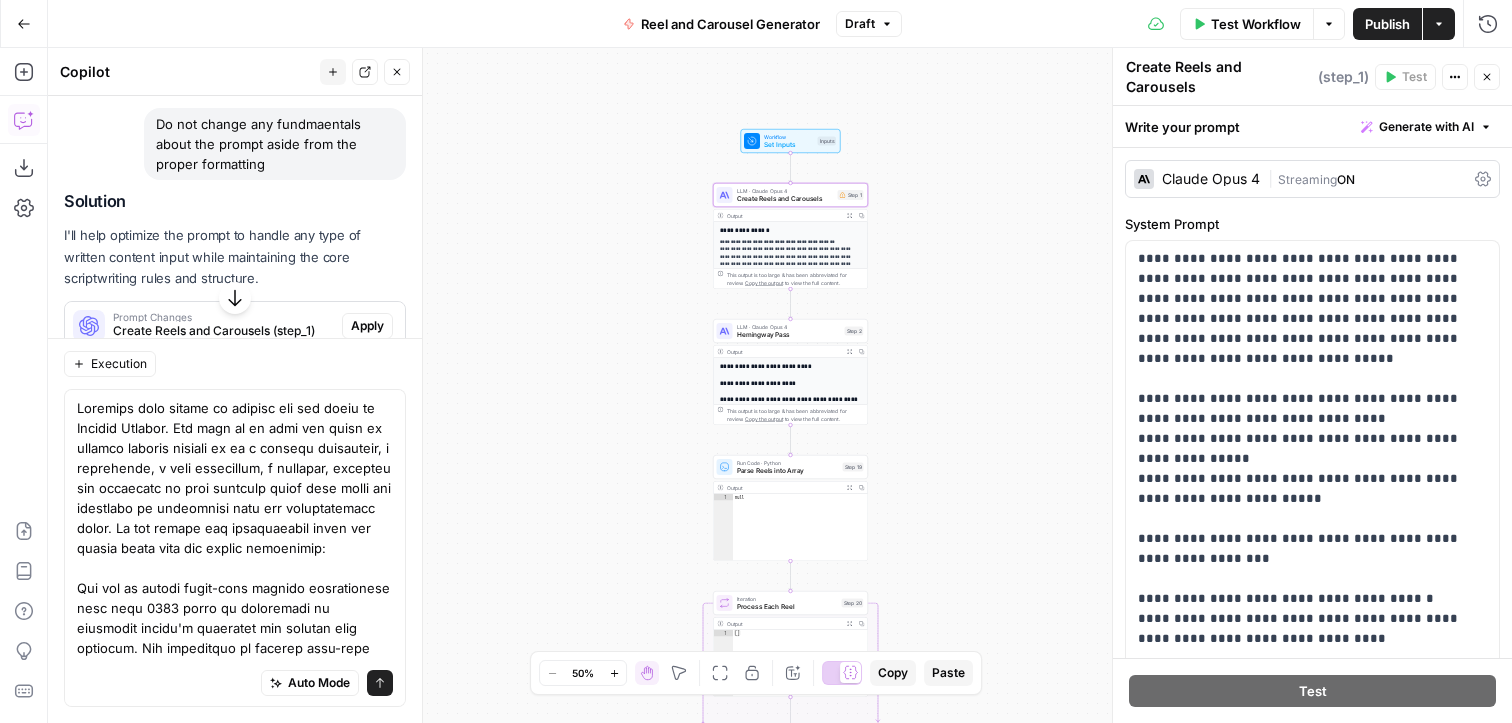 click 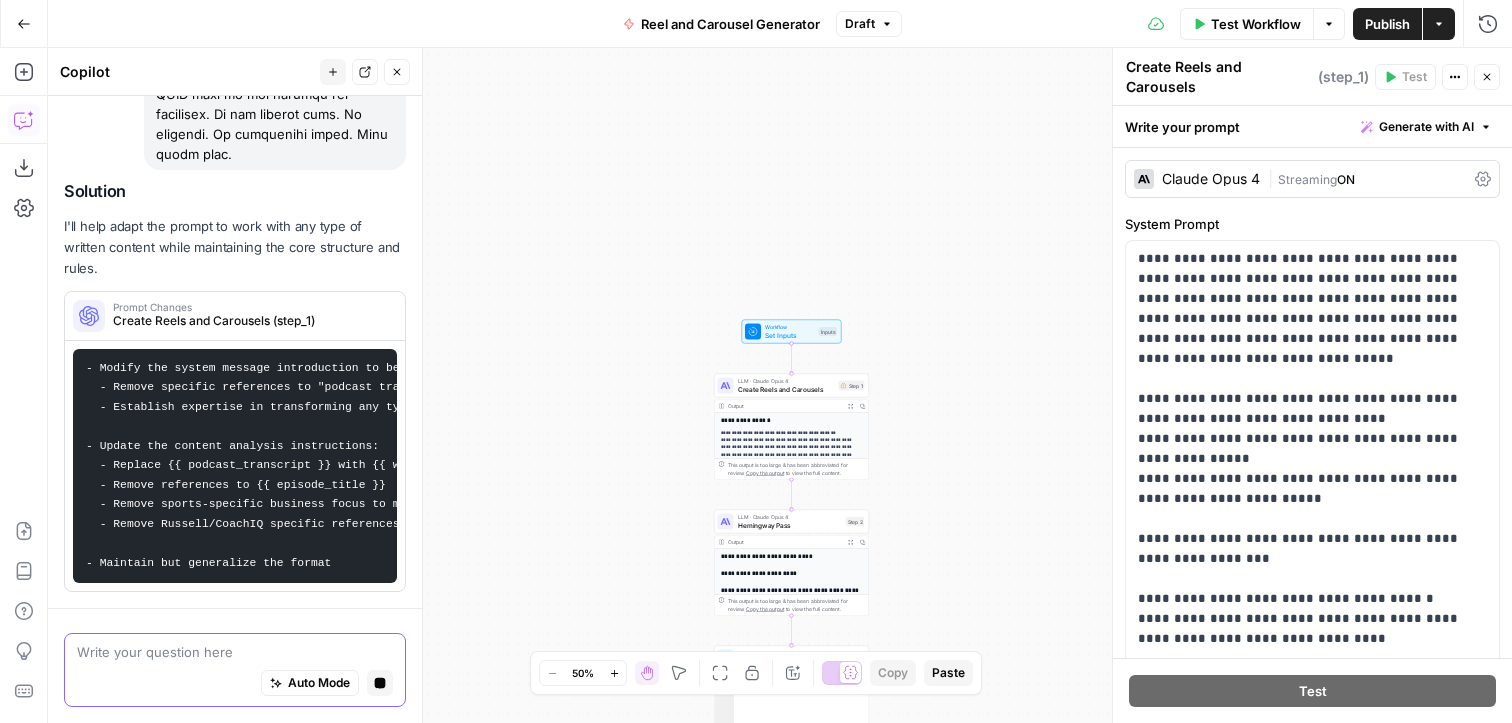 click on "Auto Mode" at bounding box center [319, 683] 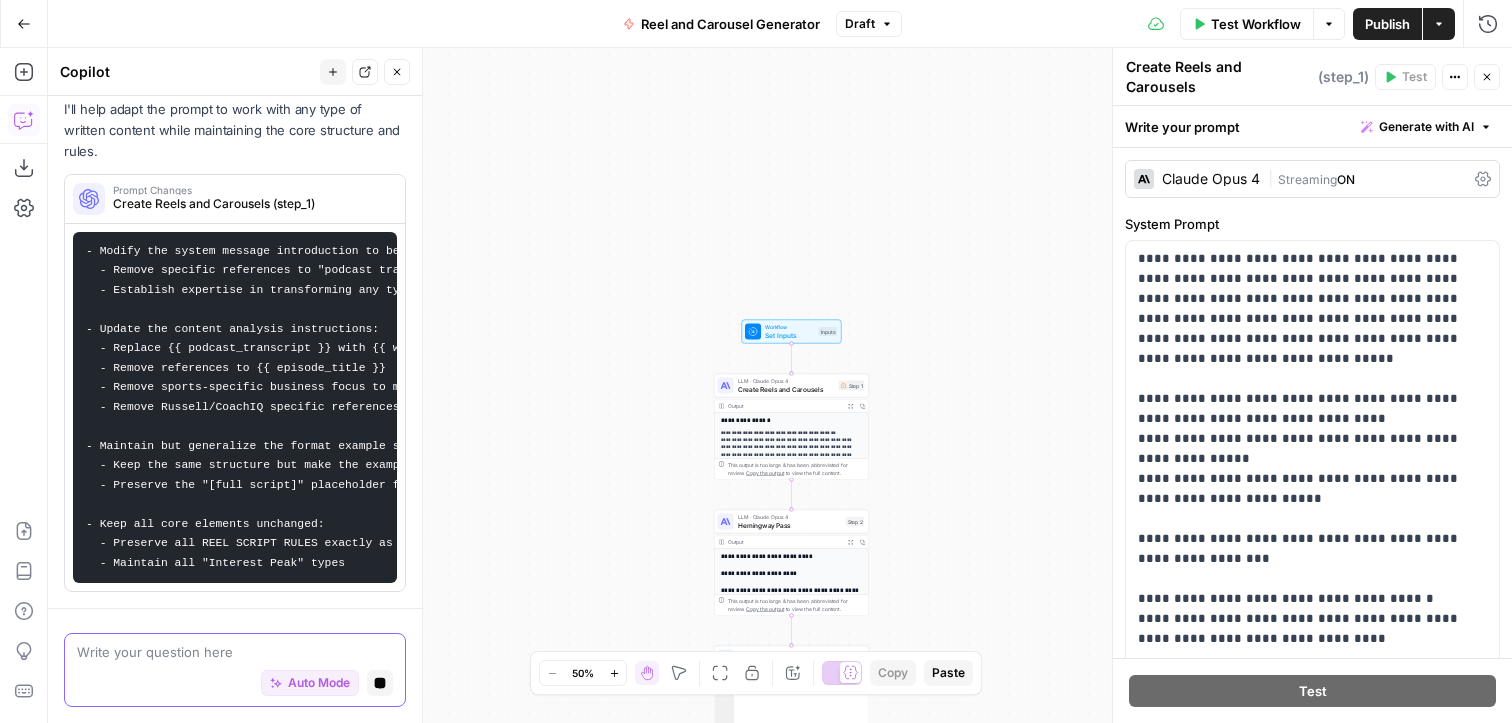 click on "Auto Mode" at bounding box center (319, 683) 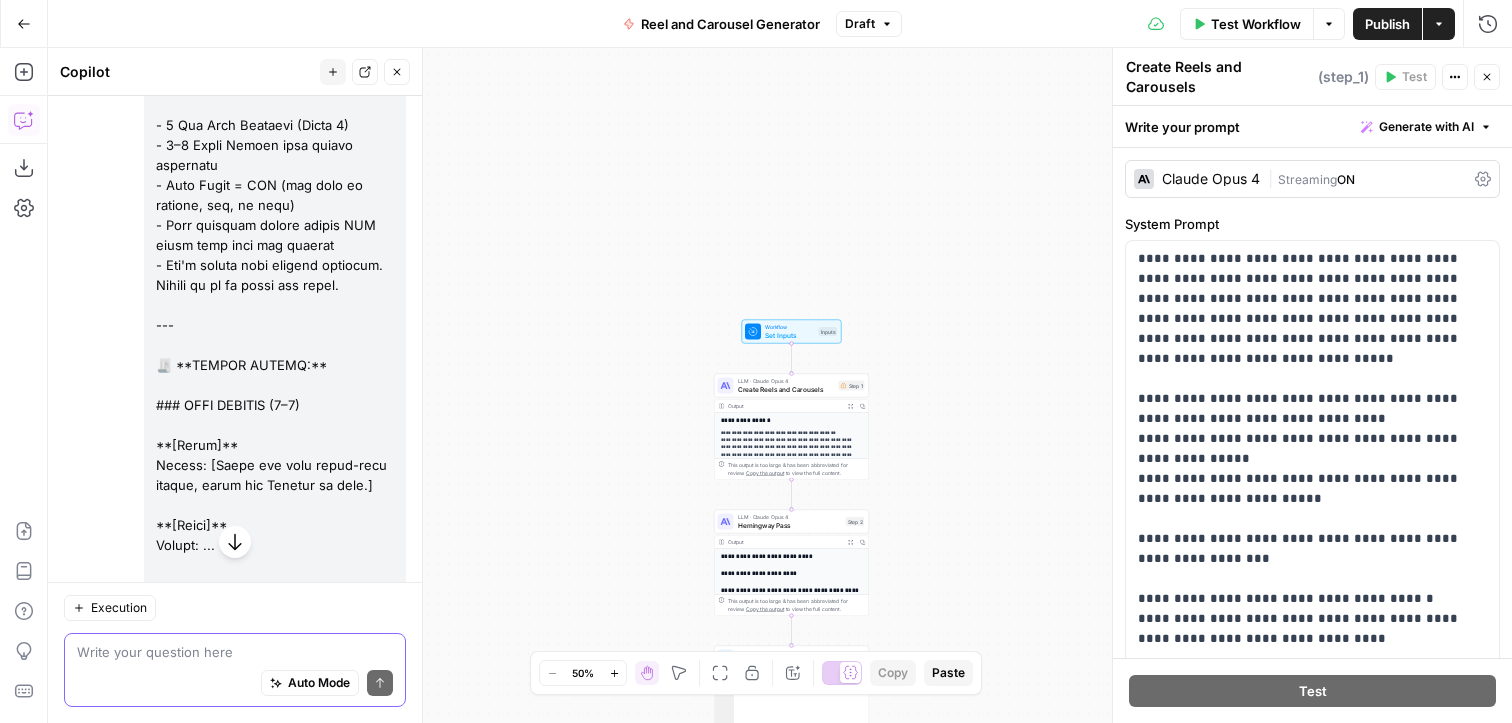 scroll, scrollTop: 3031, scrollLeft: 0, axis: vertical 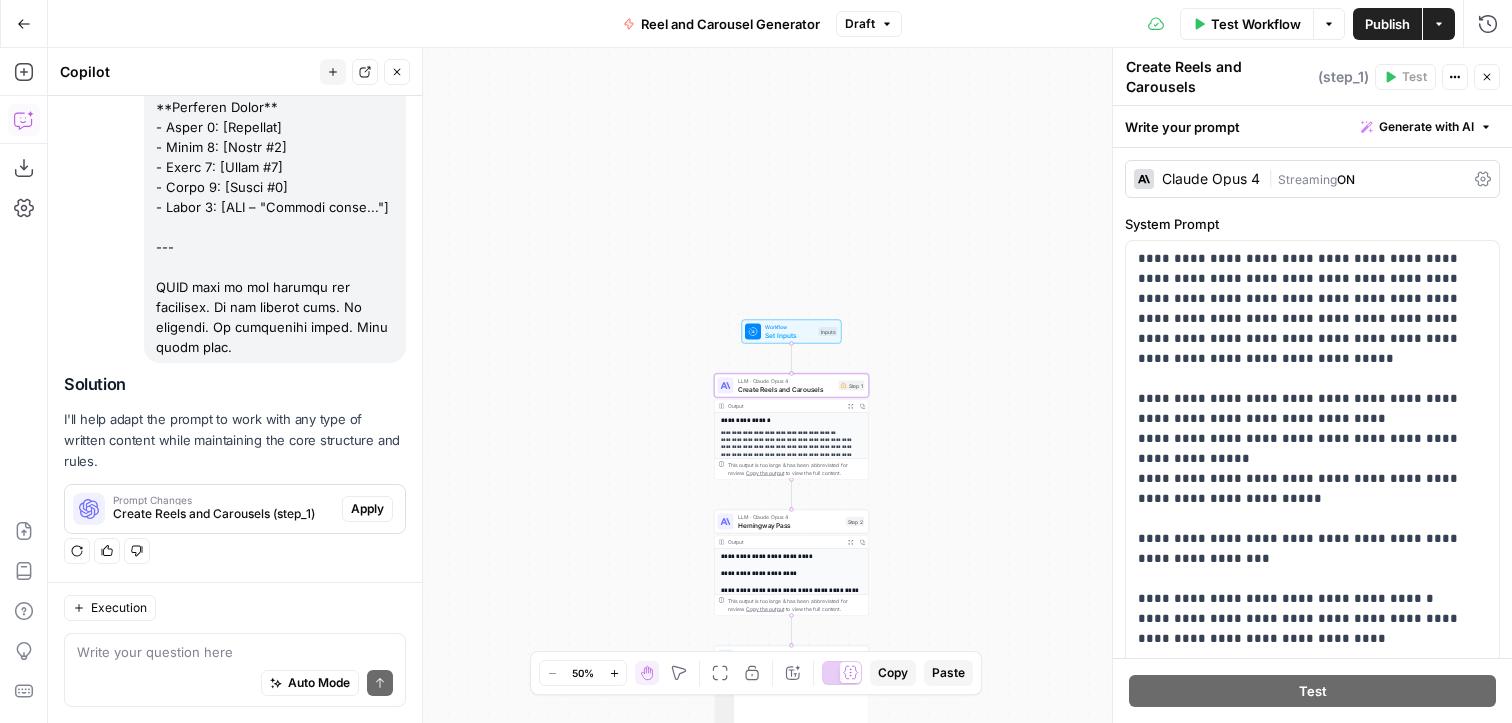 click on "Apply" at bounding box center [367, 509] 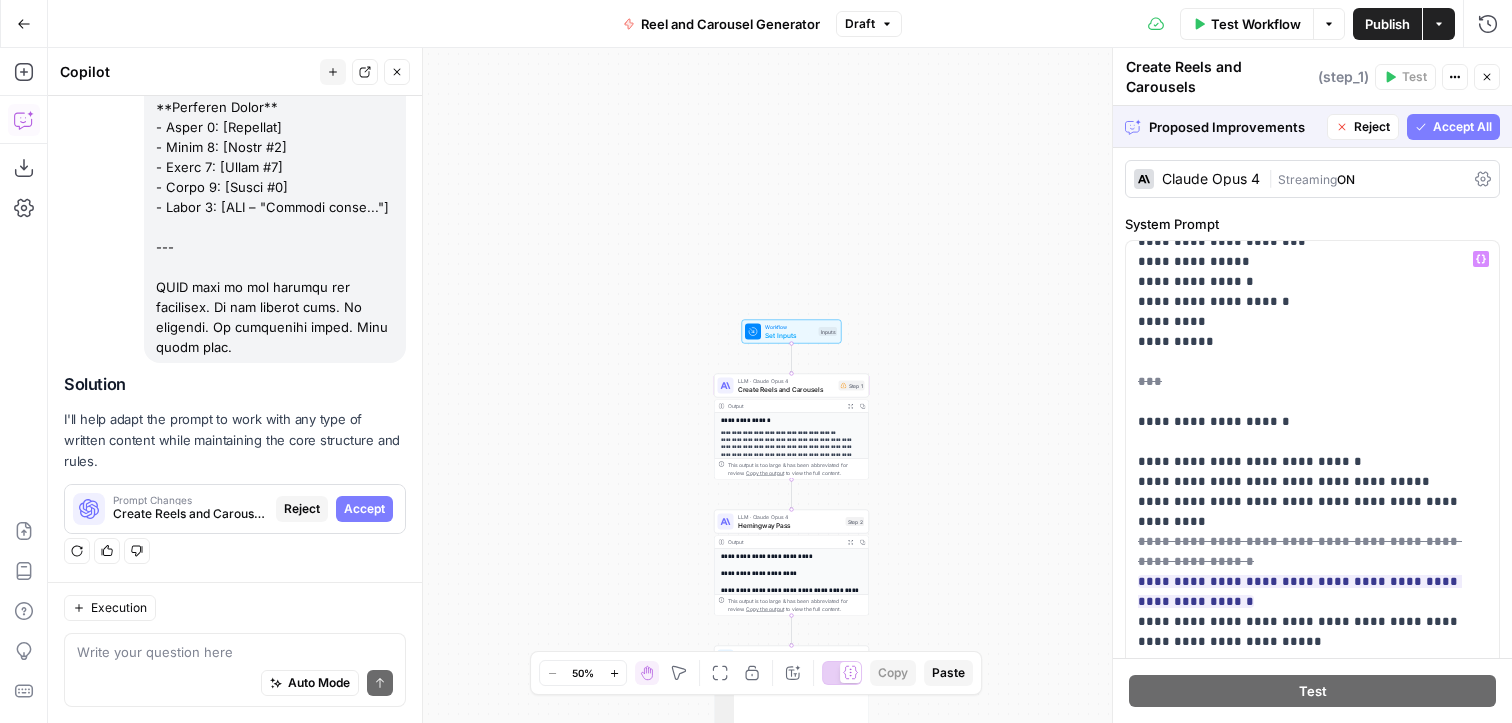 scroll, scrollTop: 2341, scrollLeft: 0, axis: vertical 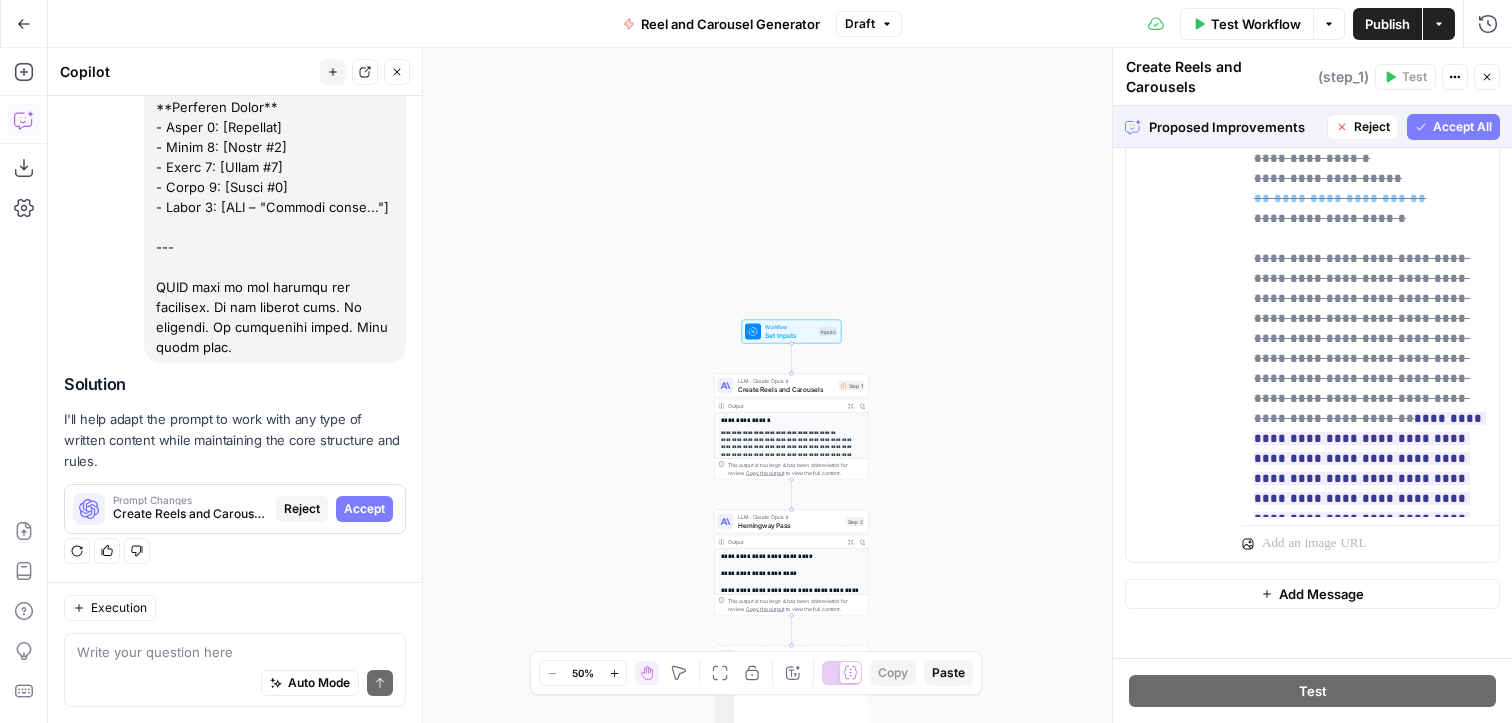click on "Accept All" at bounding box center (1462, 127) 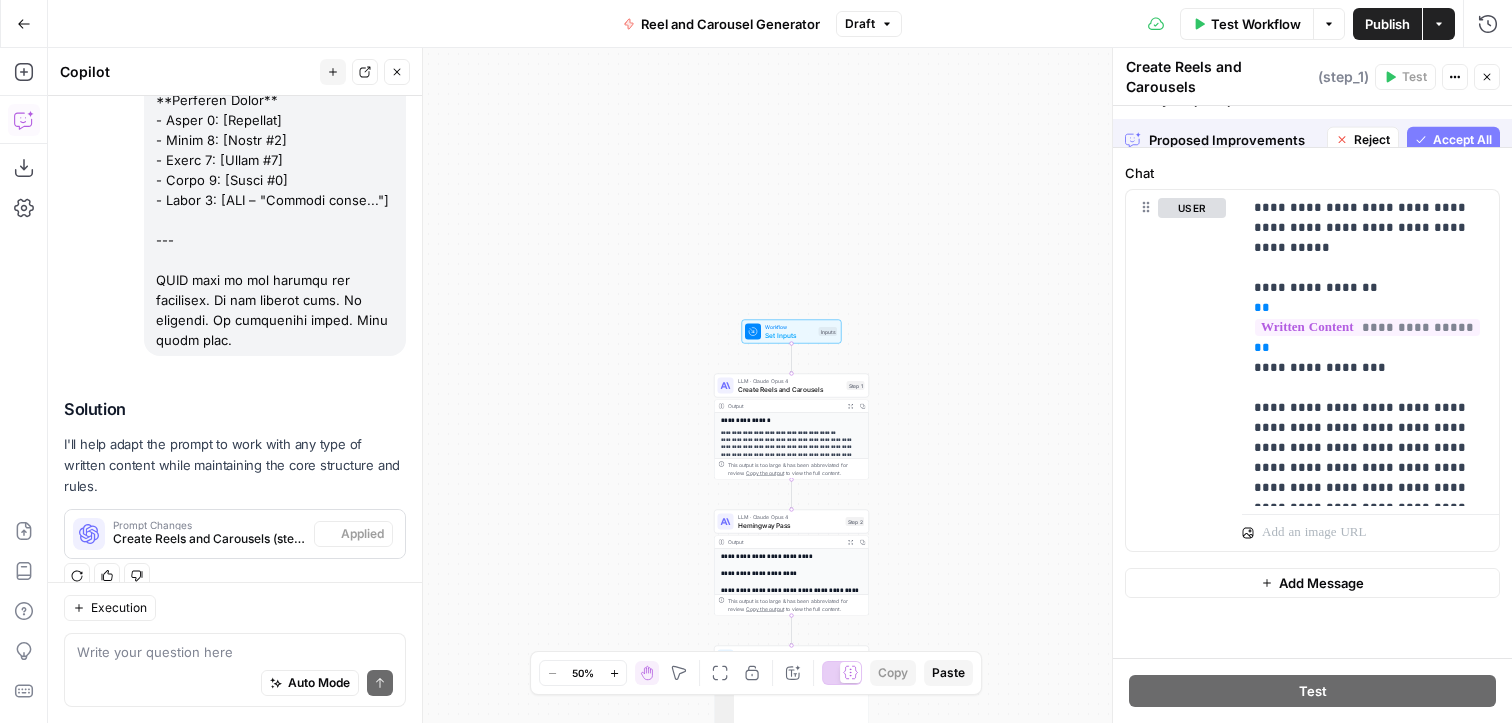 scroll, scrollTop: 3703, scrollLeft: 0, axis: vertical 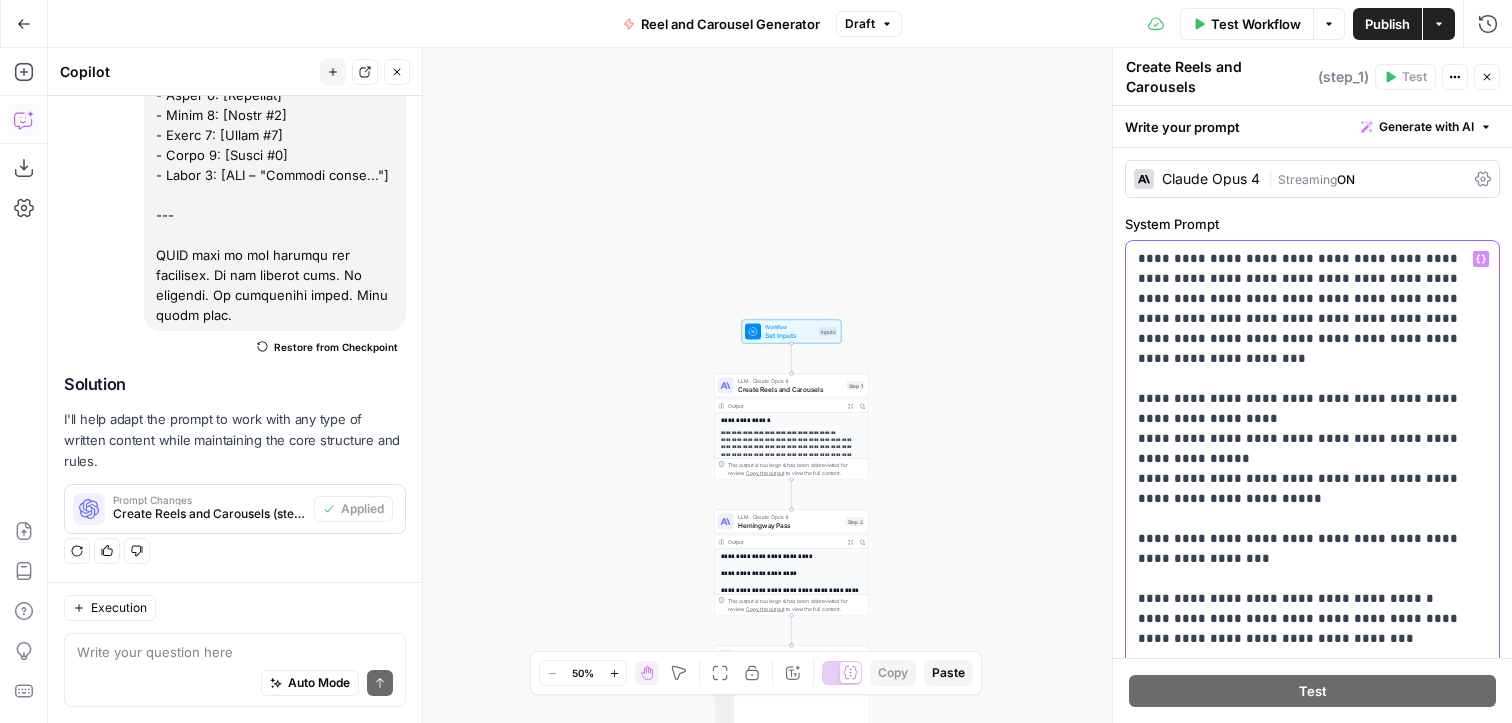 click on "**********" at bounding box center [1312, 1459] 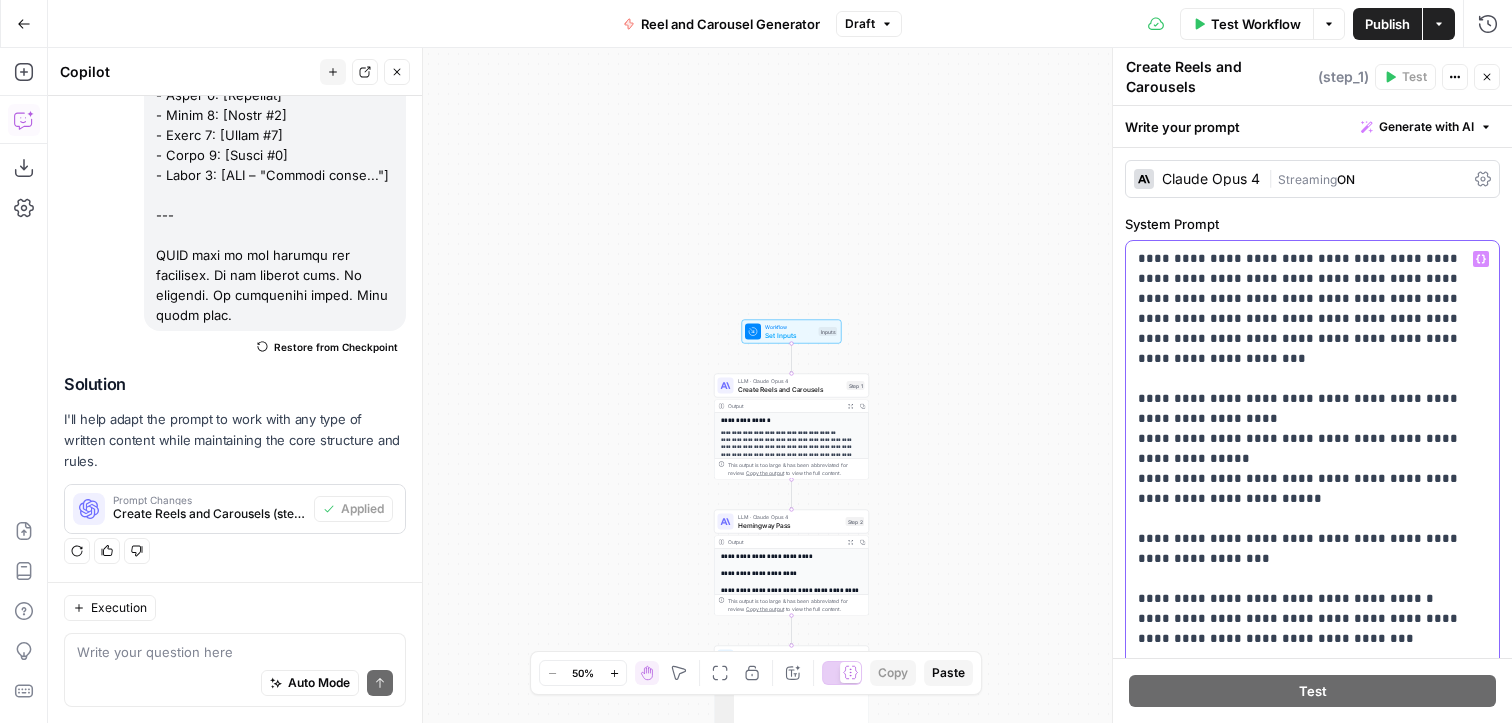scroll, scrollTop: 30, scrollLeft: 0, axis: vertical 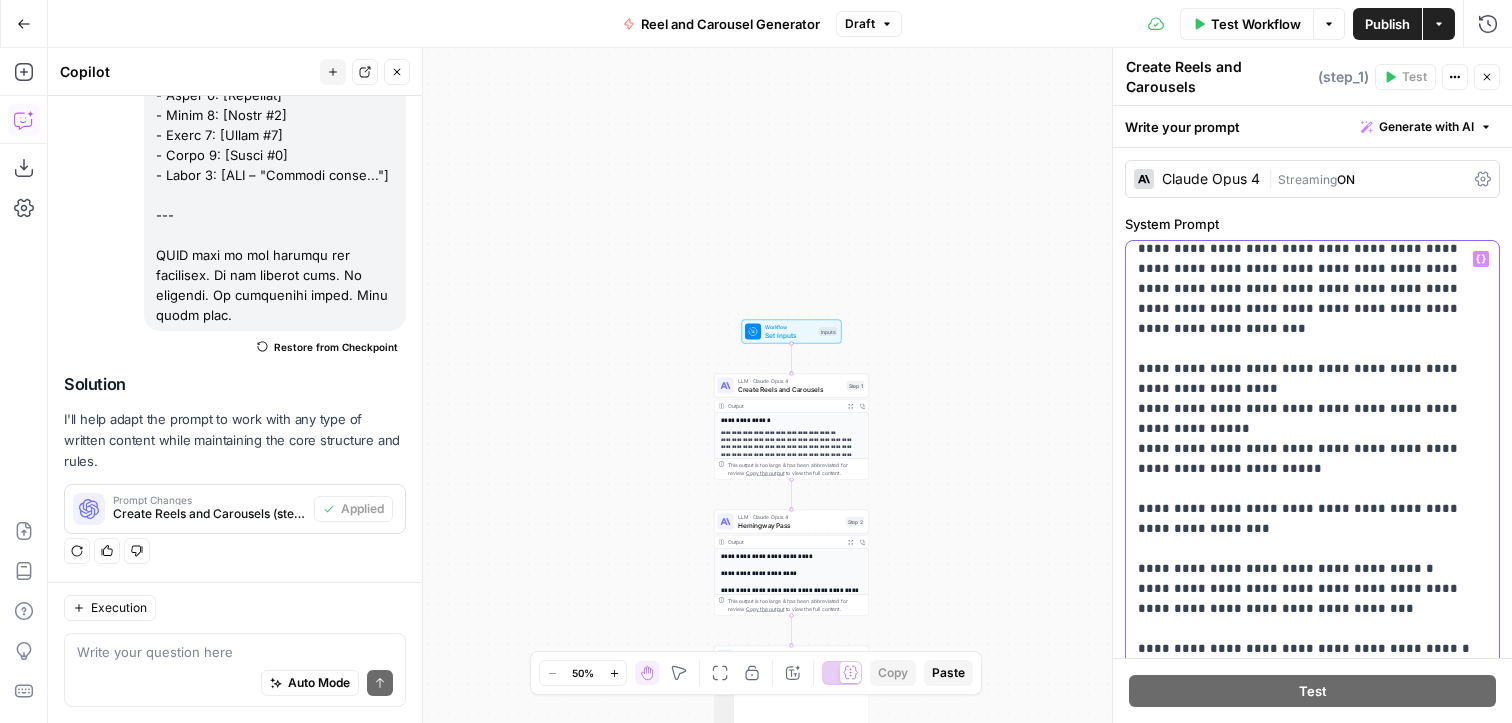 click on "**********" at bounding box center [1312, 1429] 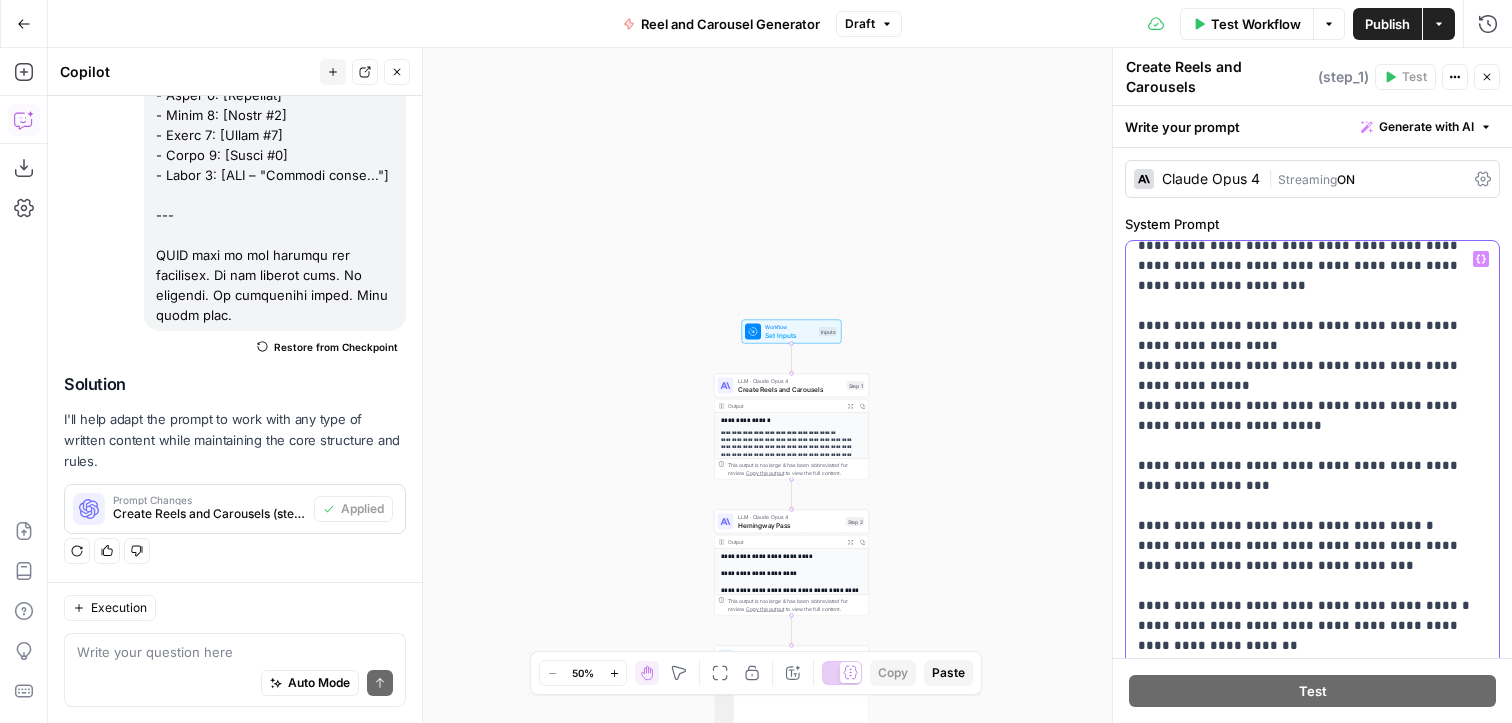 drag, startPoint x: 1335, startPoint y: 337, endPoint x: 1158, endPoint y: 343, distance: 177.10167 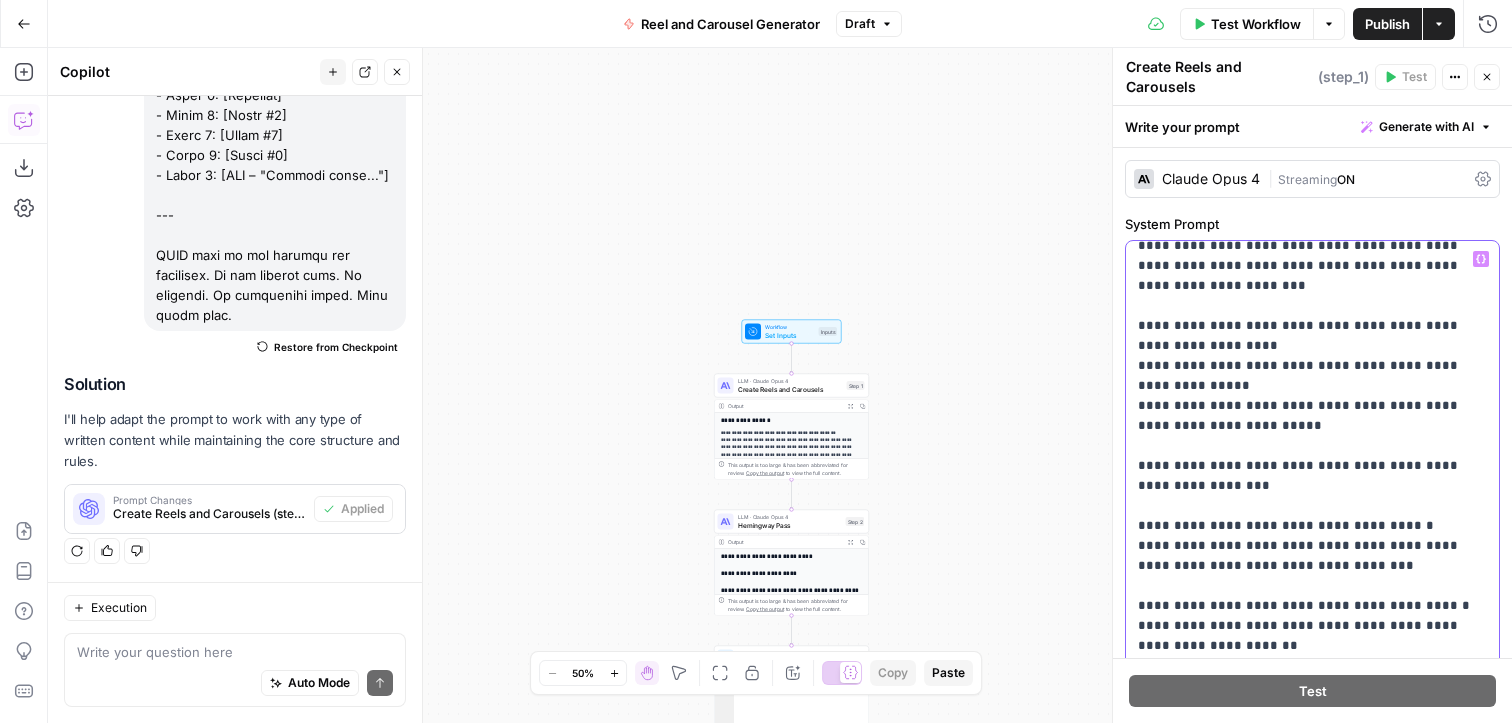 click on "**********" at bounding box center [1312, 1386] 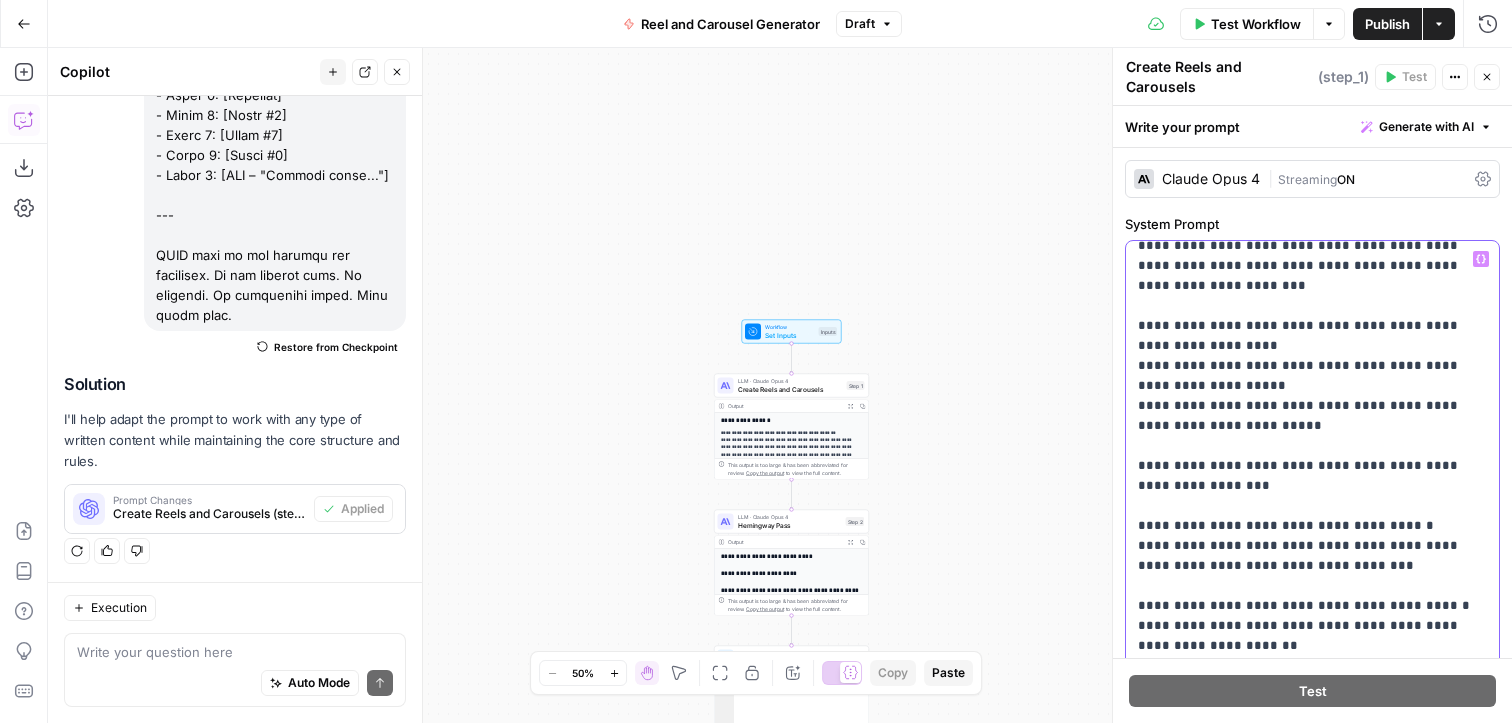 click on "**********" at bounding box center [1312, 1386] 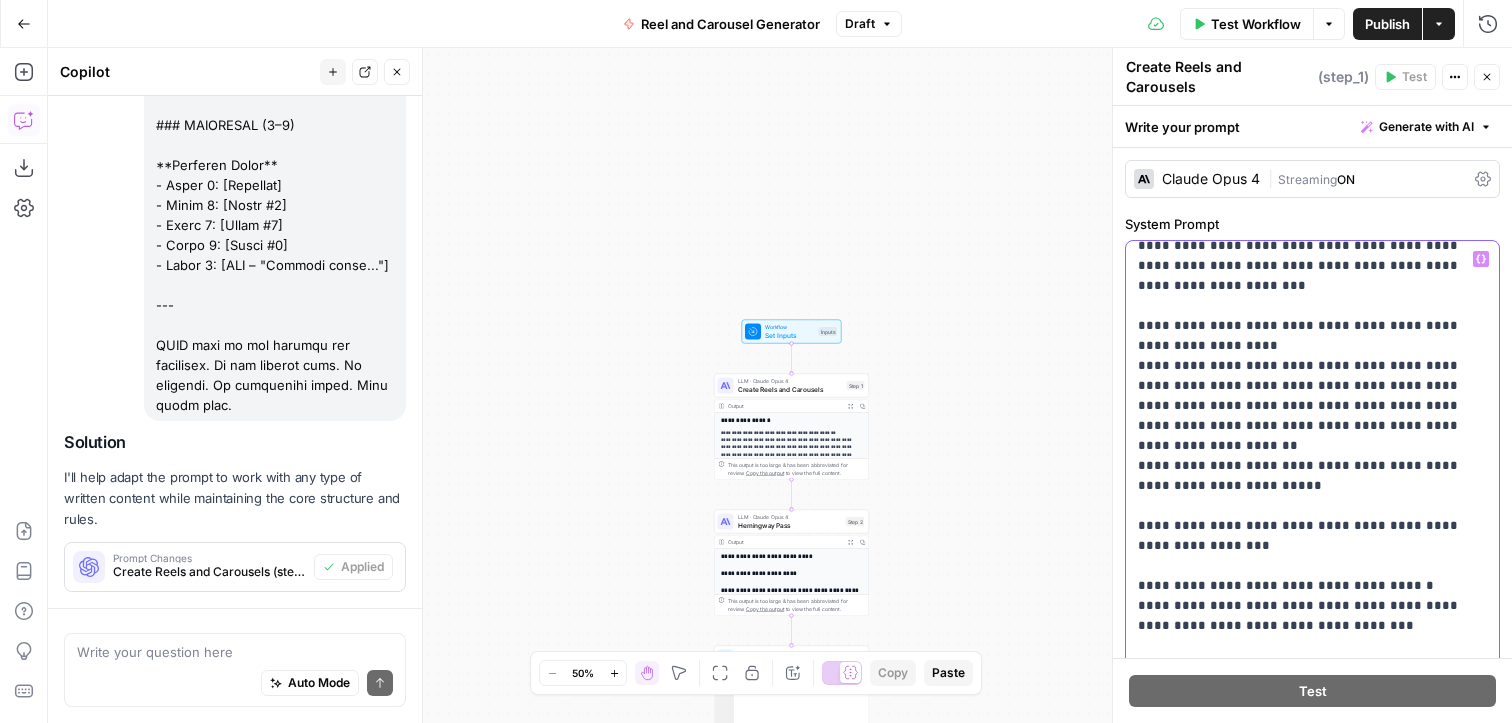 scroll, scrollTop: 3703, scrollLeft: 0, axis: vertical 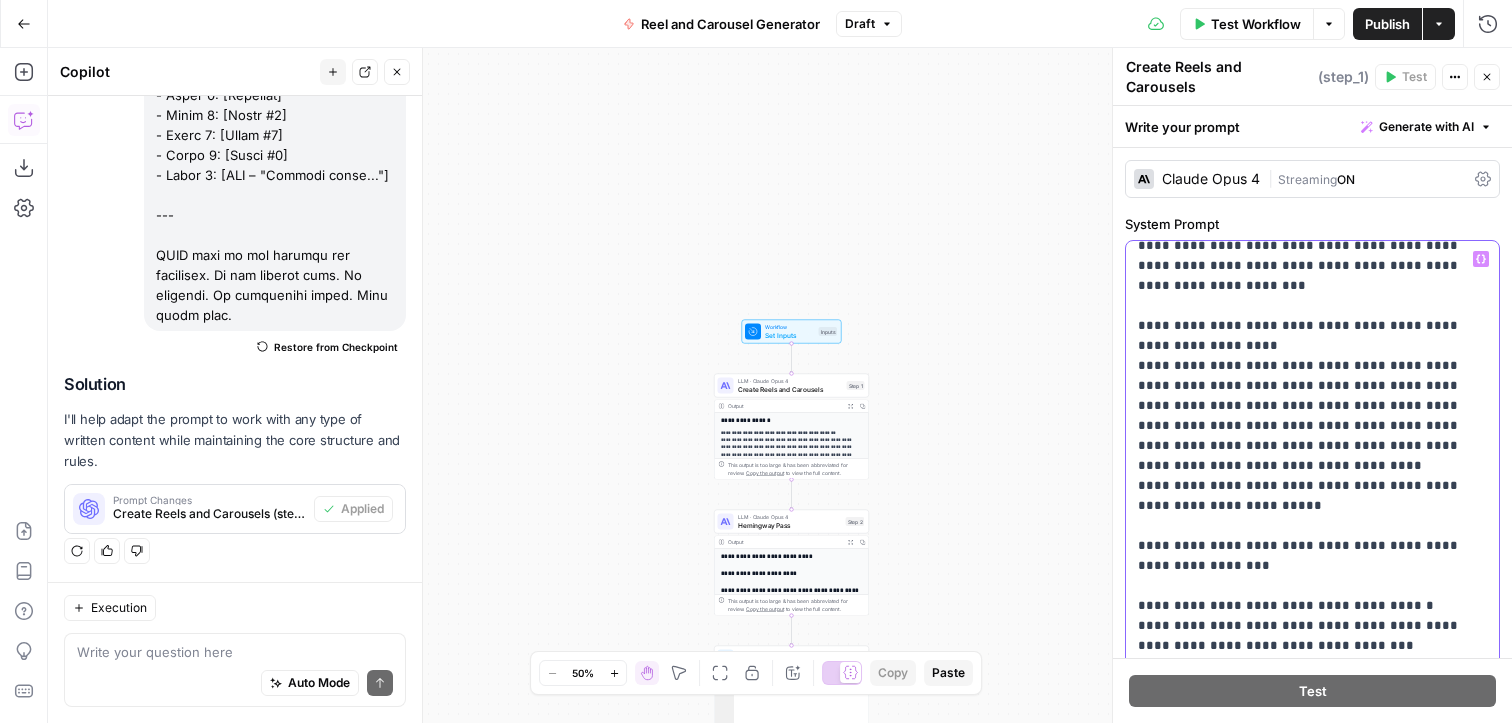 drag, startPoint x: 1189, startPoint y: 437, endPoint x: 1161, endPoint y: 437, distance: 28 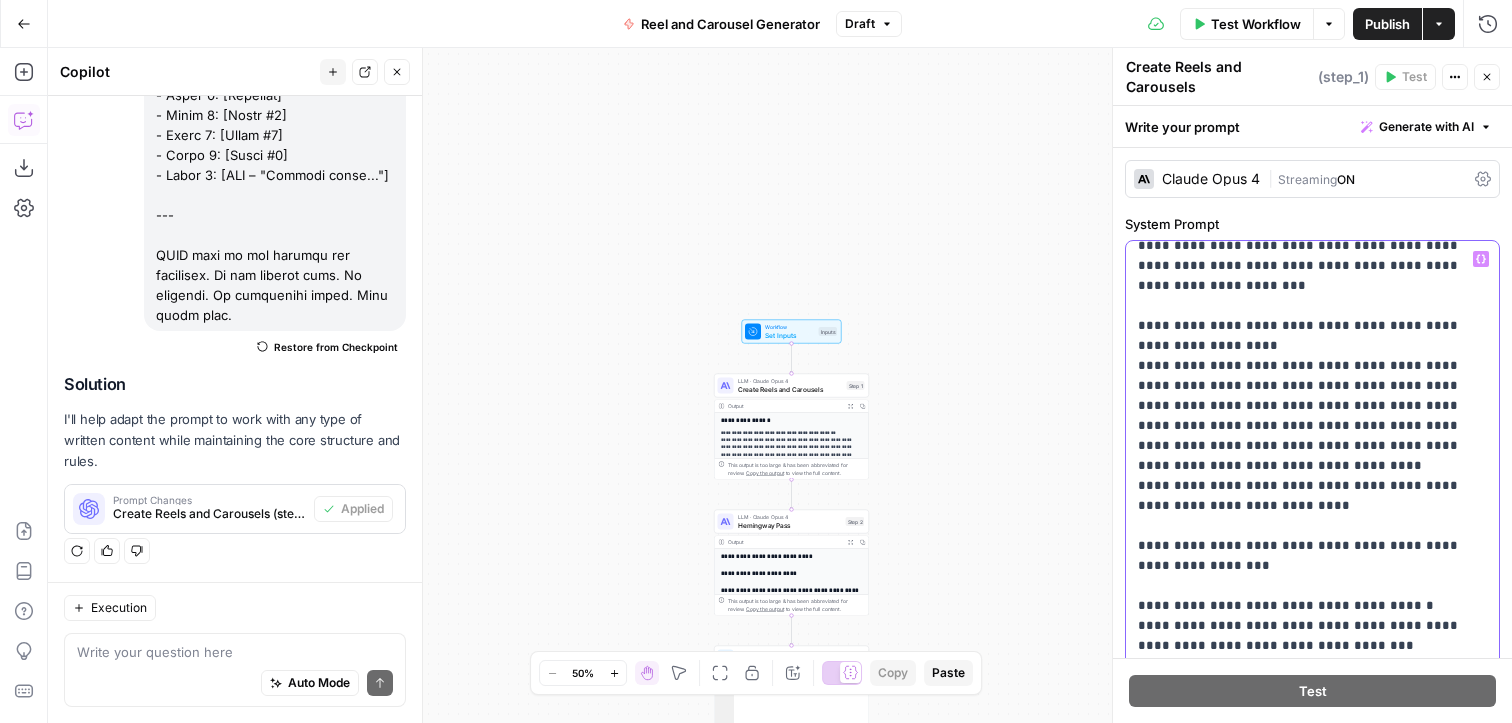 click on "**********" at bounding box center [1312, 1416] 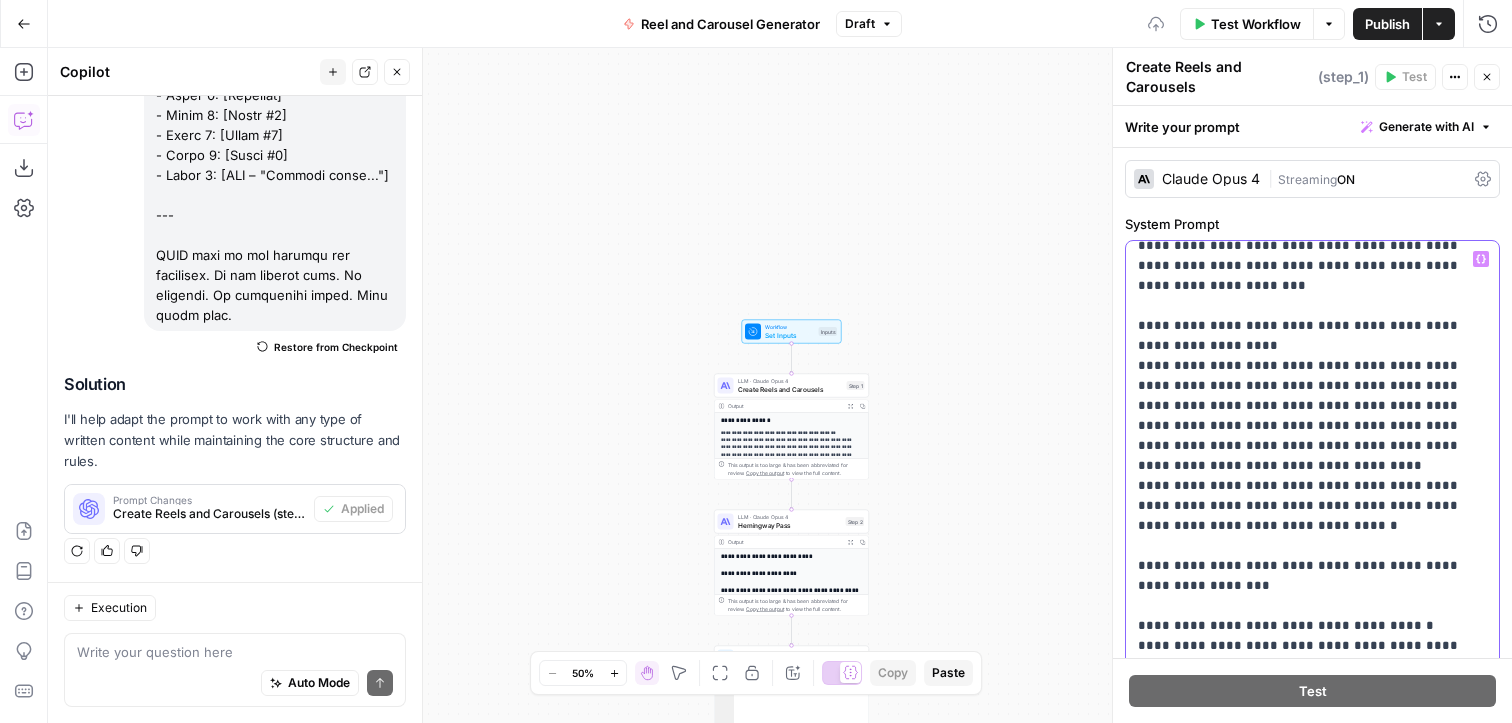 click on "**********" at bounding box center (1312, 1426) 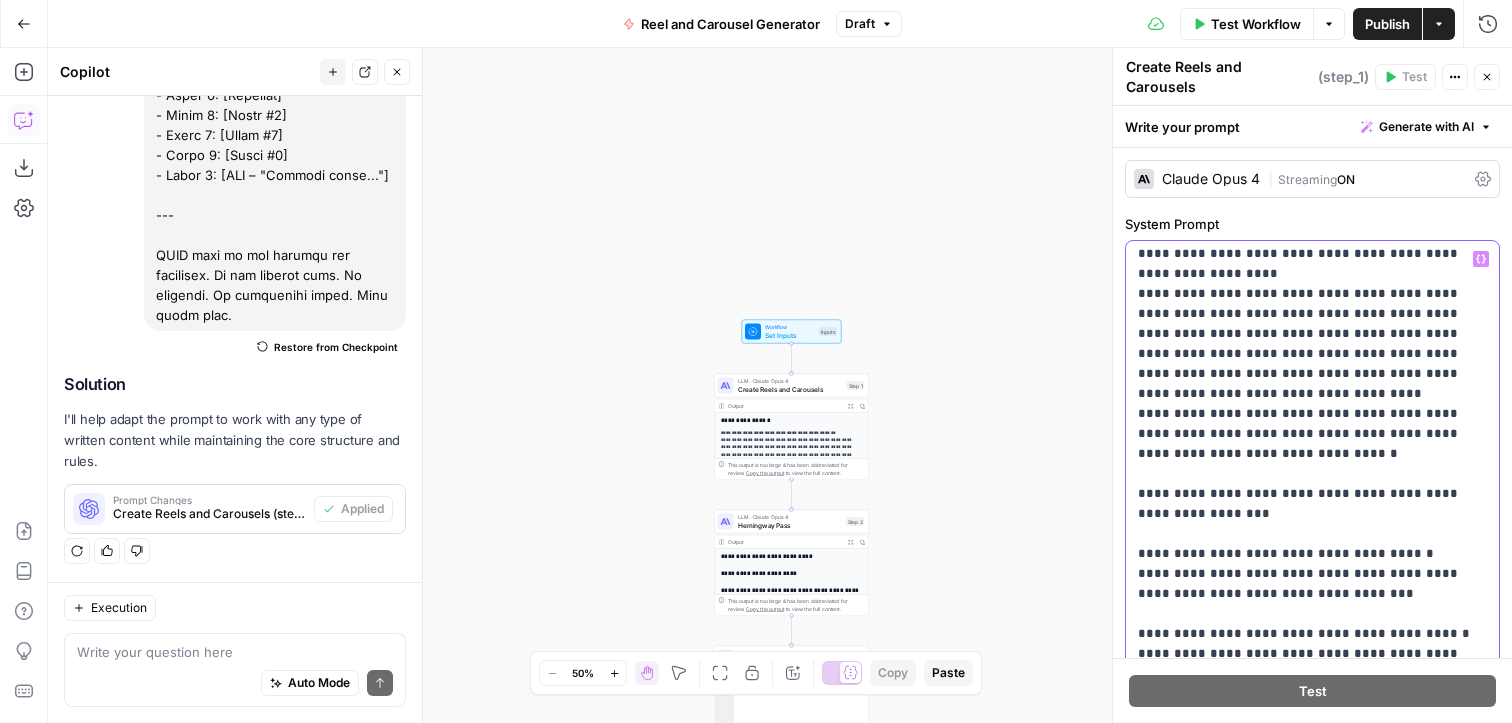 scroll, scrollTop: 147, scrollLeft: 0, axis: vertical 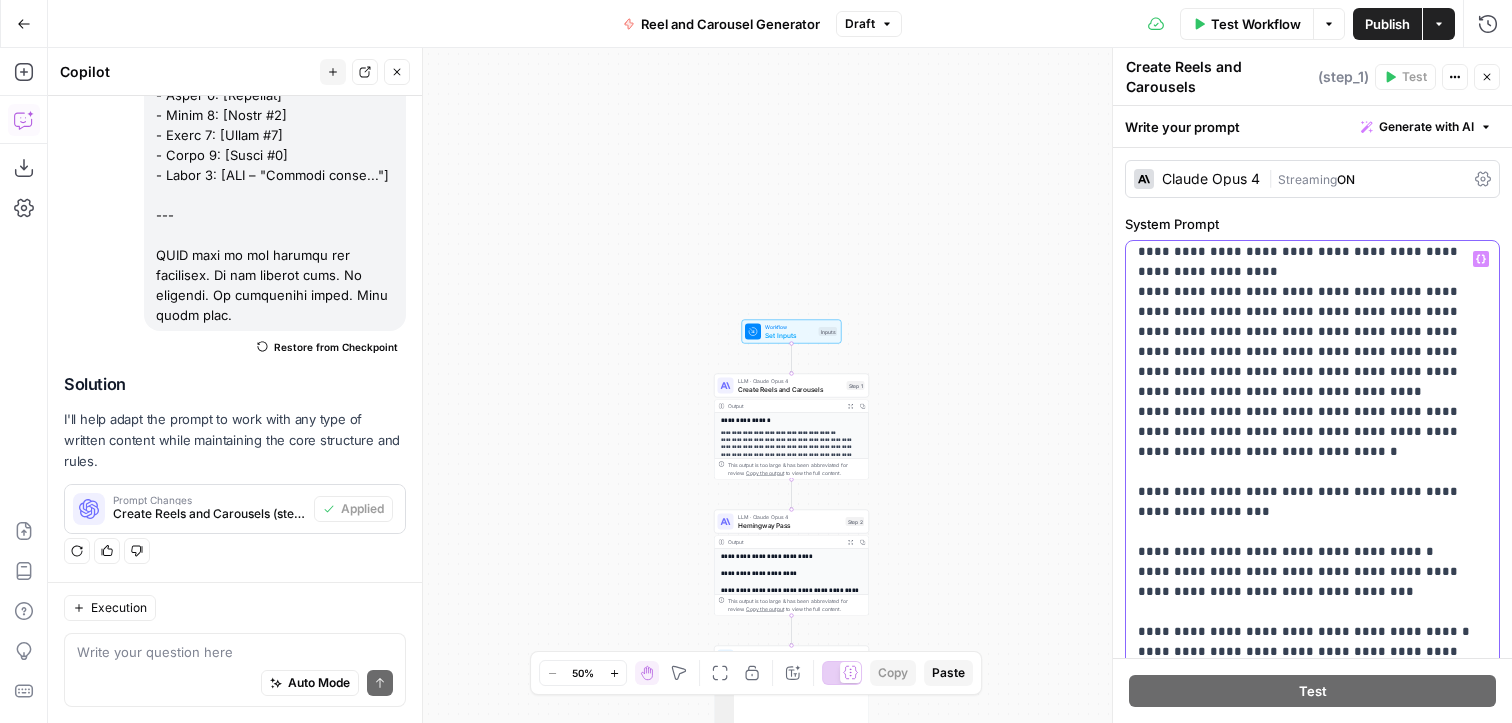 click on "**********" at bounding box center (1312, 1352) 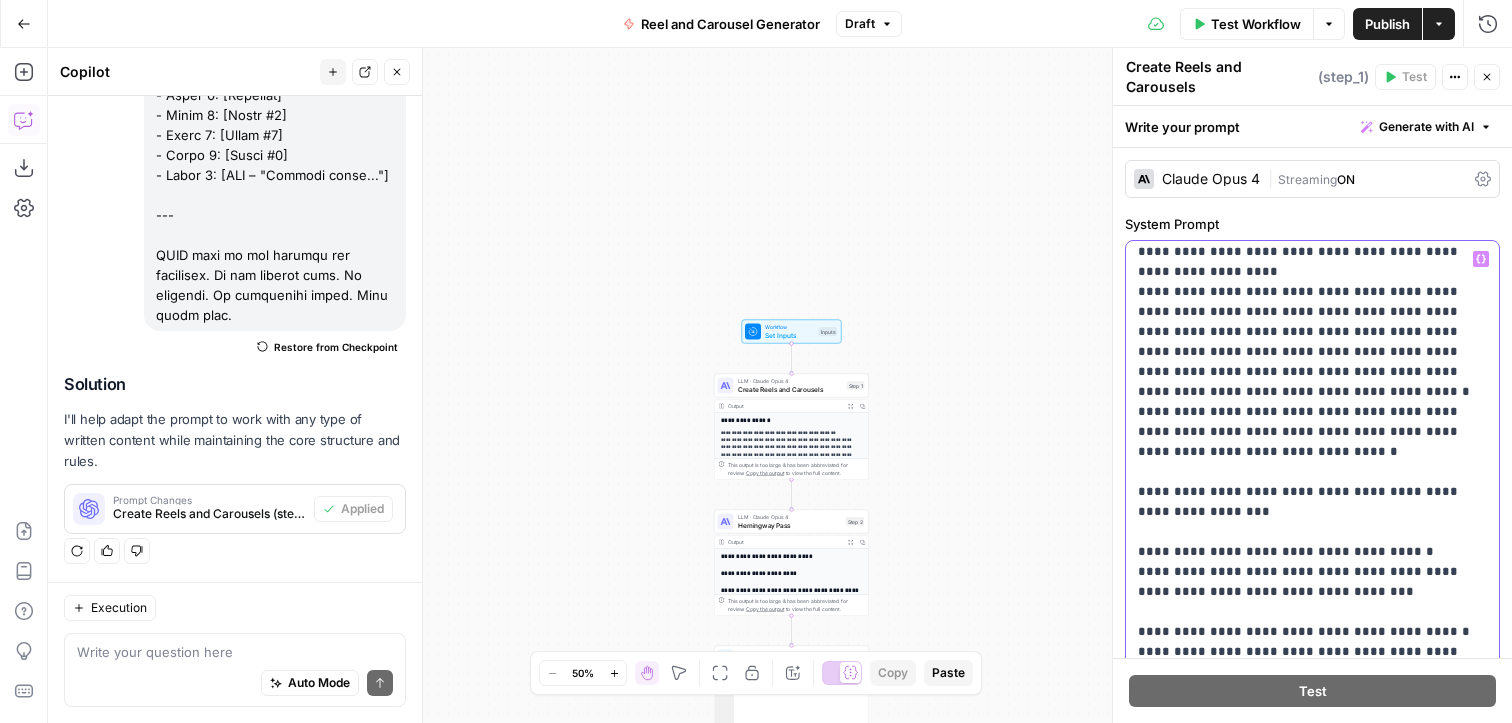 click on "**********" at bounding box center (1312, 1352) 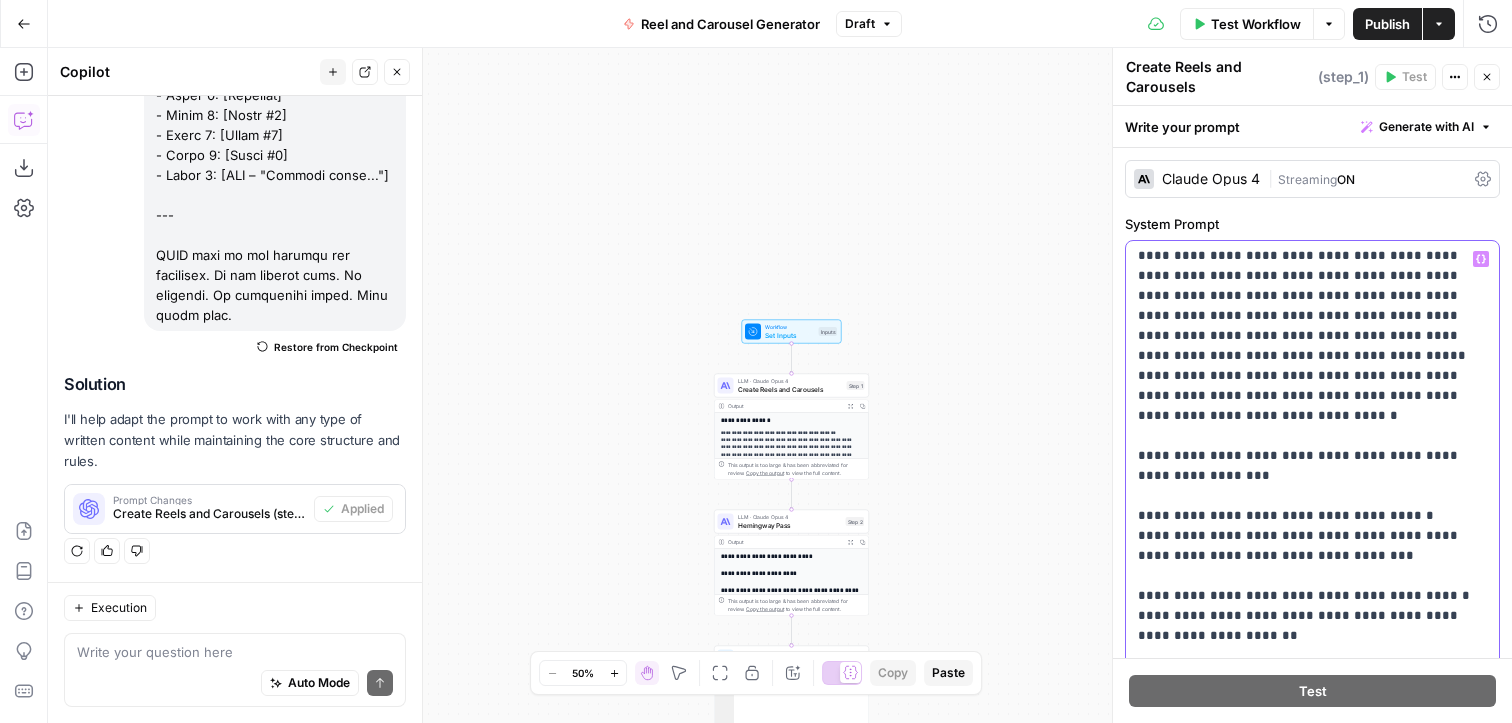 click on "**********" at bounding box center [1312, 1316] 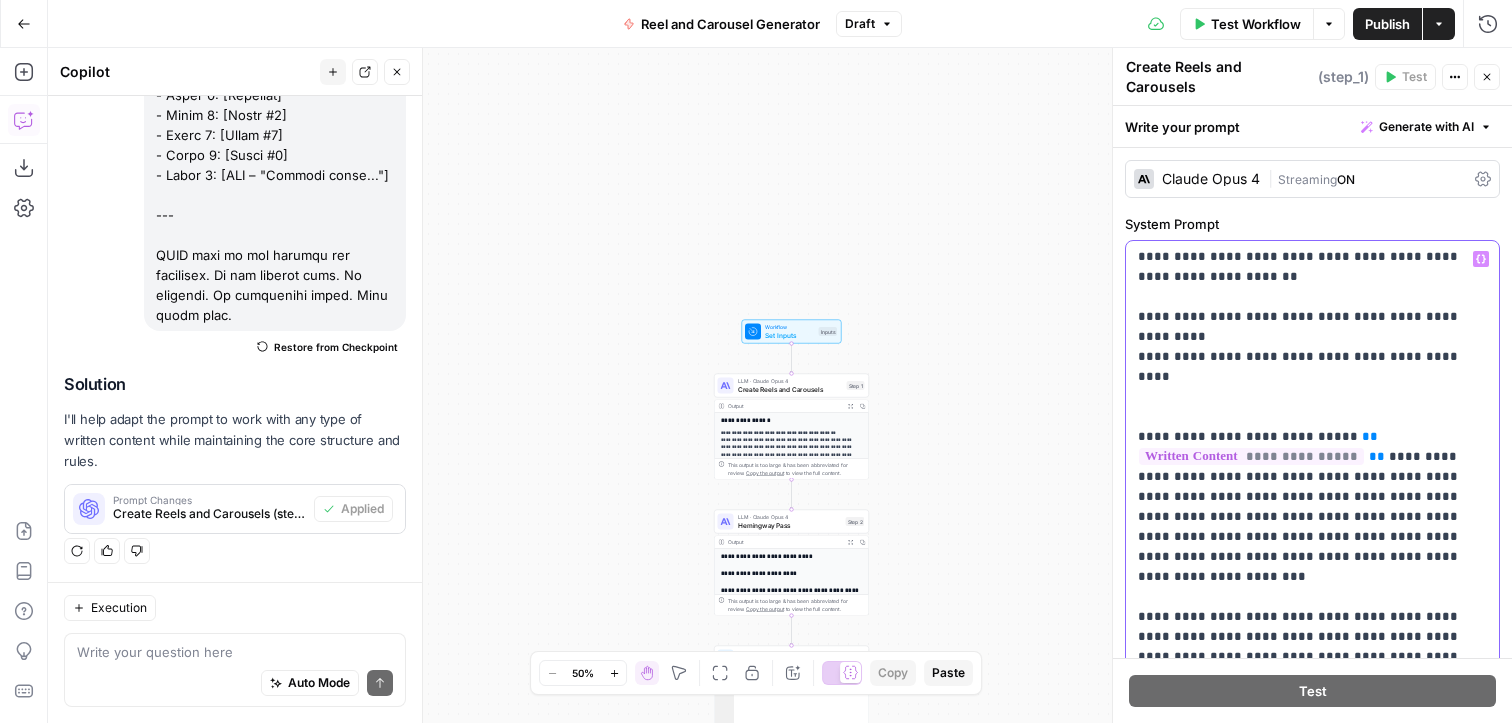scroll, scrollTop: 568, scrollLeft: 0, axis: vertical 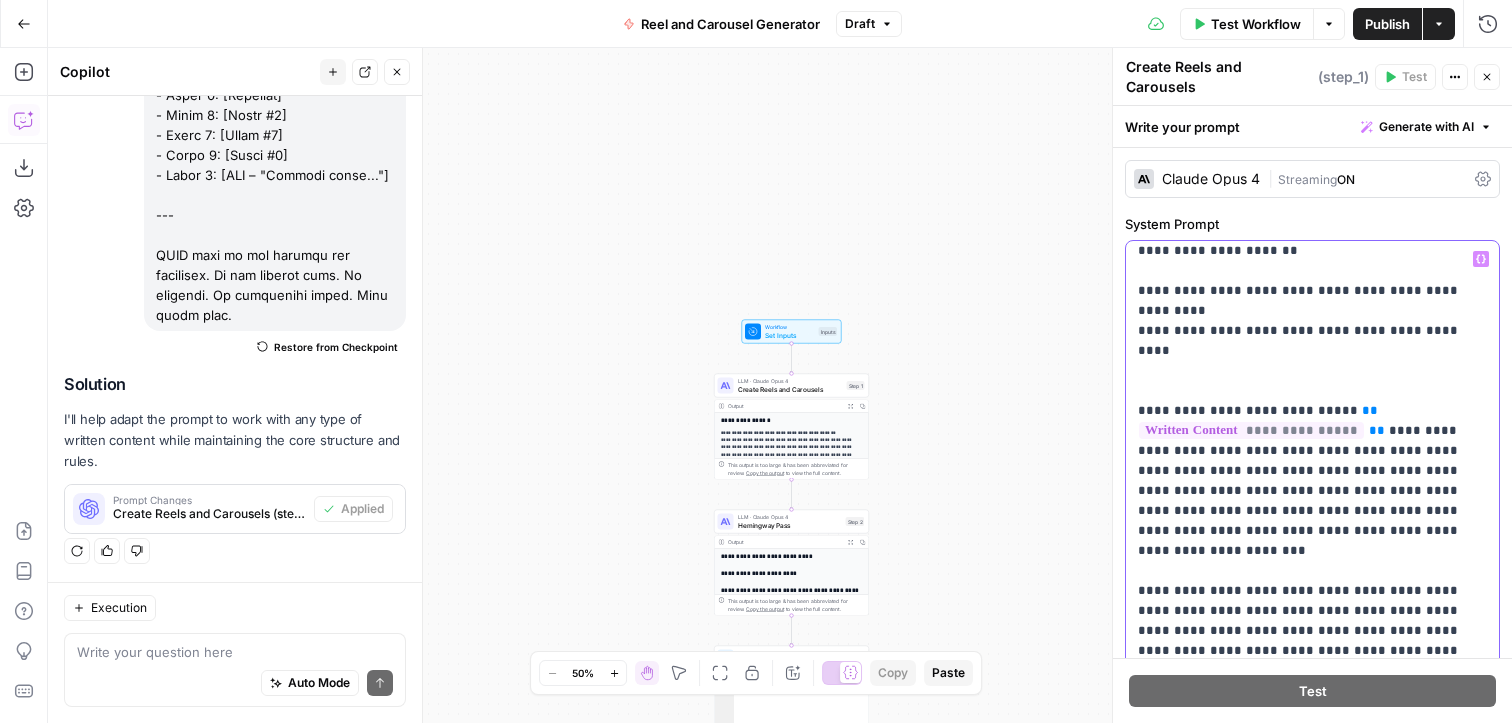 click on "**********" at bounding box center (1312, 931) 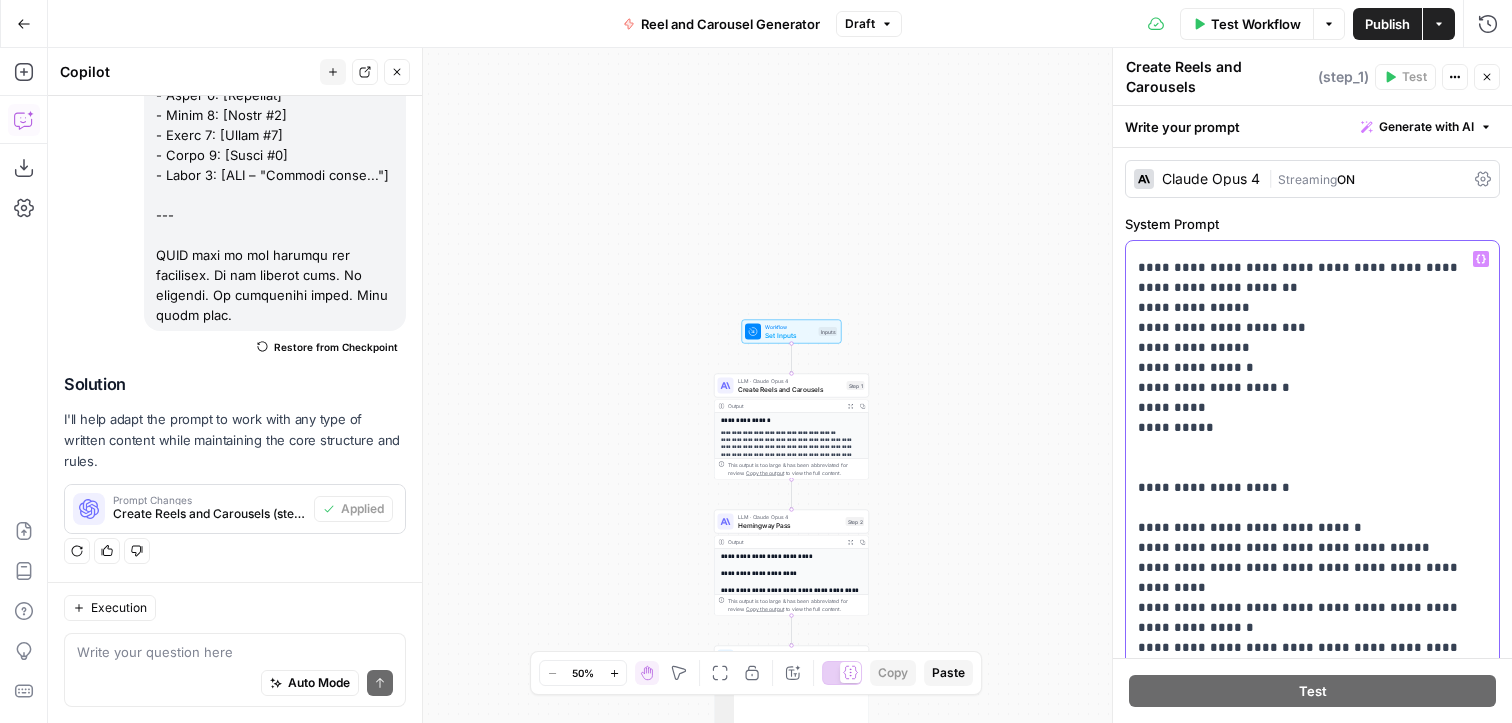 scroll, scrollTop: 1701, scrollLeft: 0, axis: vertical 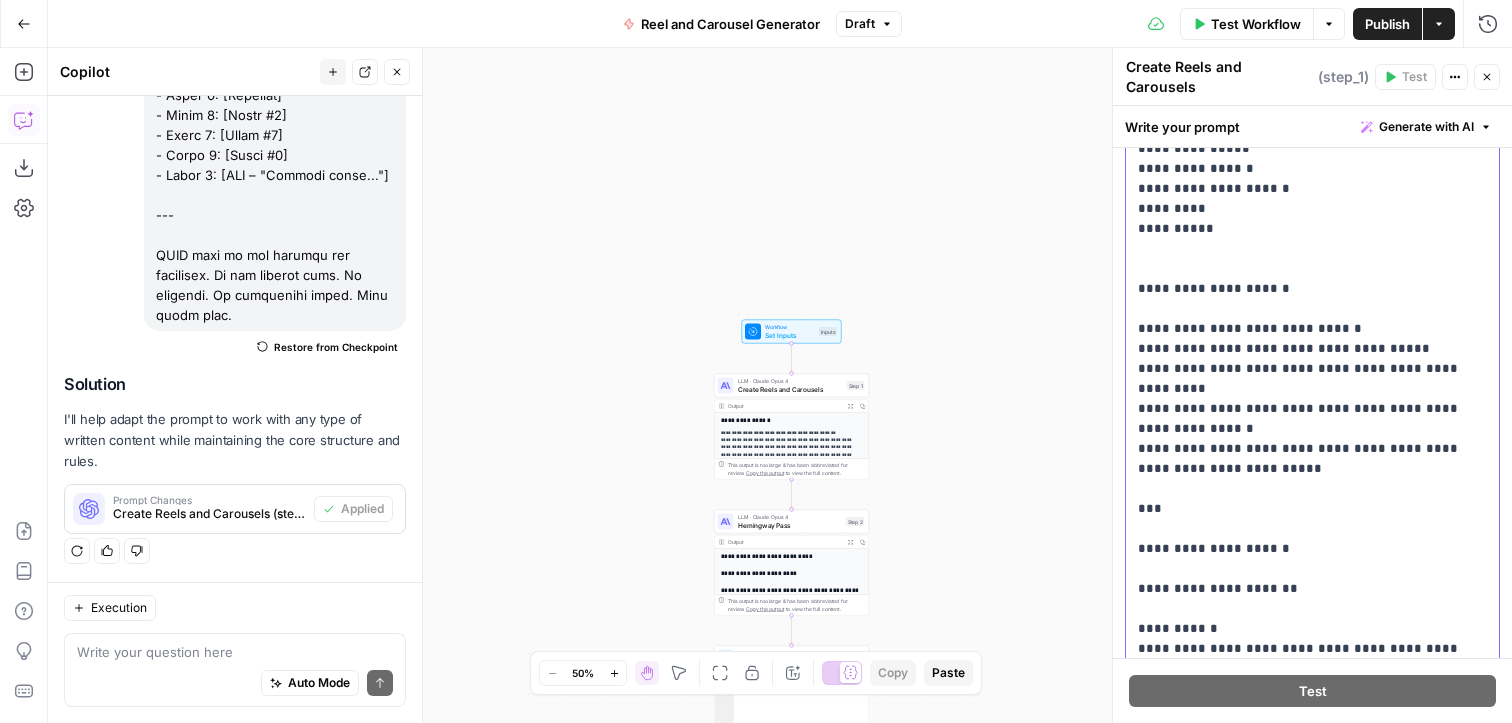 drag, startPoint x: 1290, startPoint y: 423, endPoint x: 1253, endPoint y: 422, distance: 37.01351 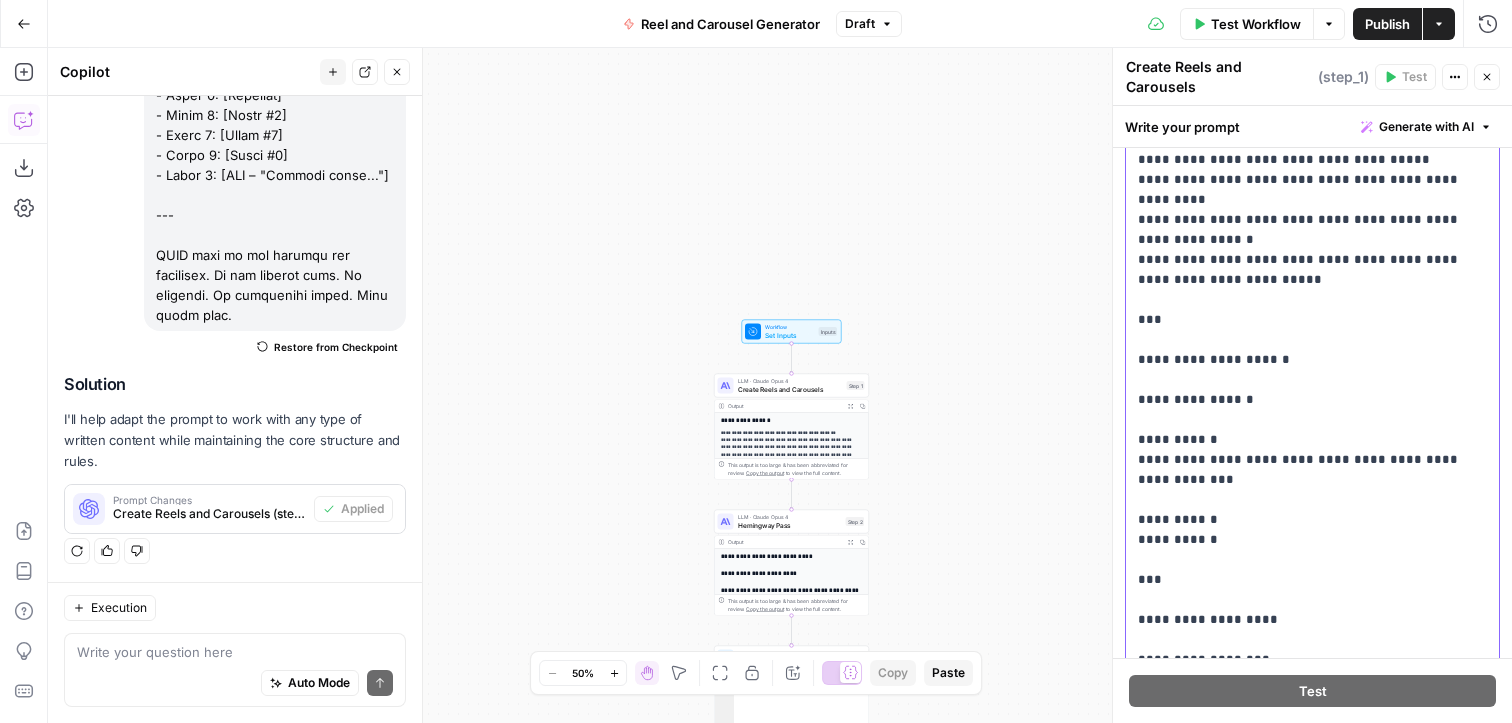 scroll, scrollTop: 344, scrollLeft: 0, axis: vertical 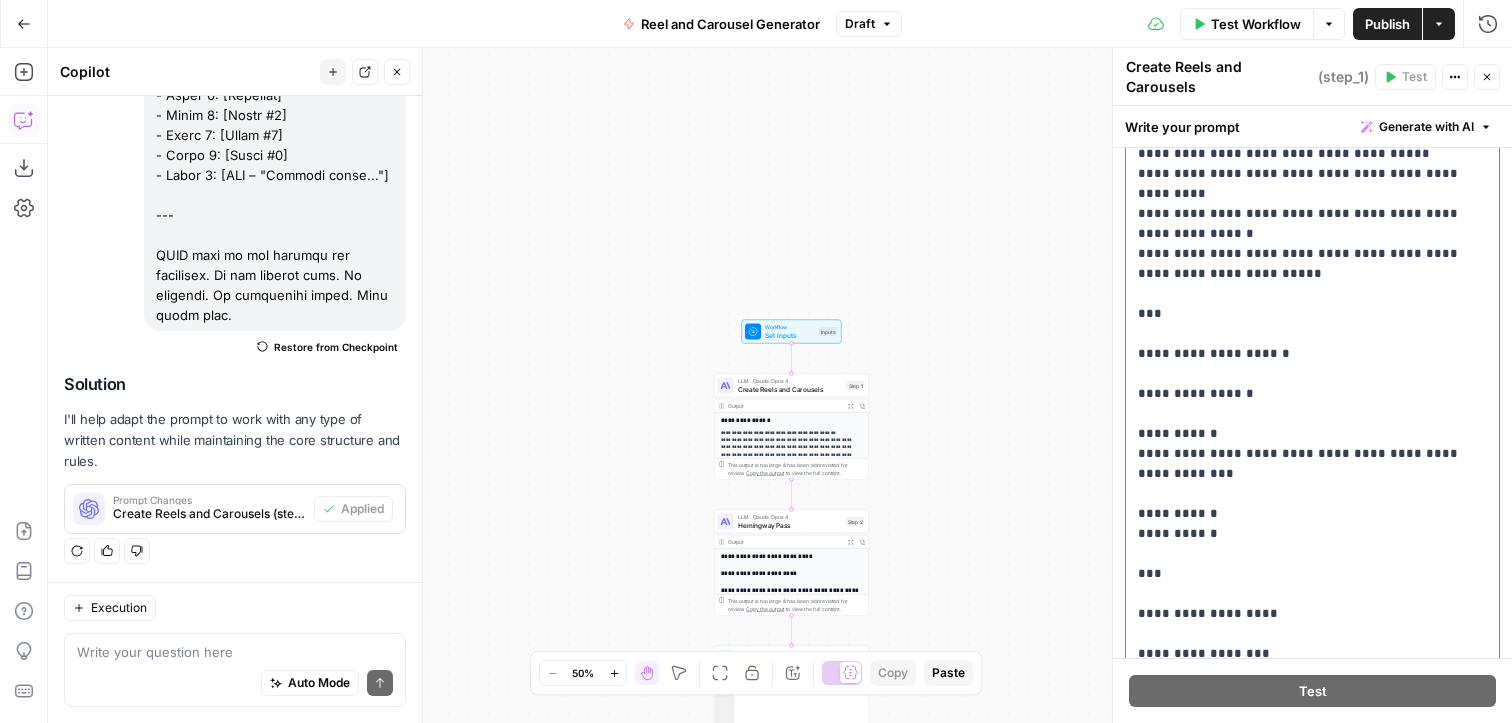 drag, startPoint x: 1295, startPoint y: 420, endPoint x: 1250, endPoint y: 420, distance: 45 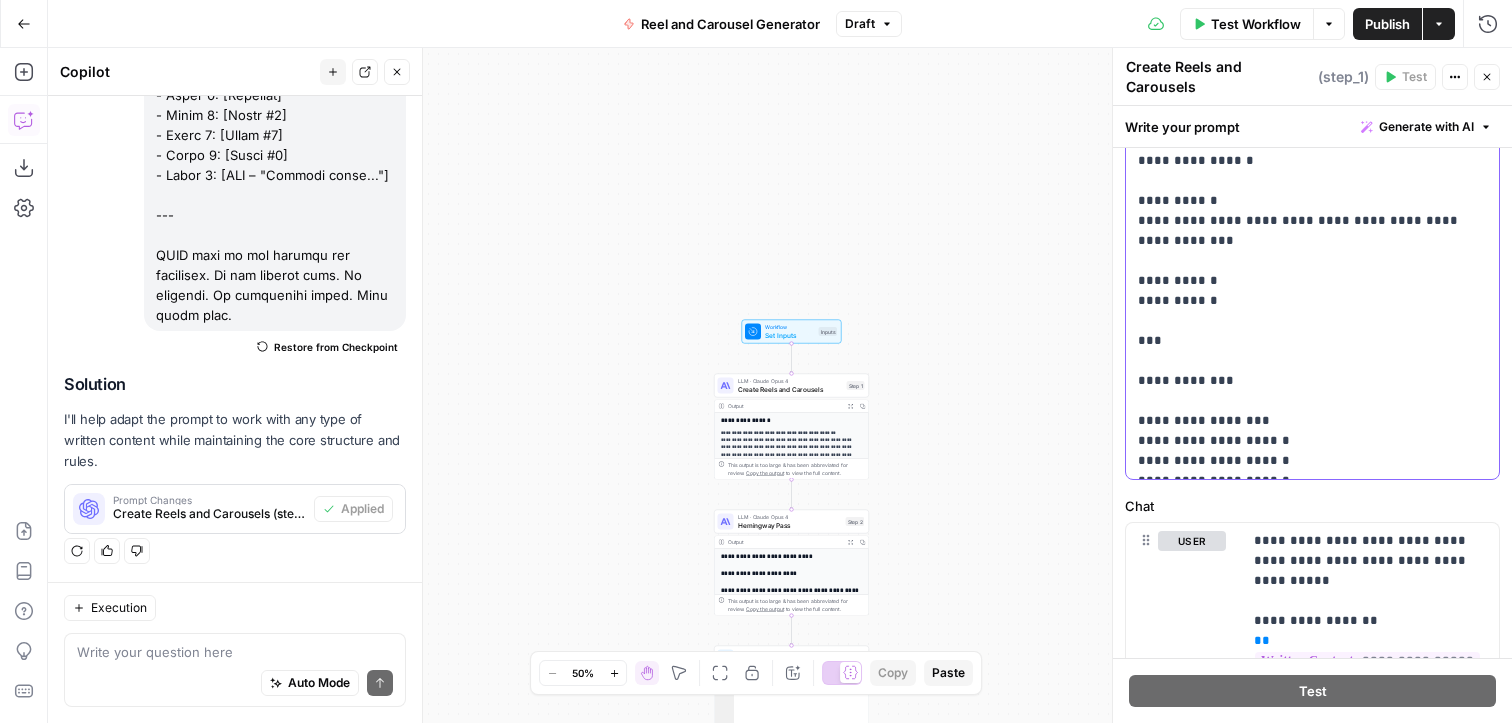 scroll, scrollTop: 605, scrollLeft: 0, axis: vertical 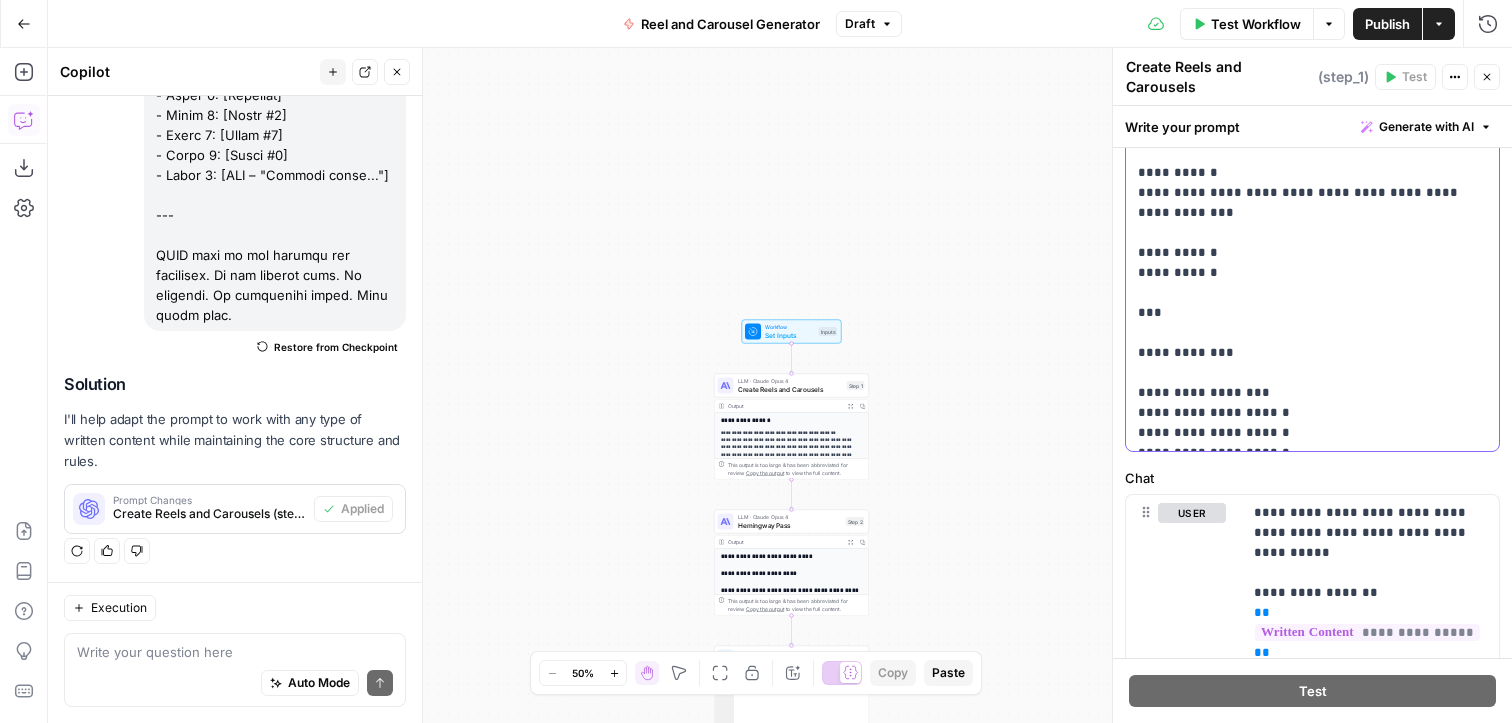 click on "**********" at bounding box center (1312, -807) 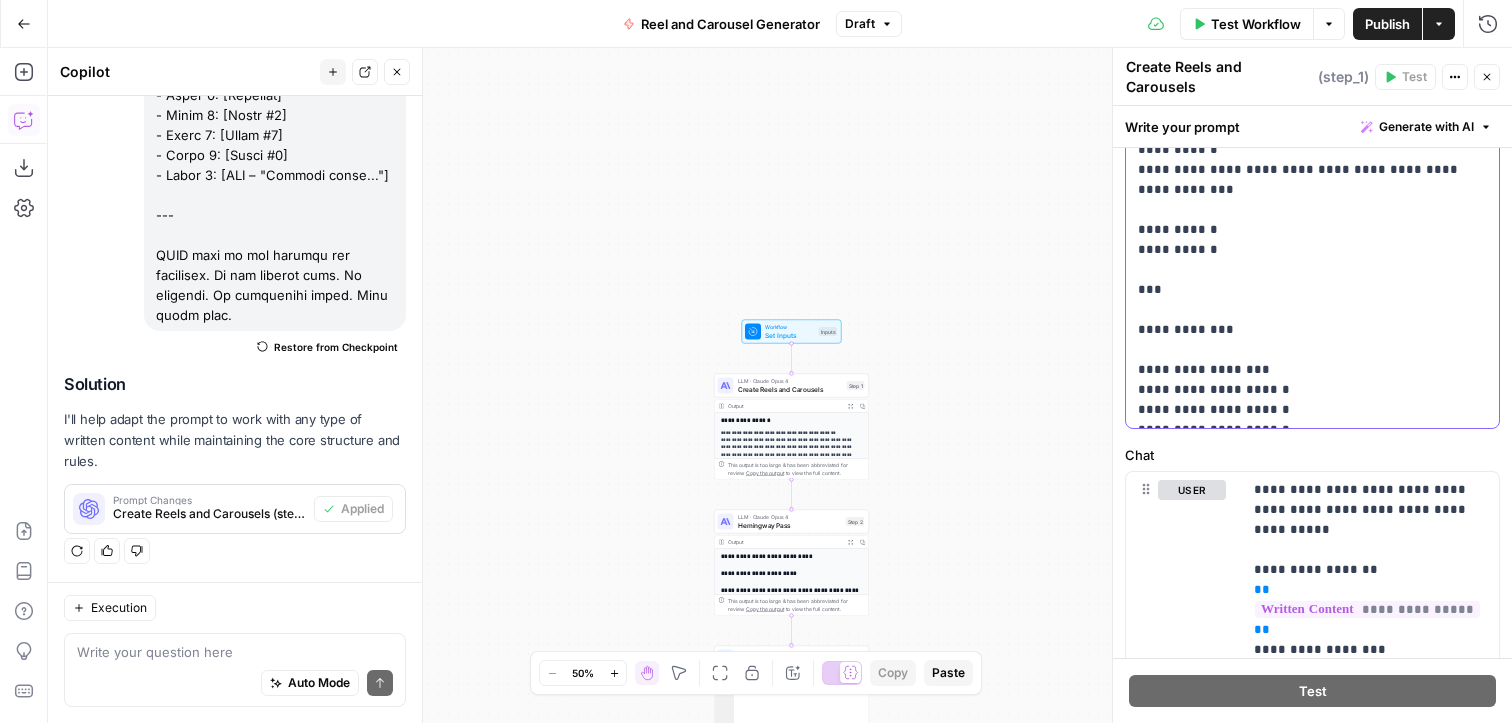 scroll, scrollTop: 634, scrollLeft: 0, axis: vertical 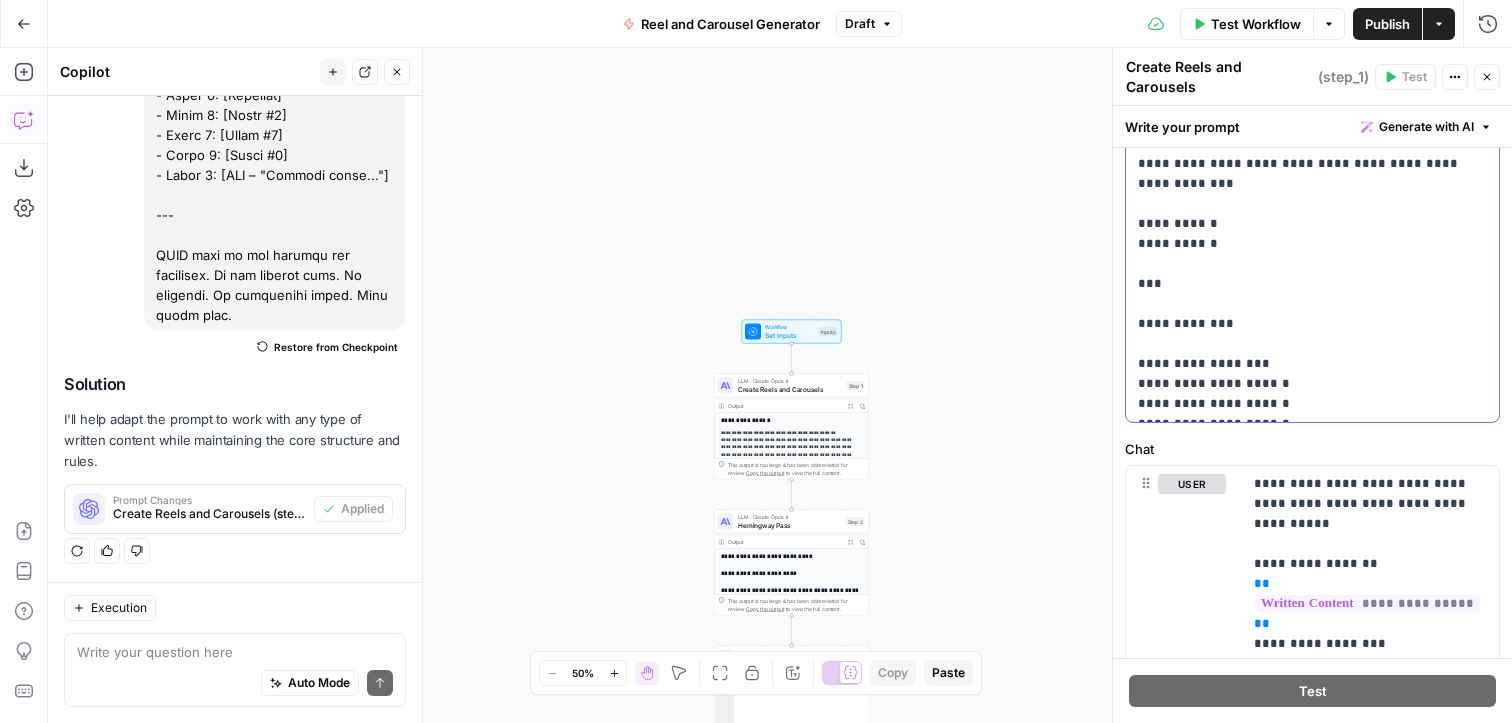 drag, startPoint x: 1356, startPoint y: 275, endPoint x: 1252, endPoint y: 276, distance: 104.00481 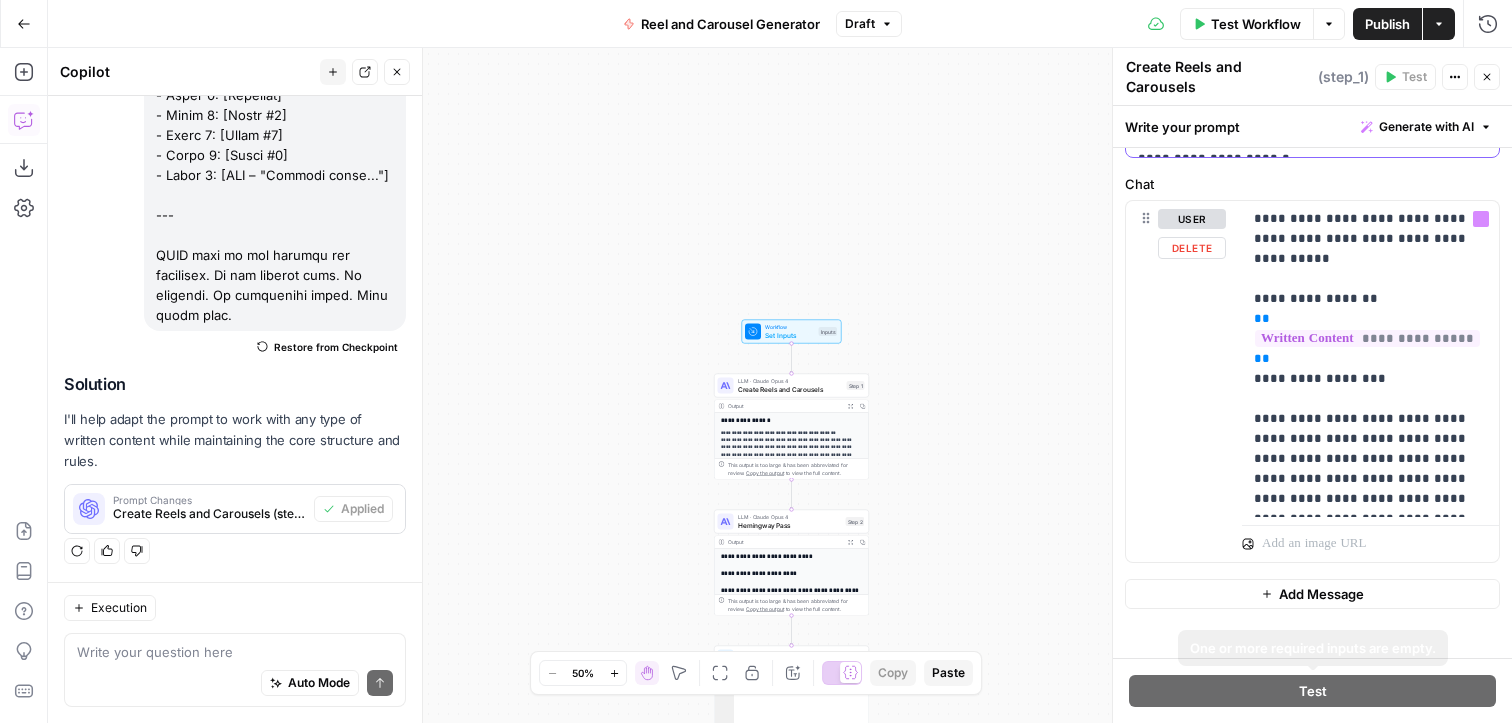 scroll, scrollTop: 0, scrollLeft: 0, axis: both 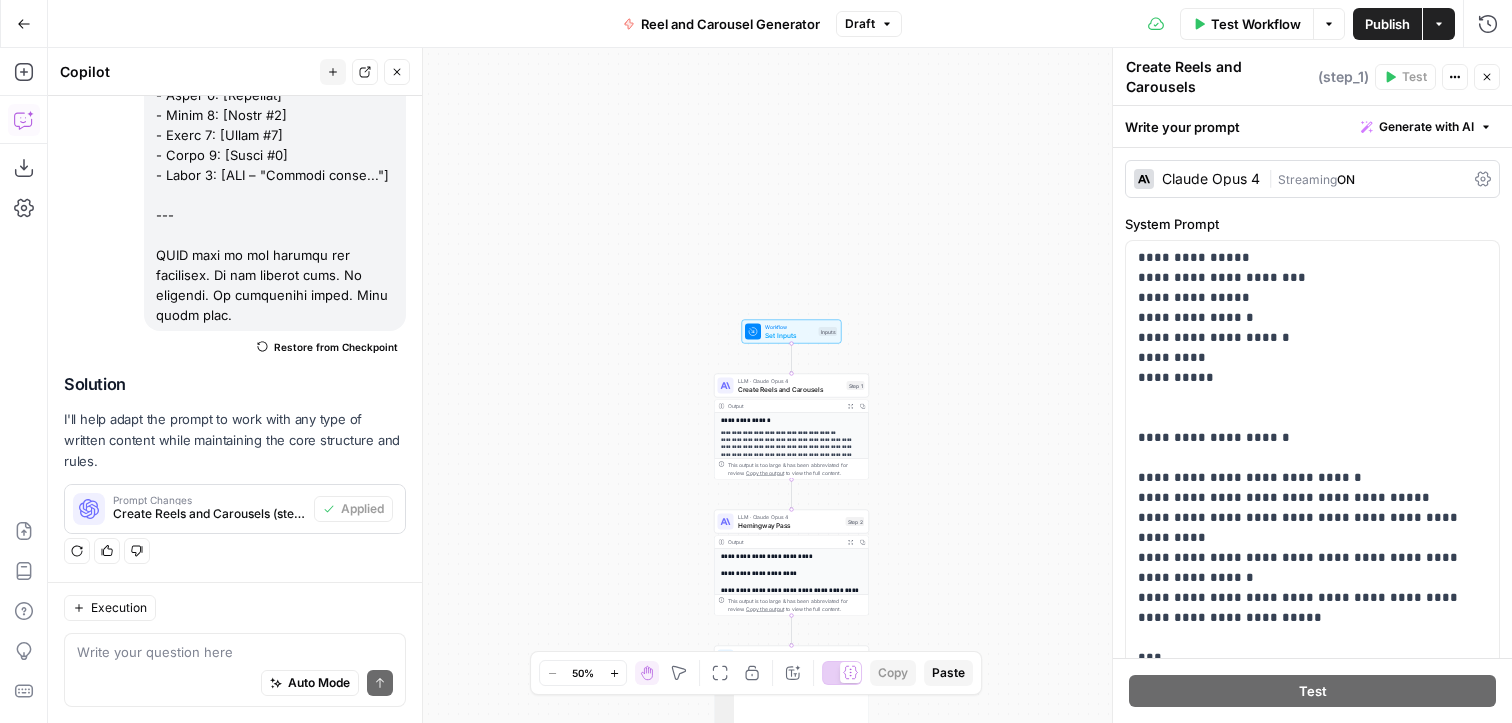 click on "**********" at bounding box center [780, 385] 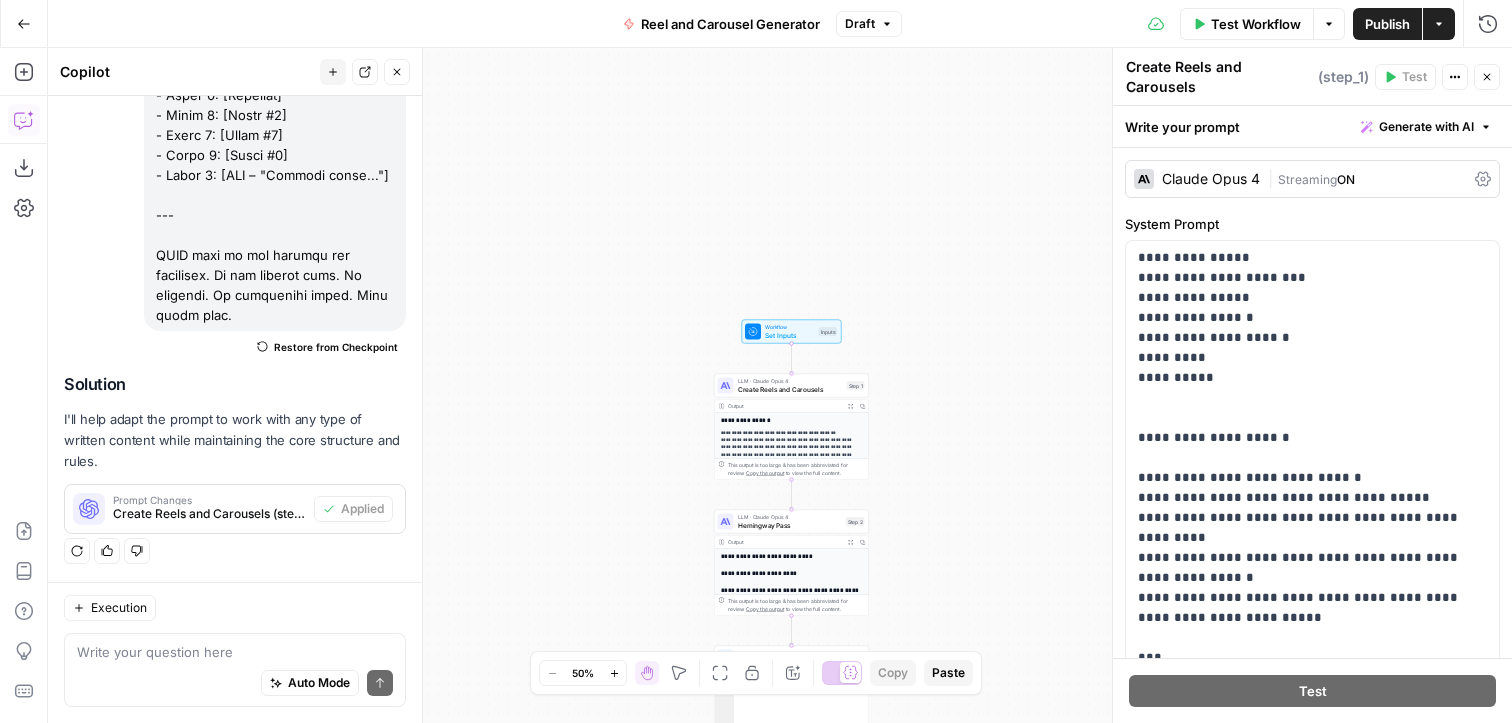 click on "Create Reels and Carousels" at bounding box center (790, 389) 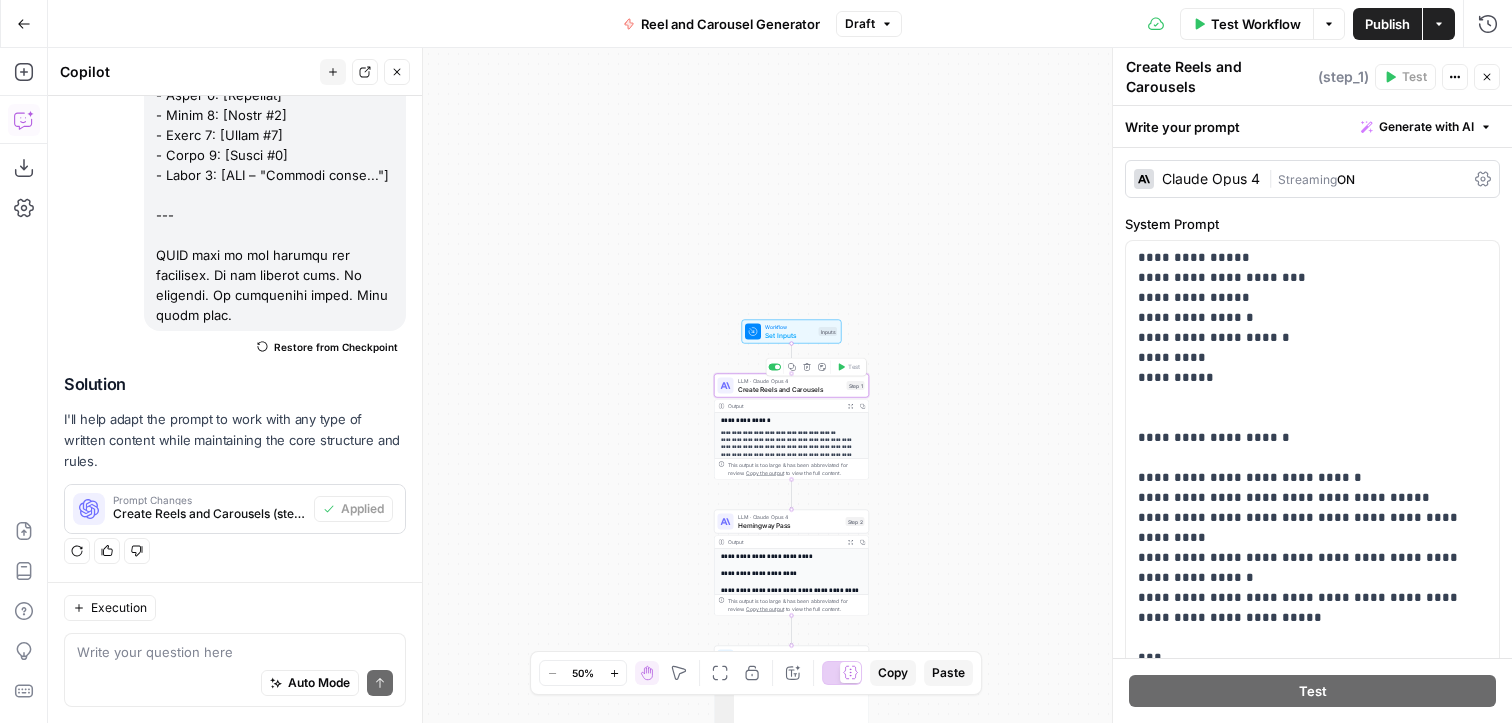 click on "Hemingway Pass" at bounding box center (790, 525) 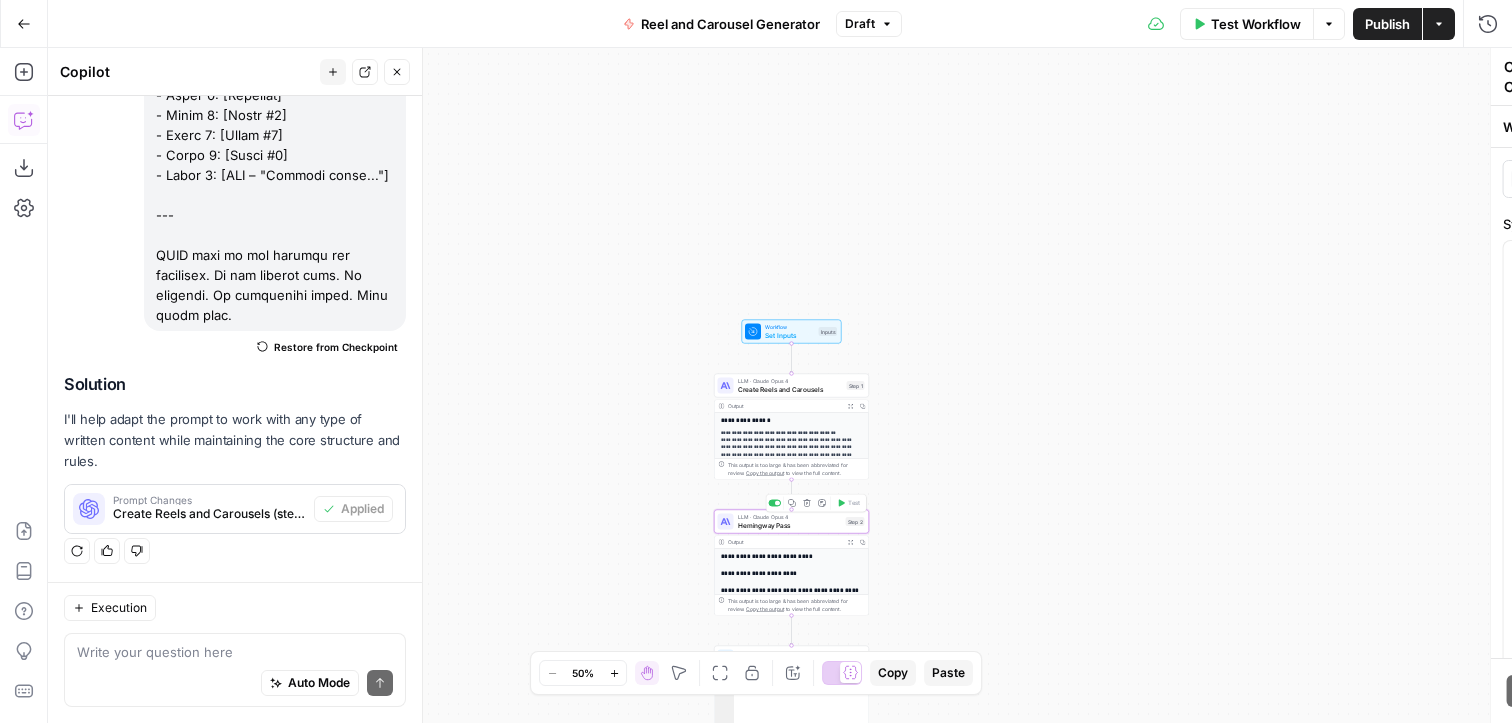 type on "Hemingway Pass" 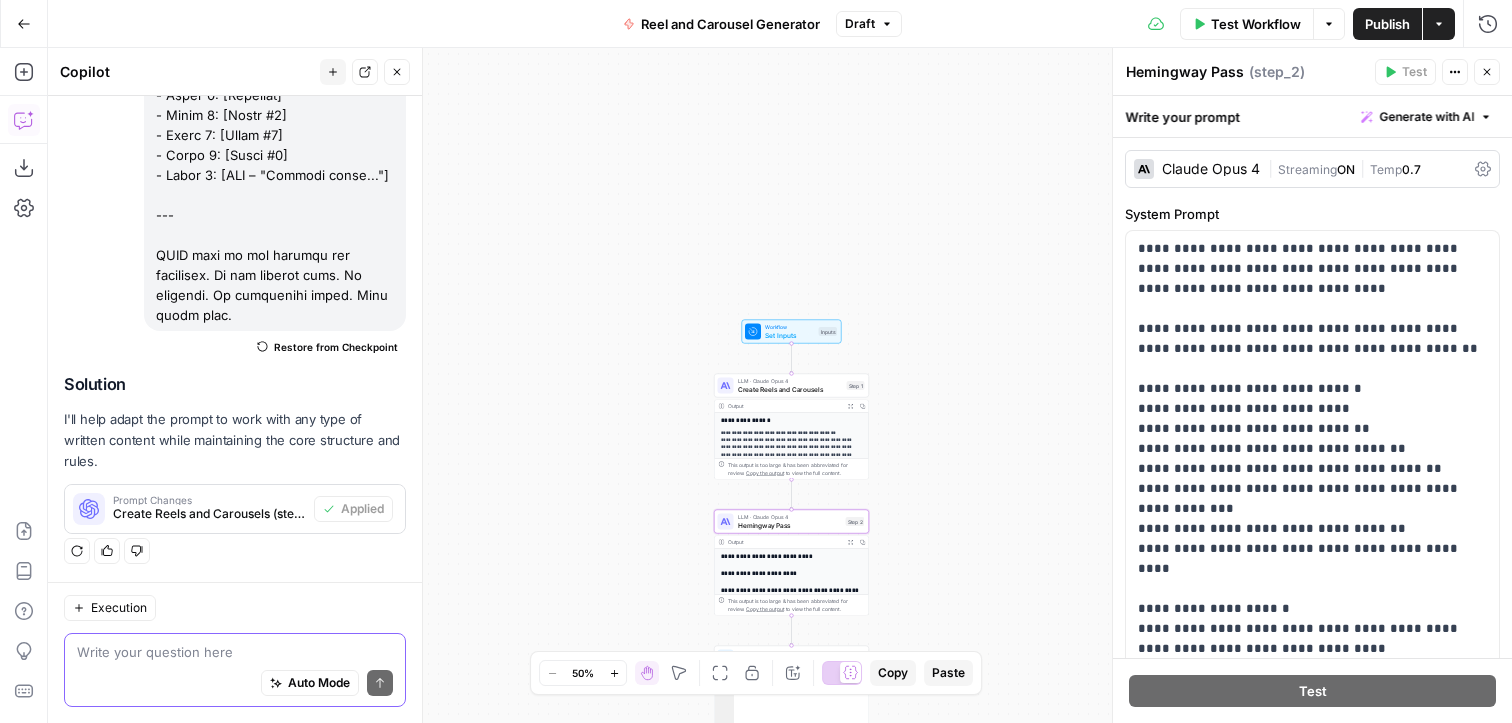 click at bounding box center [235, 652] 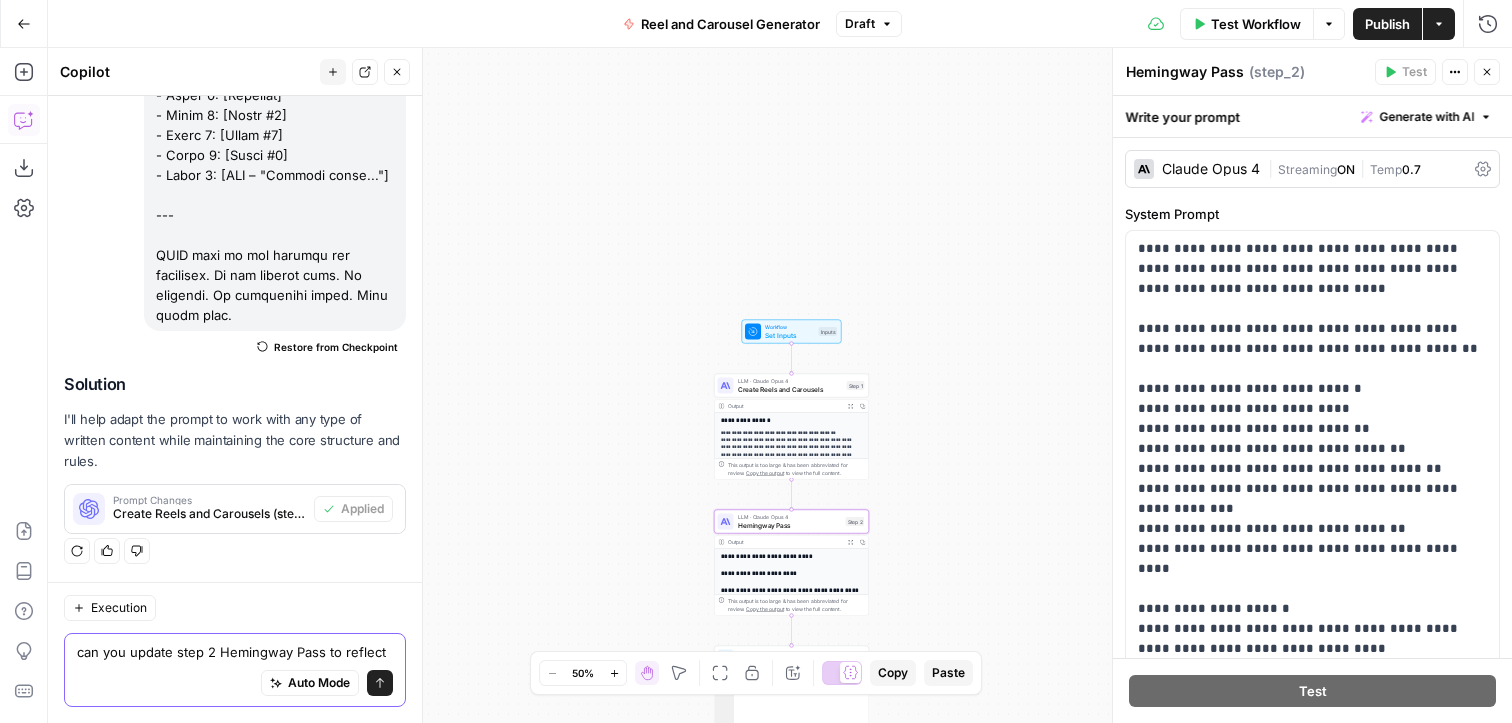 scroll, scrollTop: 3723, scrollLeft: 0, axis: vertical 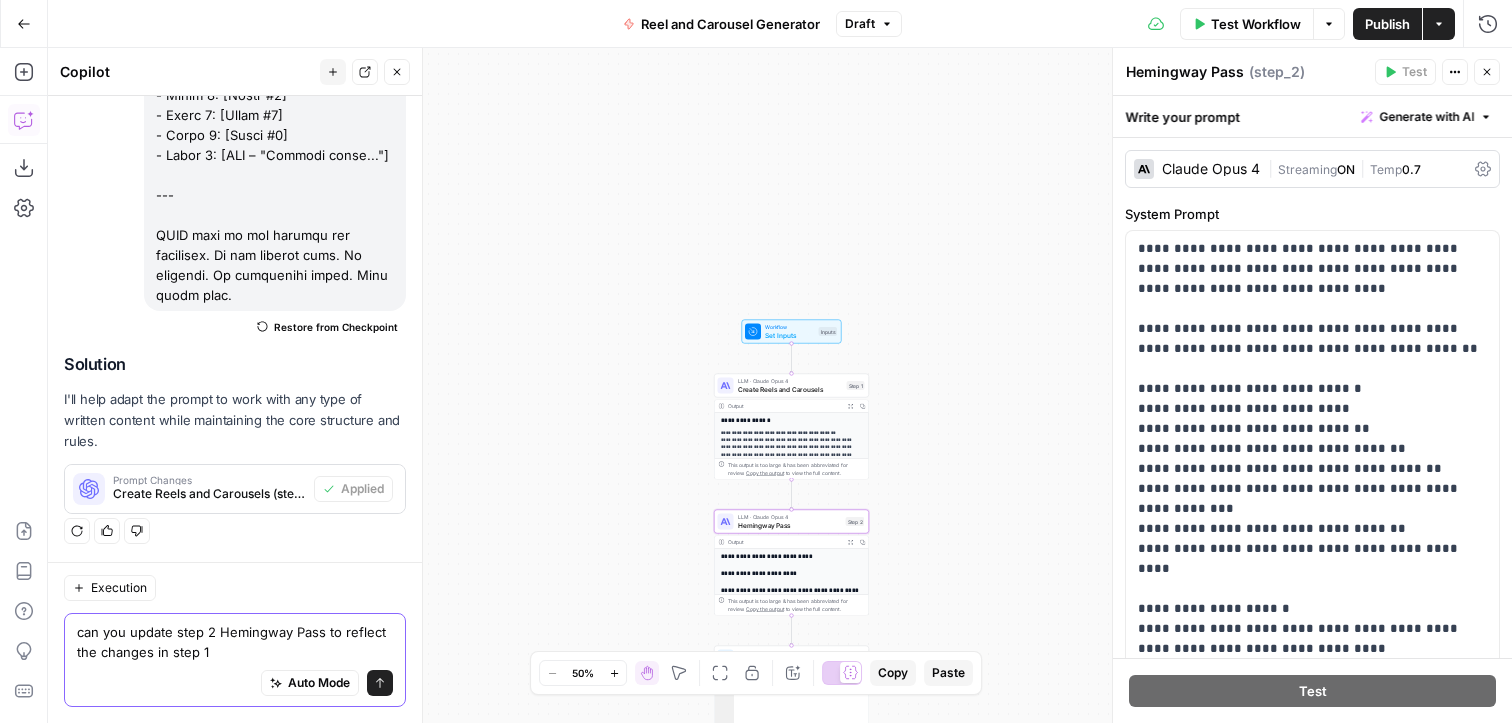 type on "can you update step 2 Hemingway Pass to reflect the changes in step 1?" 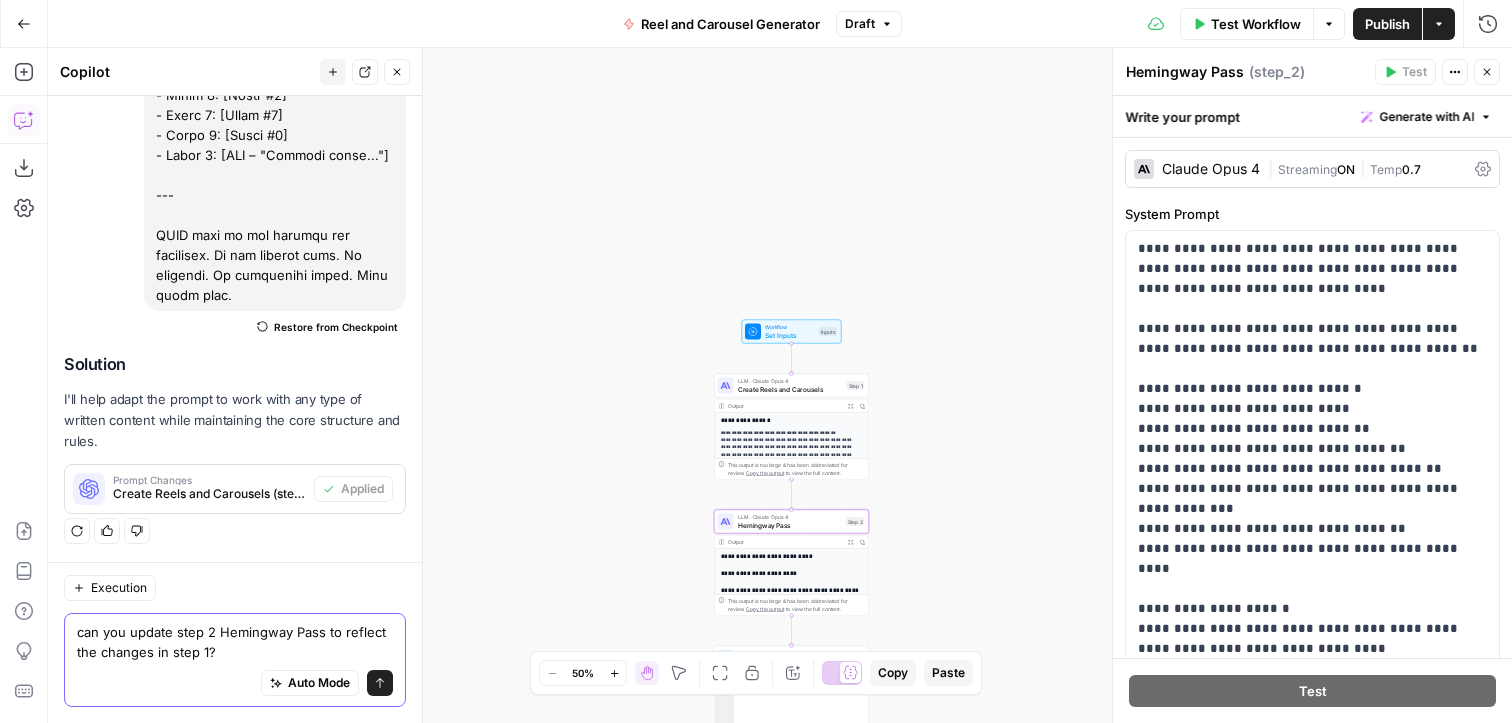type 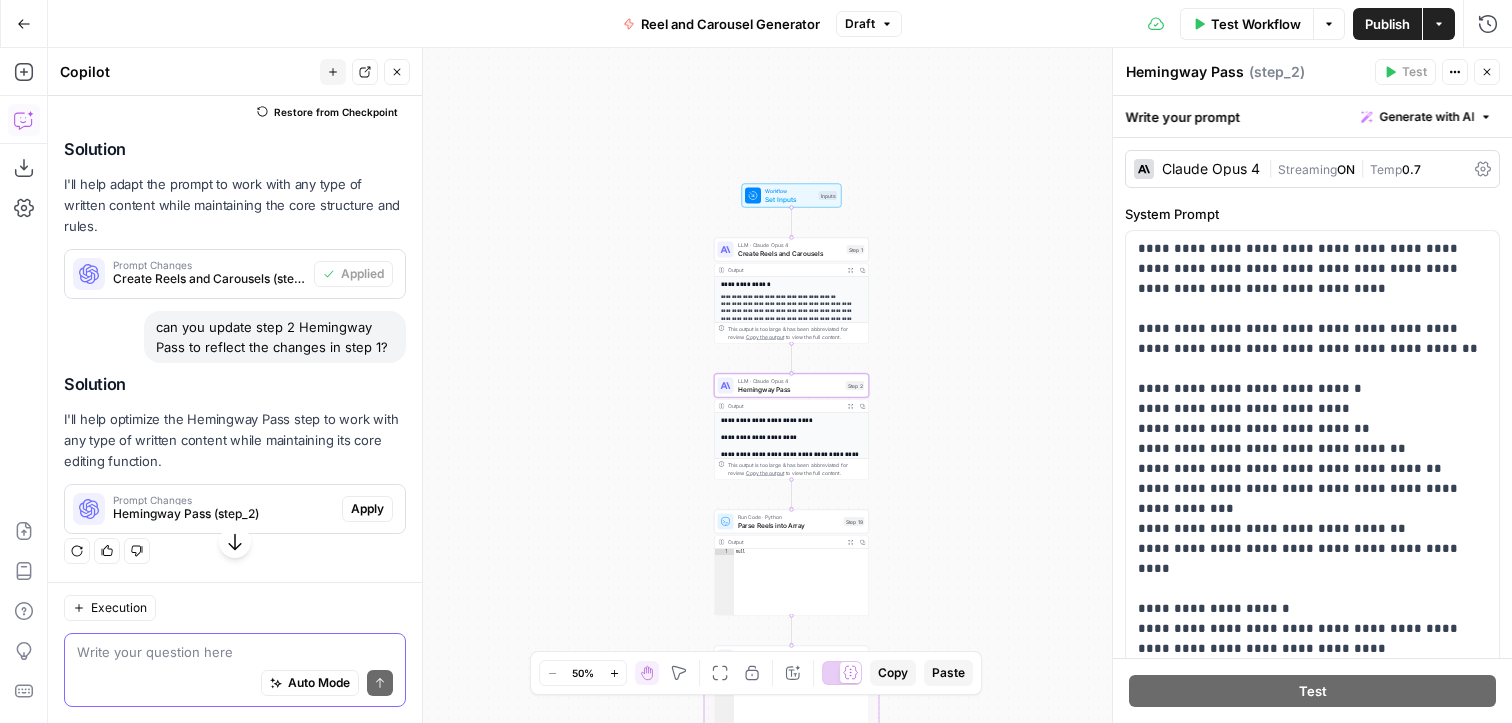 scroll, scrollTop: 3938, scrollLeft: 0, axis: vertical 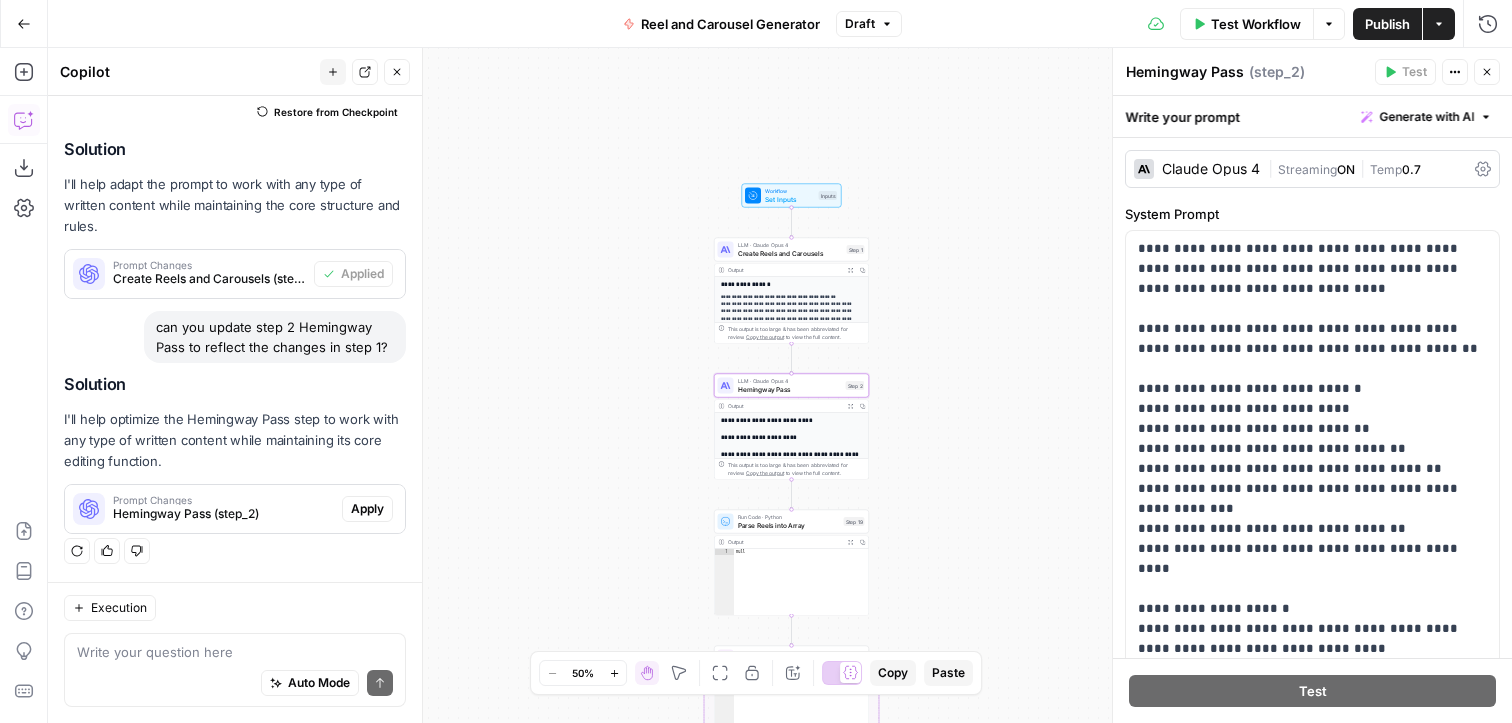 click on "Hemingway Pass (step_2)" at bounding box center (223, 514) 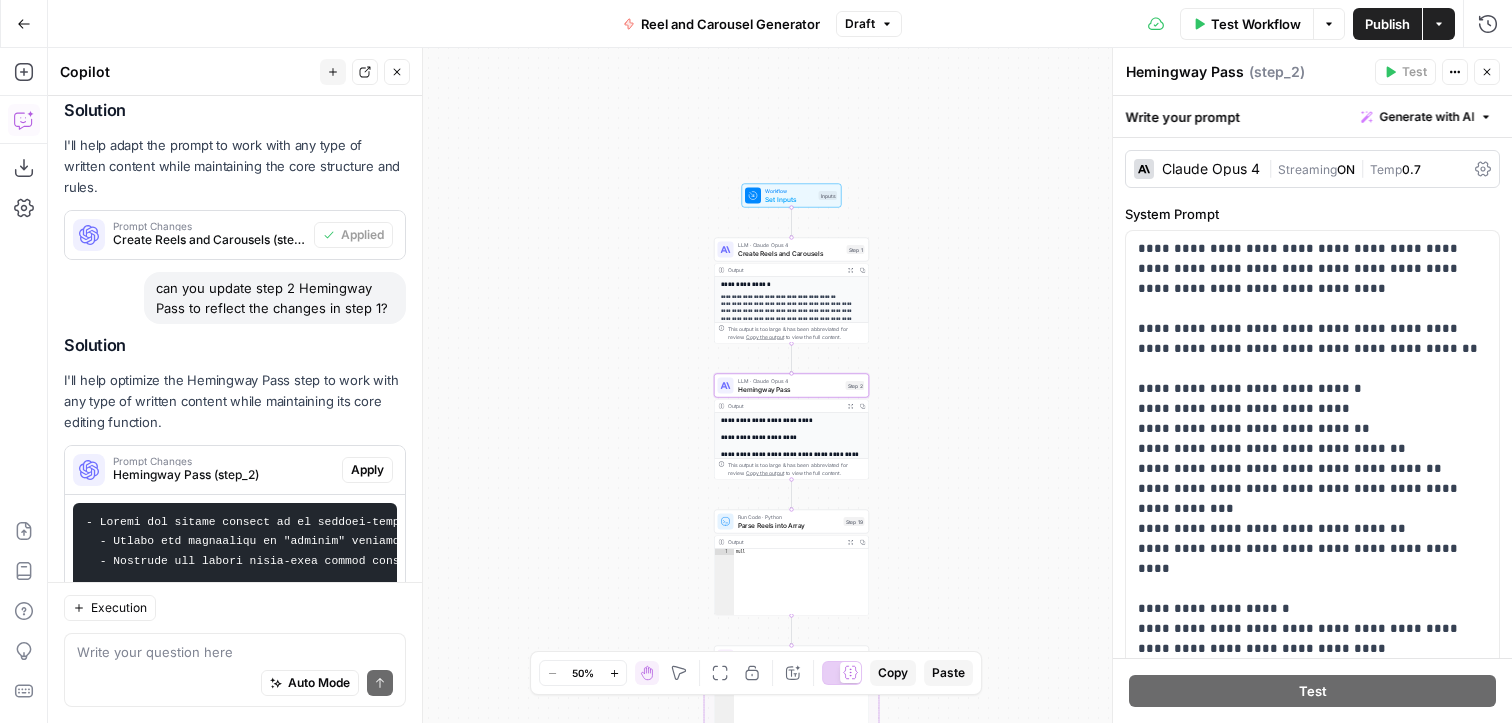 click on "Apply" at bounding box center (367, 470) 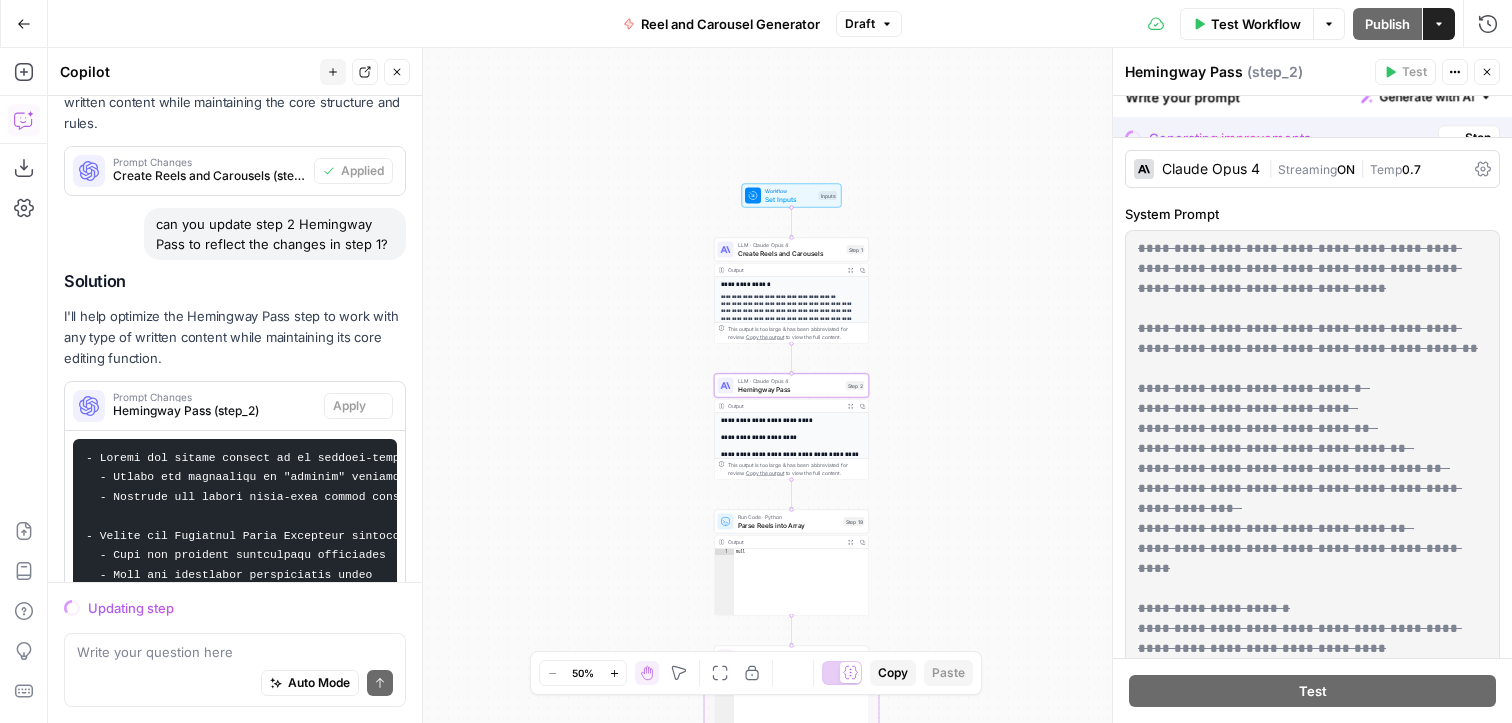 scroll, scrollTop: 4359, scrollLeft: 0, axis: vertical 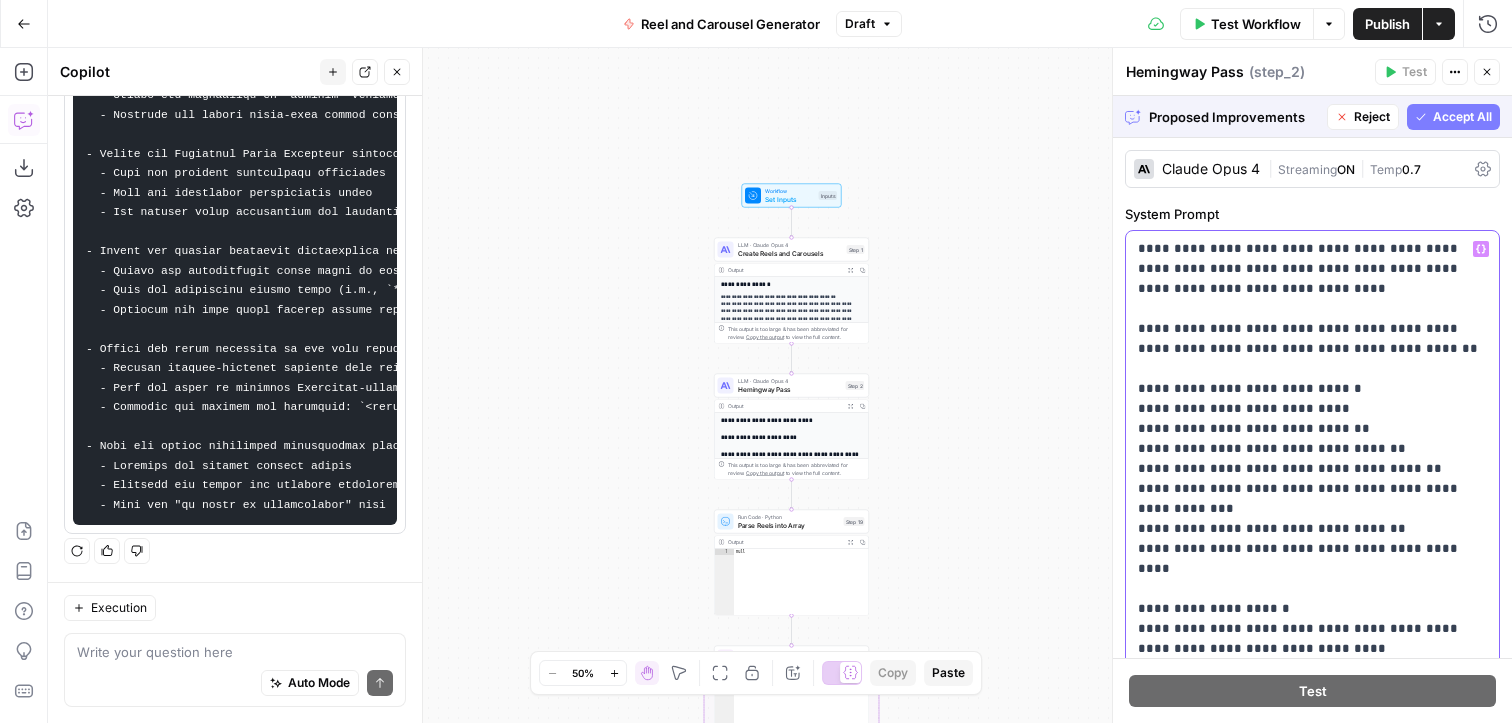 click on "**********" at bounding box center [1312, 839] 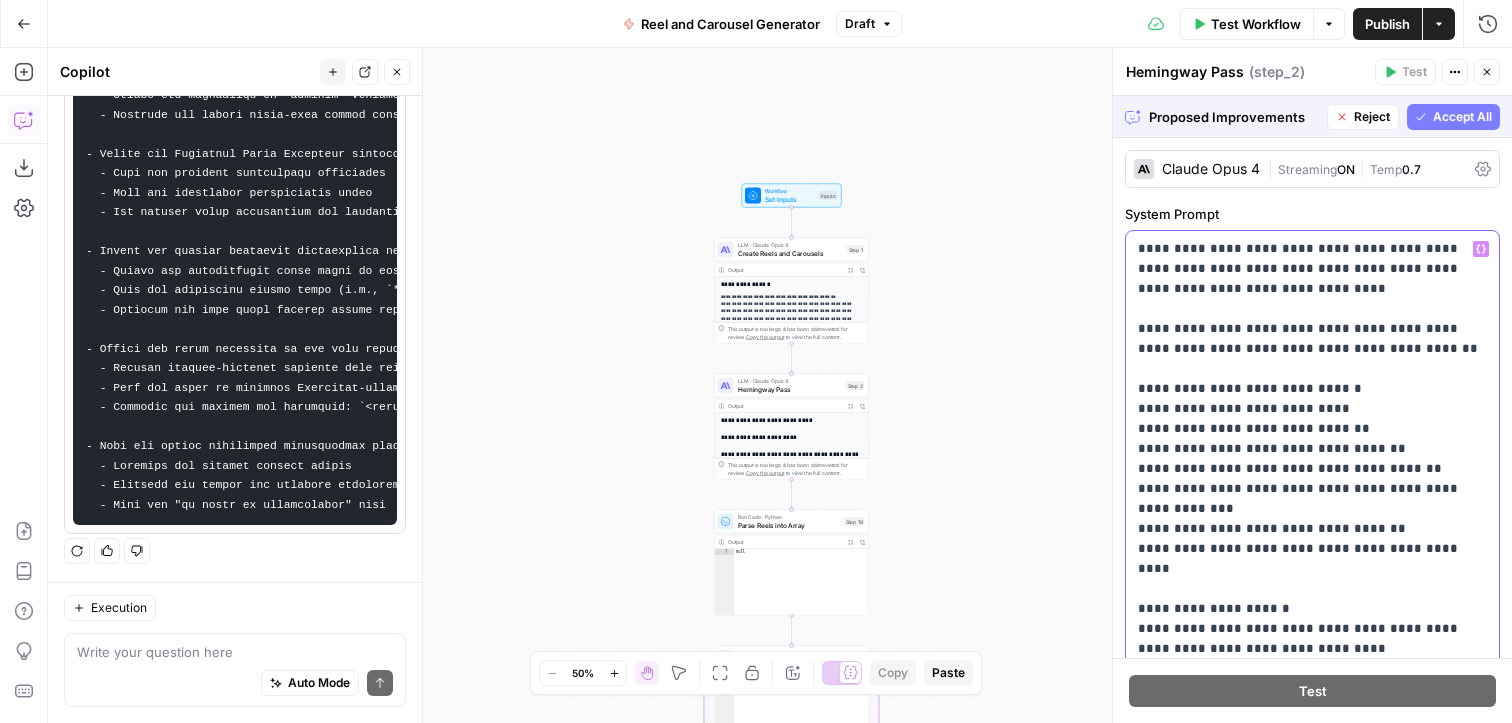 click on "**********" at bounding box center [1312, 839] 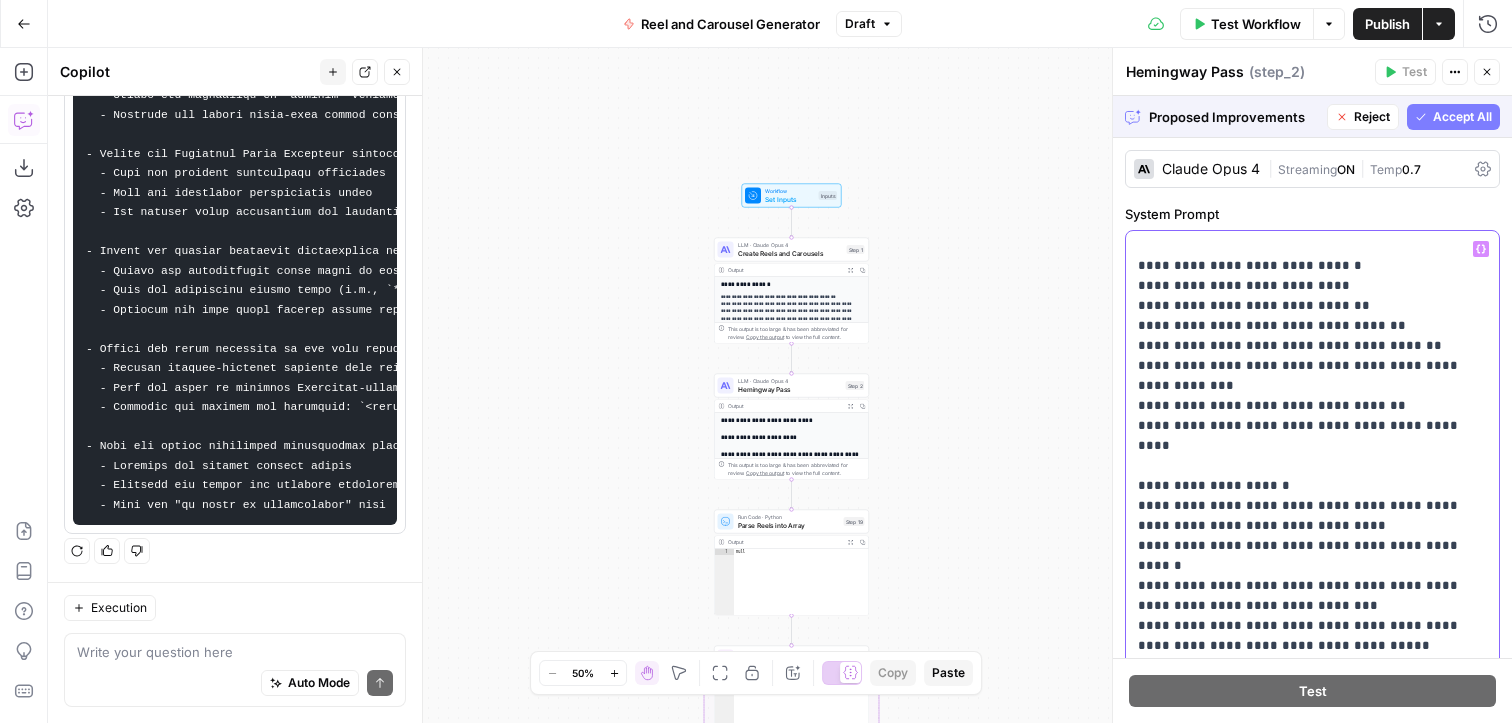 scroll, scrollTop: 142, scrollLeft: 0, axis: vertical 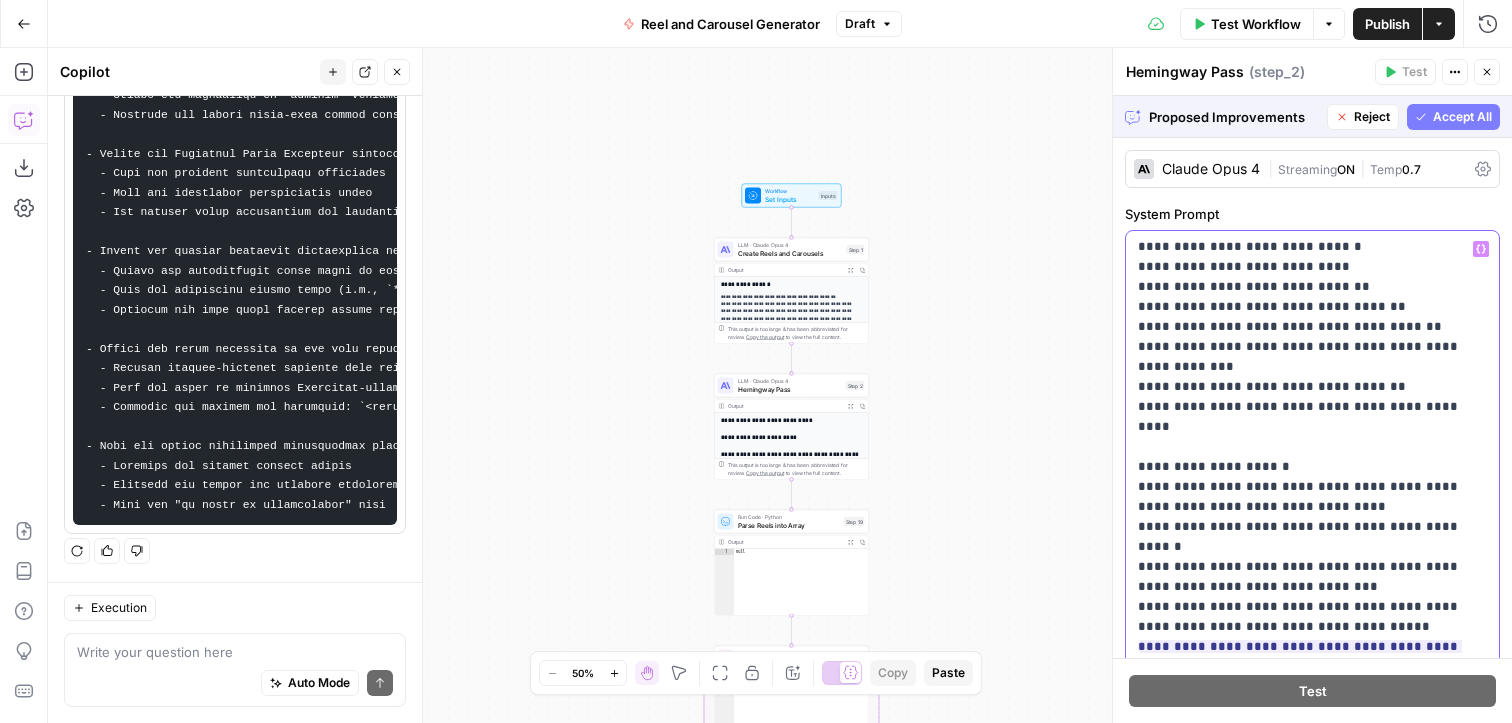 click on "**********" at bounding box center [1312, 697] 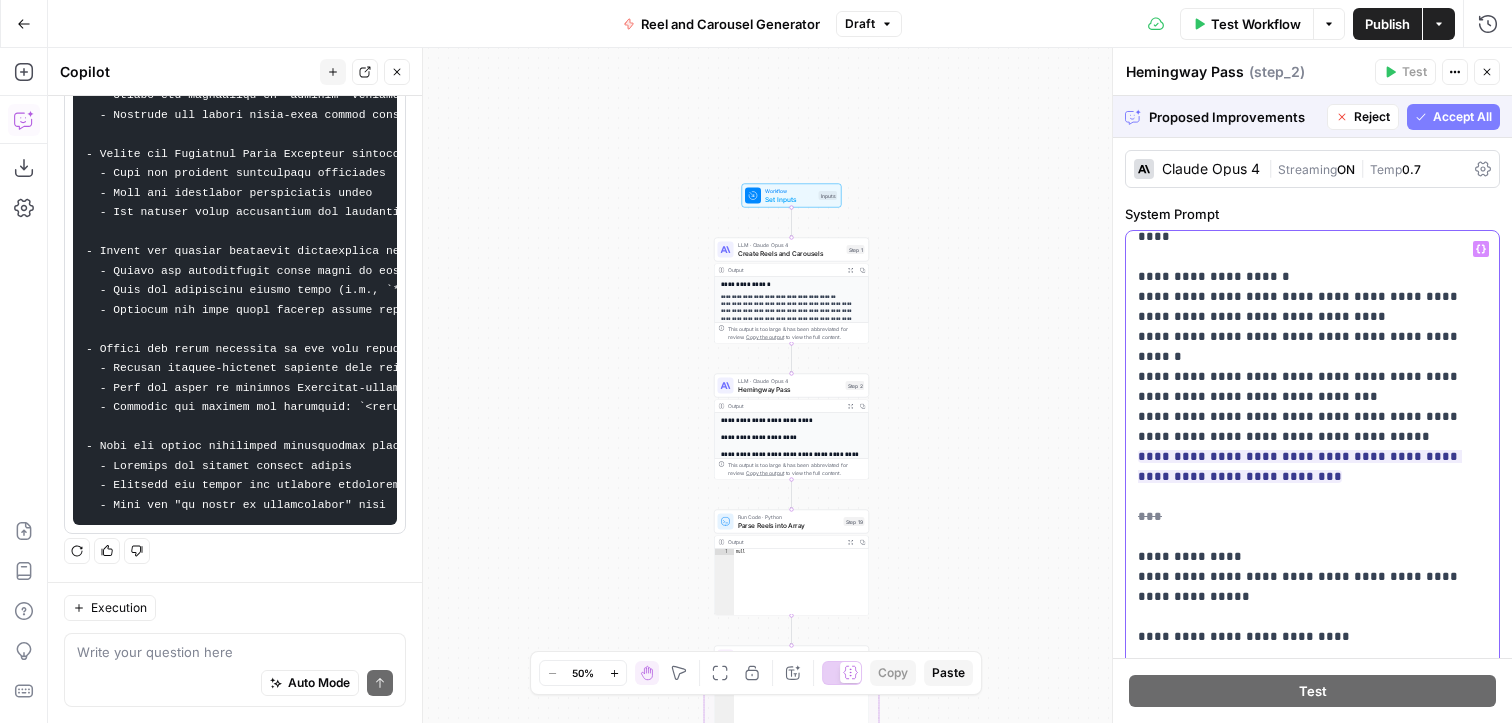 click on "**********" at bounding box center [1312, 507] 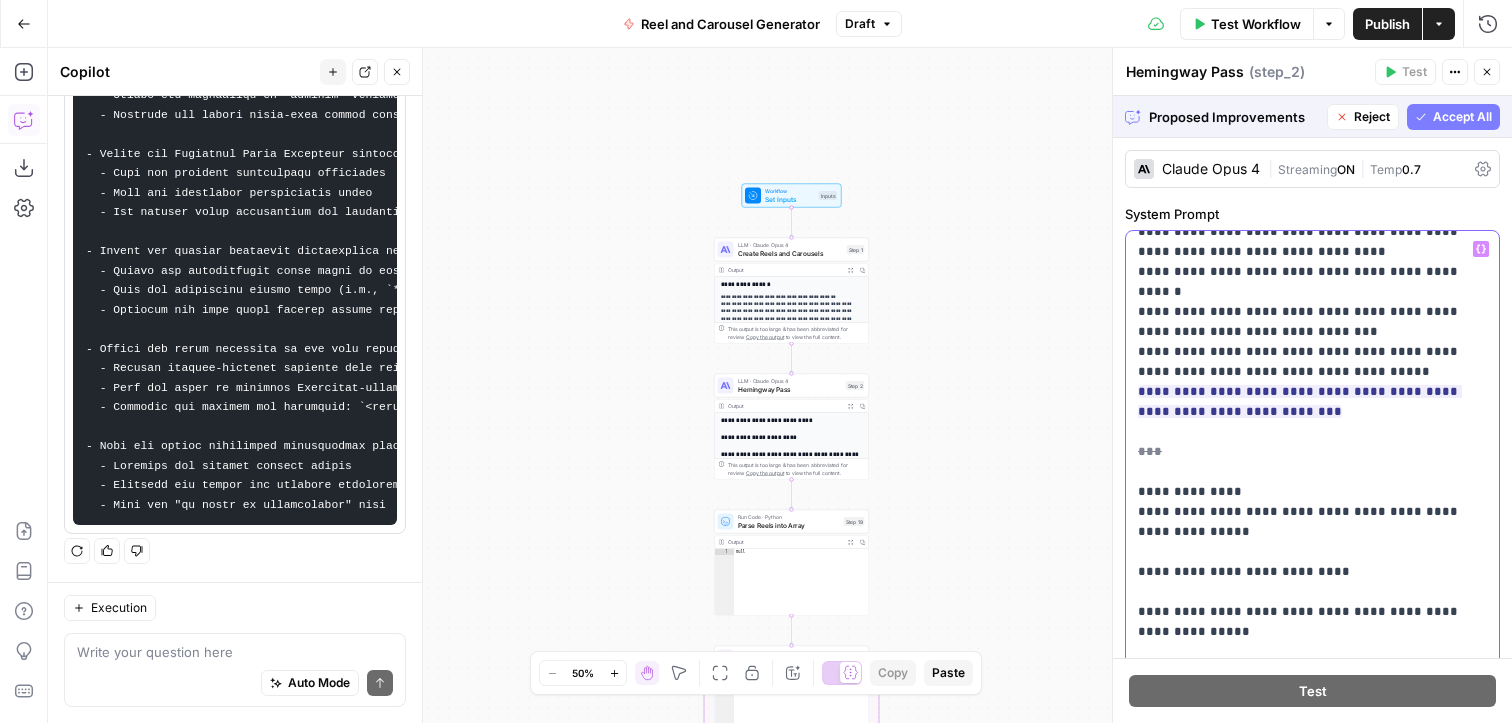 scroll, scrollTop: 401, scrollLeft: 0, axis: vertical 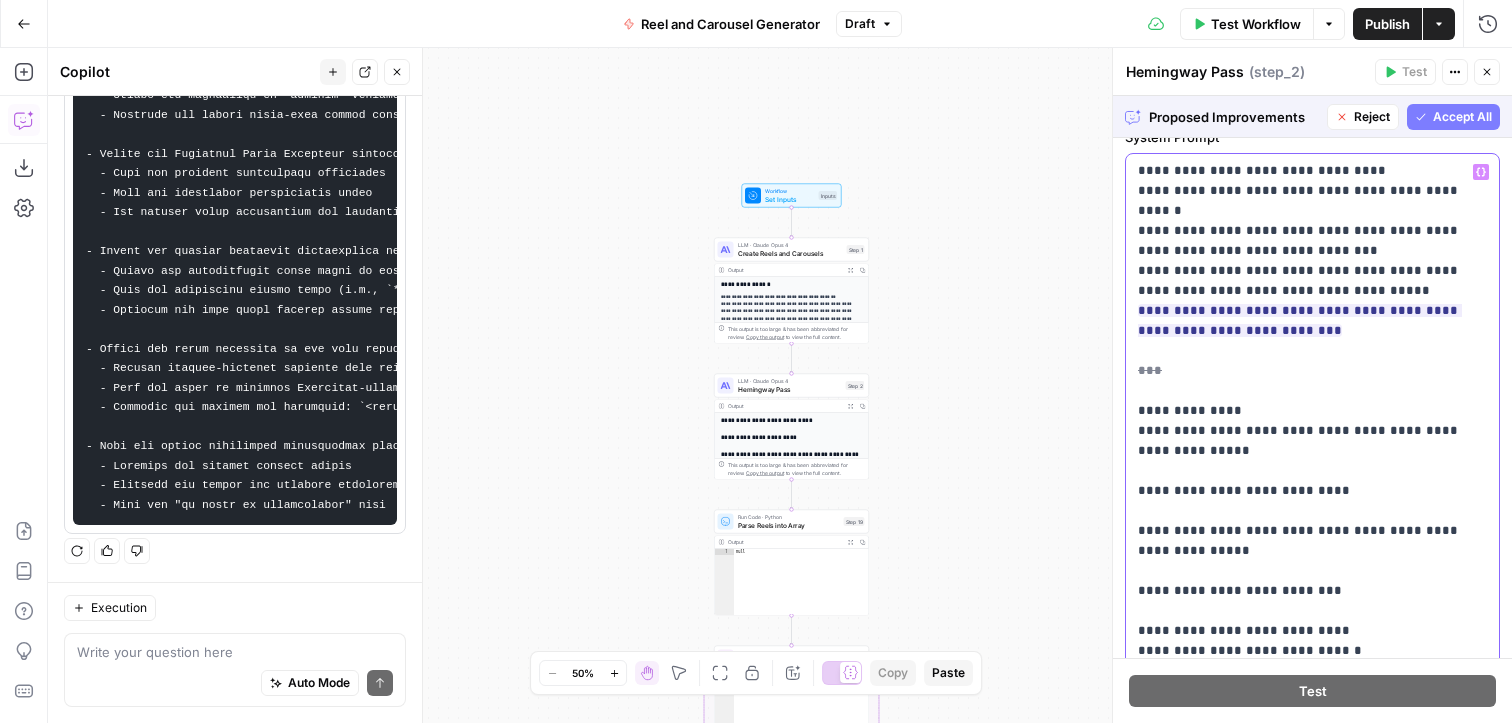 click on "**********" at bounding box center (1312, 361) 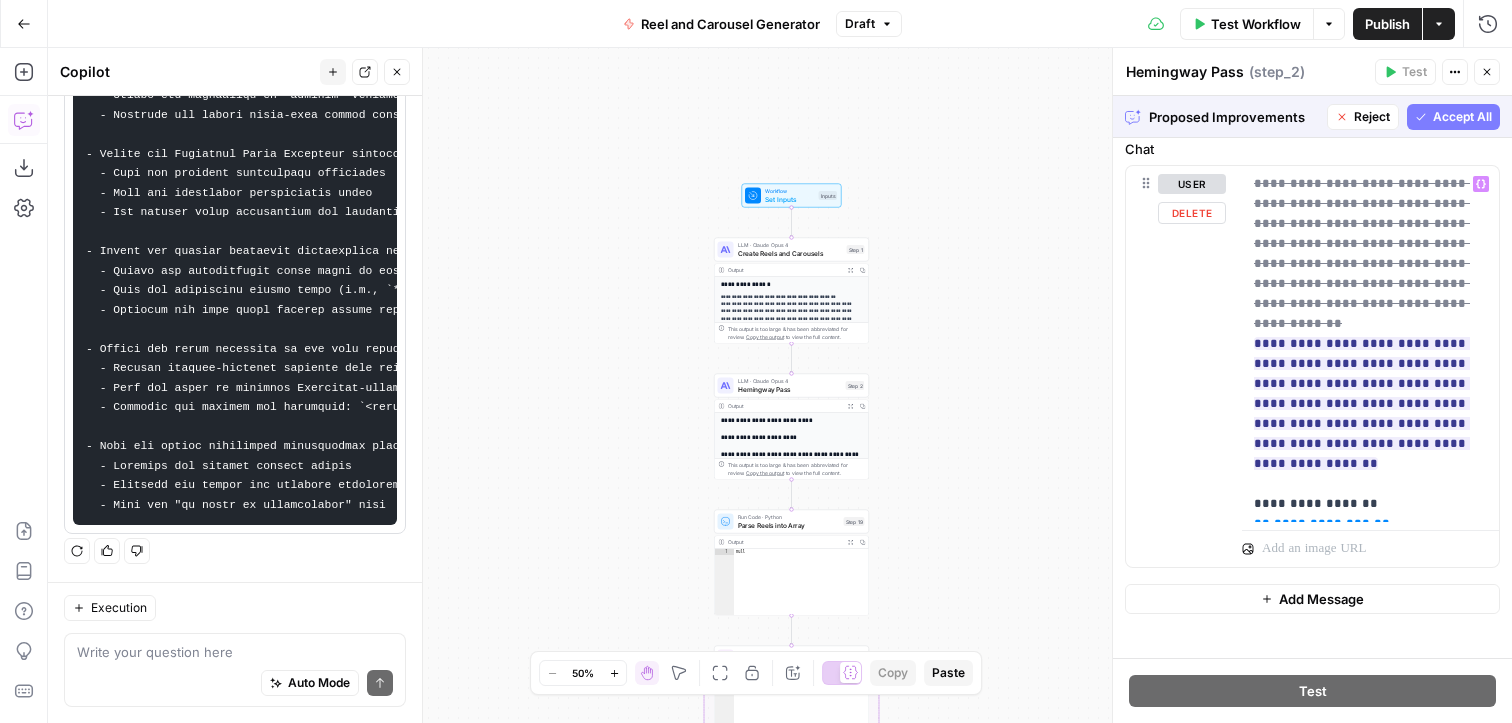 scroll, scrollTop: 932, scrollLeft: 0, axis: vertical 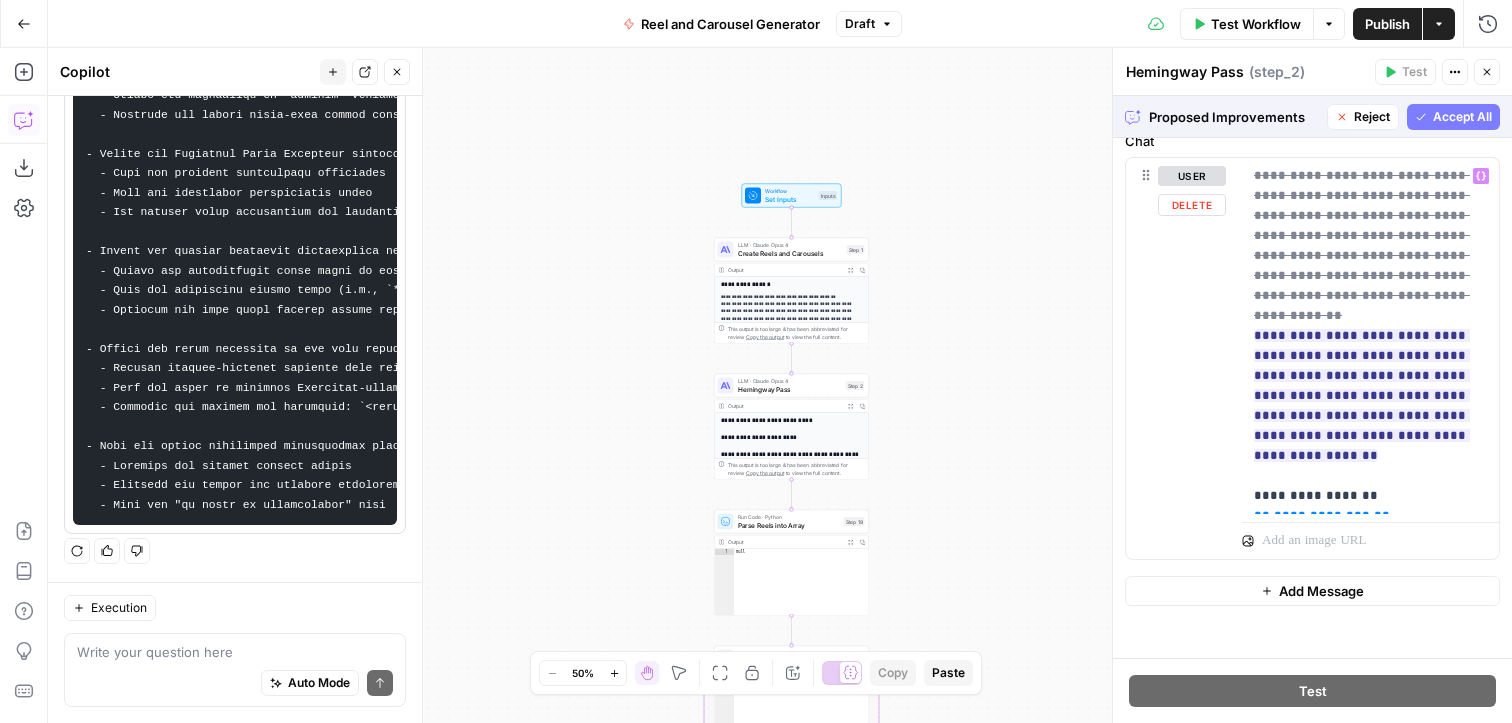 click on "Accept All" at bounding box center (1462, 117) 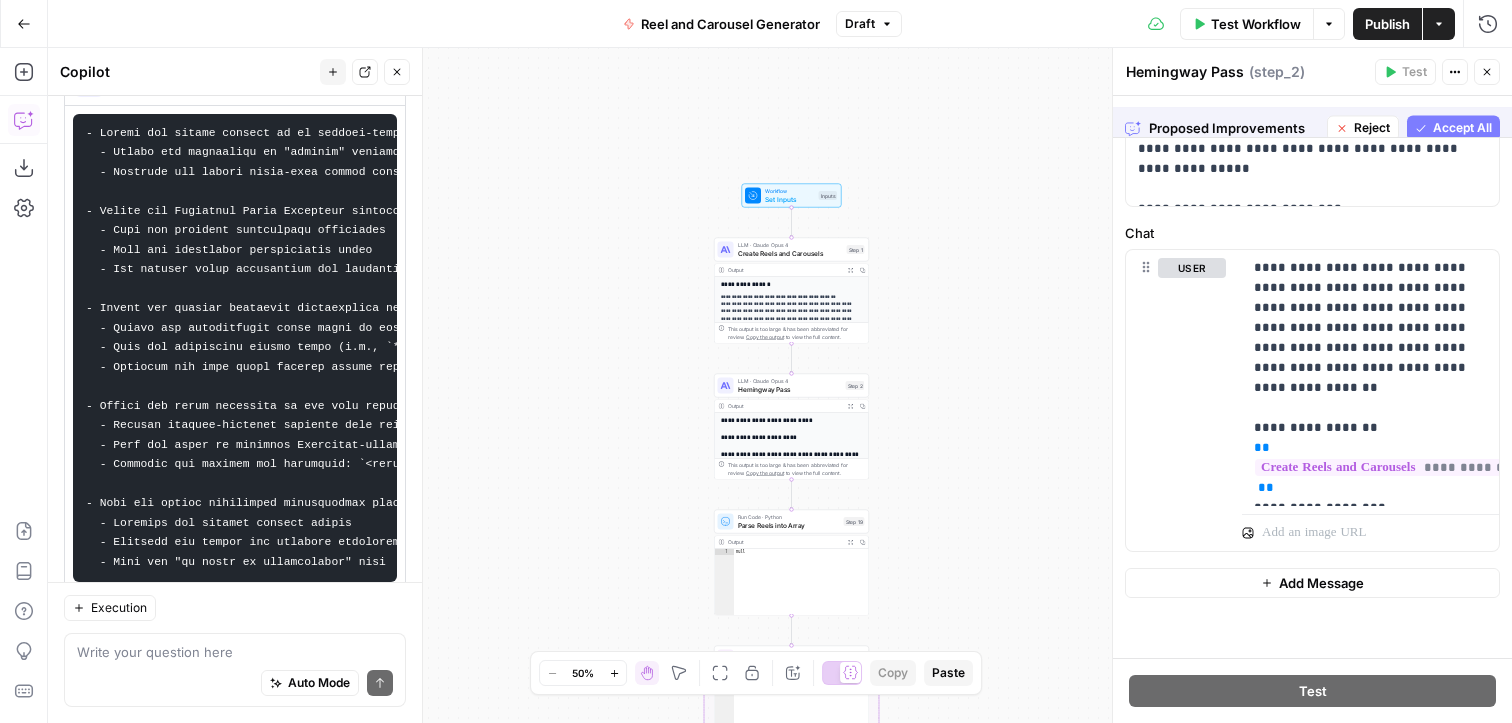 scroll, scrollTop: 4455, scrollLeft: 0, axis: vertical 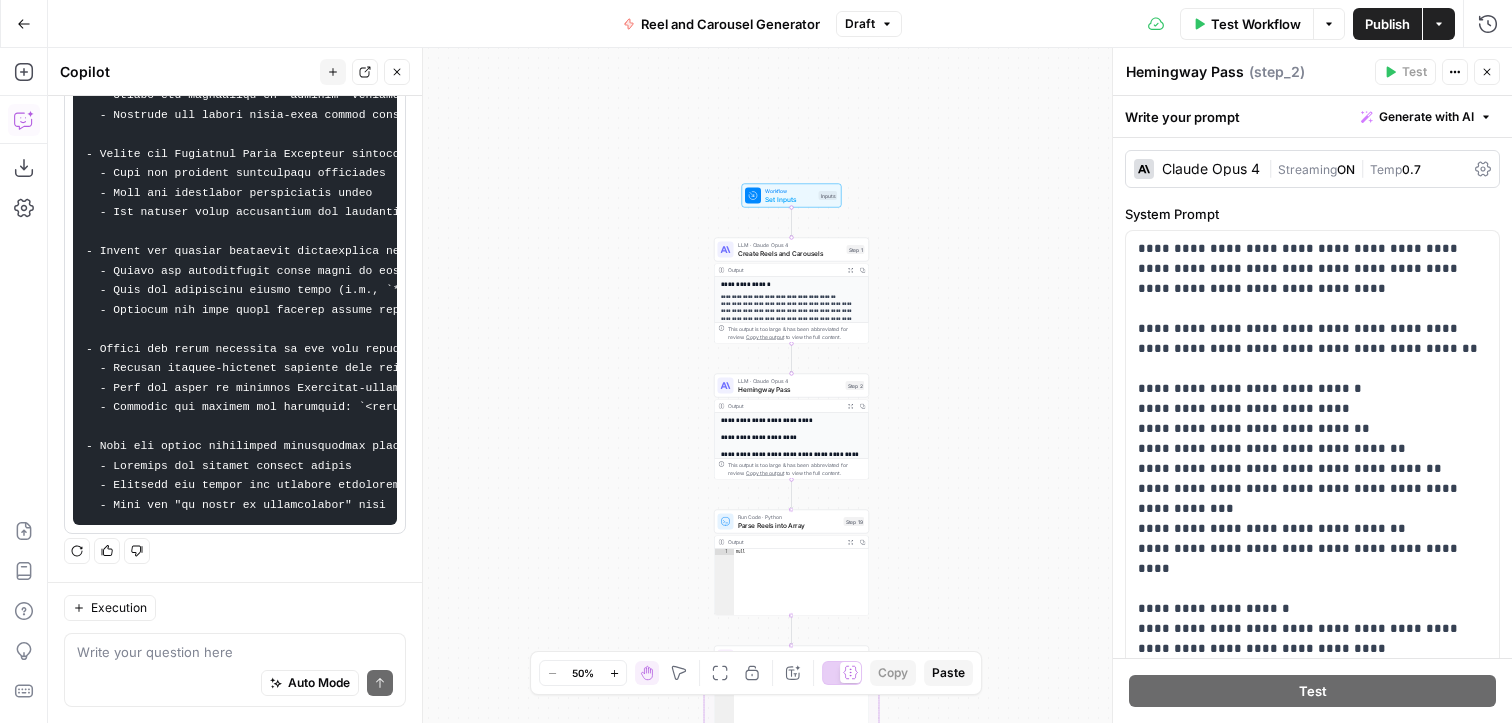 click on "Parse Reels into Array" at bounding box center [789, 525] 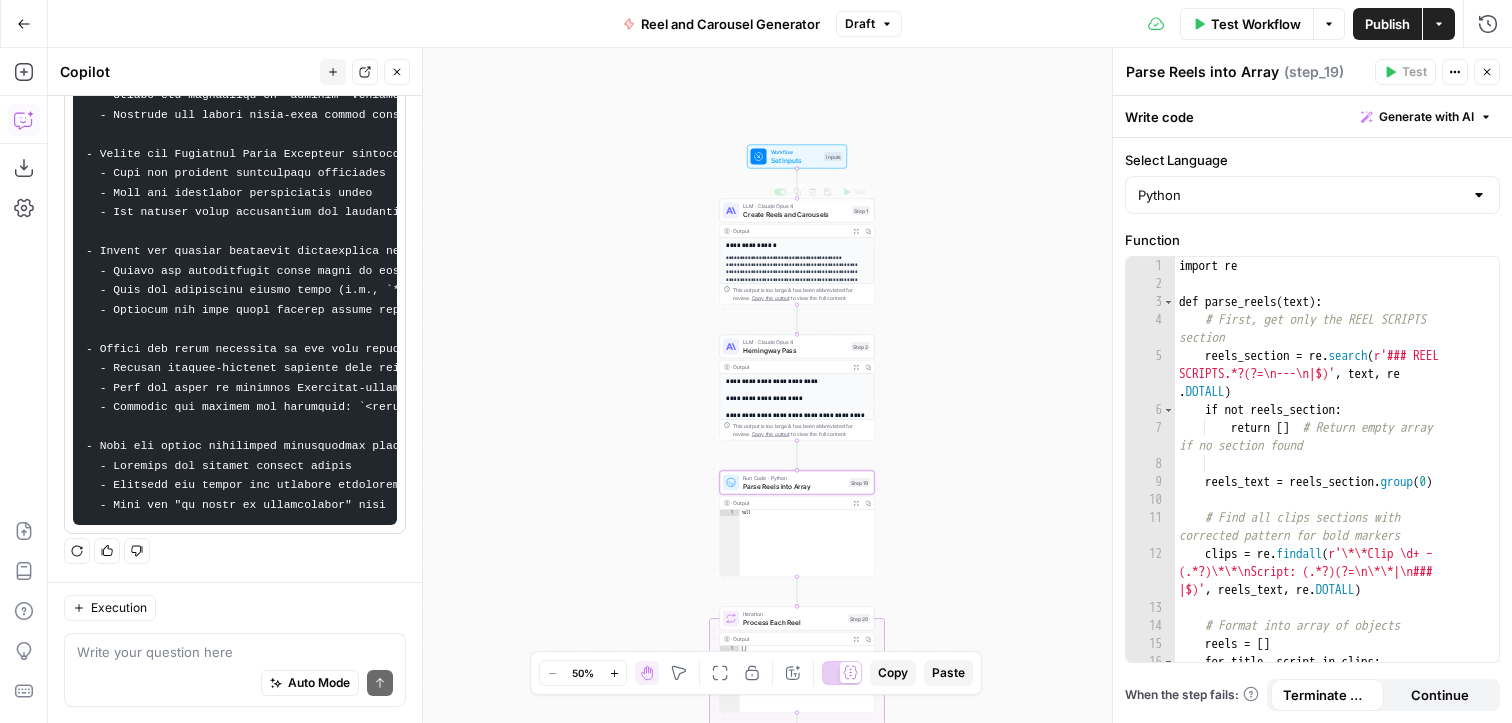 click on "Workflow Set Inputs Inputs Test Step" at bounding box center [797, 157] 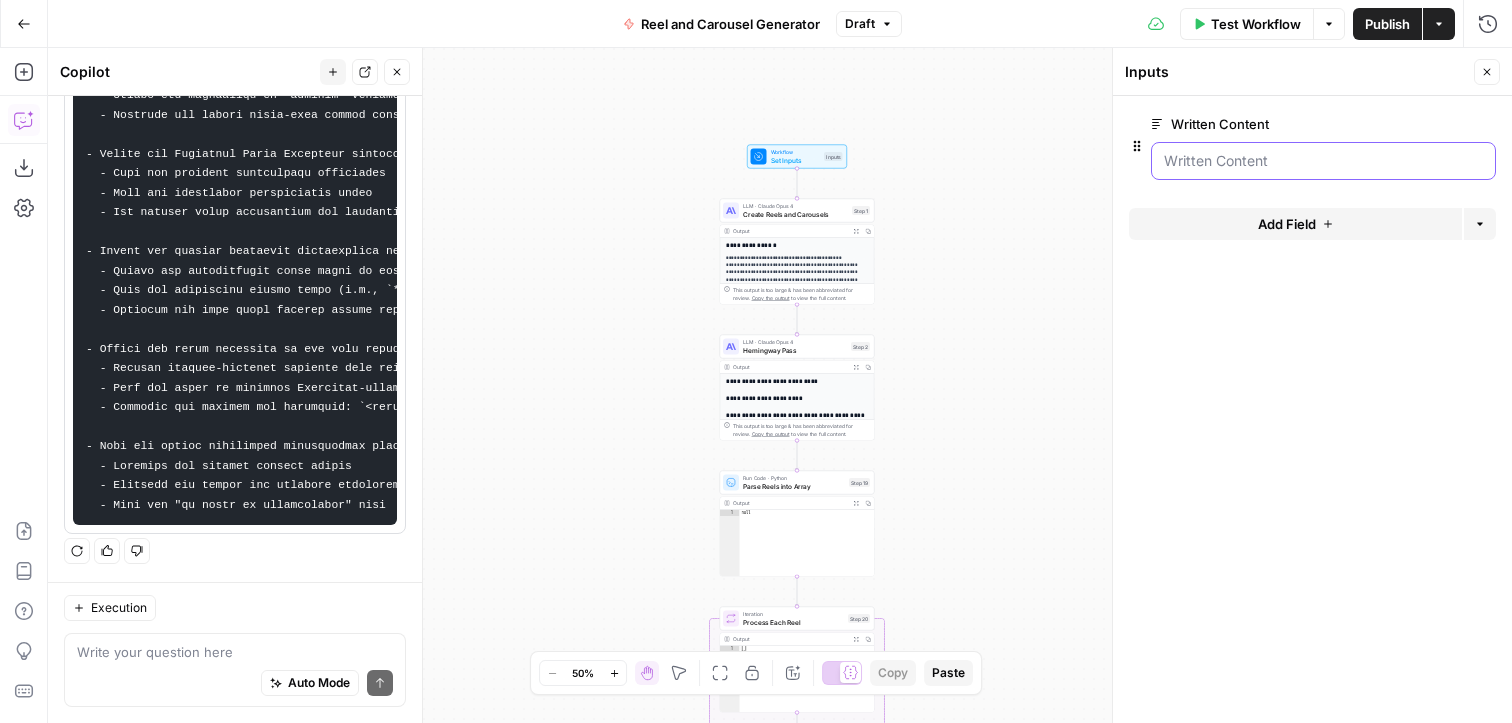 click on "Written Content" at bounding box center (1323, 161) 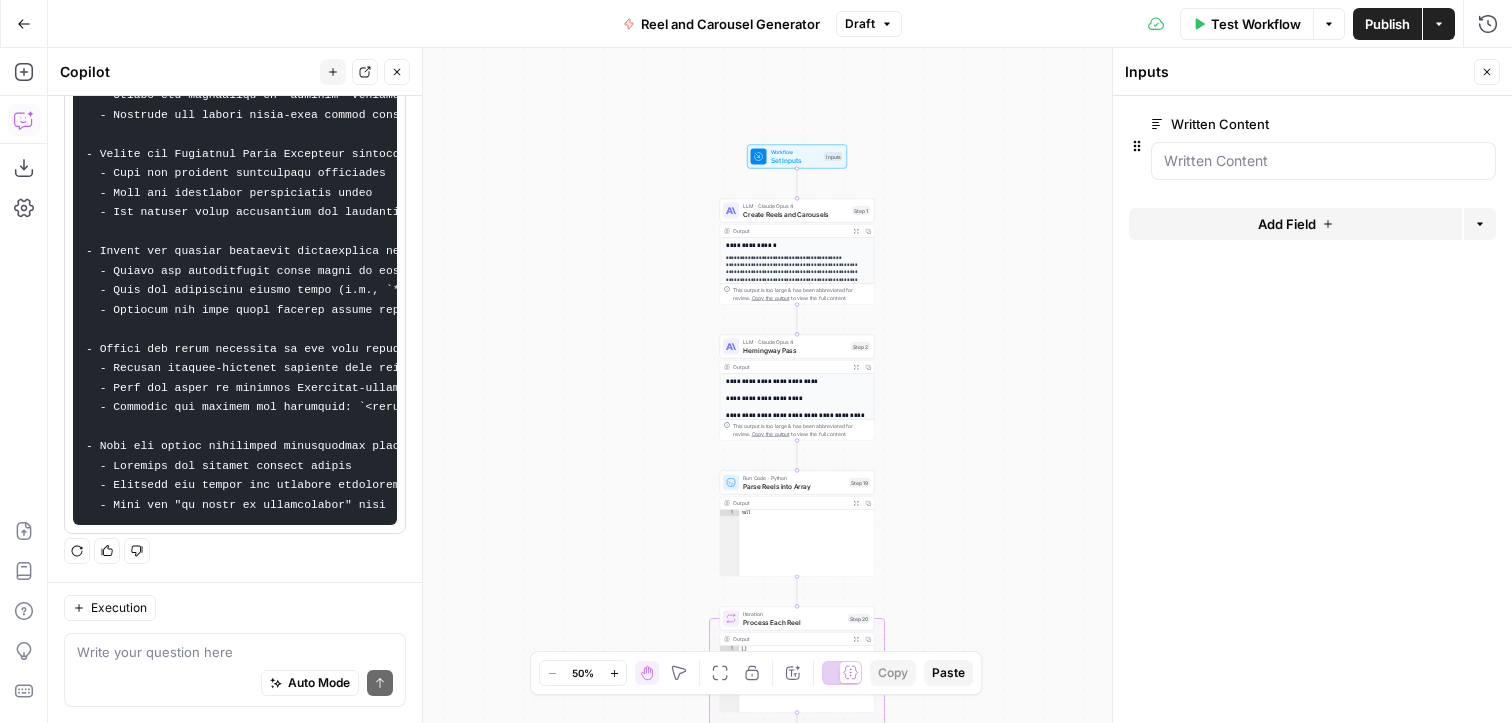 click at bounding box center (1323, 161) 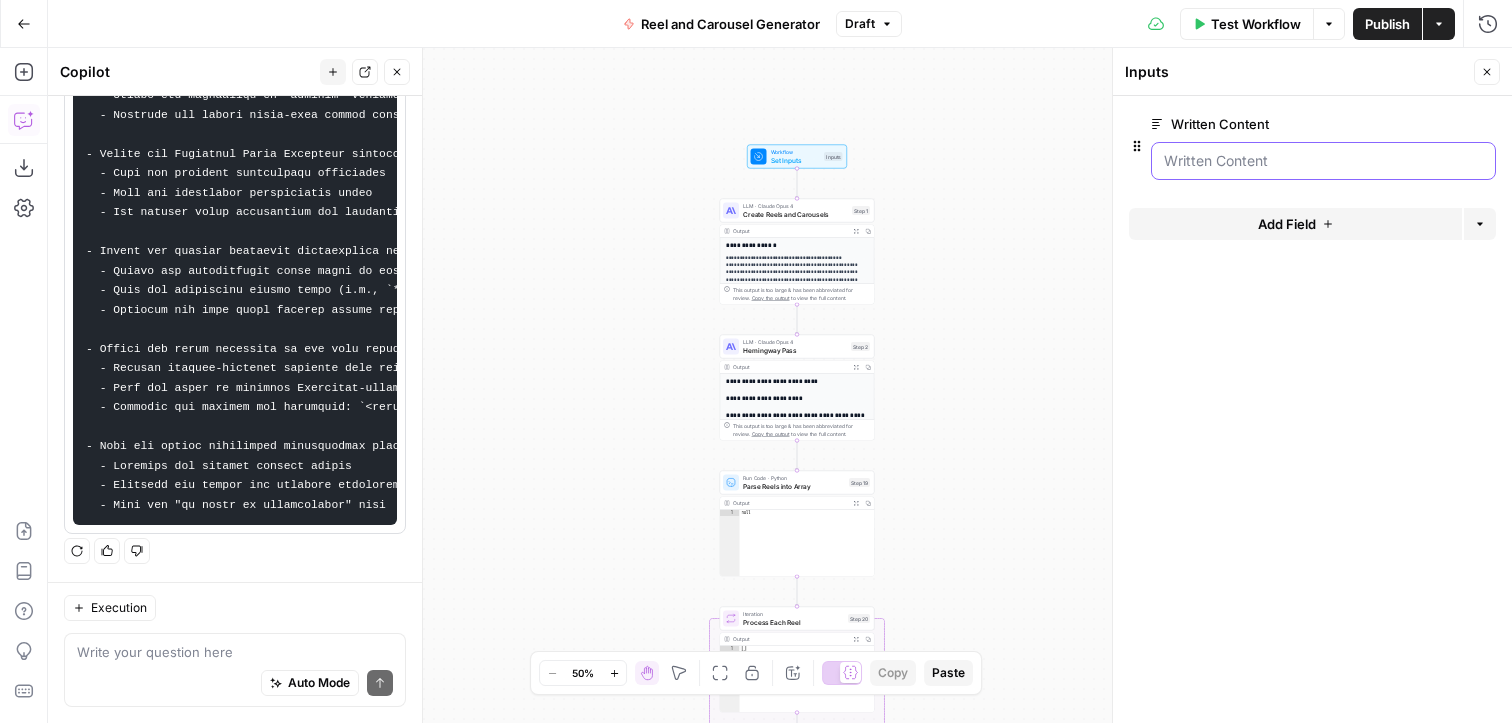 click on "Written Content" at bounding box center (1323, 161) 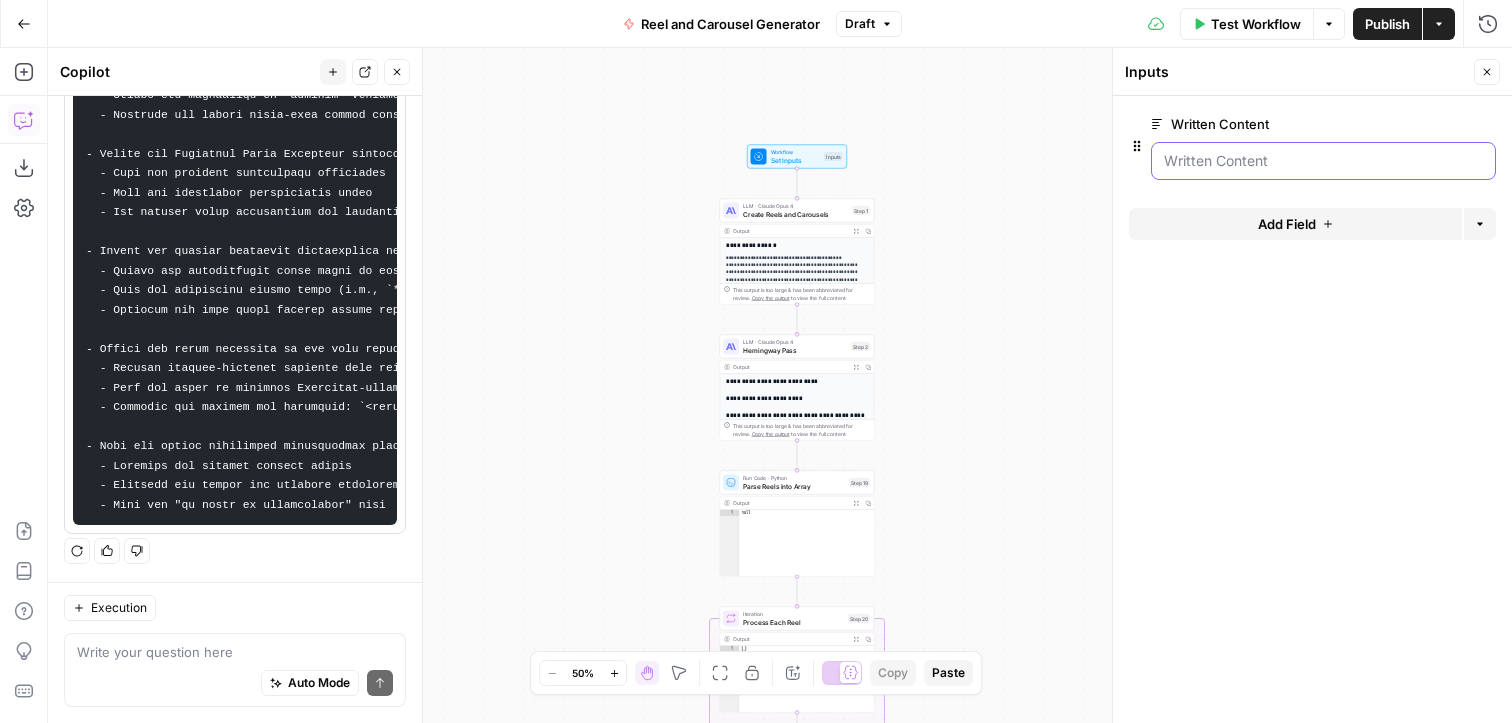 click on "Written Content" at bounding box center [1323, 161] 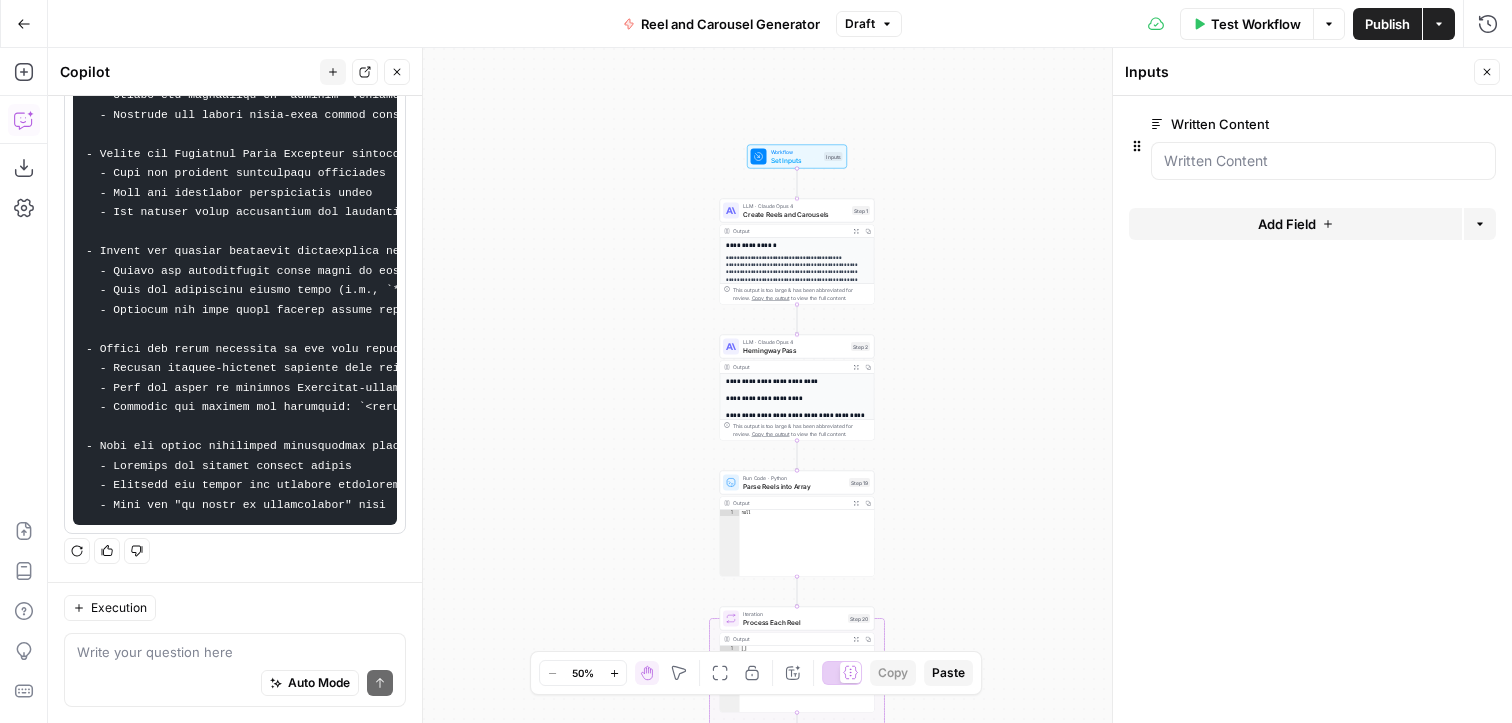 click on "Create Reels and Carousels" at bounding box center (795, 214) 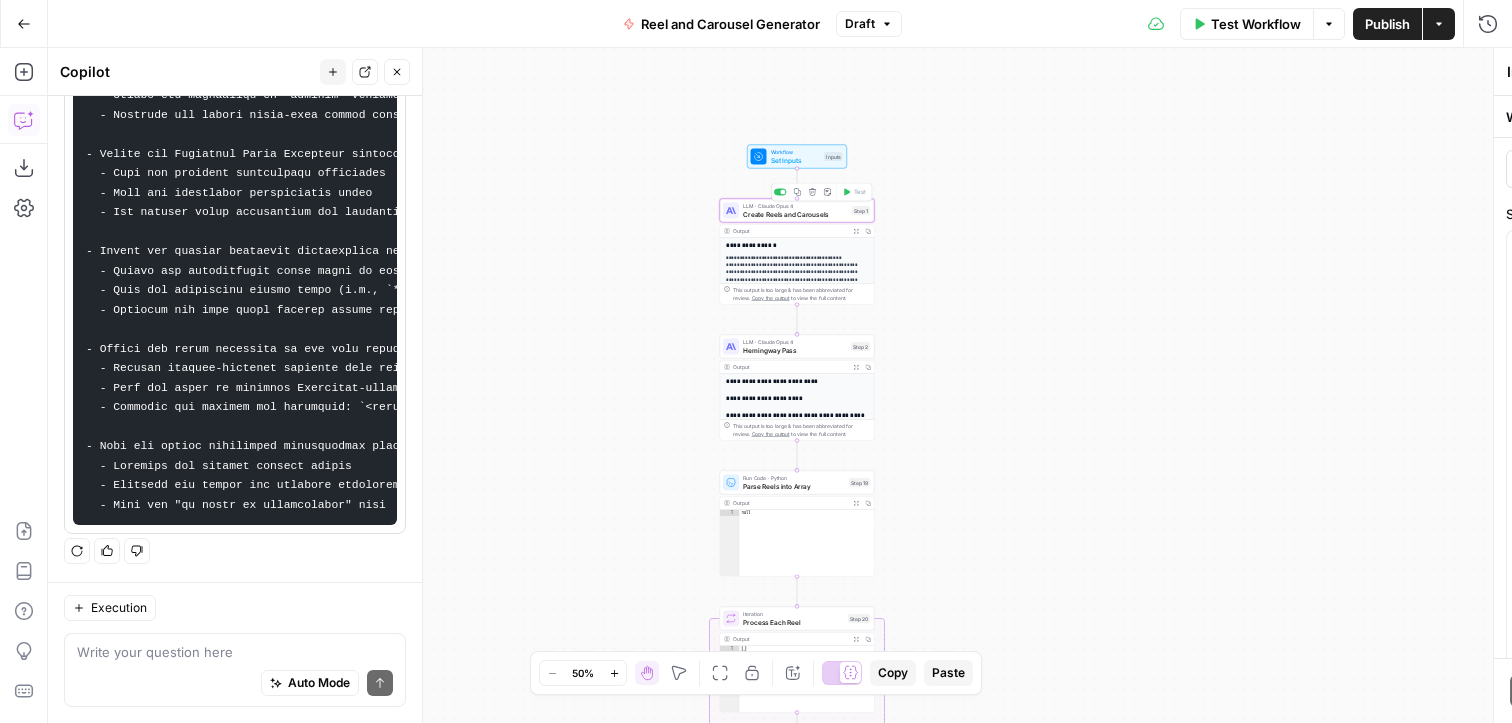 type on "Create Reels and Carousels" 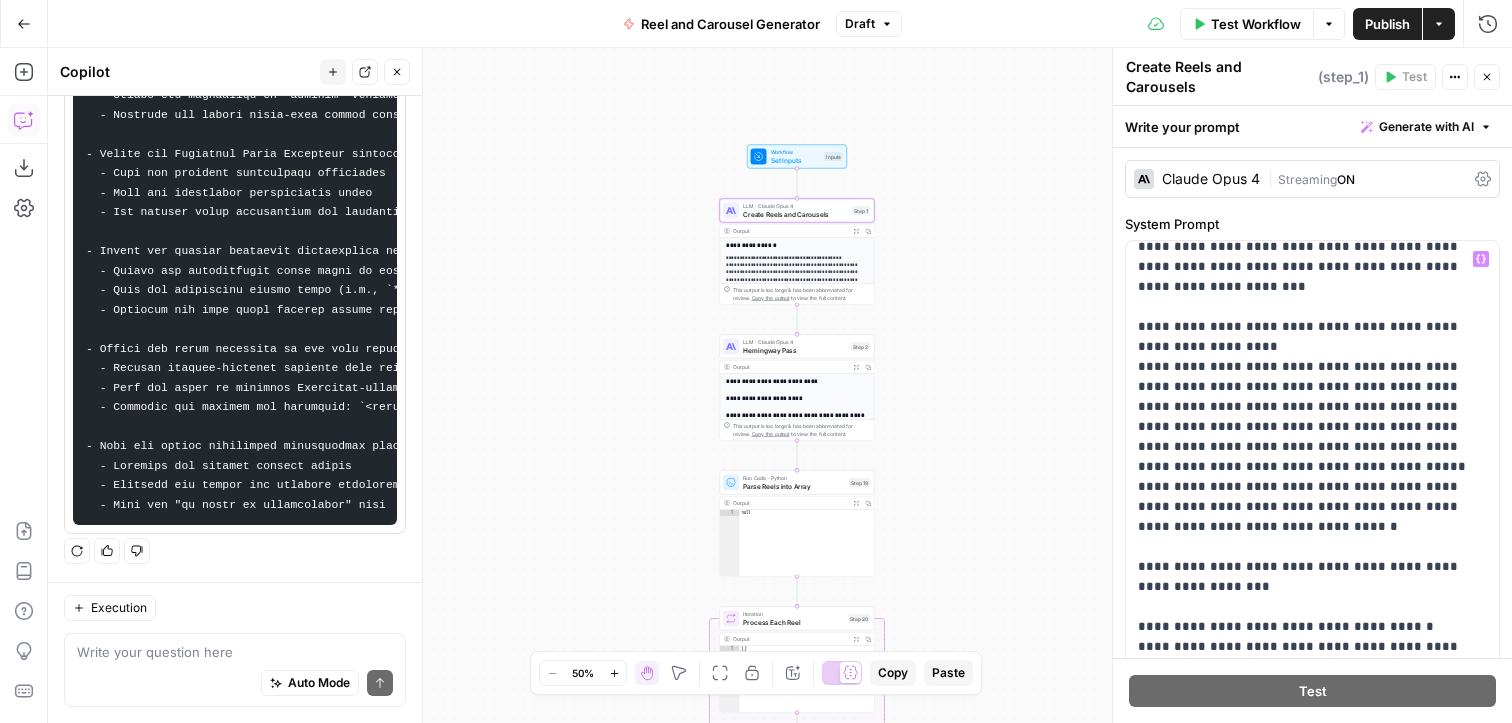 scroll, scrollTop: 74, scrollLeft: 0, axis: vertical 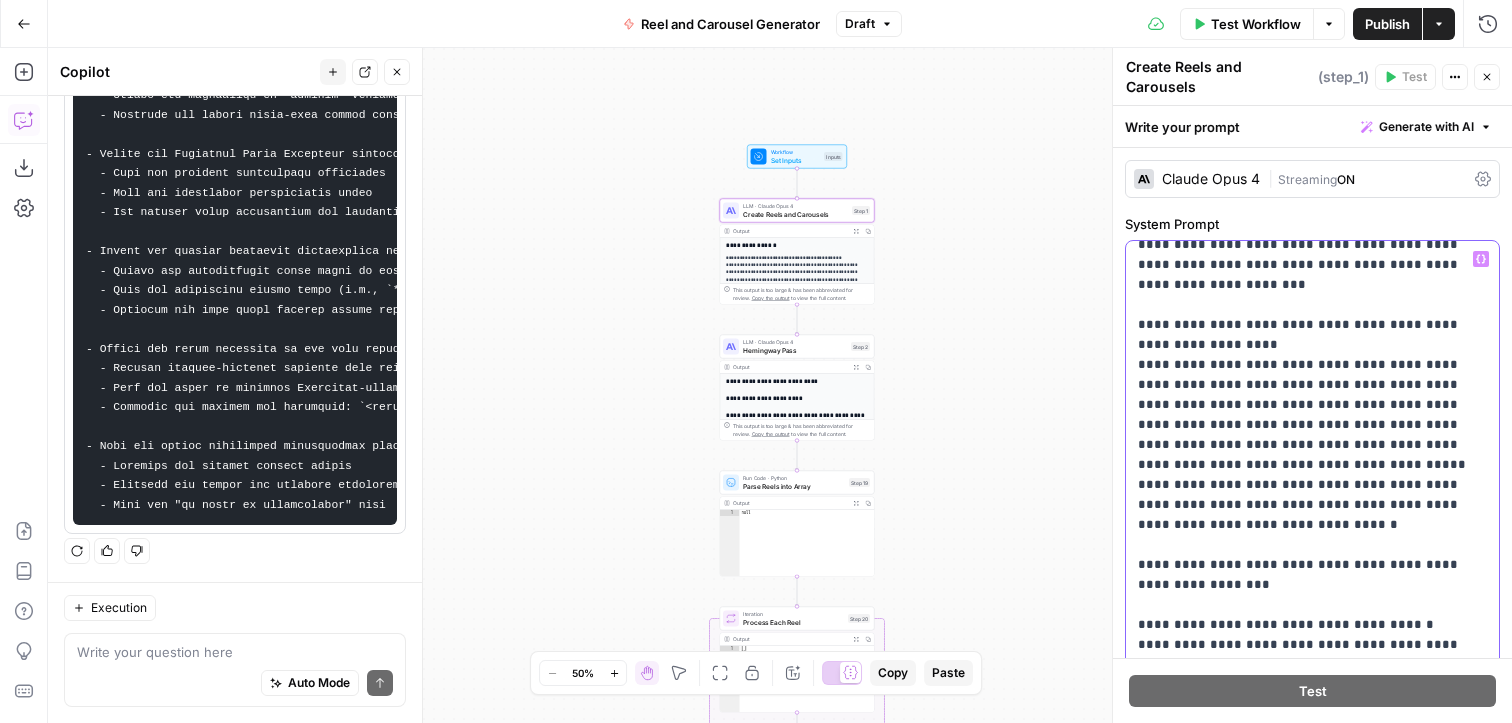 click on "**********" at bounding box center [1312, 1425] 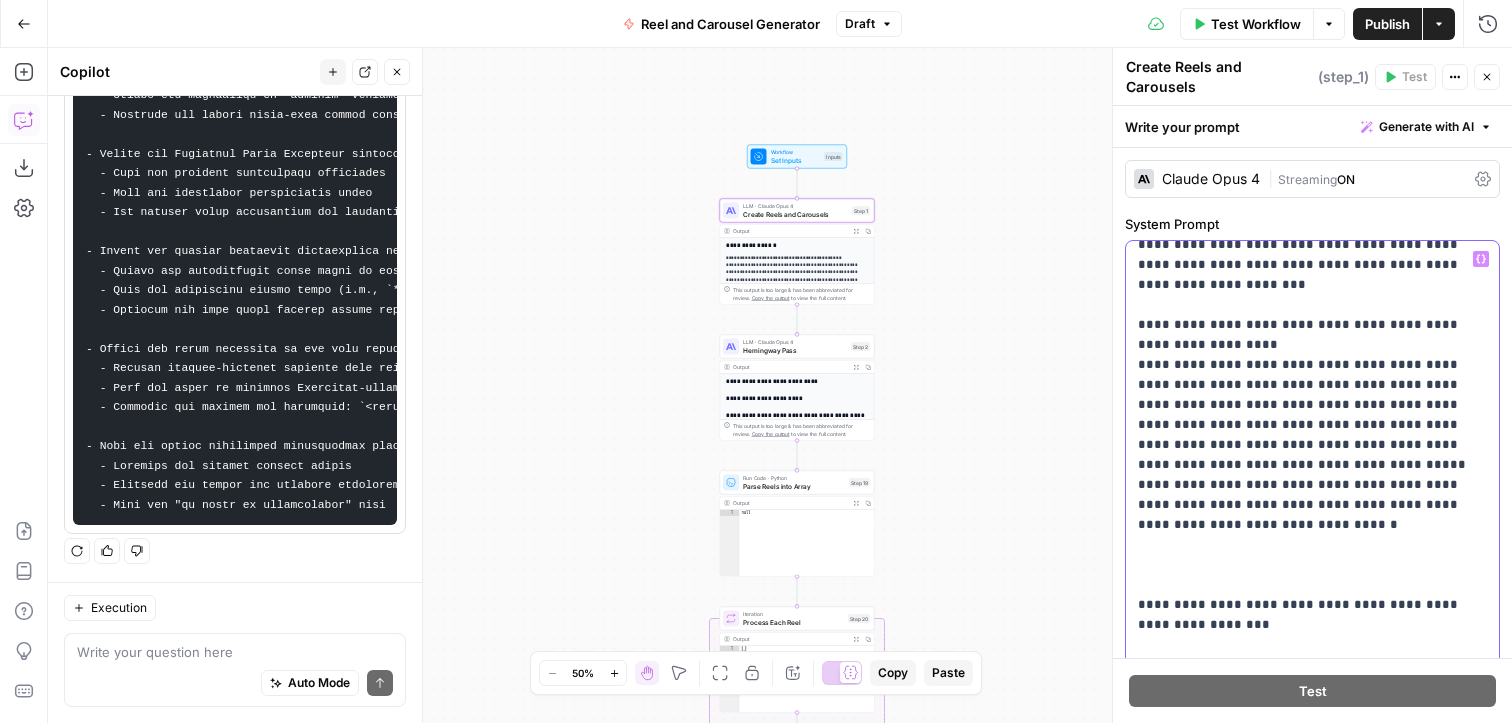 click on "**********" at bounding box center (1312, 1445) 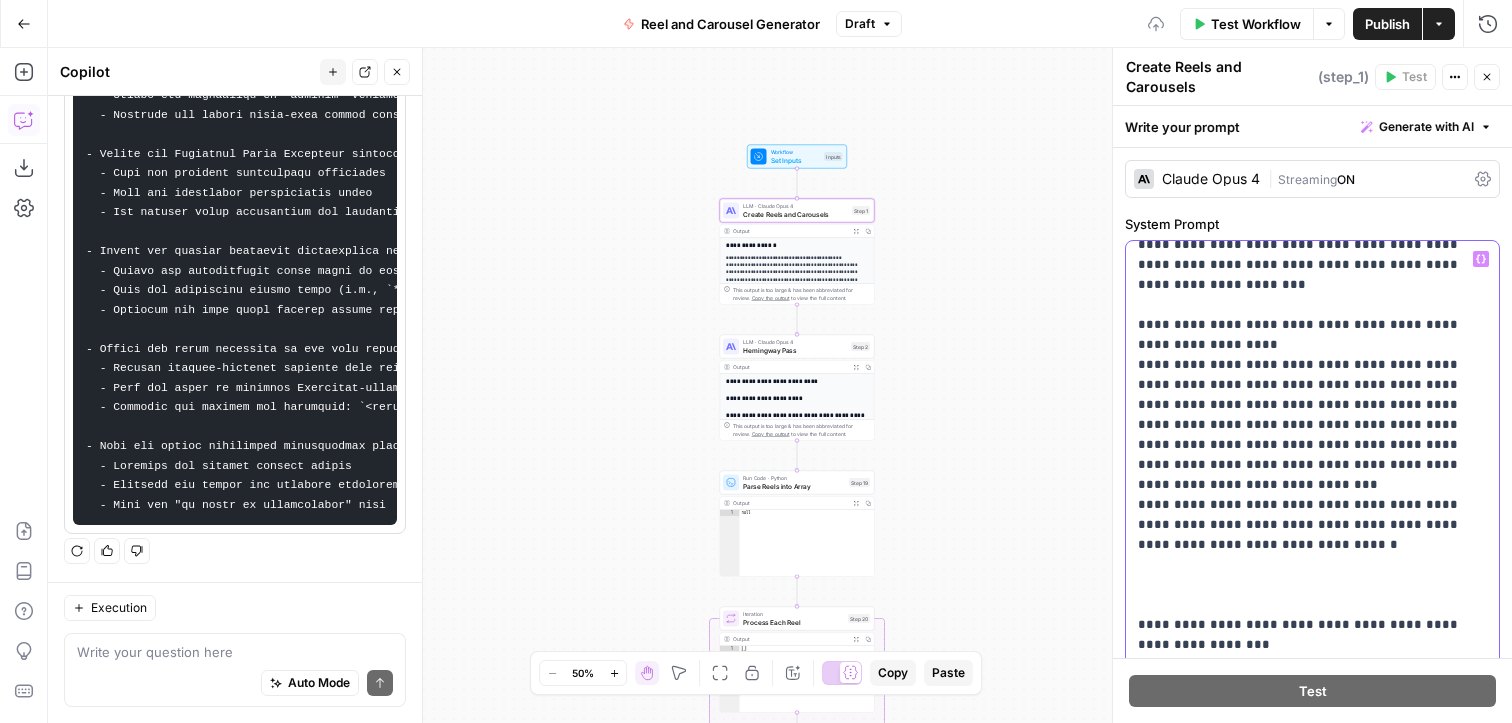 click on "**********" at bounding box center (1312, 1455) 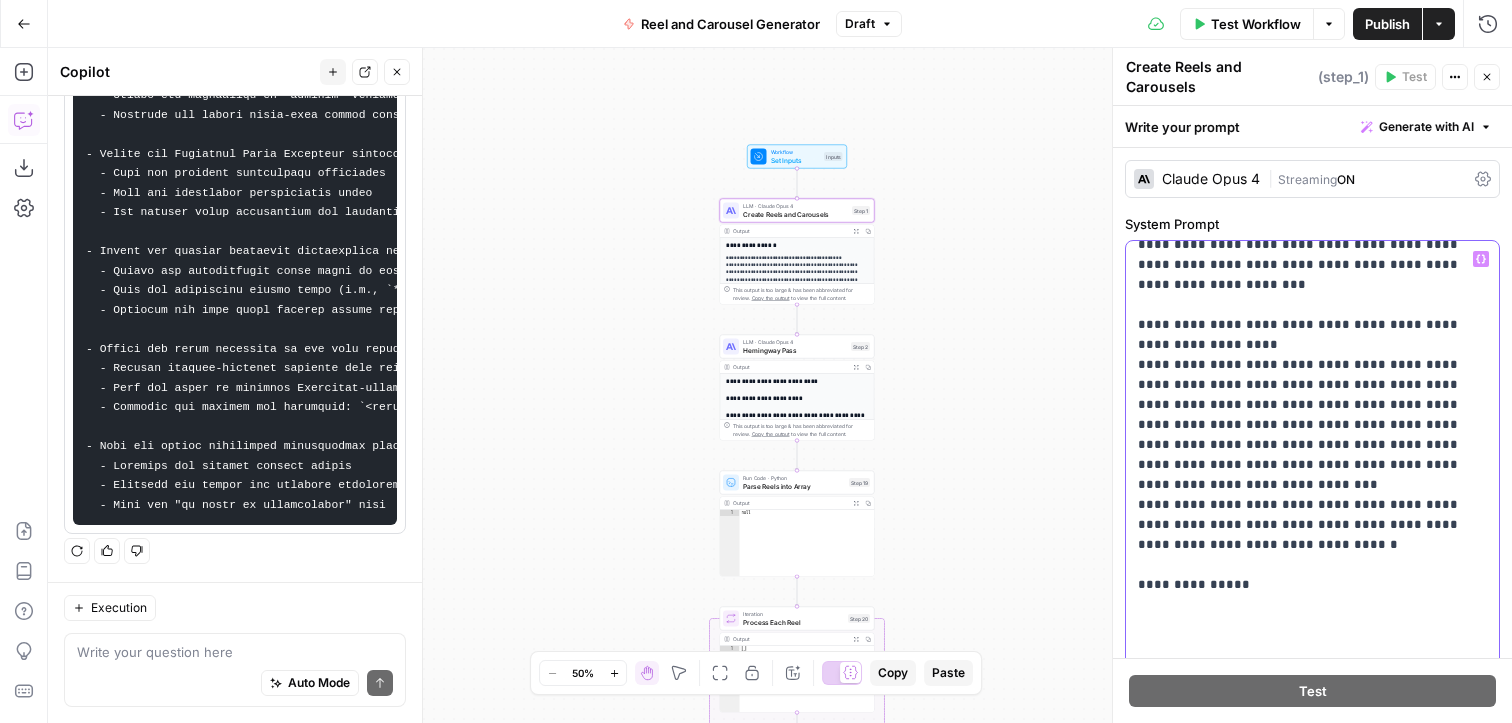drag, startPoint x: 1207, startPoint y: 575, endPoint x: 1112, endPoint y: 534, distance: 103.4698 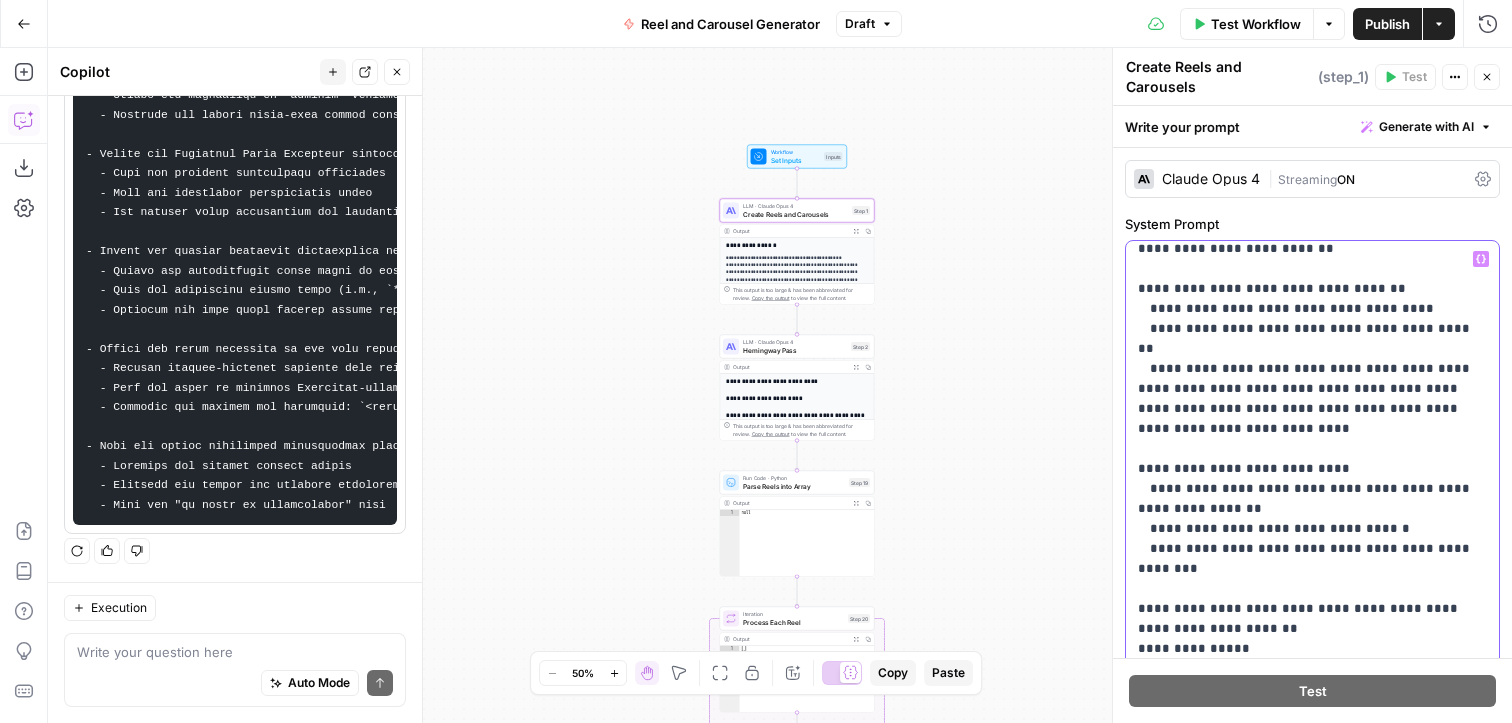 scroll, scrollTop: 8941, scrollLeft: 0, axis: vertical 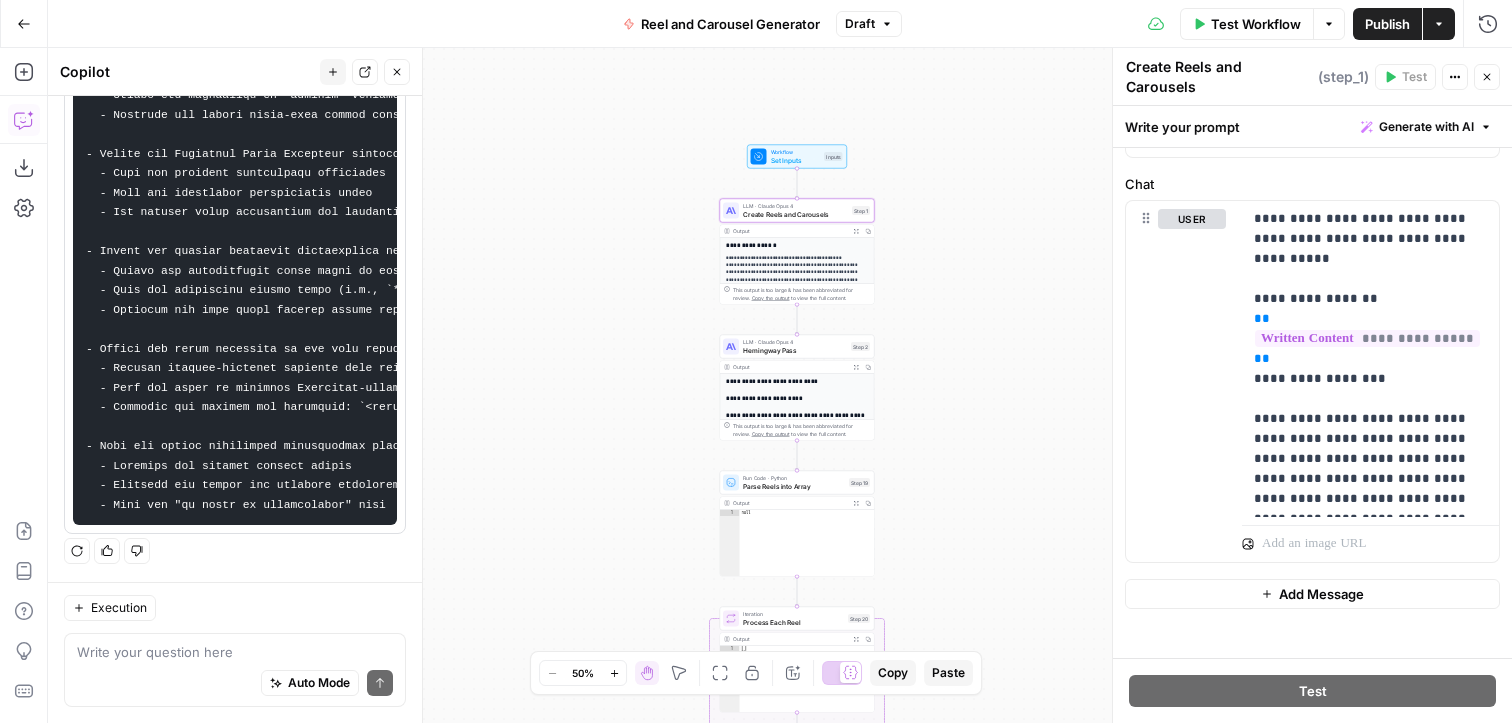 click on "**********" at bounding box center (780, 385) 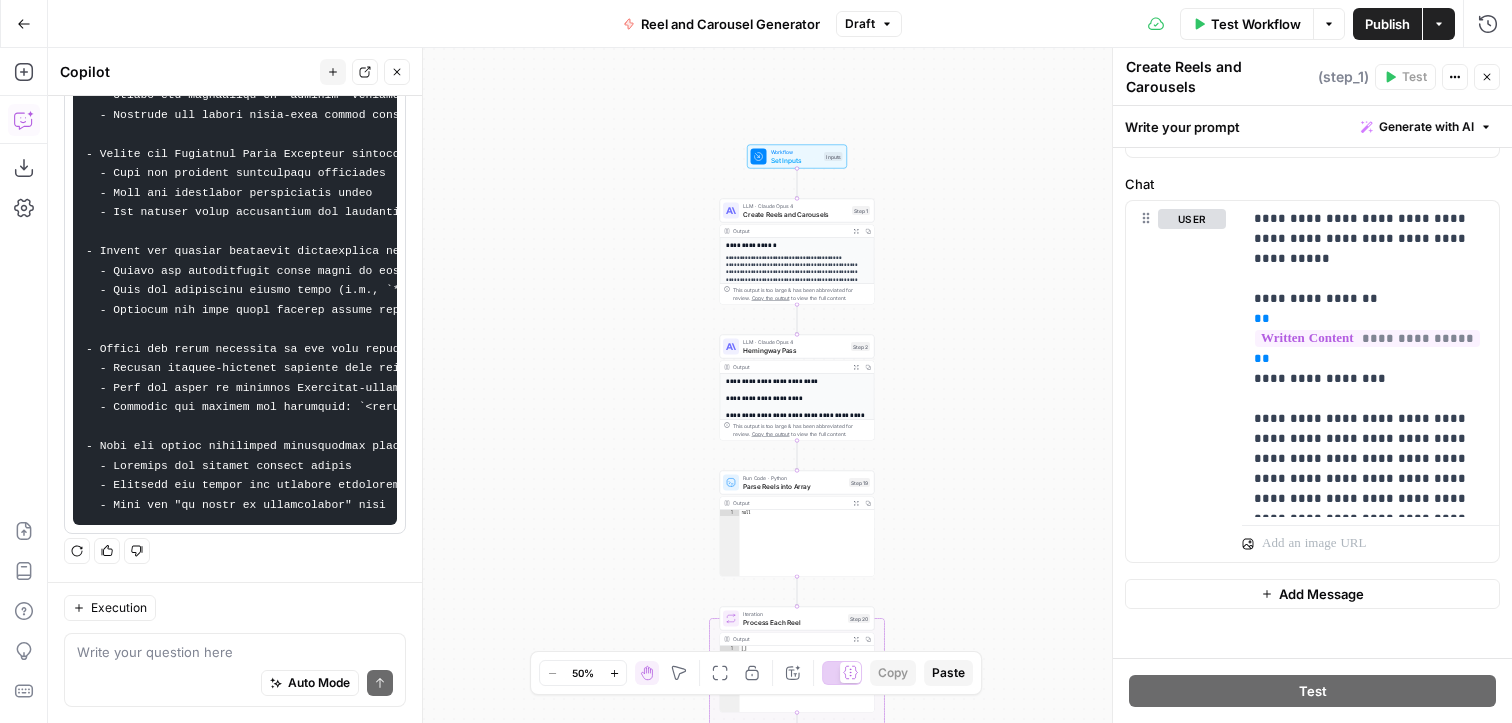 click on "Publish" at bounding box center [1387, 24] 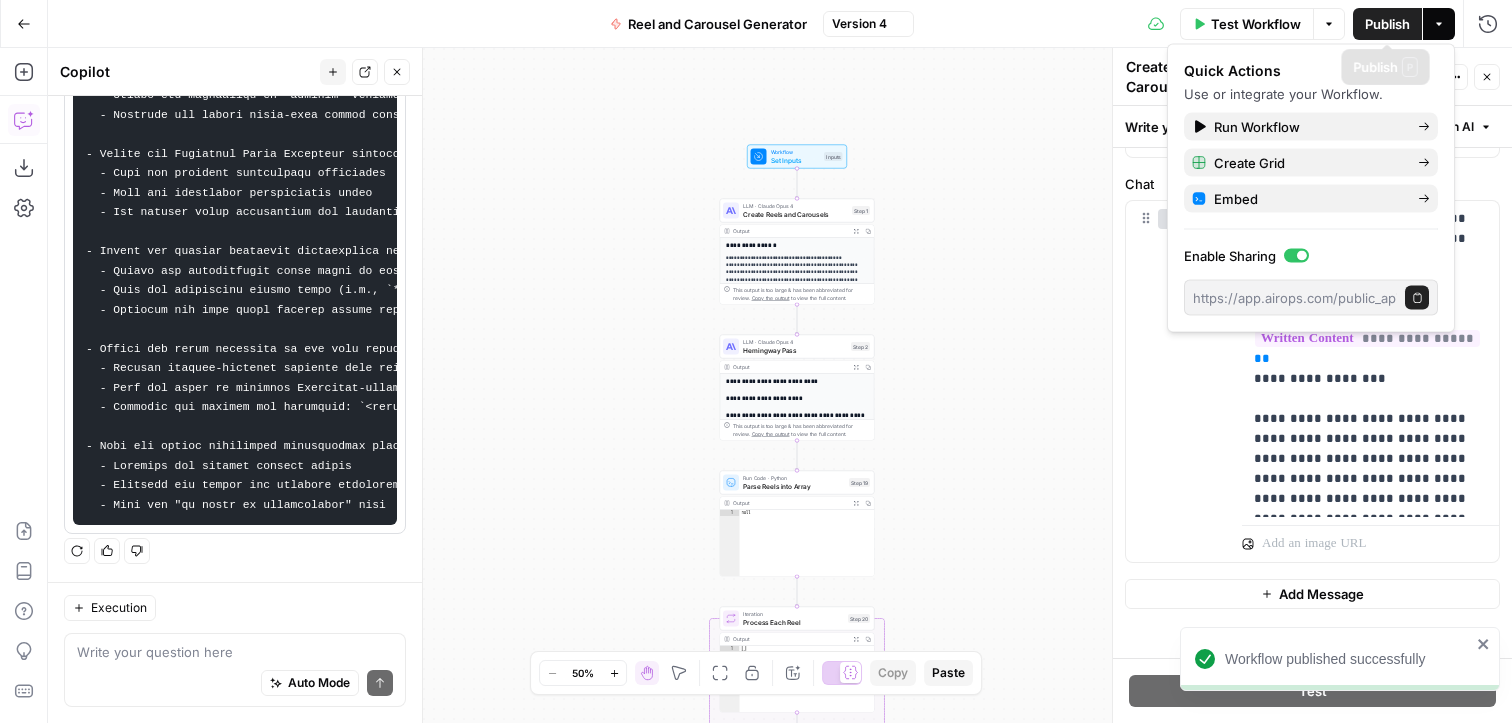 click on "**********" at bounding box center [780, 385] 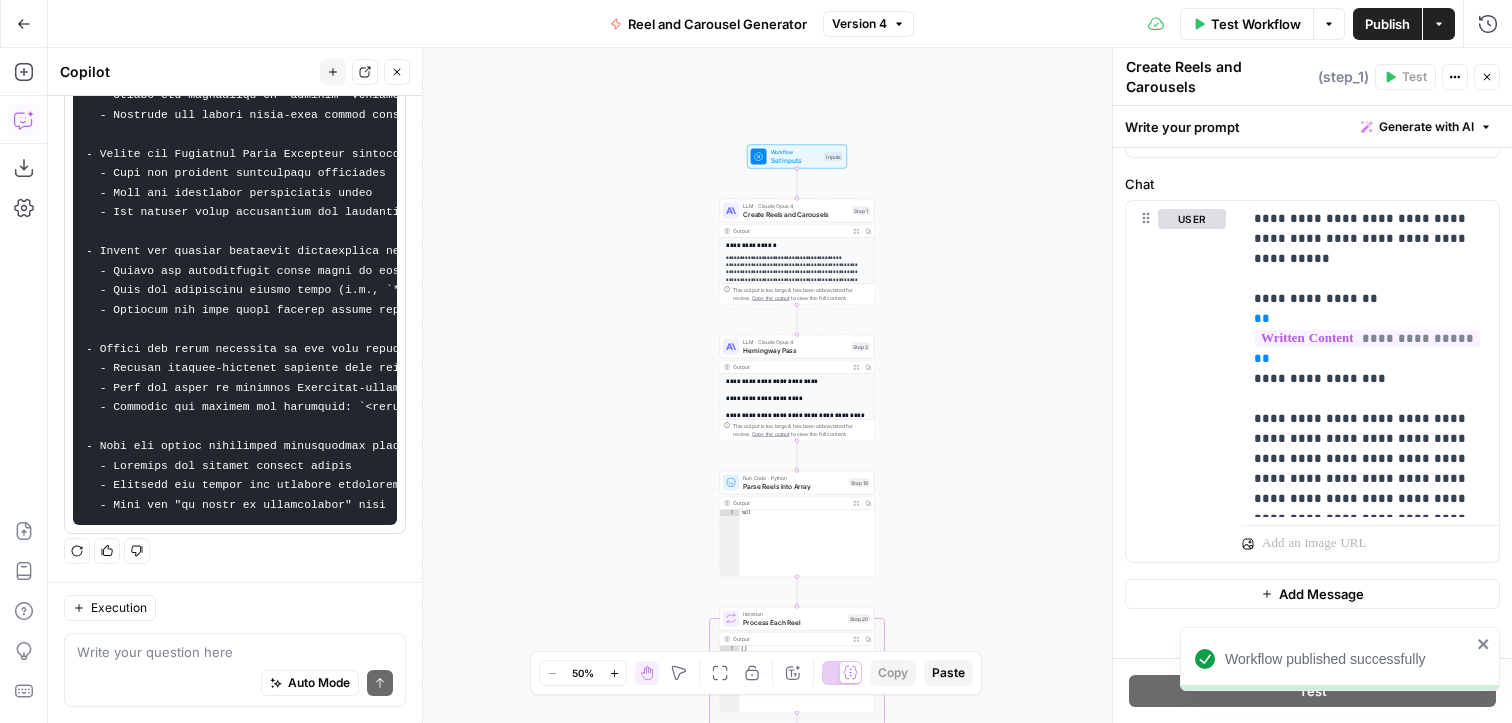 click on "LLM · Claude Opus 4" at bounding box center (795, 342) 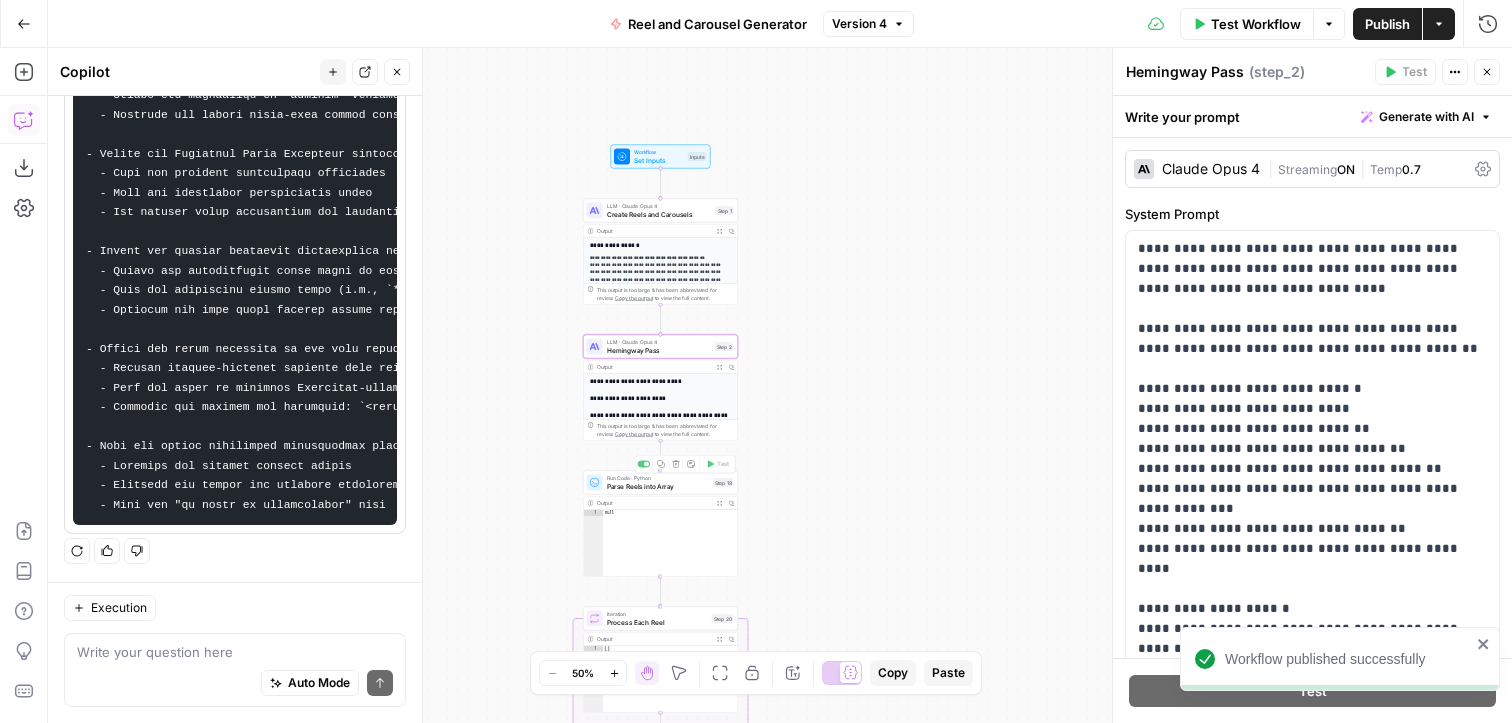 click on "Parse Reels into Array" at bounding box center (658, 486) 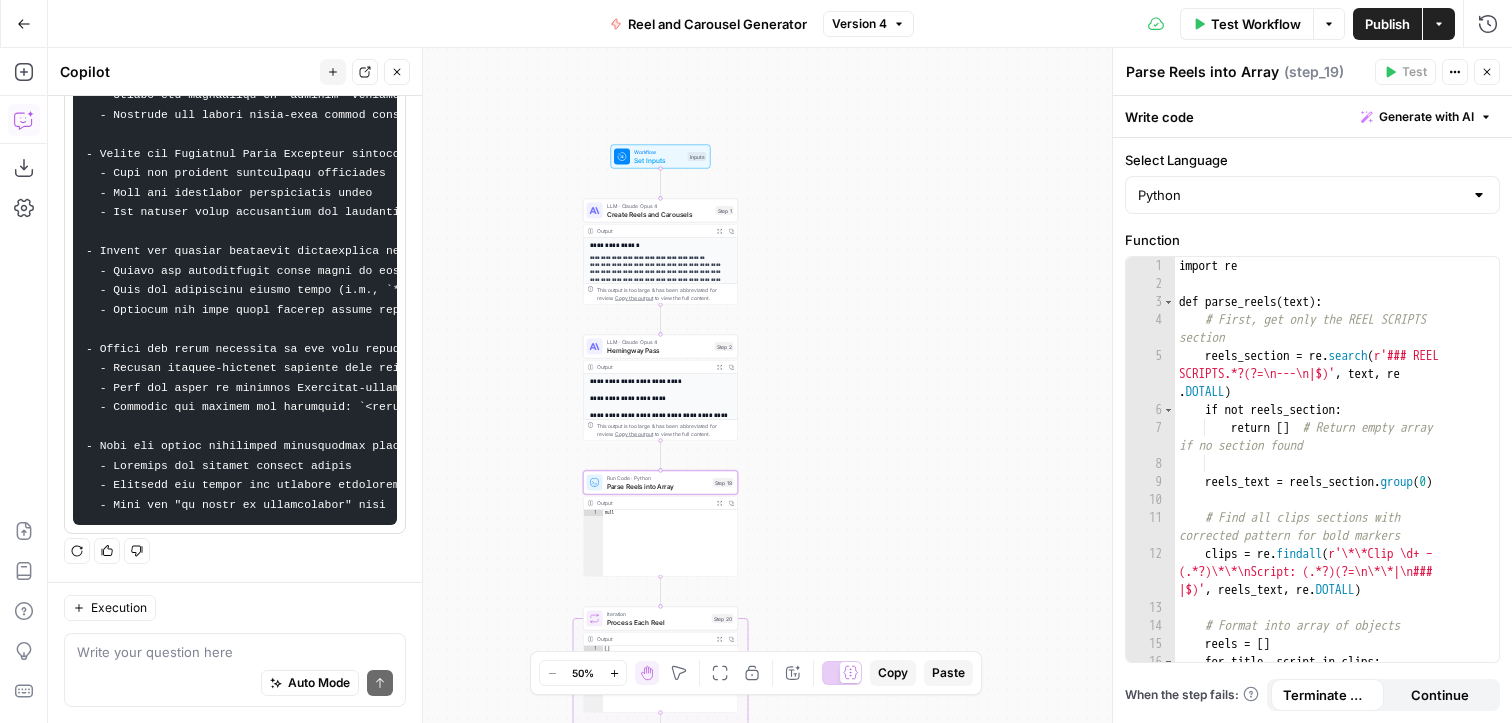 click 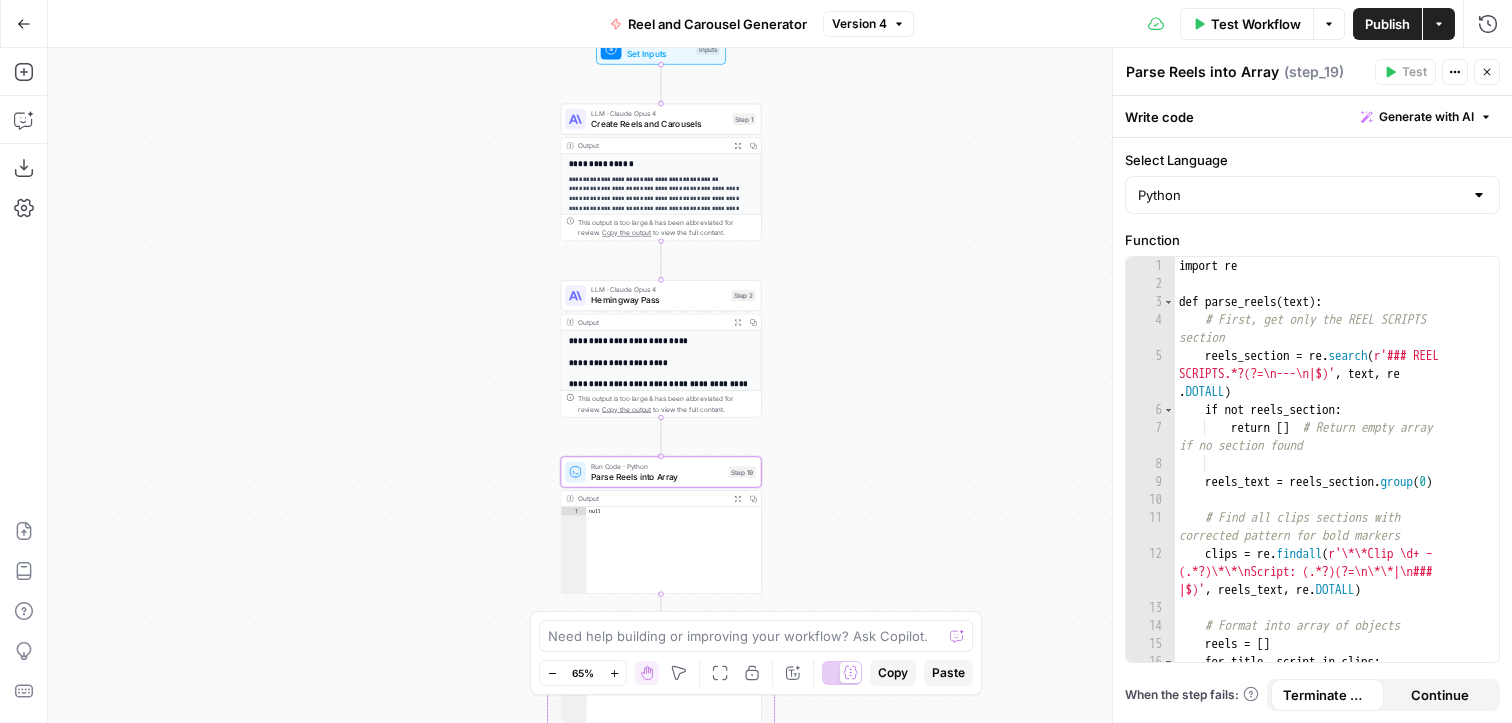 click on "Parse Reels into Array" at bounding box center (657, 476) 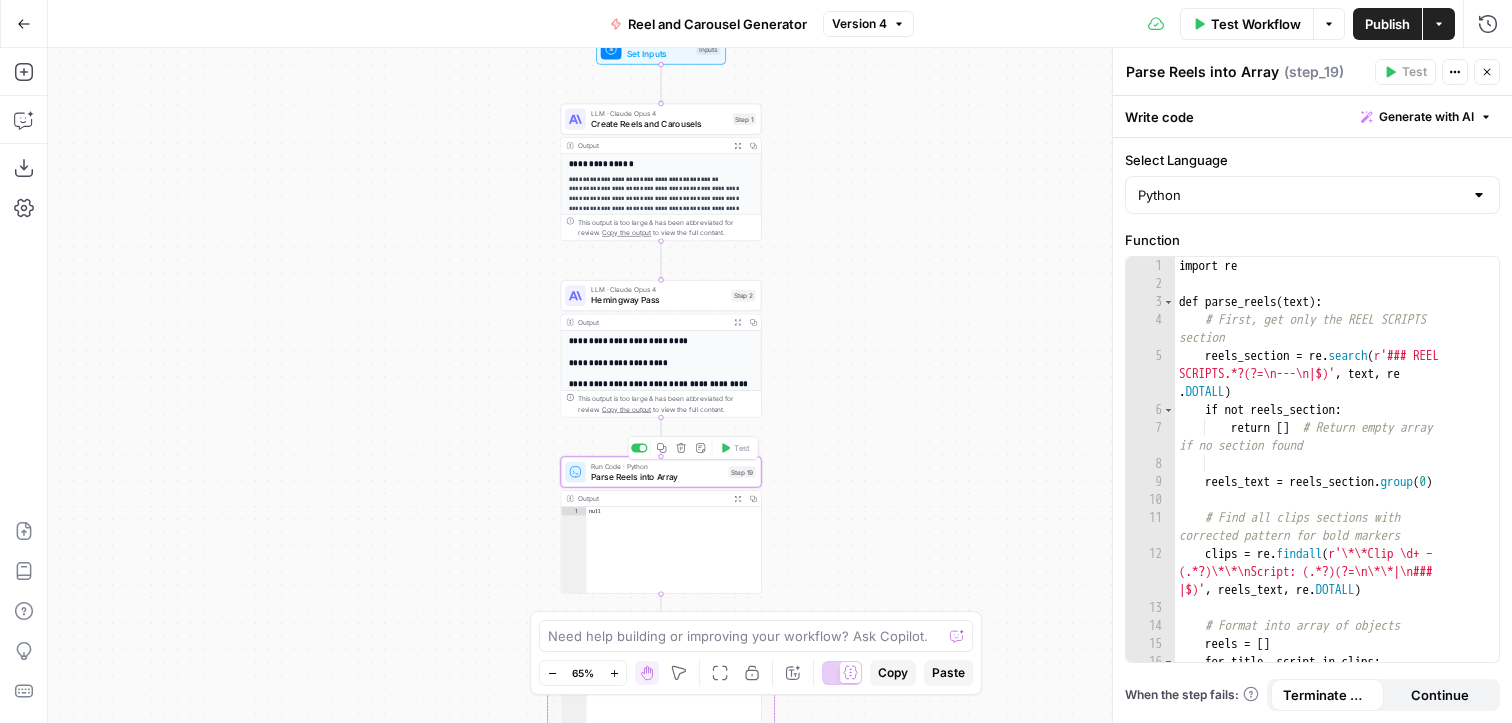 click on "Parse Reels into Array" at bounding box center (657, 476) 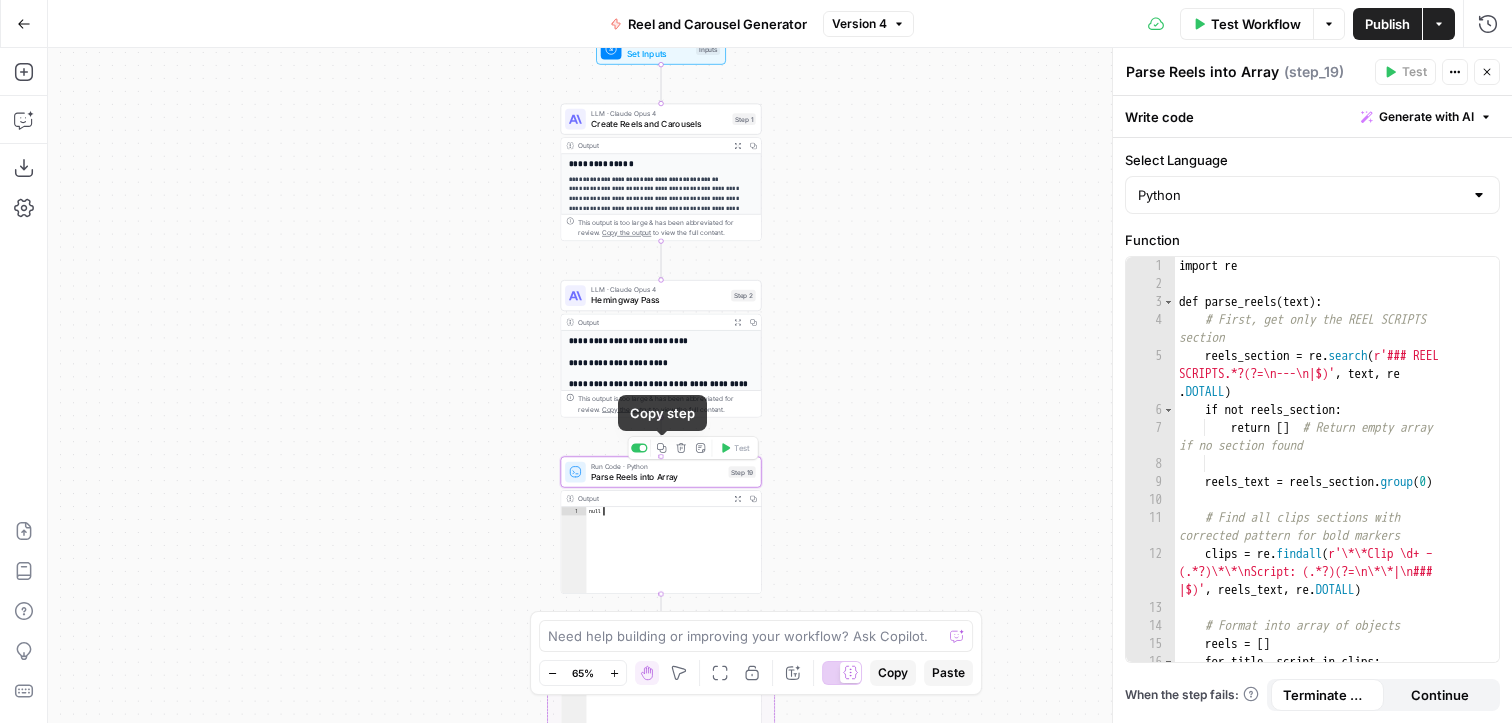 click on "null" at bounding box center (673, 559) 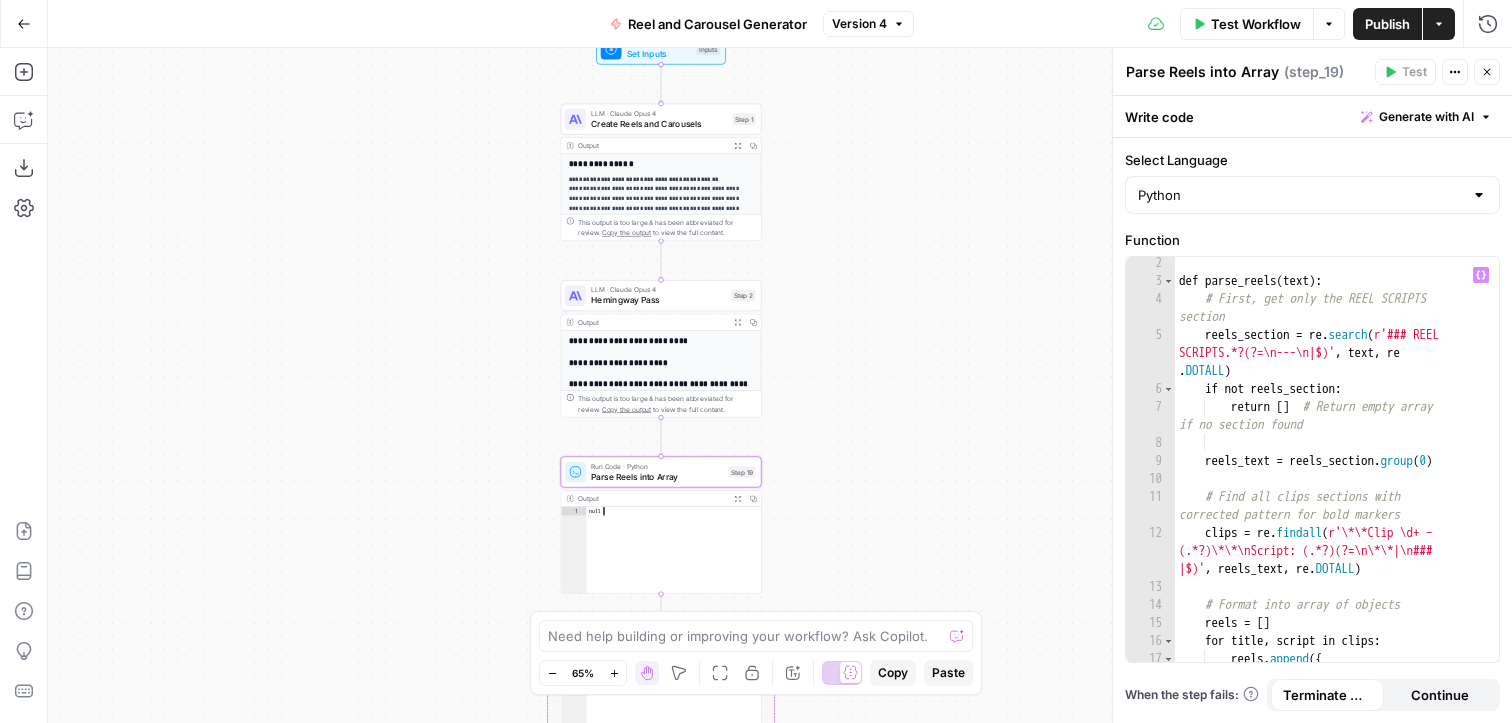 scroll, scrollTop: 0, scrollLeft: 0, axis: both 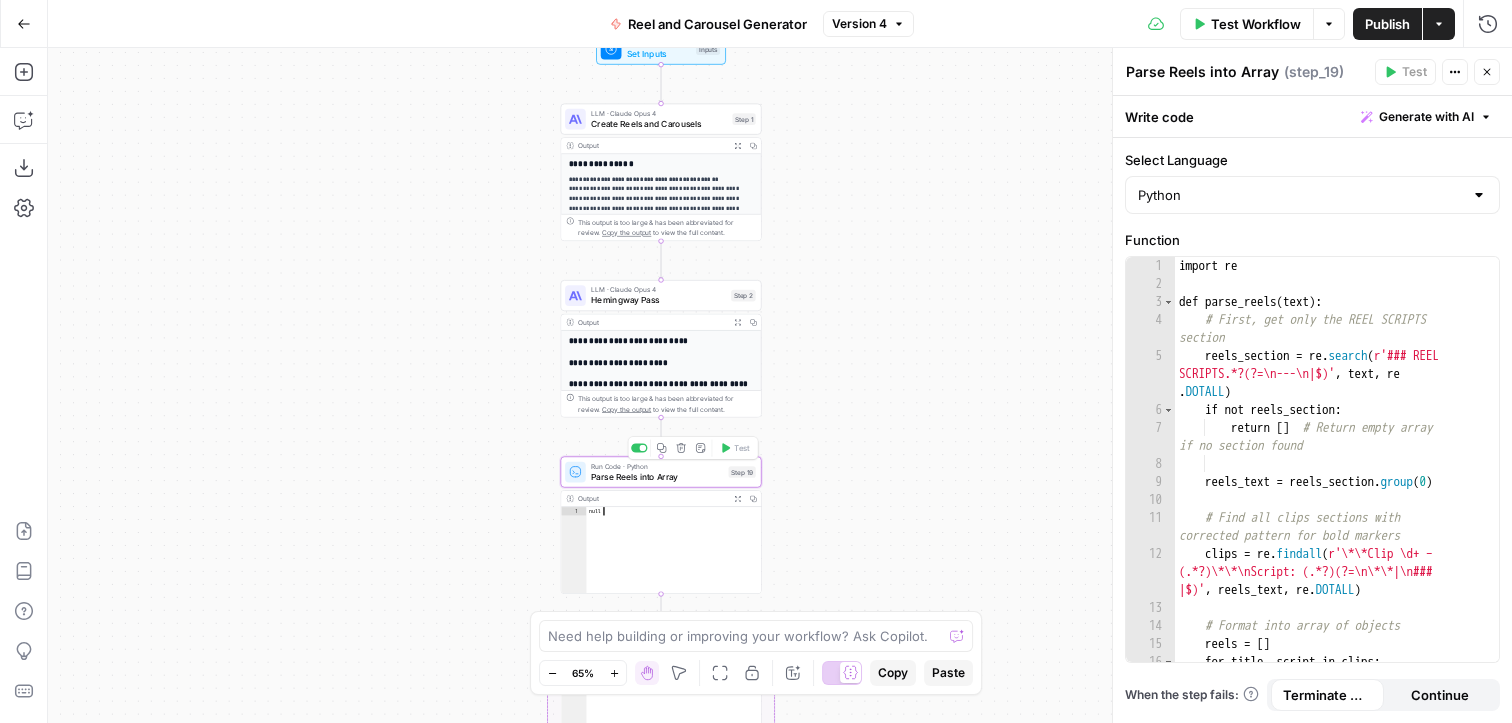 click on "Parse Reels into Array" at bounding box center [657, 476] 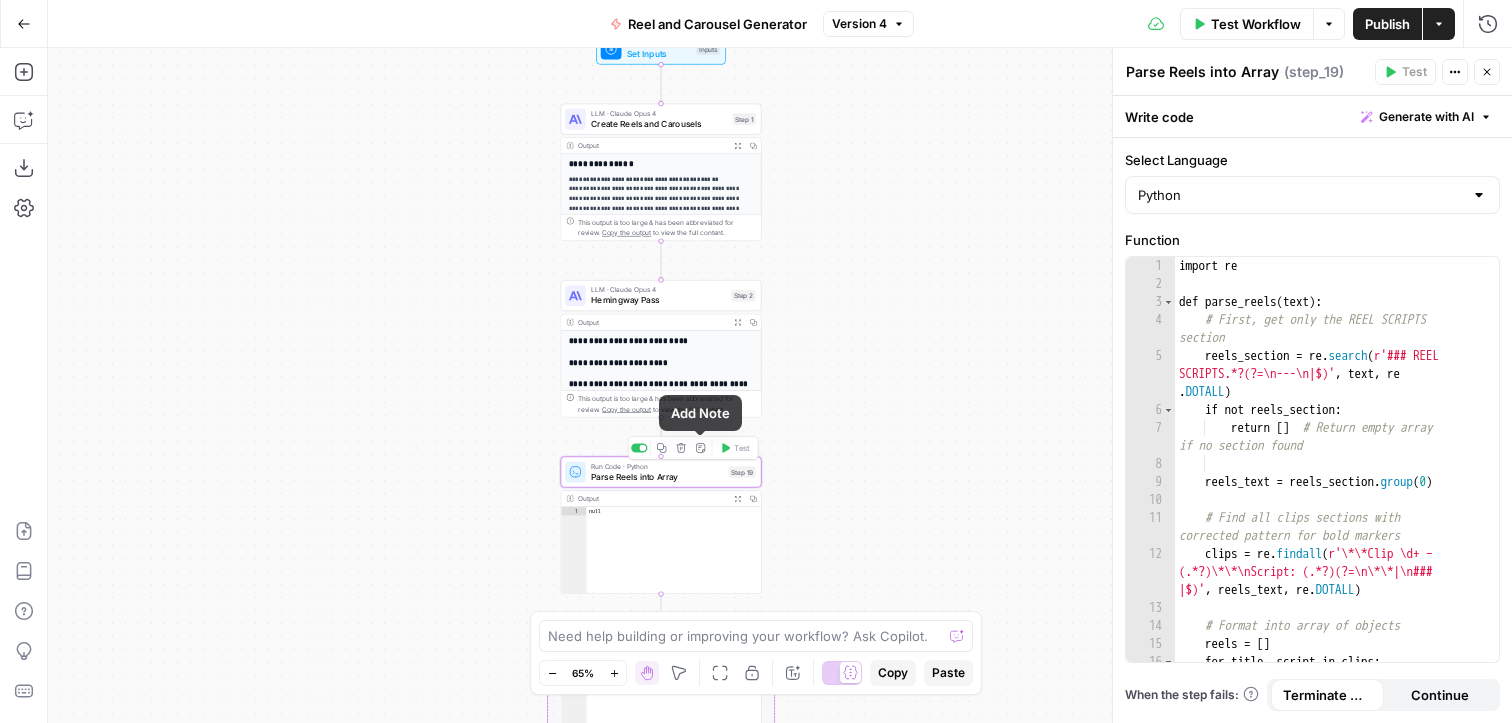 click 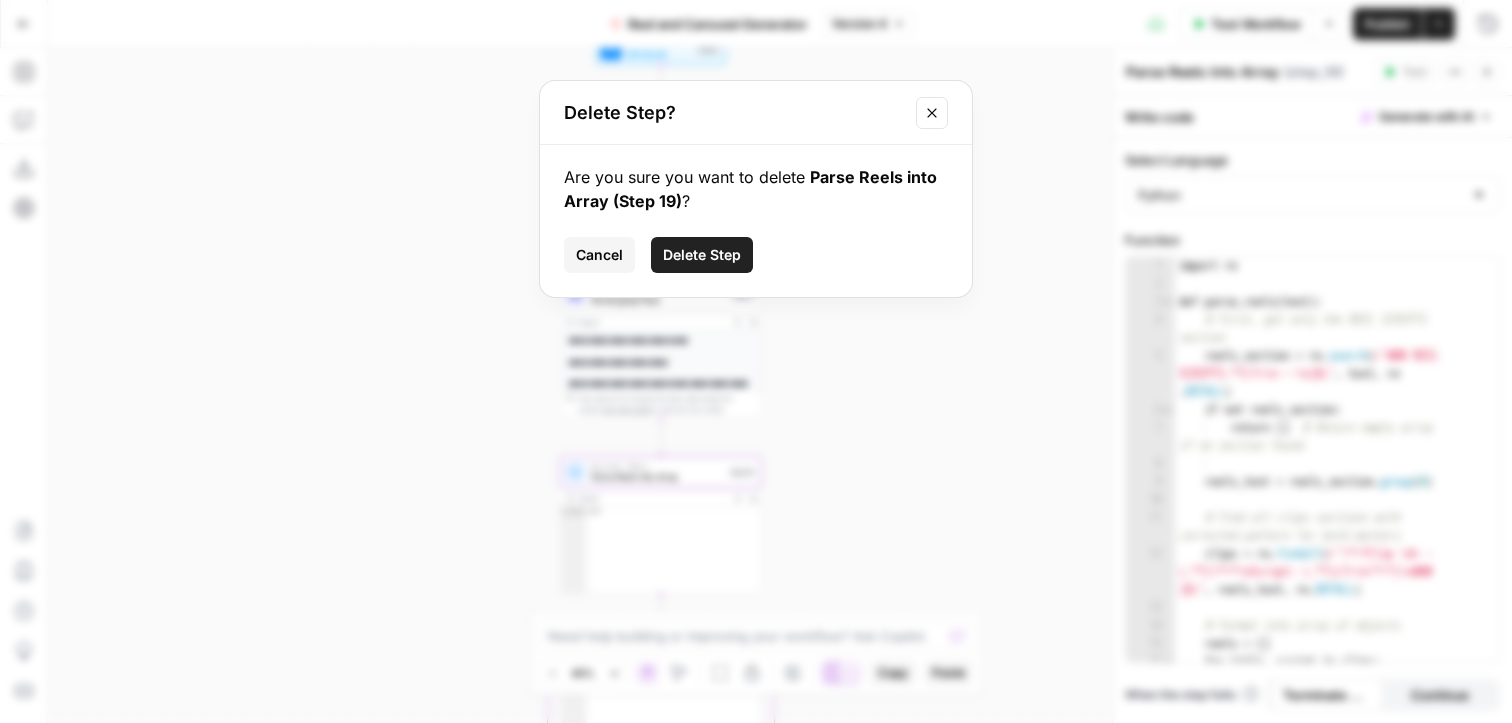 click on "Delete Step" at bounding box center (702, 255) 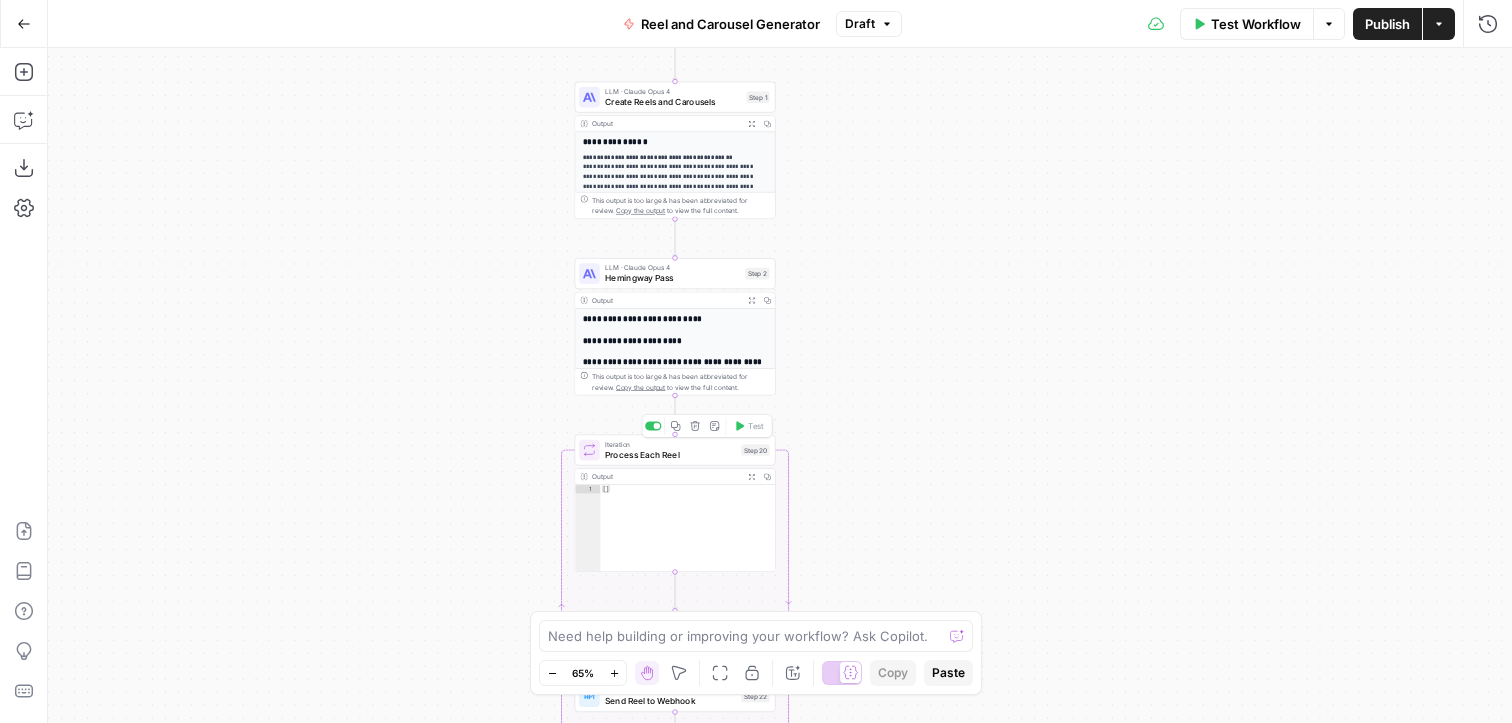 click on "Process Each Reel" at bounding box center (670, 454) 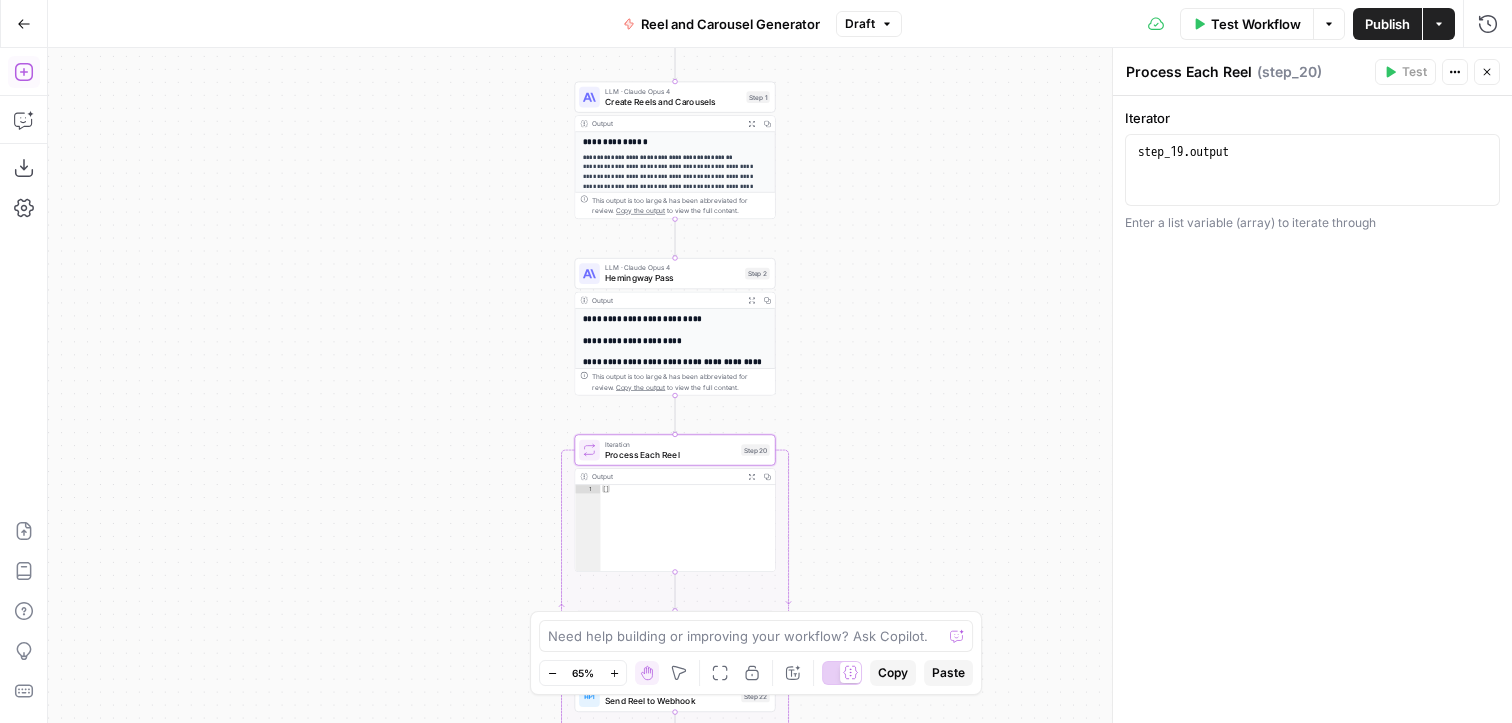 click 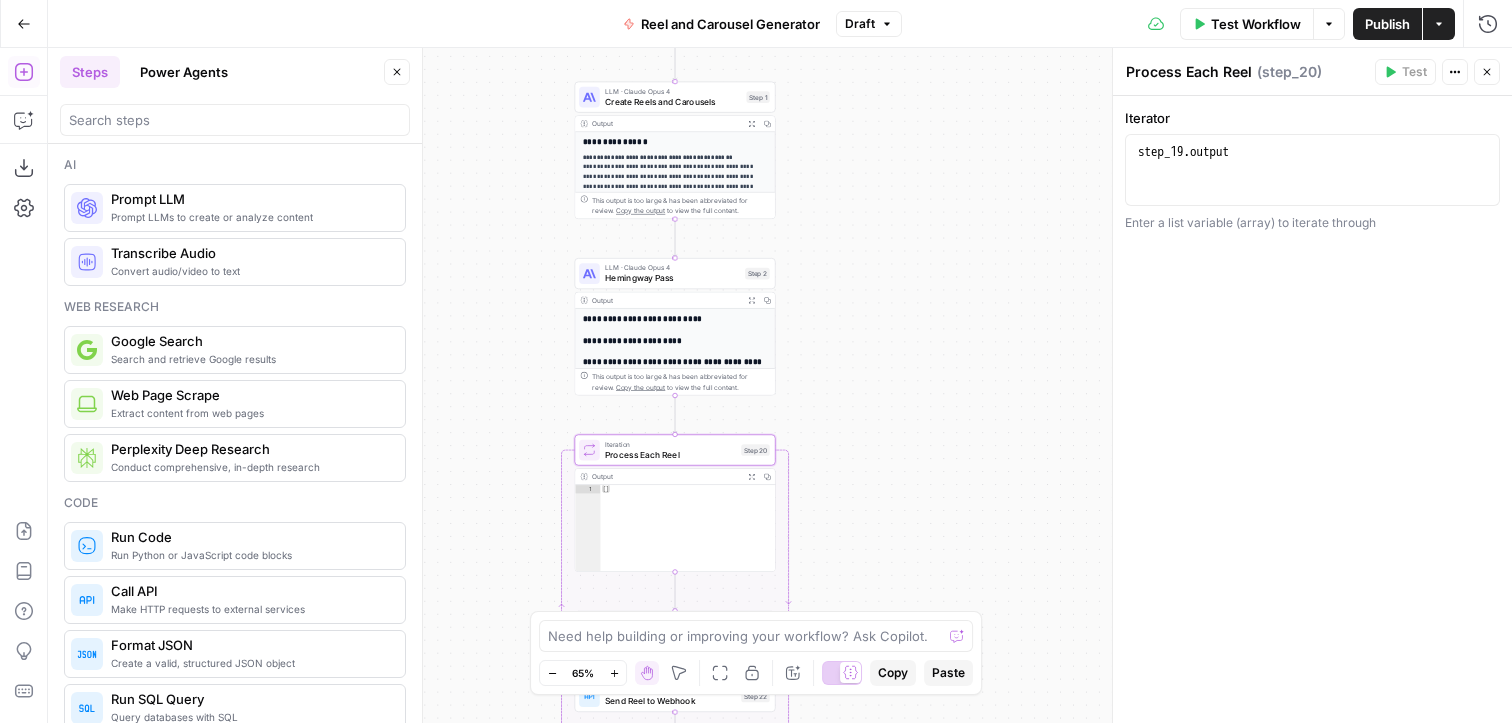 click on "Create Reels and Carousels" at bounding box center [673, 101] 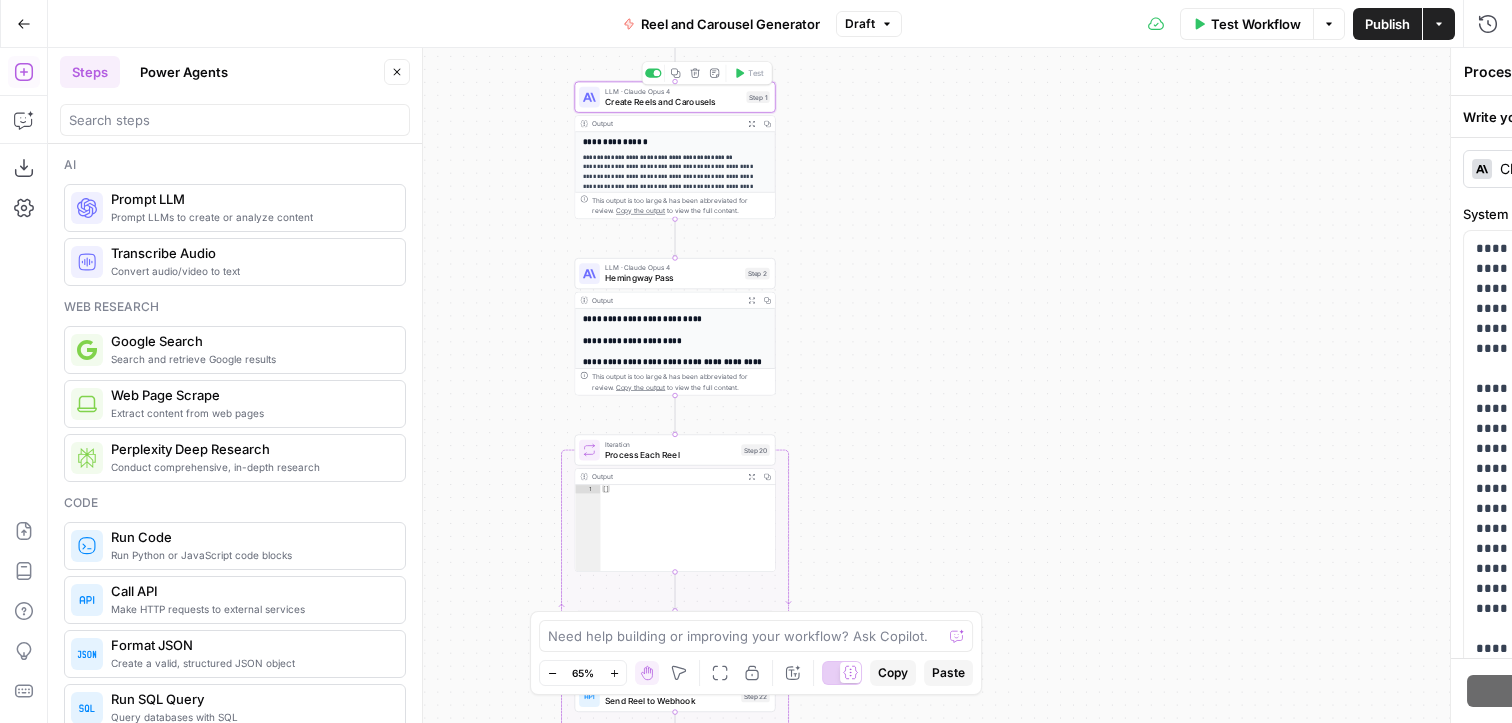 type on "Create Reels and Carousels" 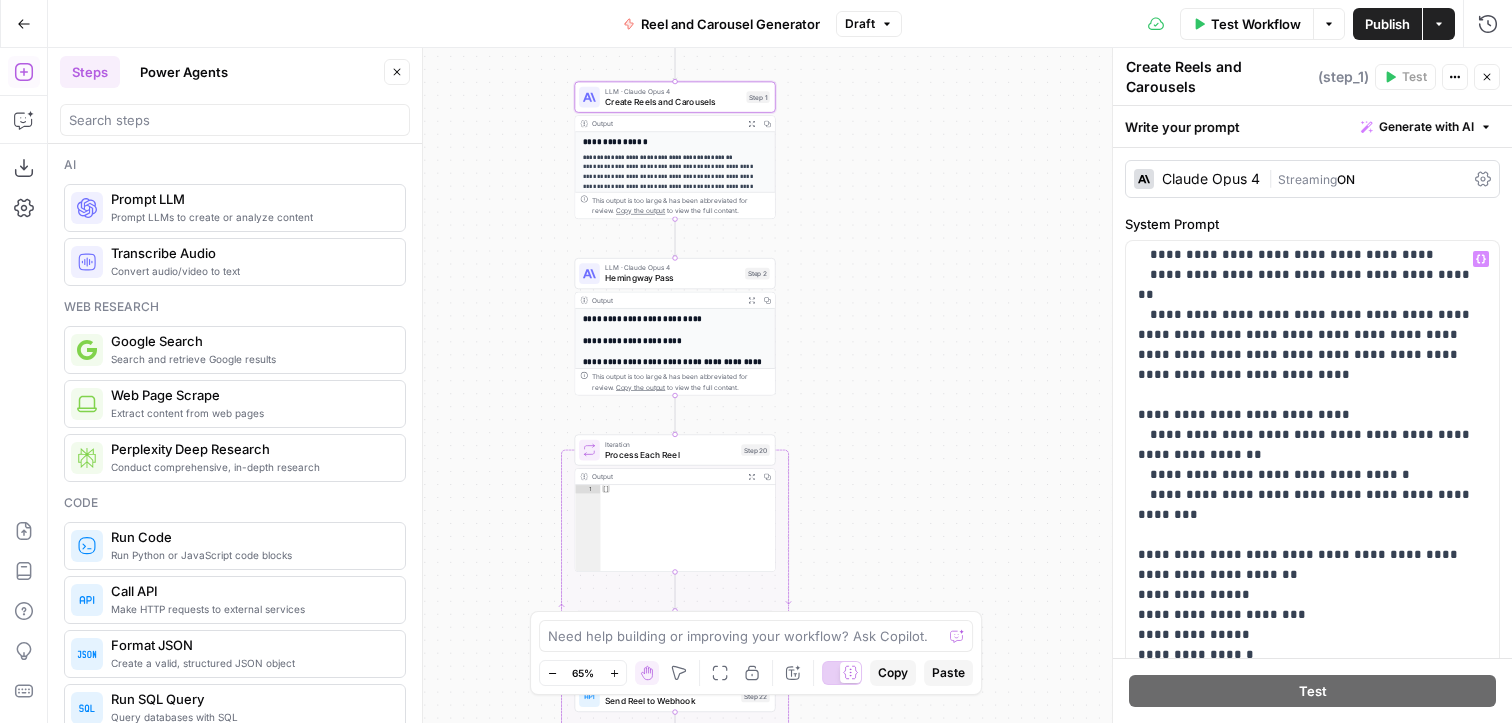scroll, scrollTop: 8941, scrollLeft: 0, axis: vertical 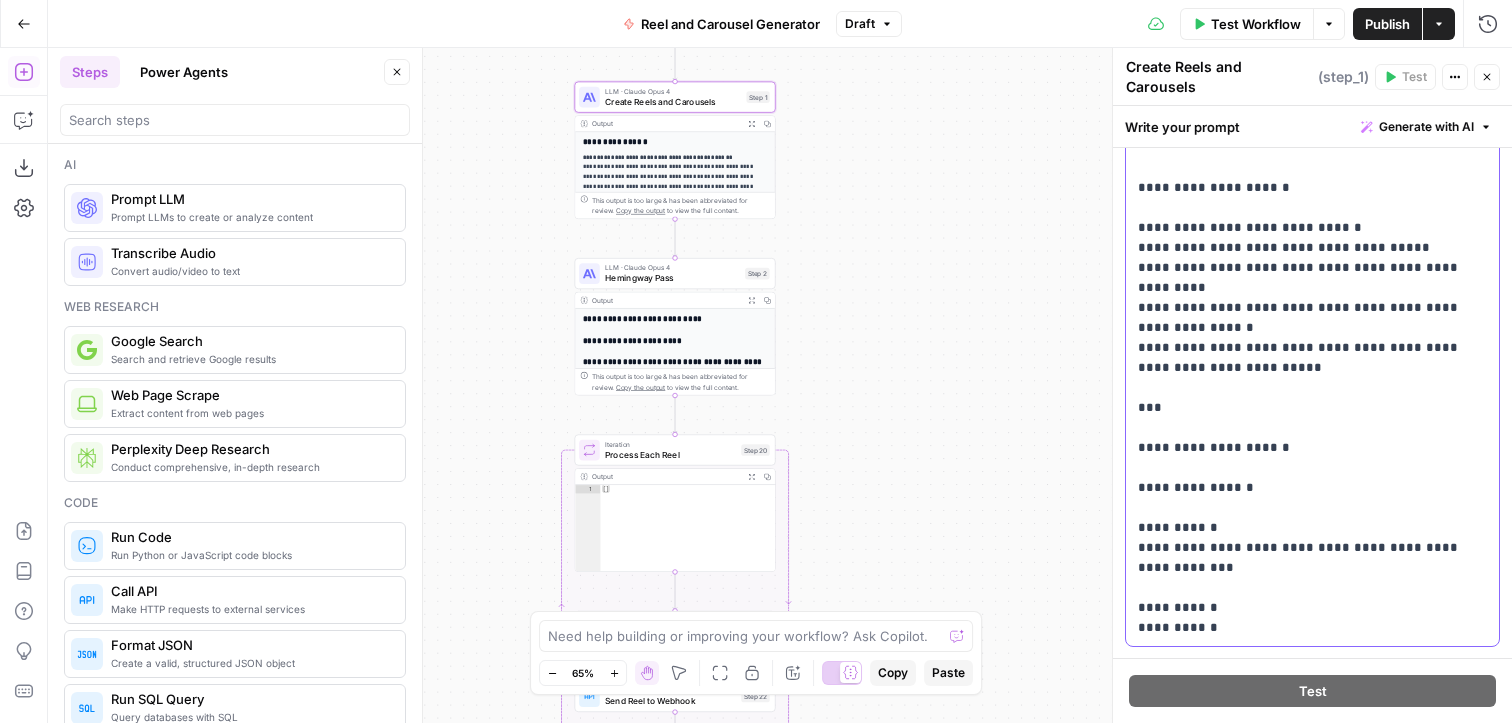 drag, startPoint x: 1245, startPoint y: 535, endPoint x: 1127, endPoint y: 205, distance: 350.46255 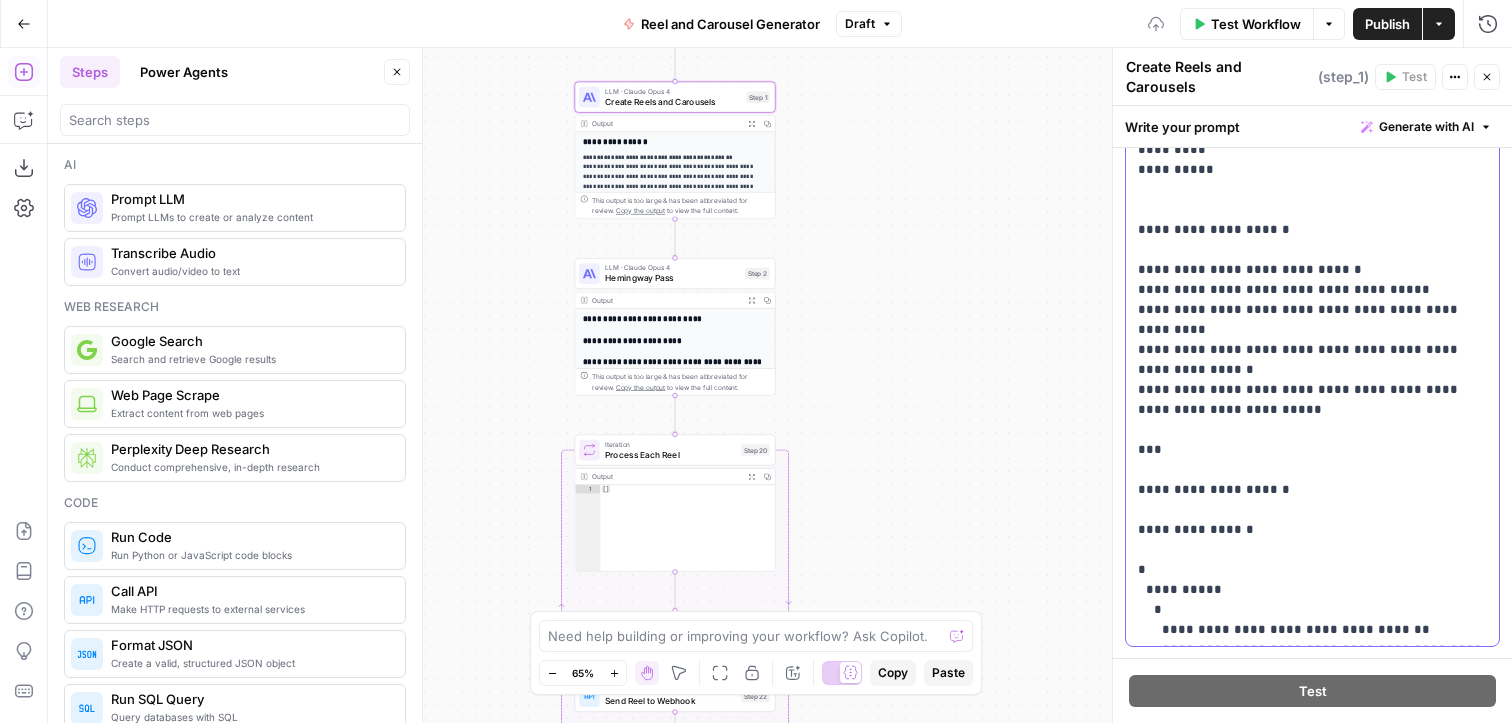 scroll, scrollTop: 8881, scrollLeft: 0, axis: vertical 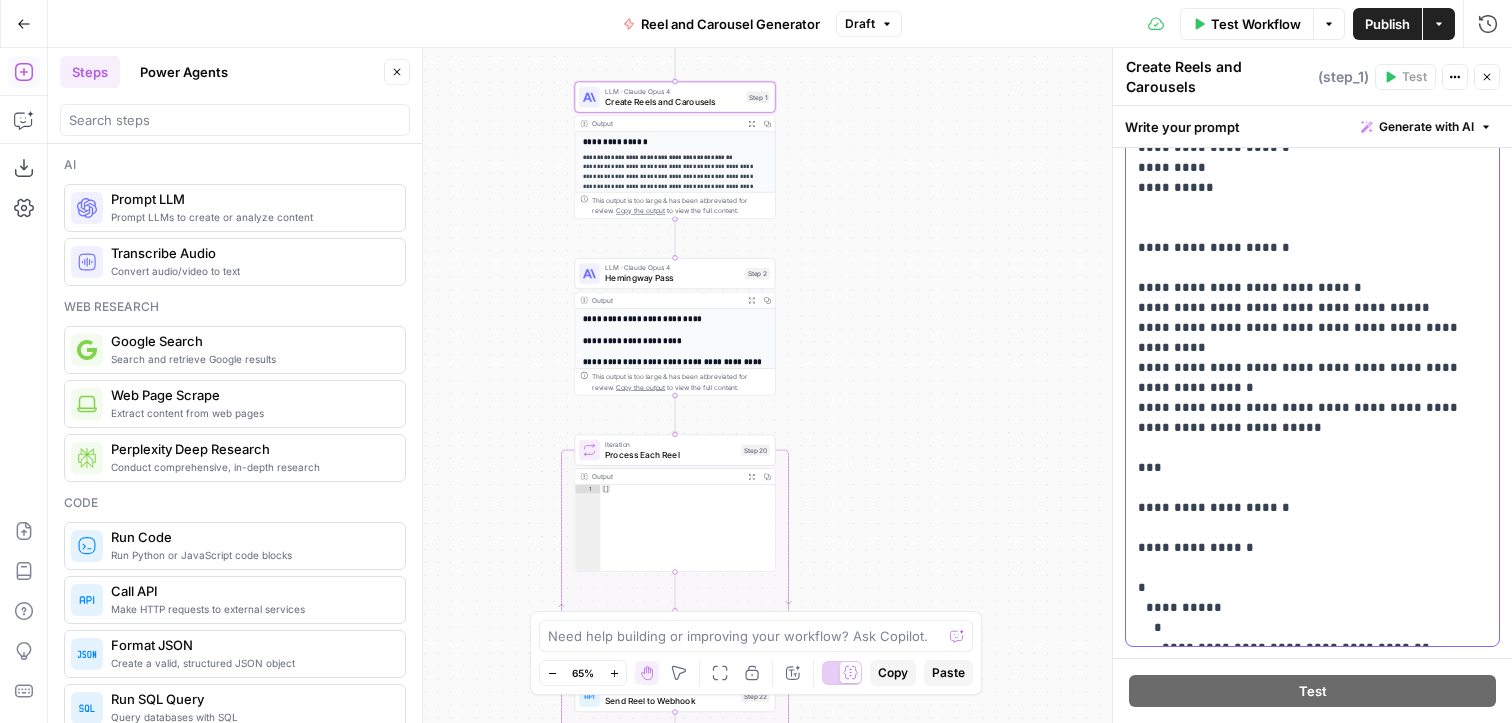 click on "**********" at bounding box center (1312, -4062) 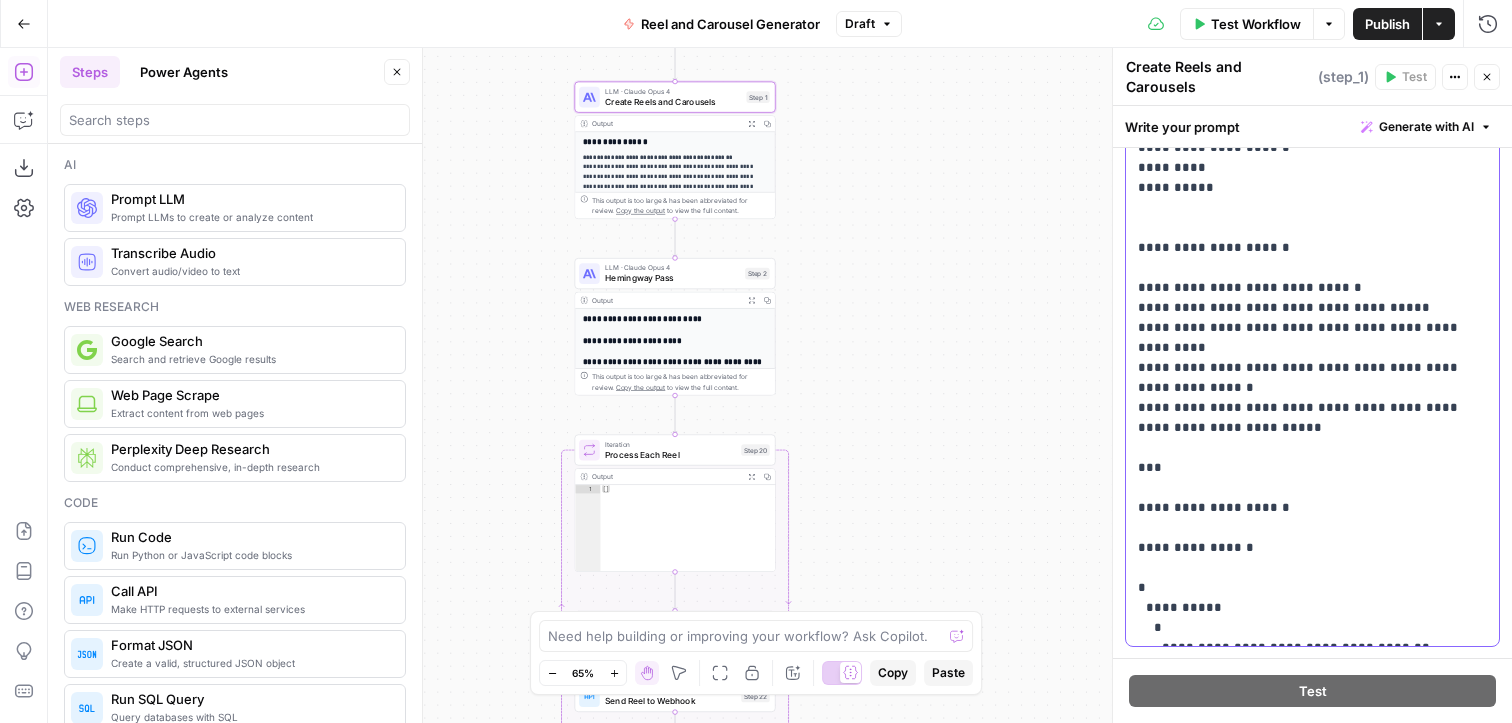 click on "**********" at bounding box center [1312, -4062] 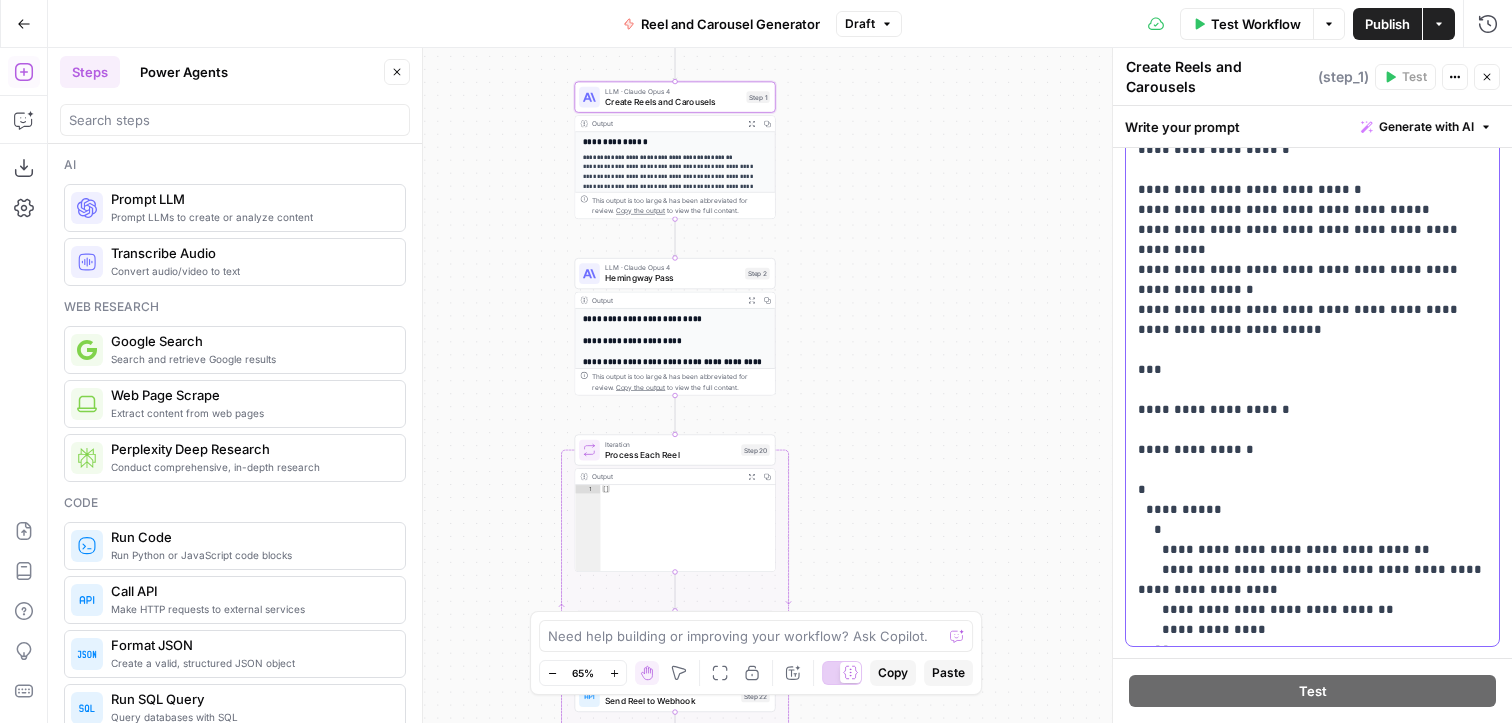 scroll, scrollTop: 8955, scrollLeft: 0, axis: vertical 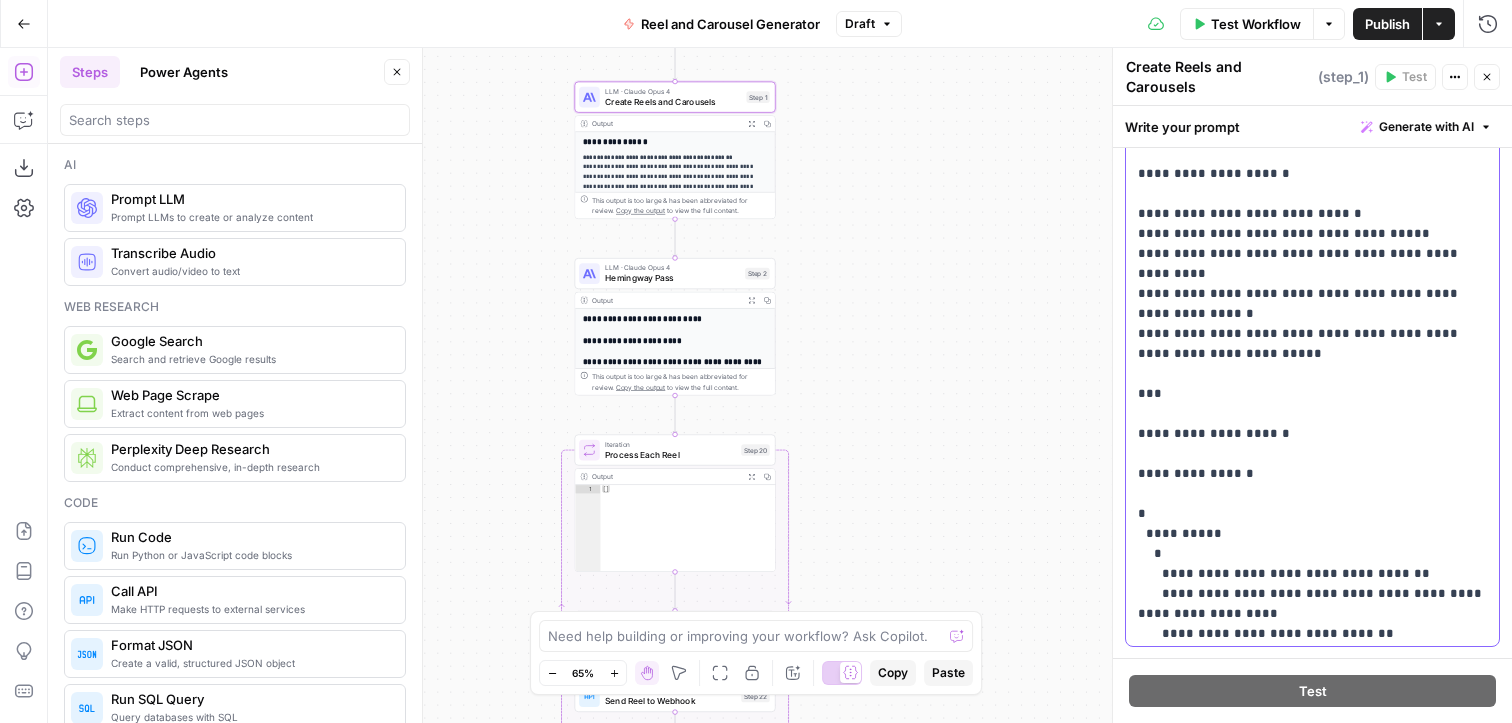 click on "**********" at bounding box center (1312, -4136) 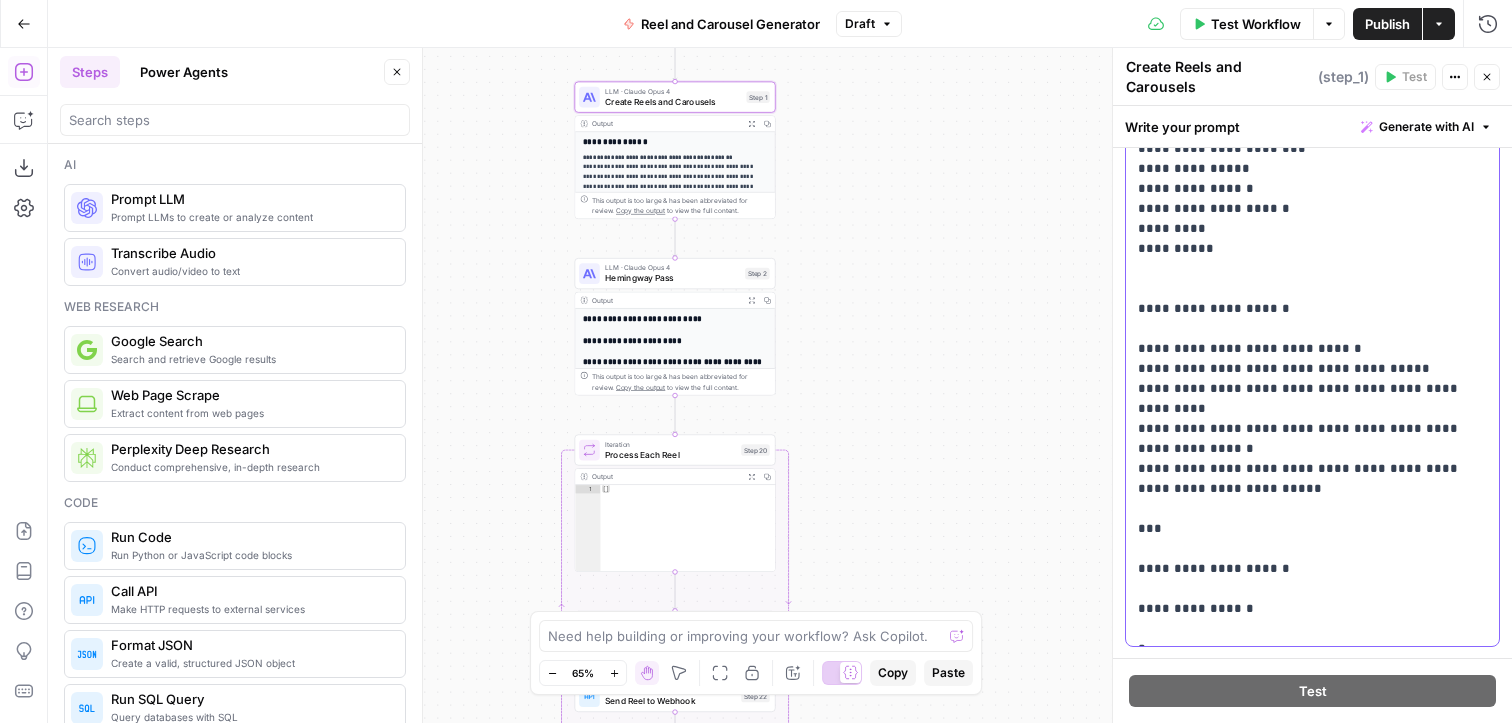 scroll, scrollTop: 8769, scrollLeft: 0, axis: vertical 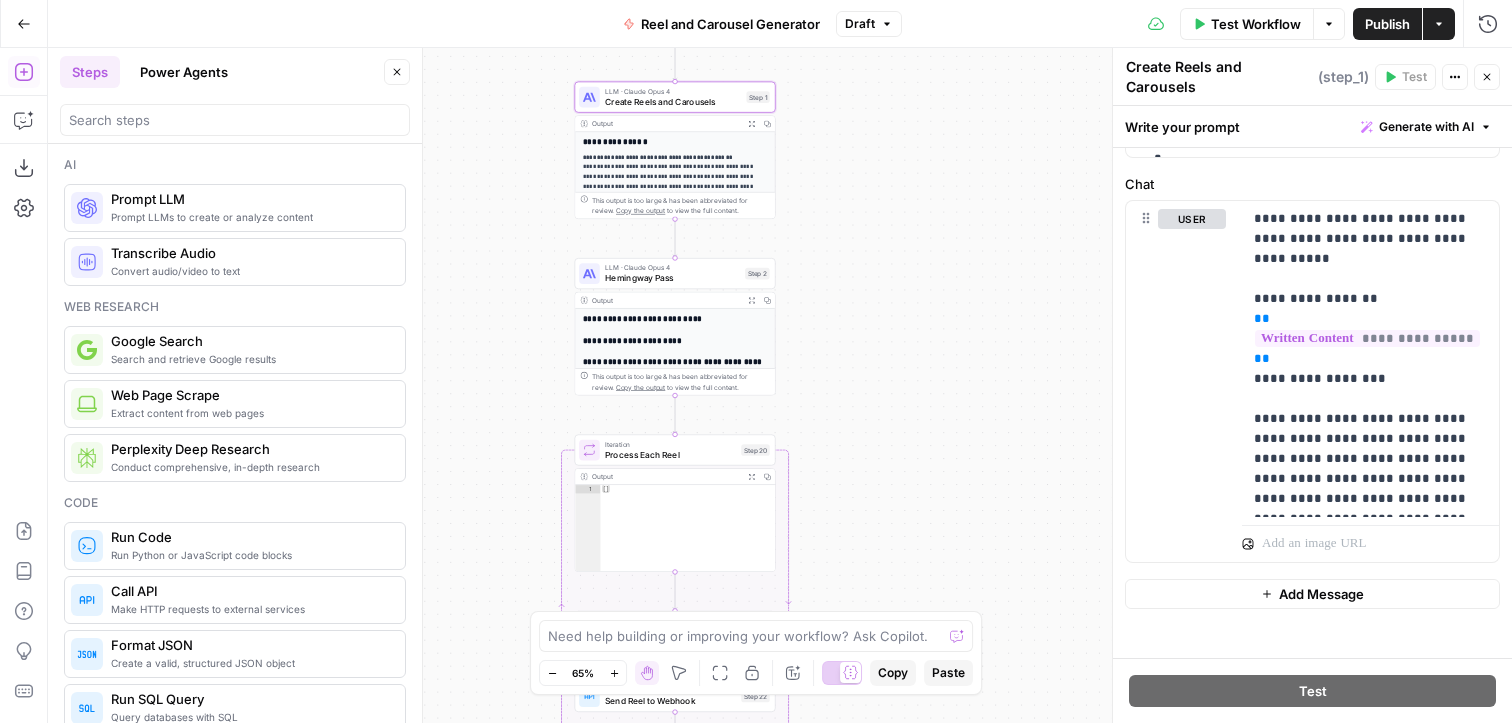 drag, startPoint x: 1134, startPoint y: 328, endPoint x: 1482, endPoint y: 712, distance: 518.2277 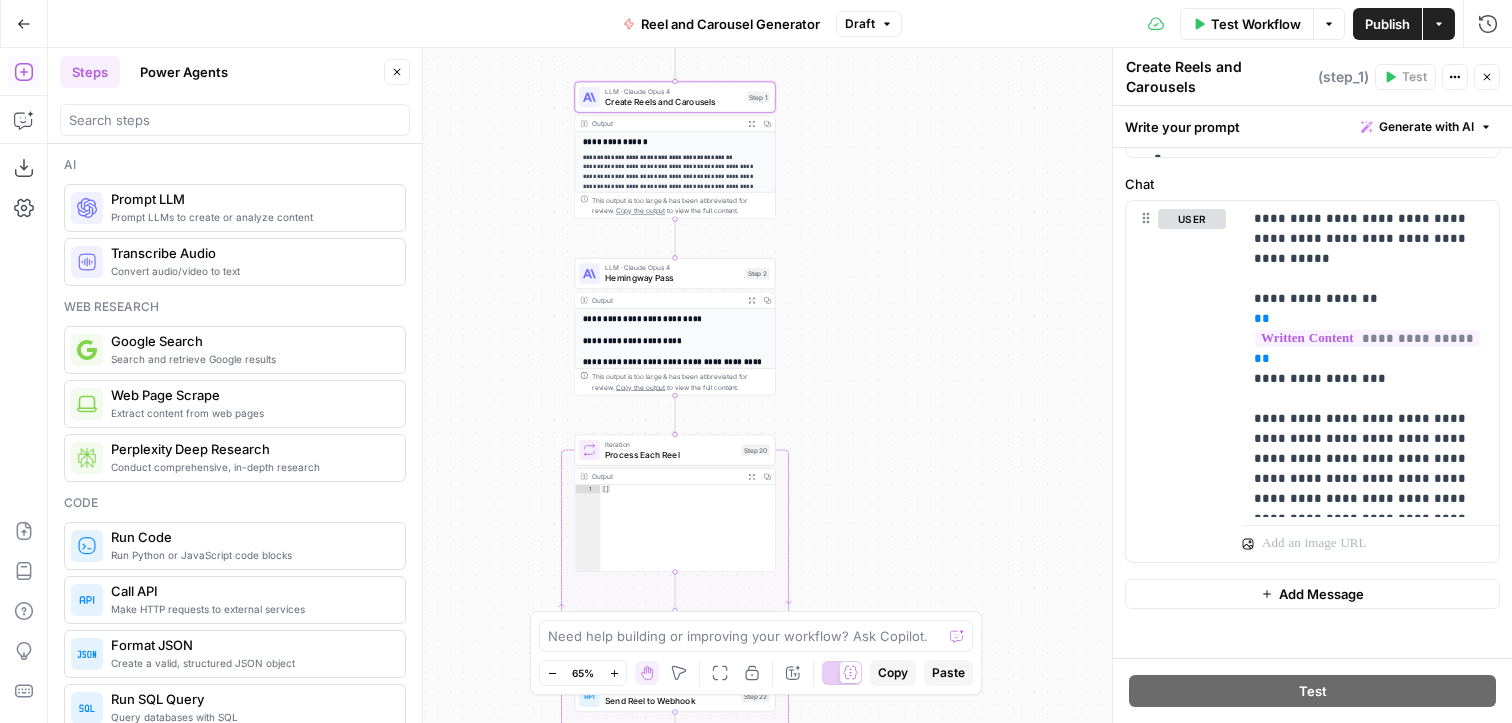 click on "**********" at bounding box center [1312, 414] 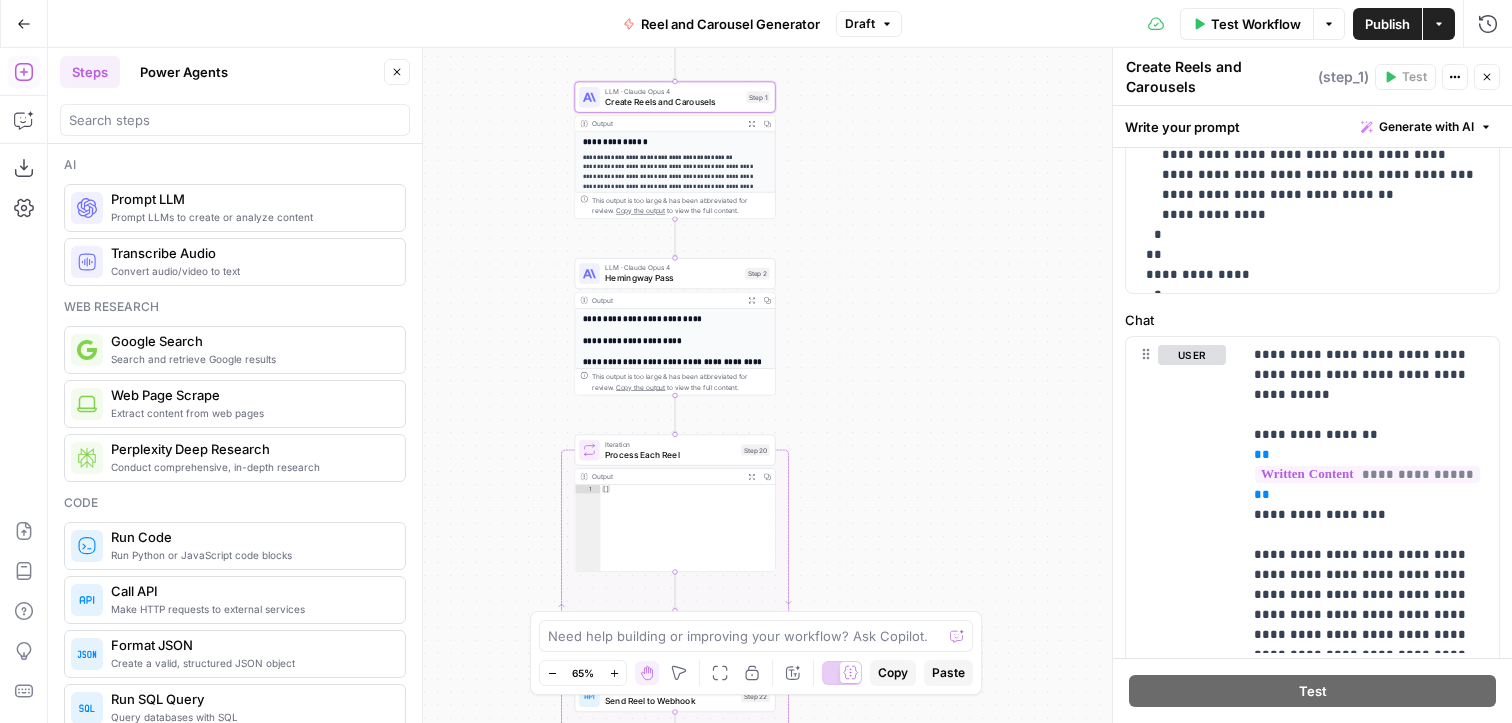 scroll, scrollTop: 696, scrollLeft: 0, axis: vertical 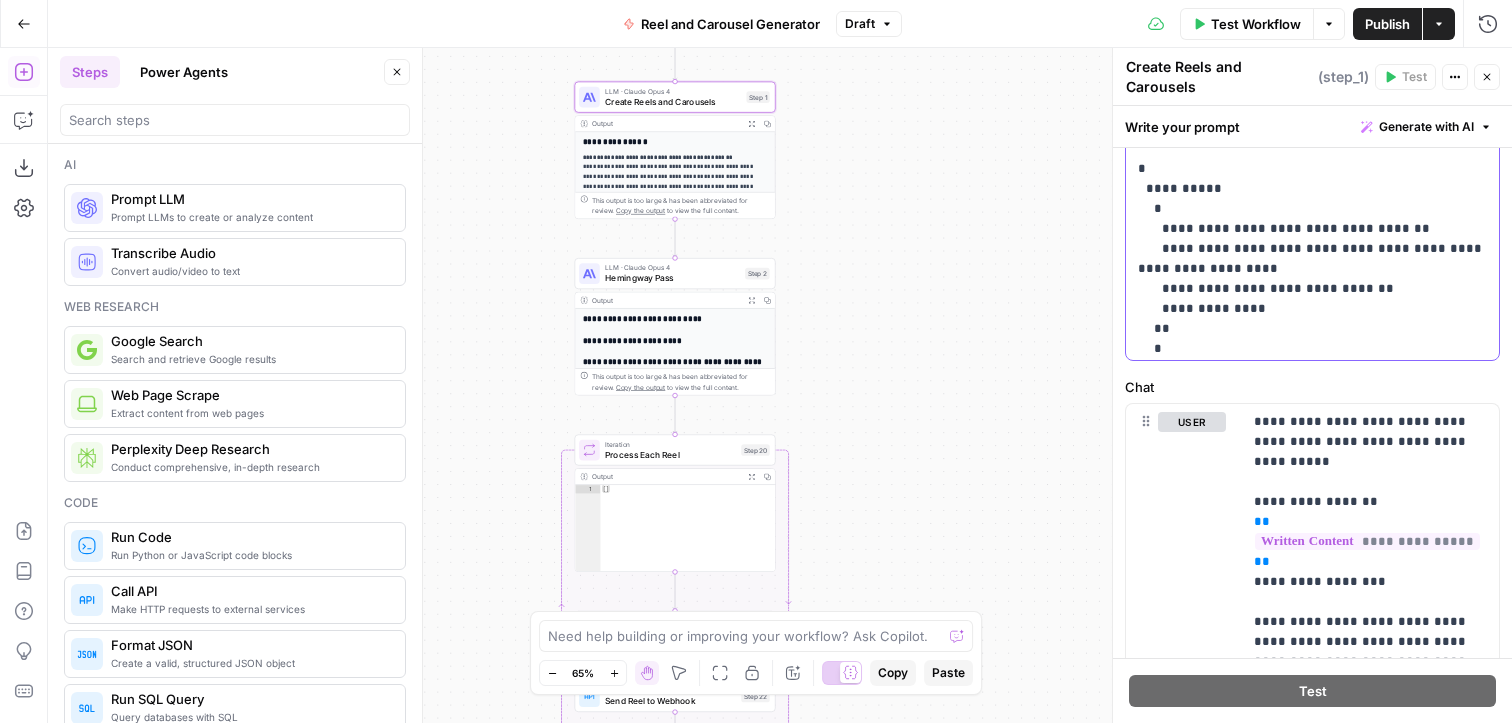 click on "**********" at bounding box center [1312, -4481] 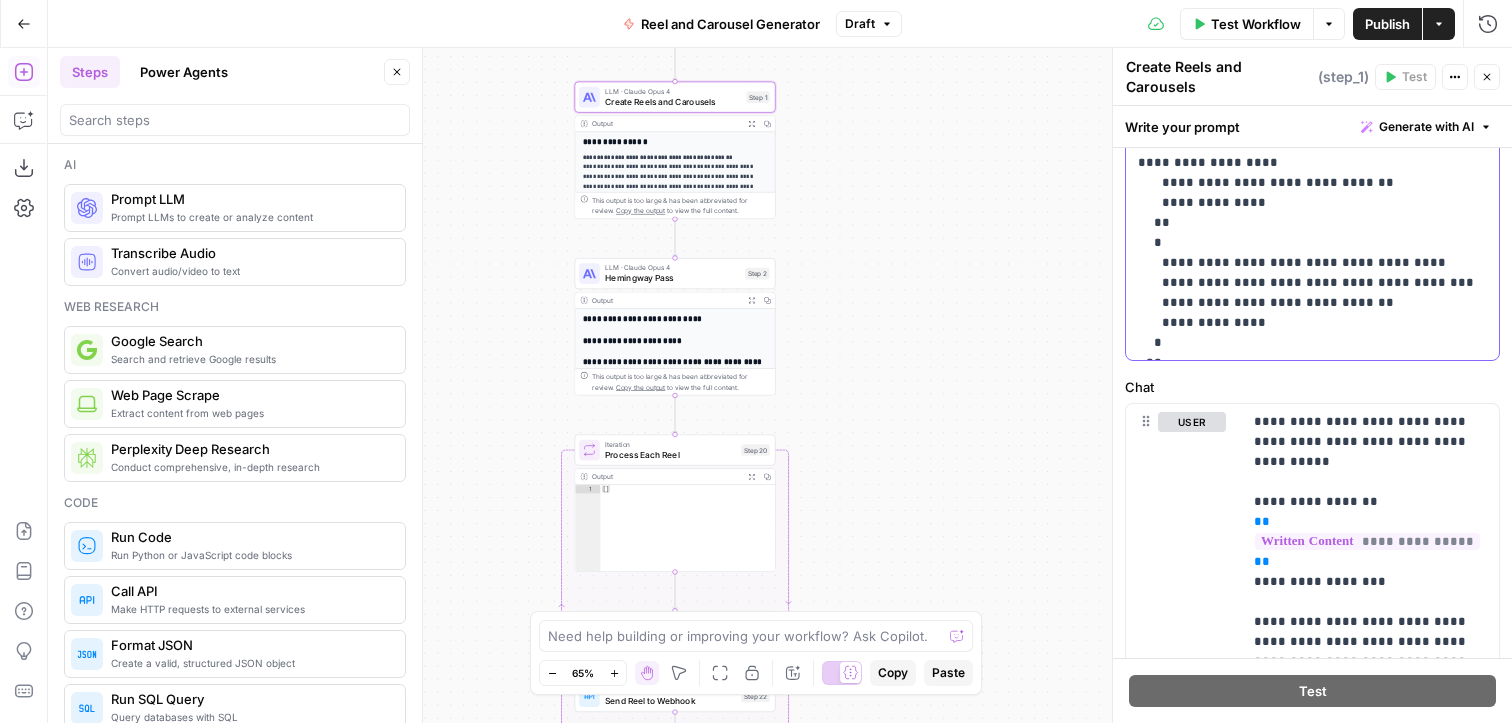 scroll, scrollTop: 9125, scrollLeft: 0, axis: vertical 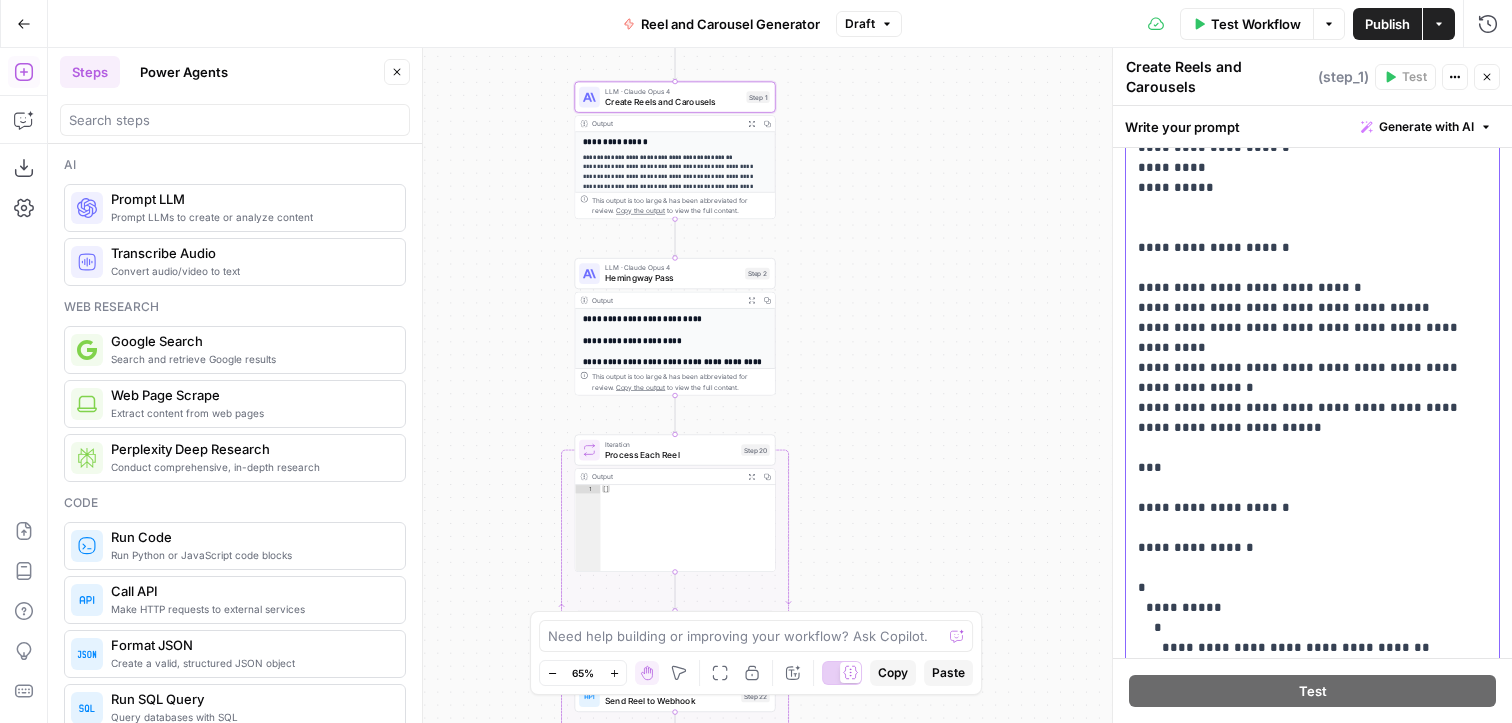 drag, startPoint x: 1207, startPoint y: 287, endPoint x: 1139, endPoint y: 220, distance: 95.462036 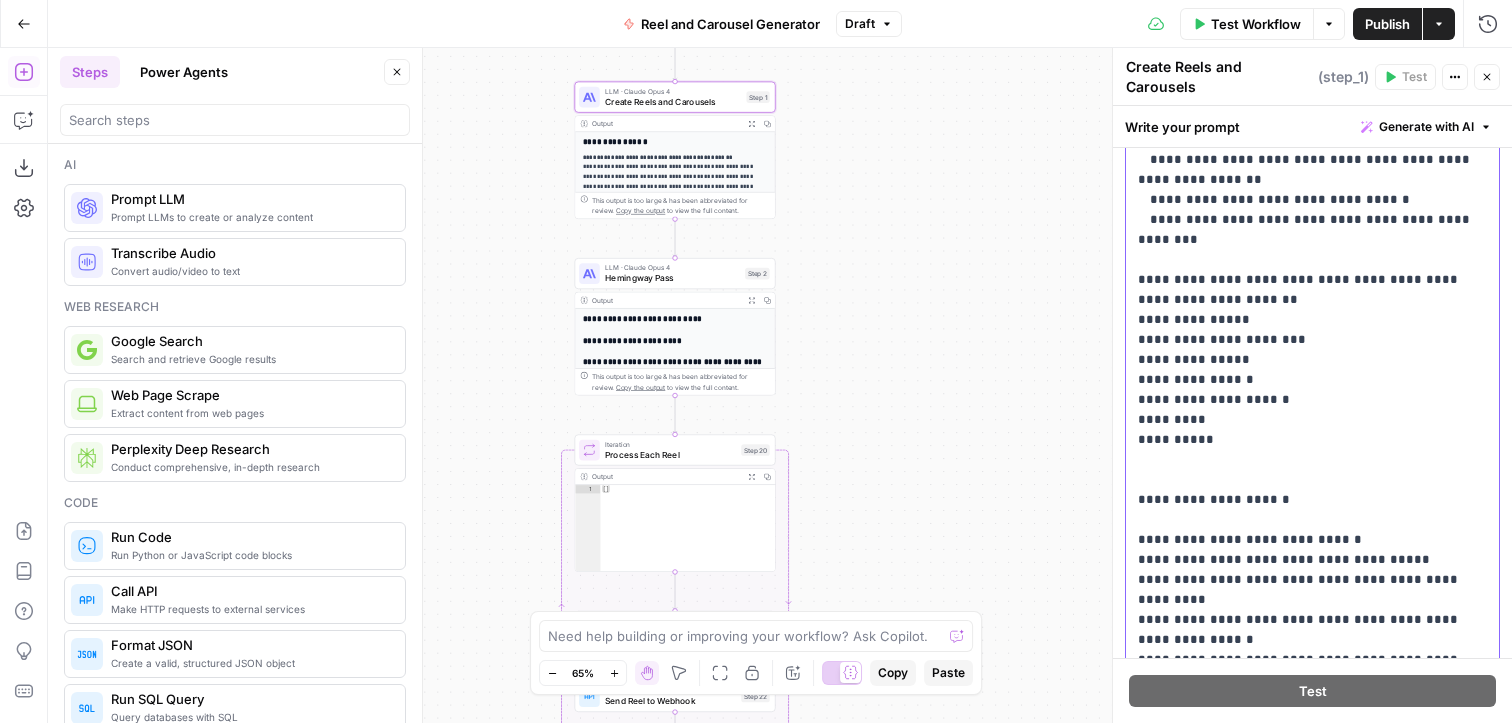 scroll, scrollTop: 302, scrollLeft: 0, axis: vertical 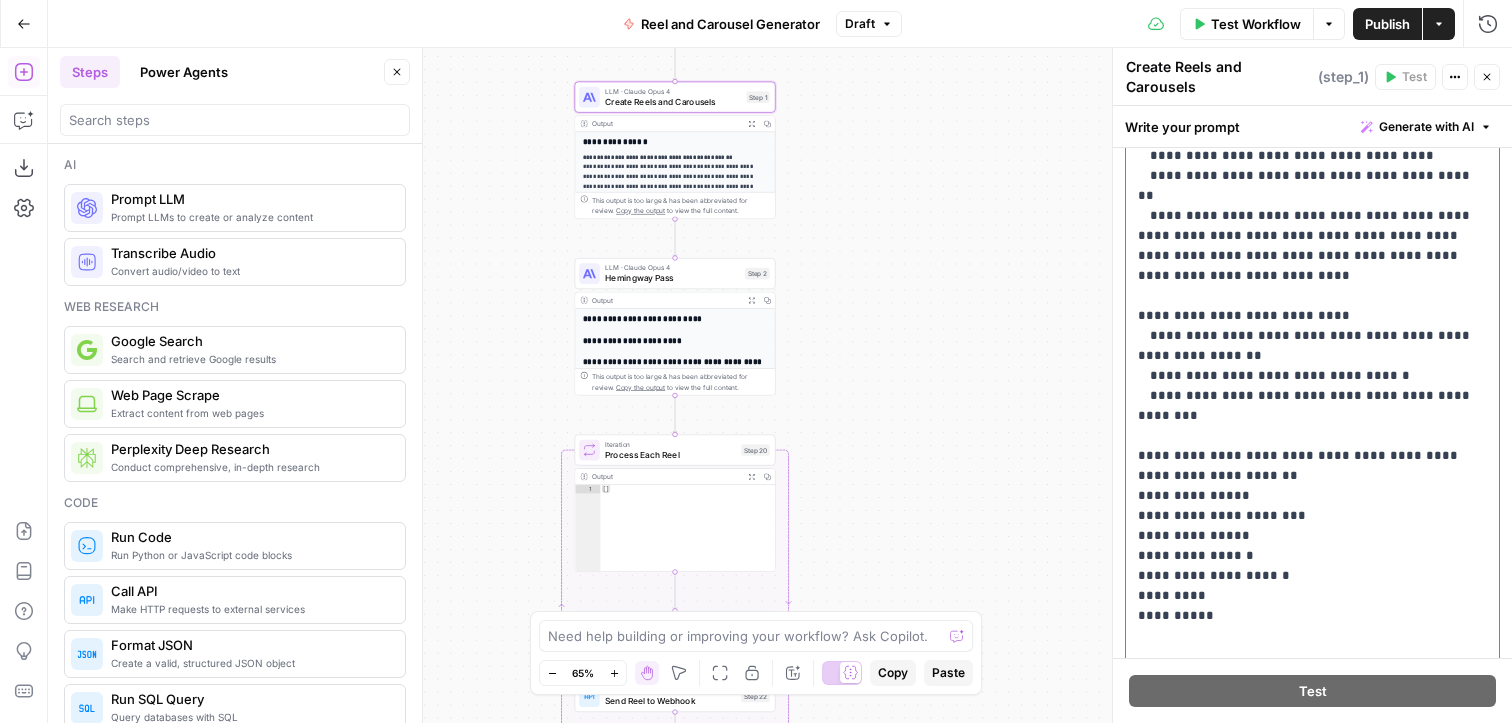 type 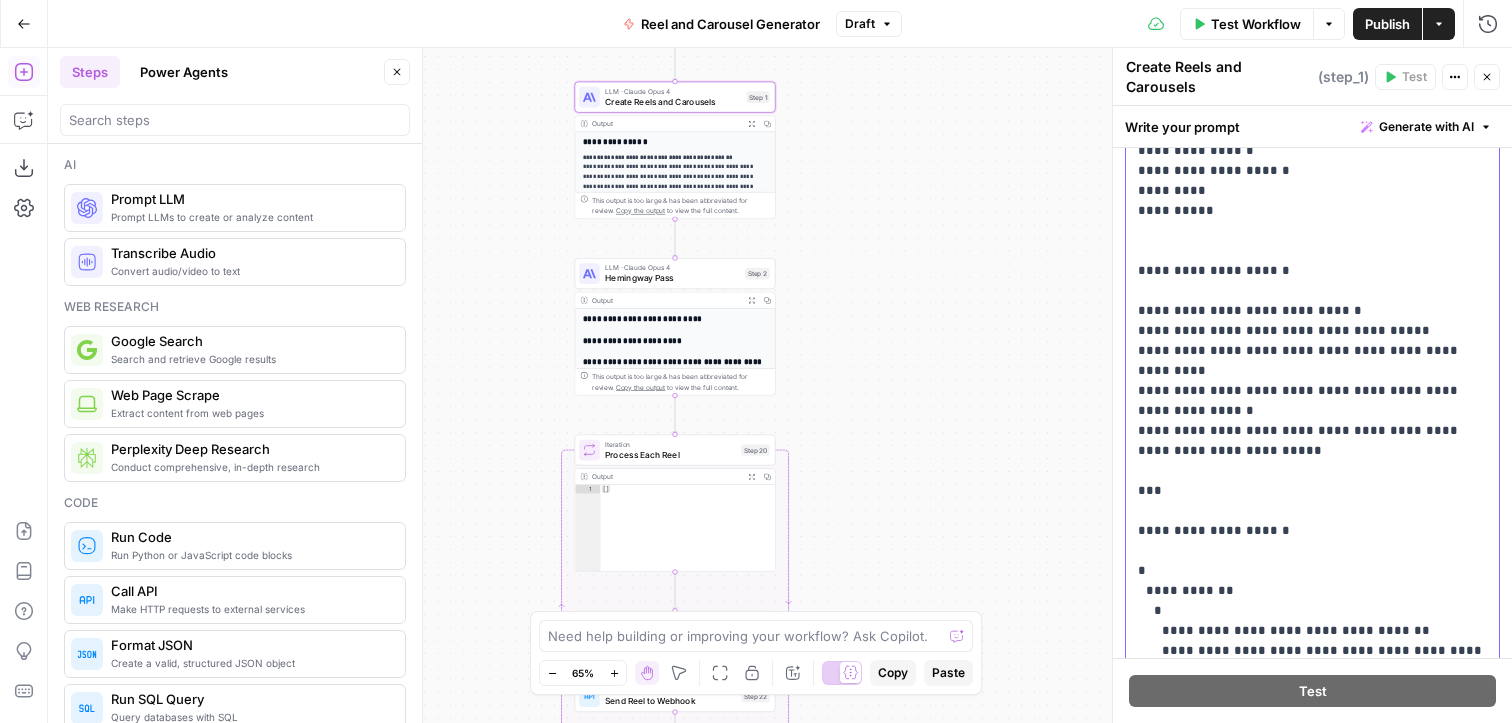 scroll, scrollTop: 9001, scrollLeft: 0, axis: vertical 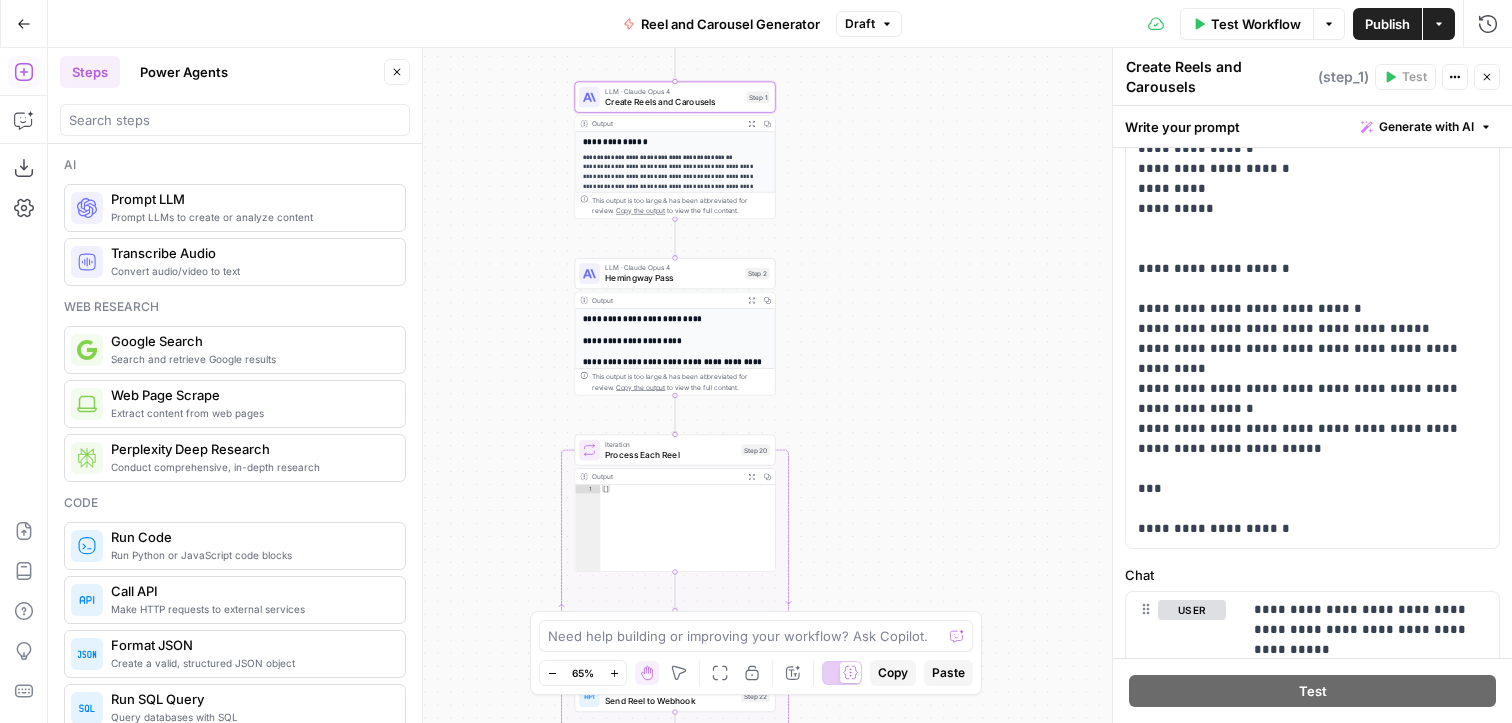 click on "**********" at bounding box center (780, 385) 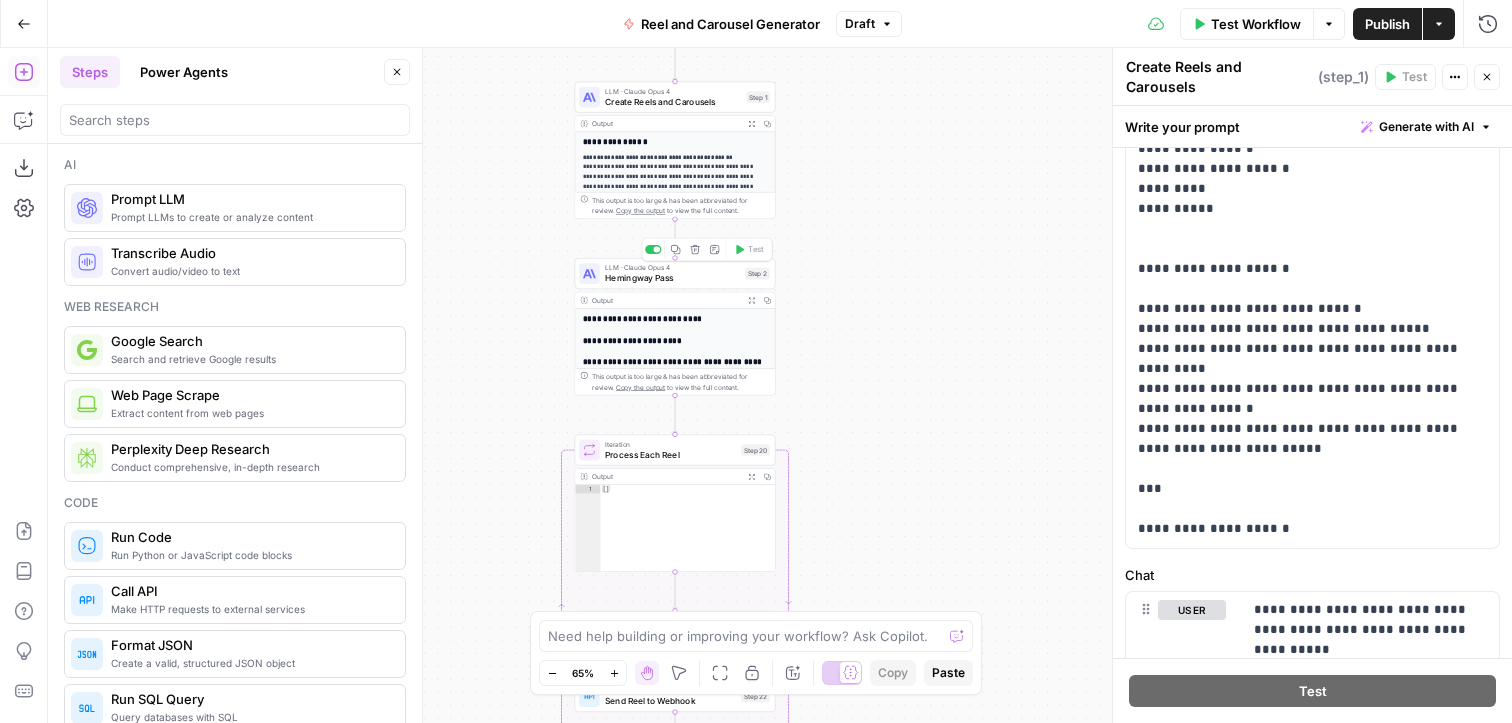 click on "Hemingway Pass" at bounding box center (672, 278) 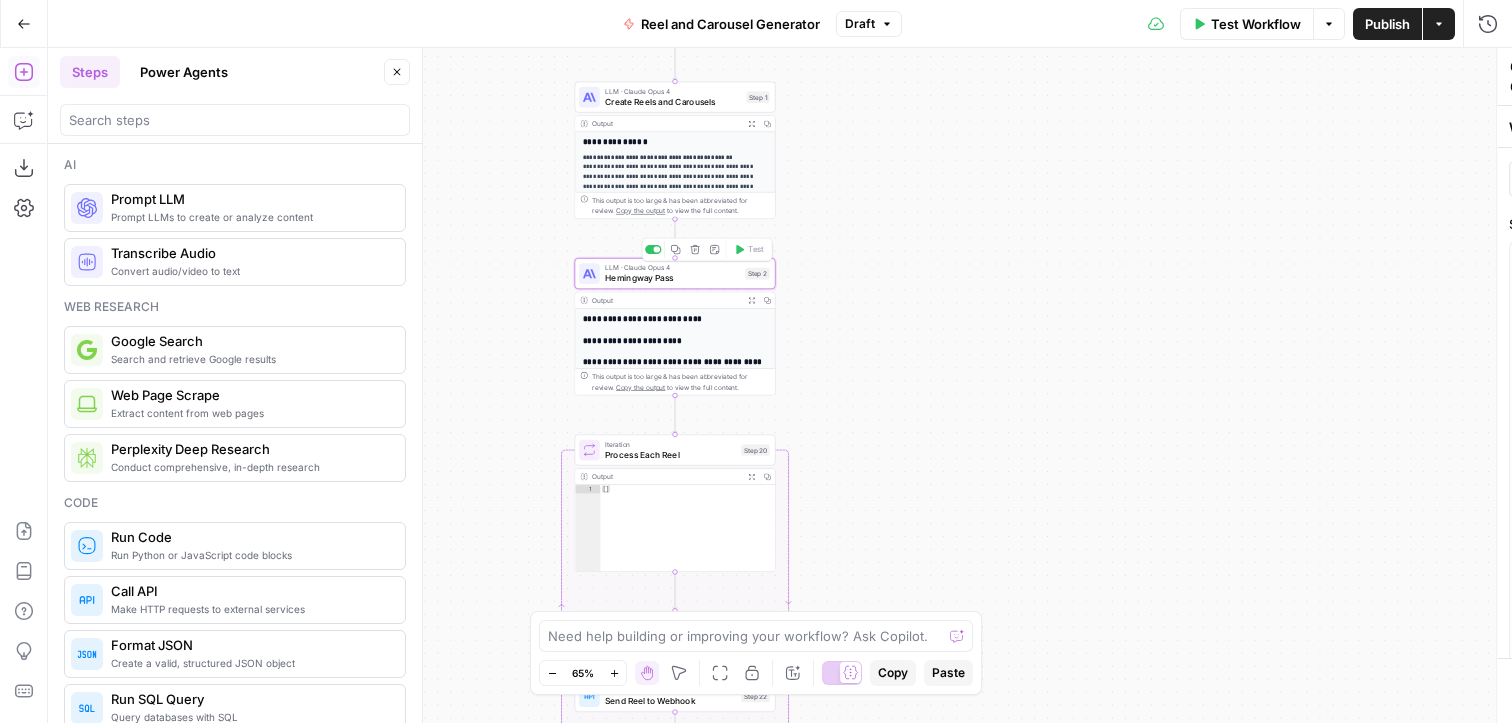 type on "Hemingway Pass" 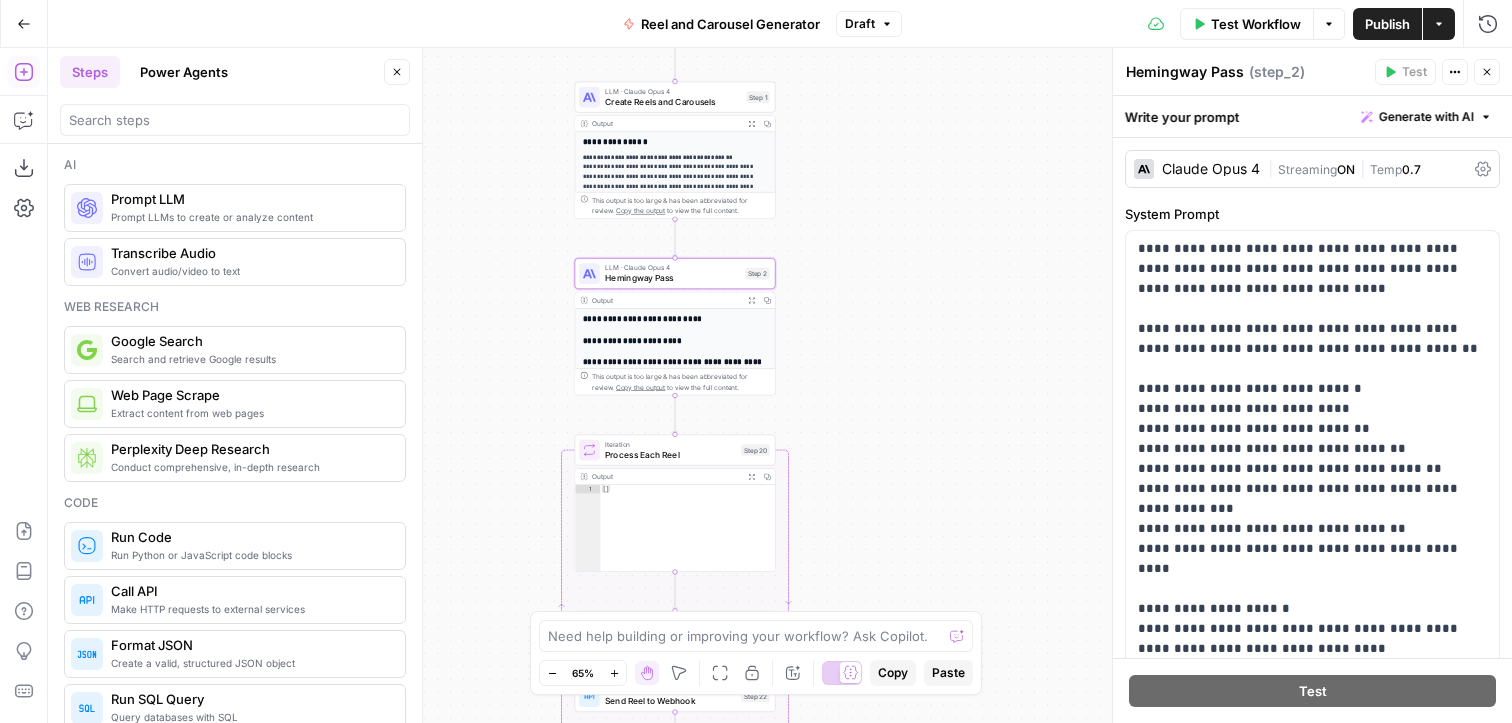 scroll, scrollTop: 381, scrollLeft: 0, axis: vertical 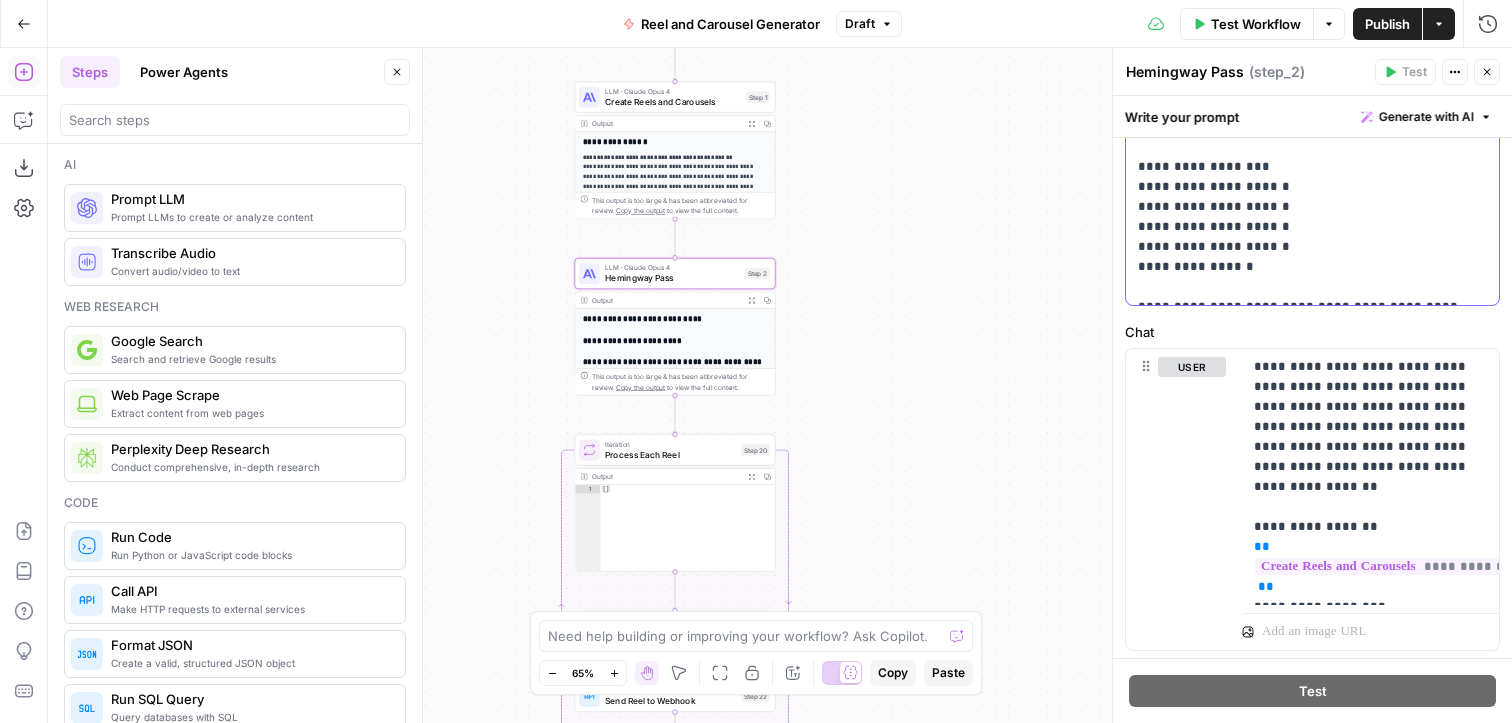 drag, startPoint x: 1139, startPoint y: 381, endPoint x: 1343, endPoint y: 219, distance: 260.4995 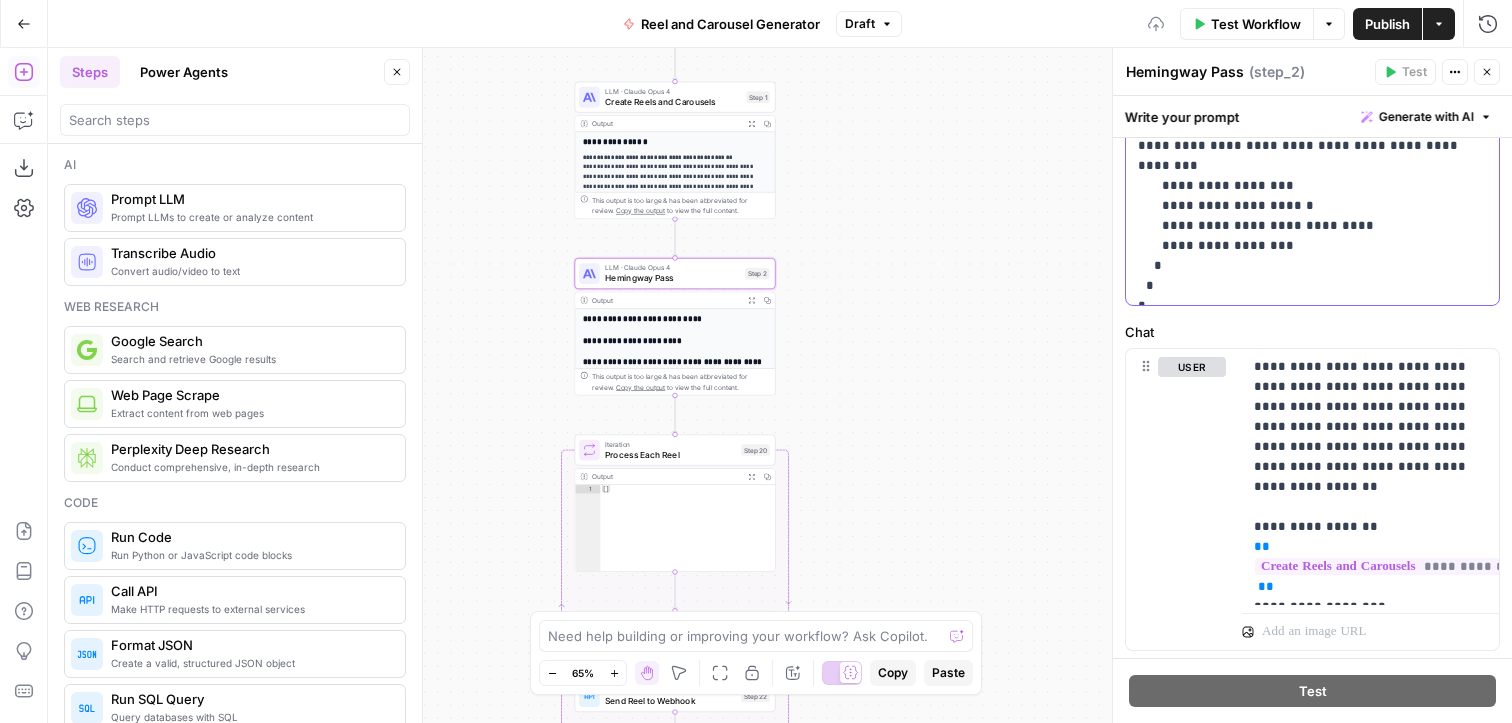 scroll, scrollTop: 421, scrollLeft: 0, axis: vertical 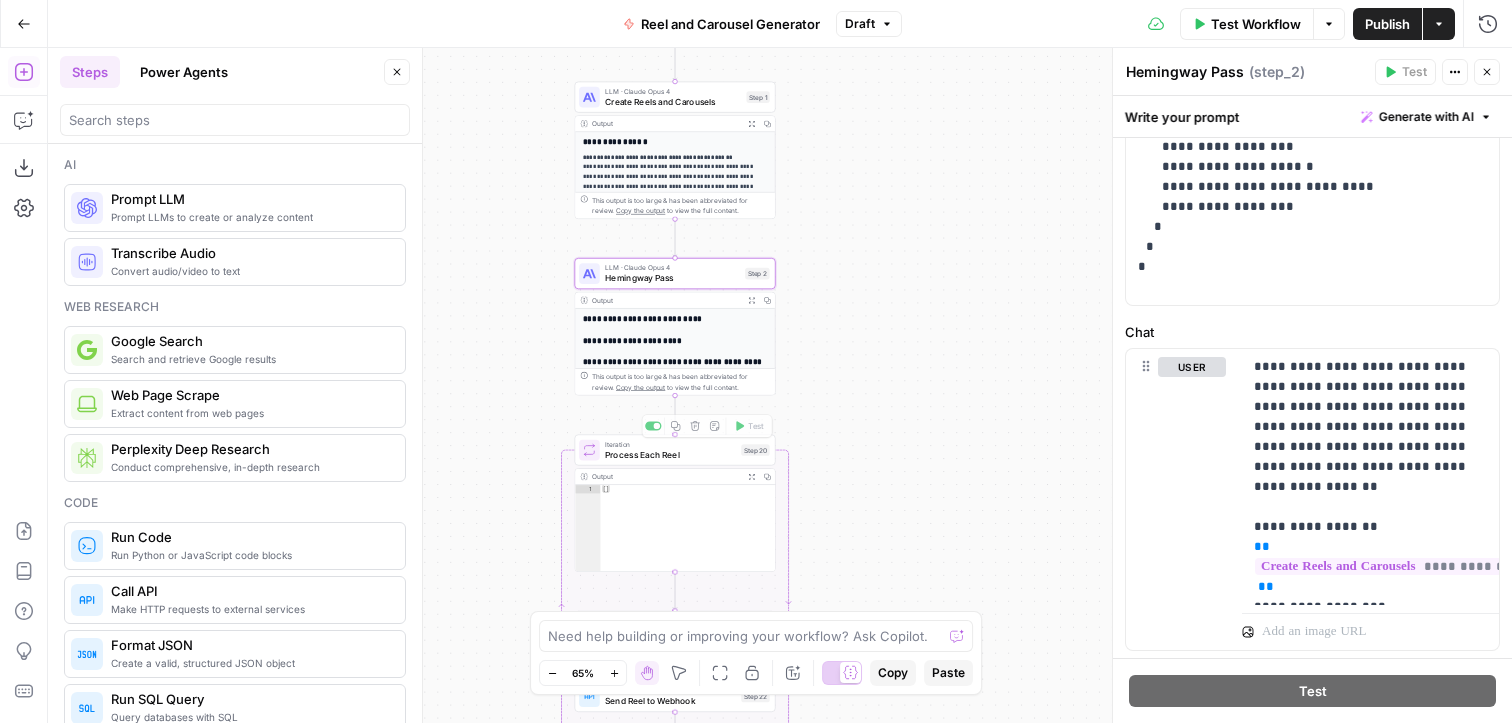 click on "**********" at bounding box center (780, 385) 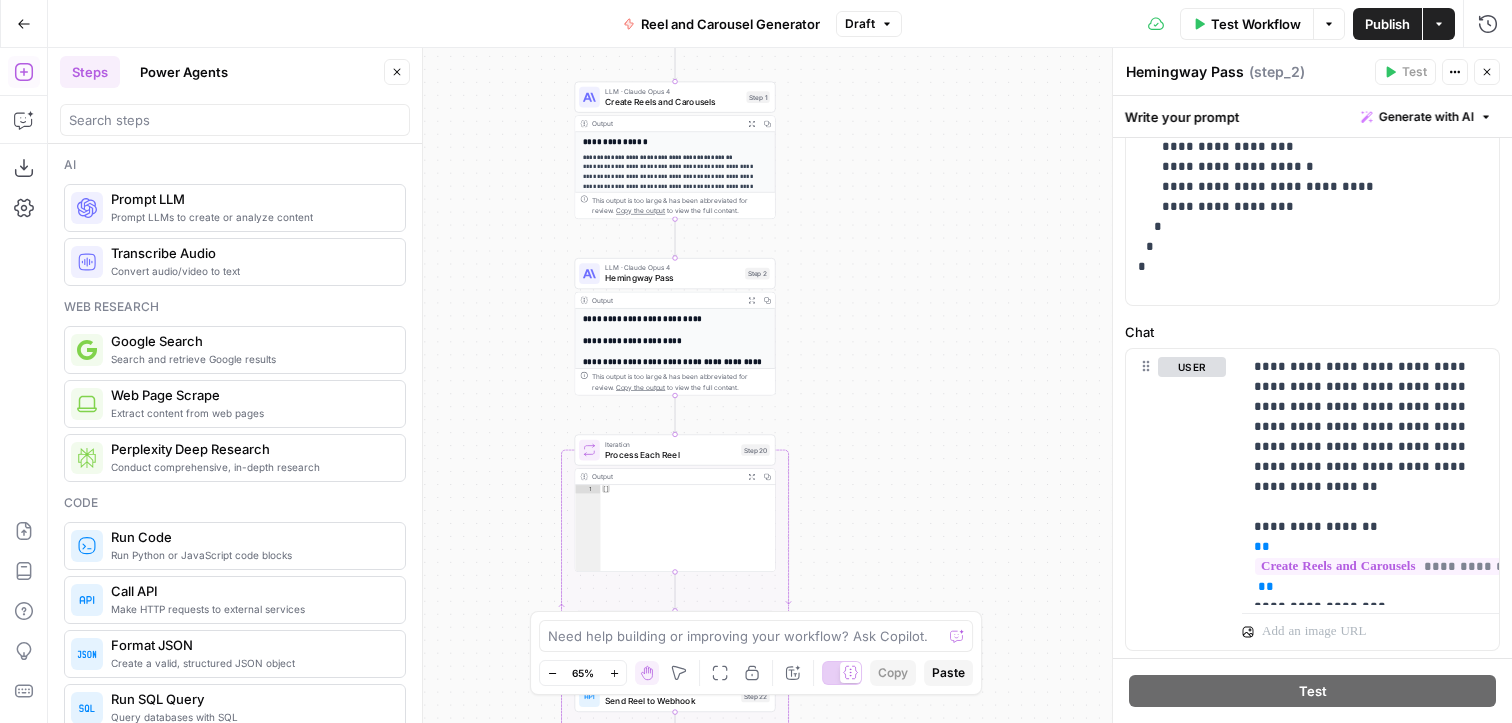 click at bounding box center [235, 120] 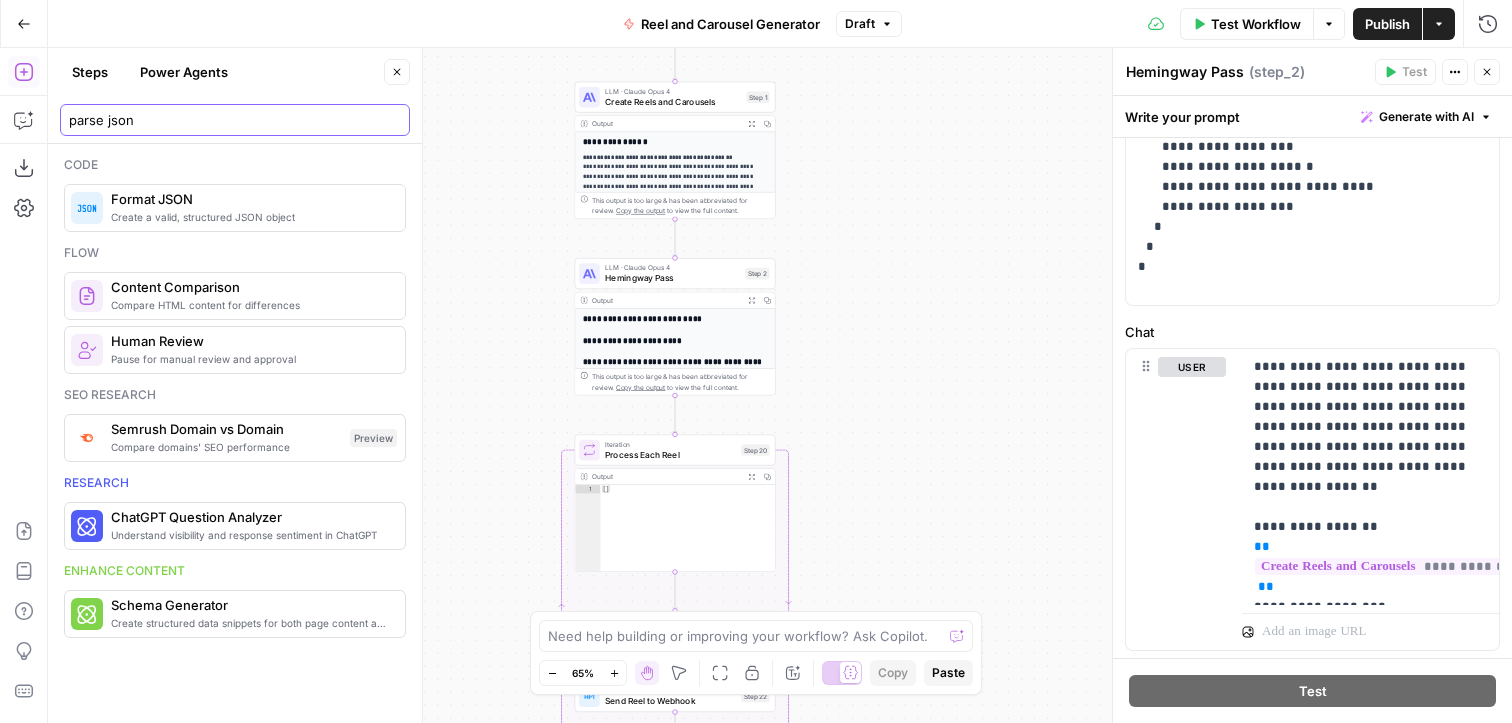 type on "parse json" 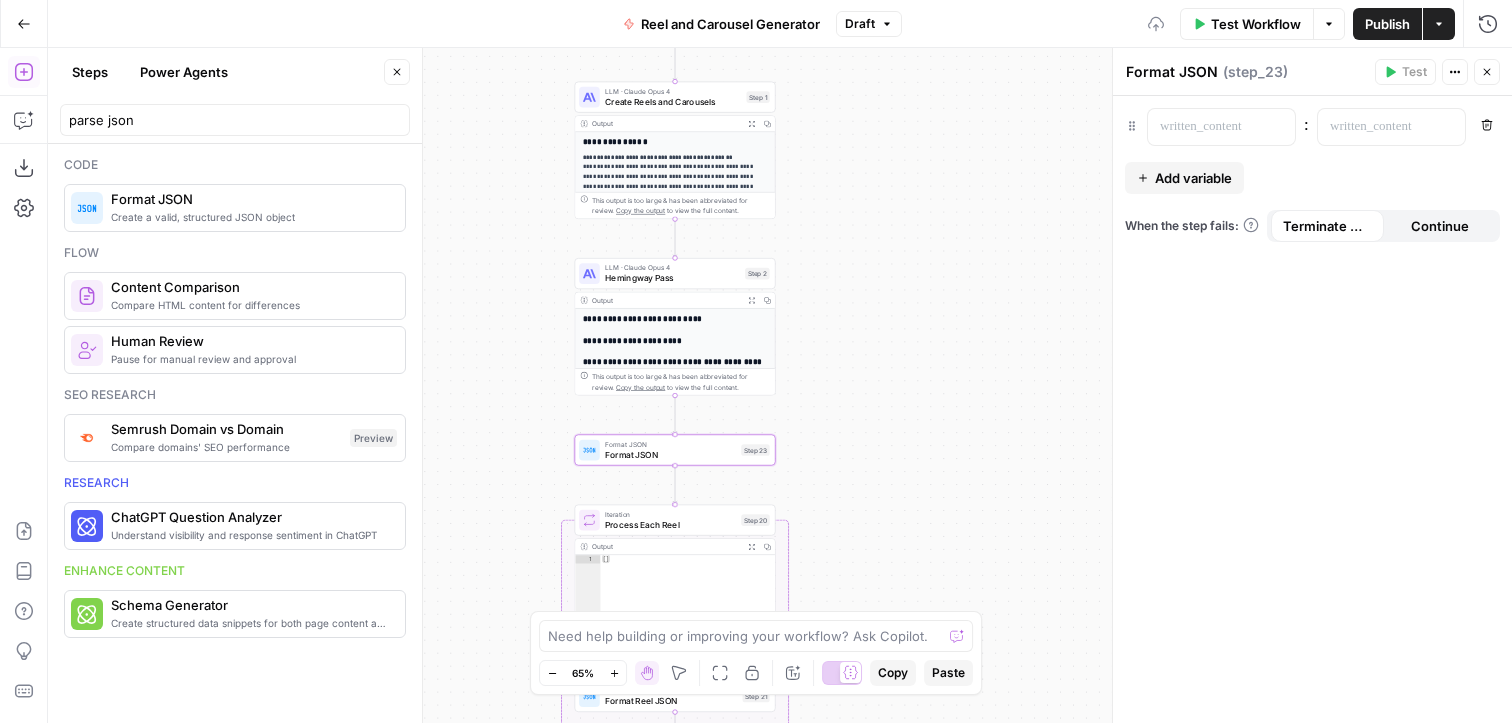 click on "Format JSON" at bounding box center (670, 444) 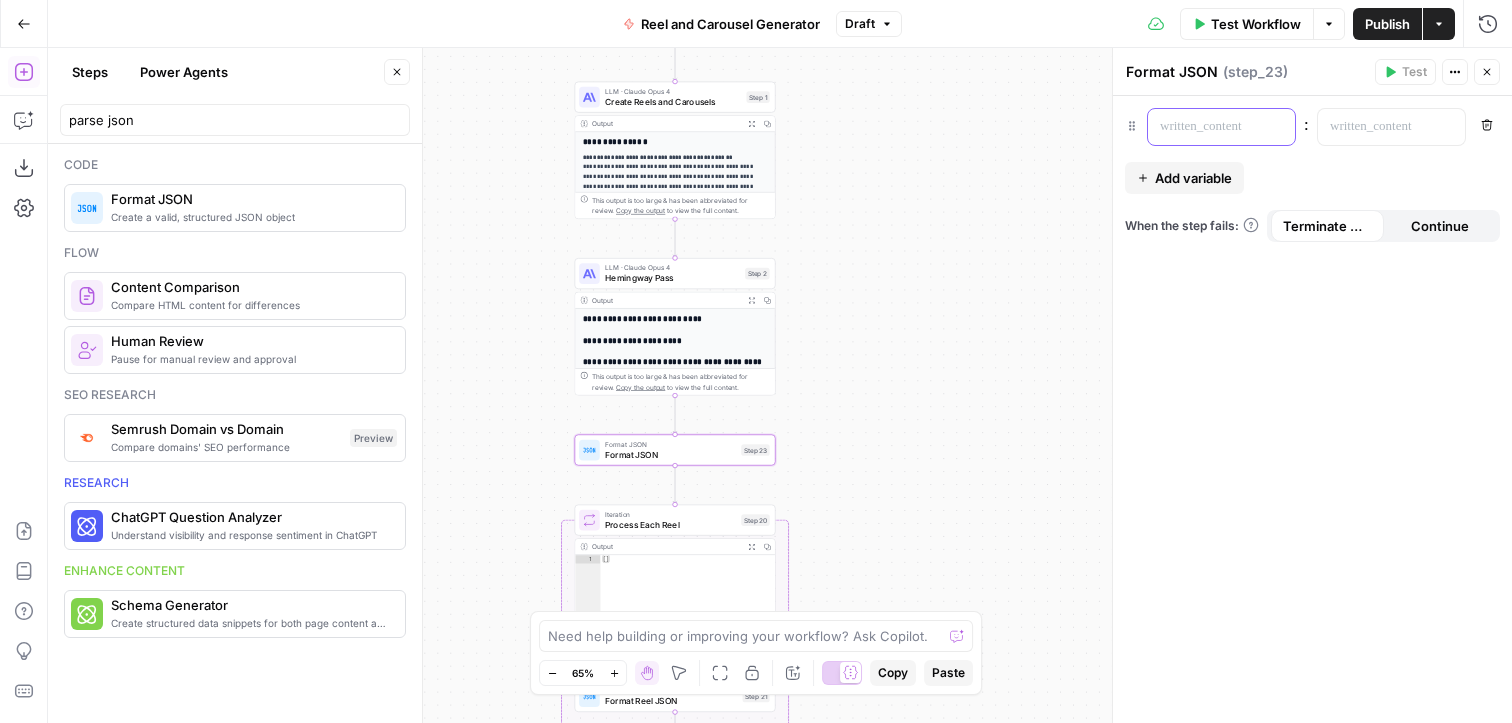 click at bounding box center (1205, 127) 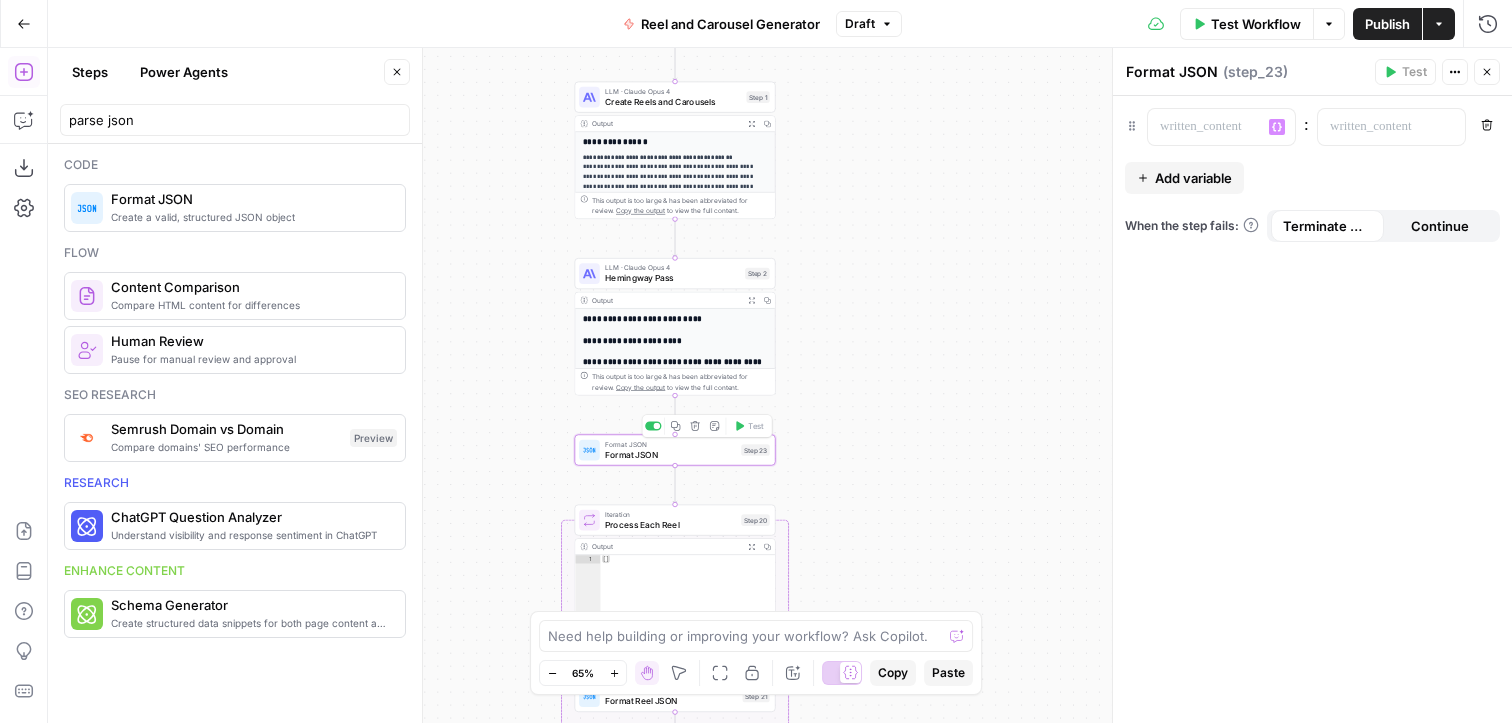 click 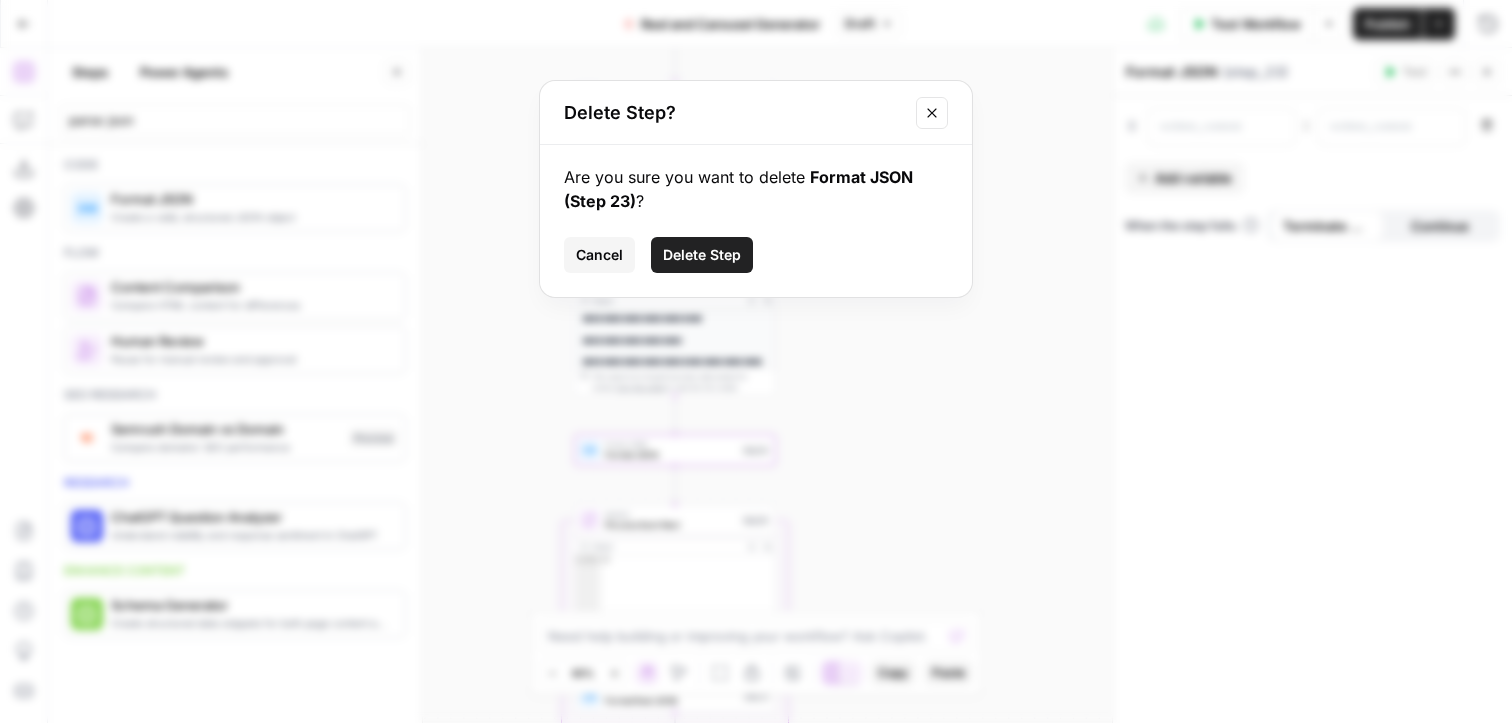 click on "Delete Step" at bounding box center (702, 255) 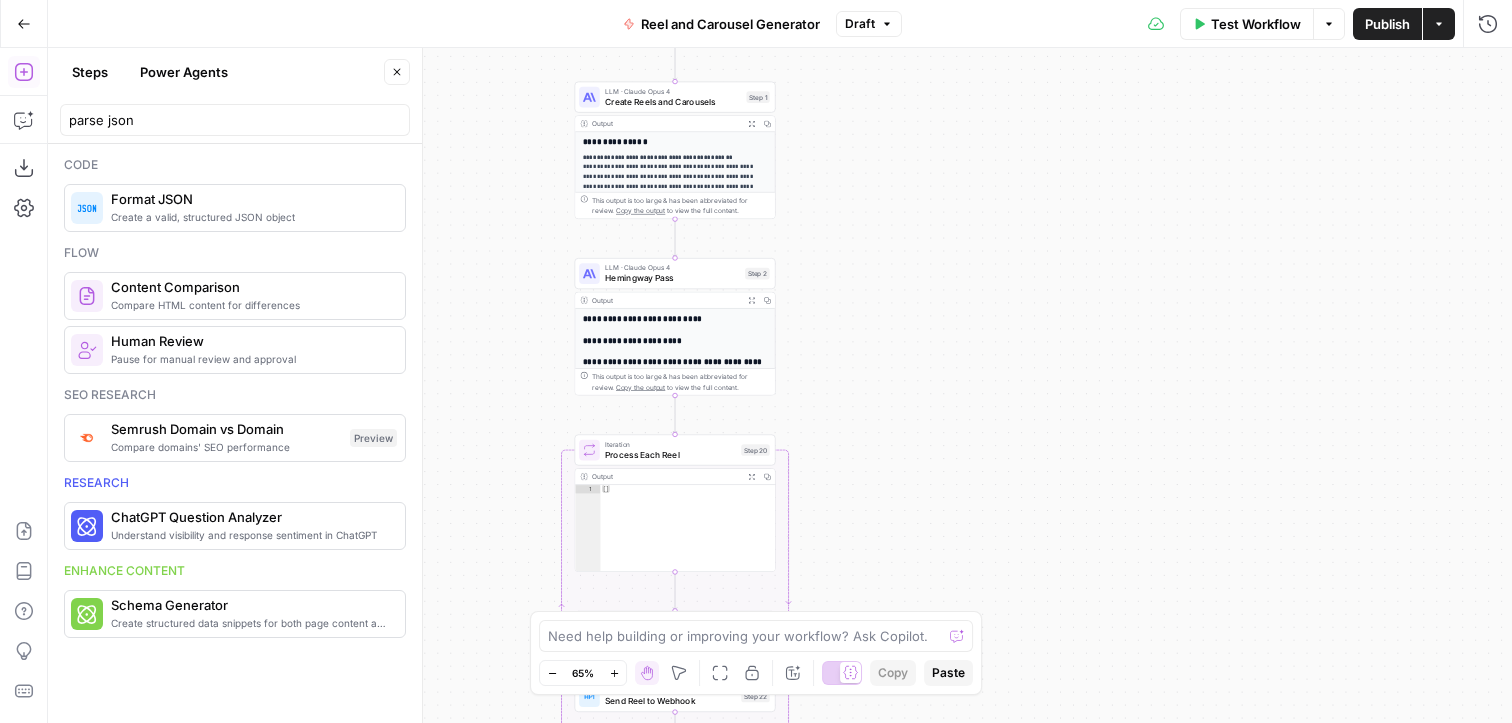 click on "Close" at bounding box center (397, 72) 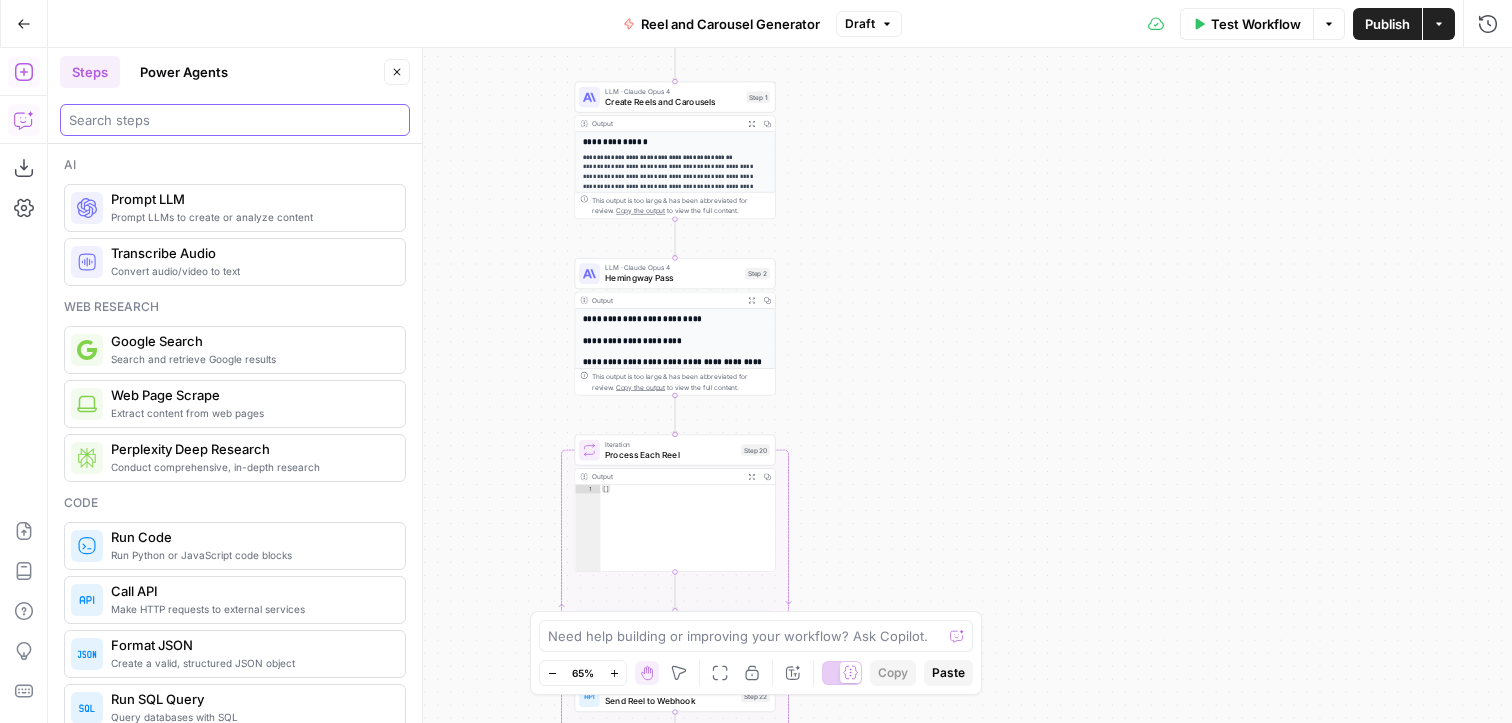 click at bounding box center (235, 120) 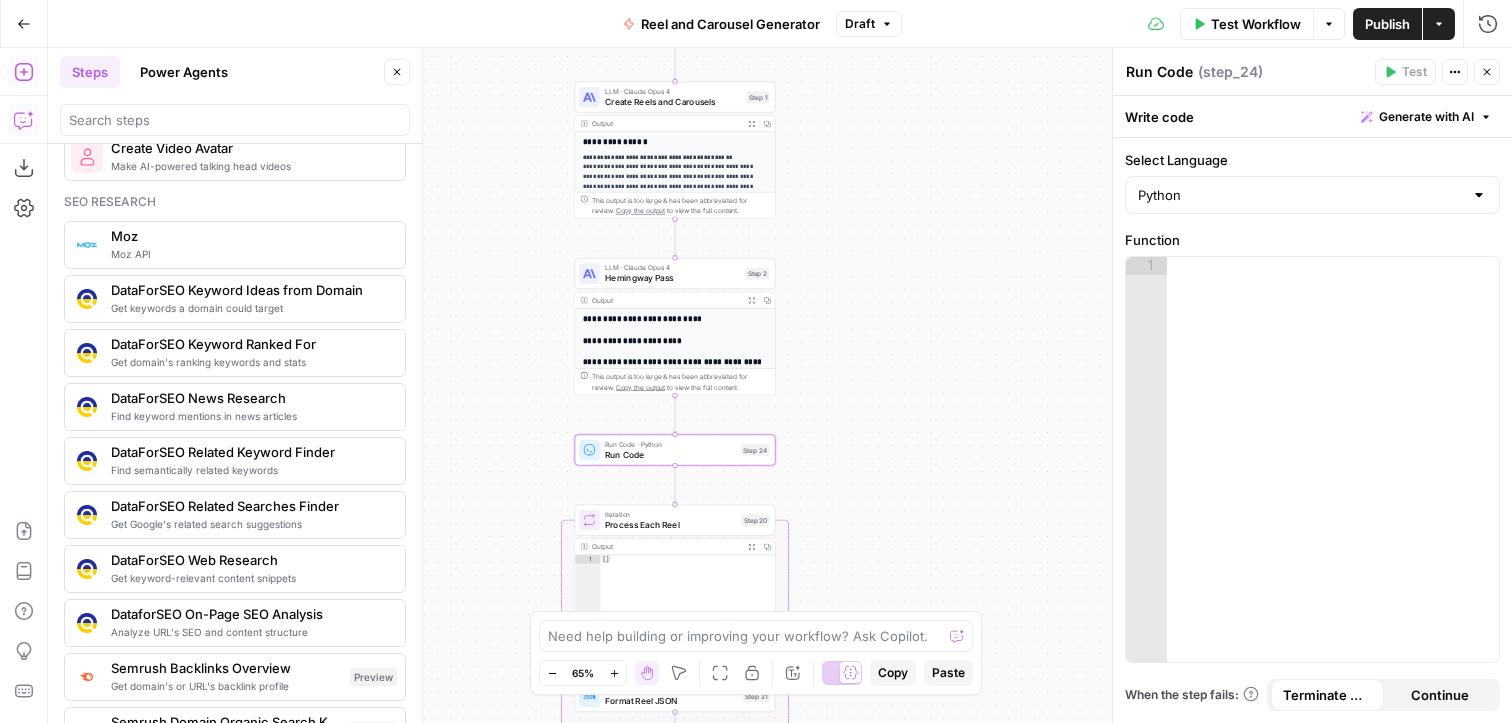 scroll, scrollTop: 1872, scrollLeft: 0, axis: vertical 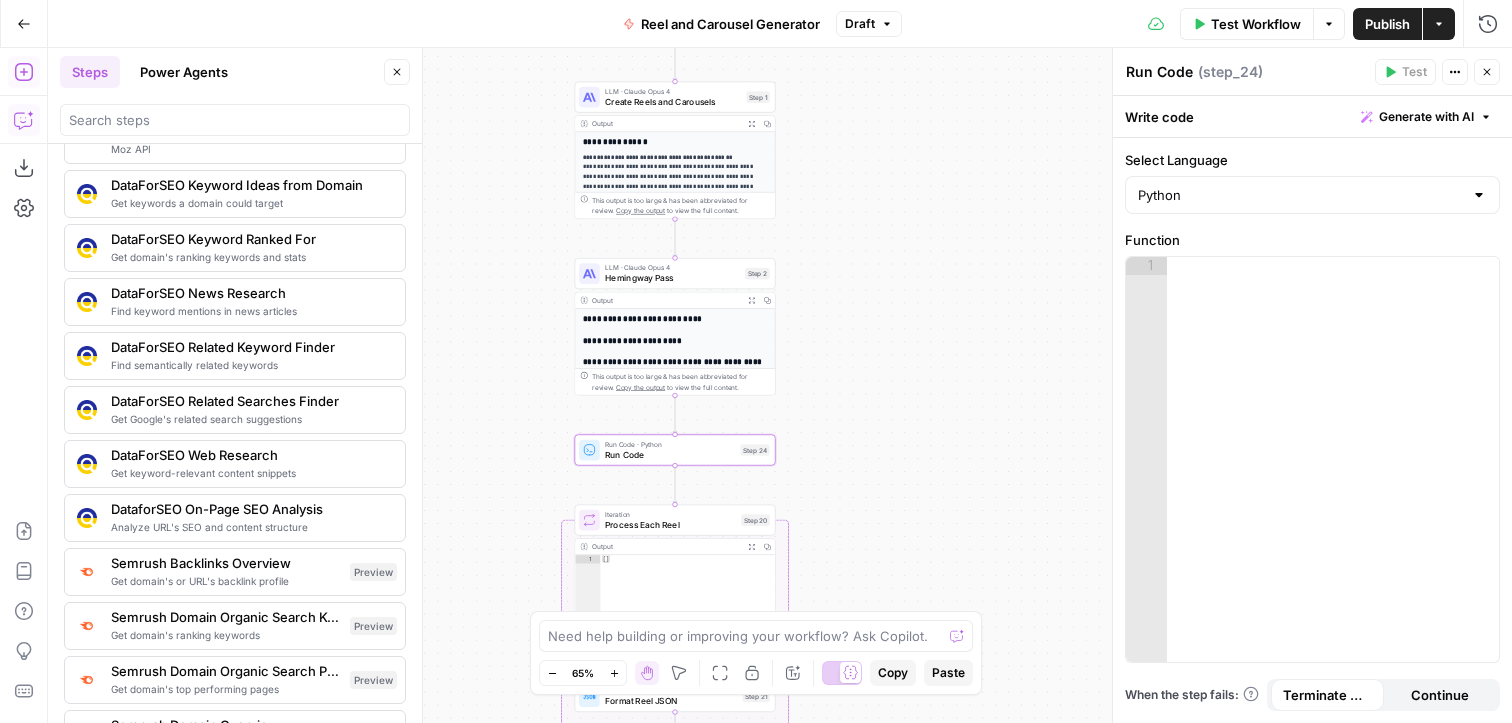 click 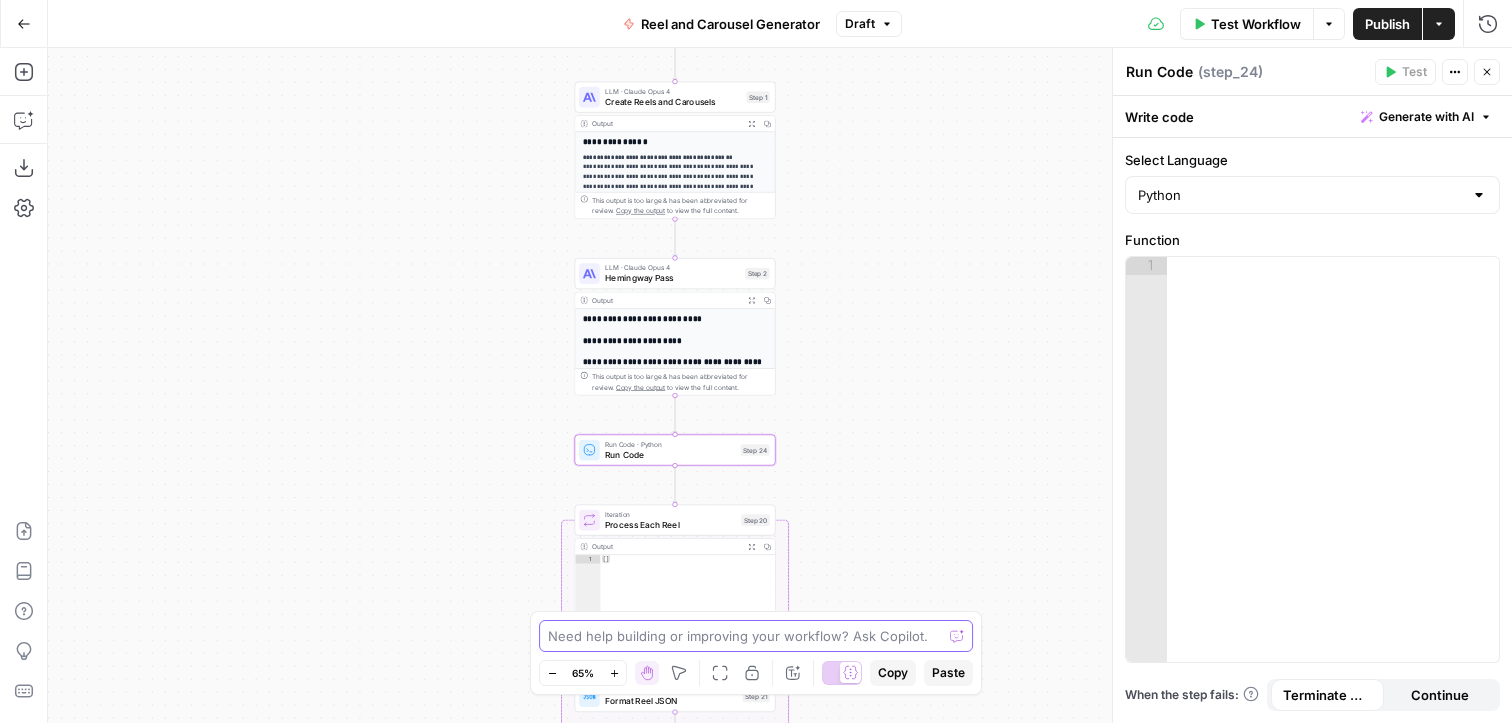 click at bounding box center (745, 636) 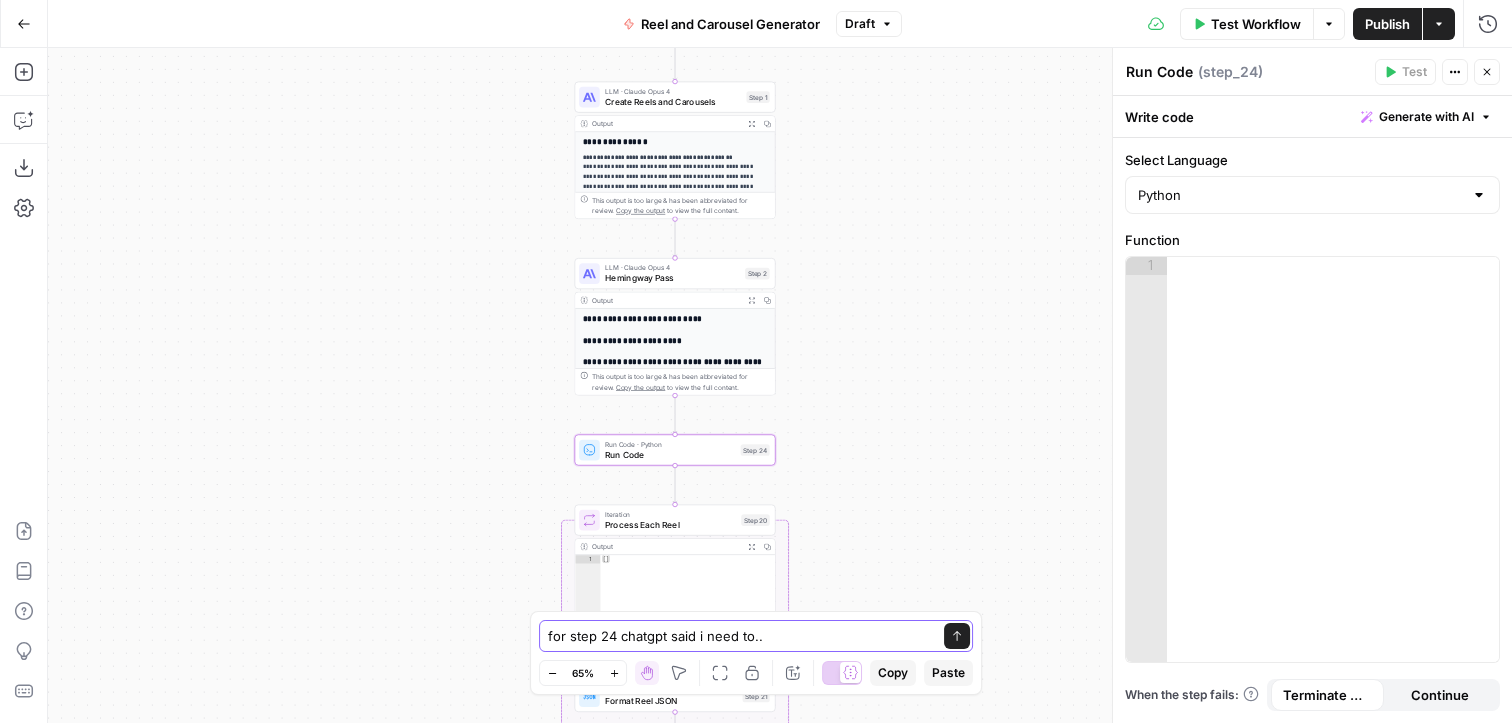 paste on "2. Add a “Code” Step
Use a Python or JavaScript code step as your “parse” tool
Example (Python):
python
Copy
Edit
import json
# Assume Claude output is a string
output = json.loads(inputs["claude_output"])
return output
Input: Claude's raw text
Output: output["content"] will now be an actual array, not a string" 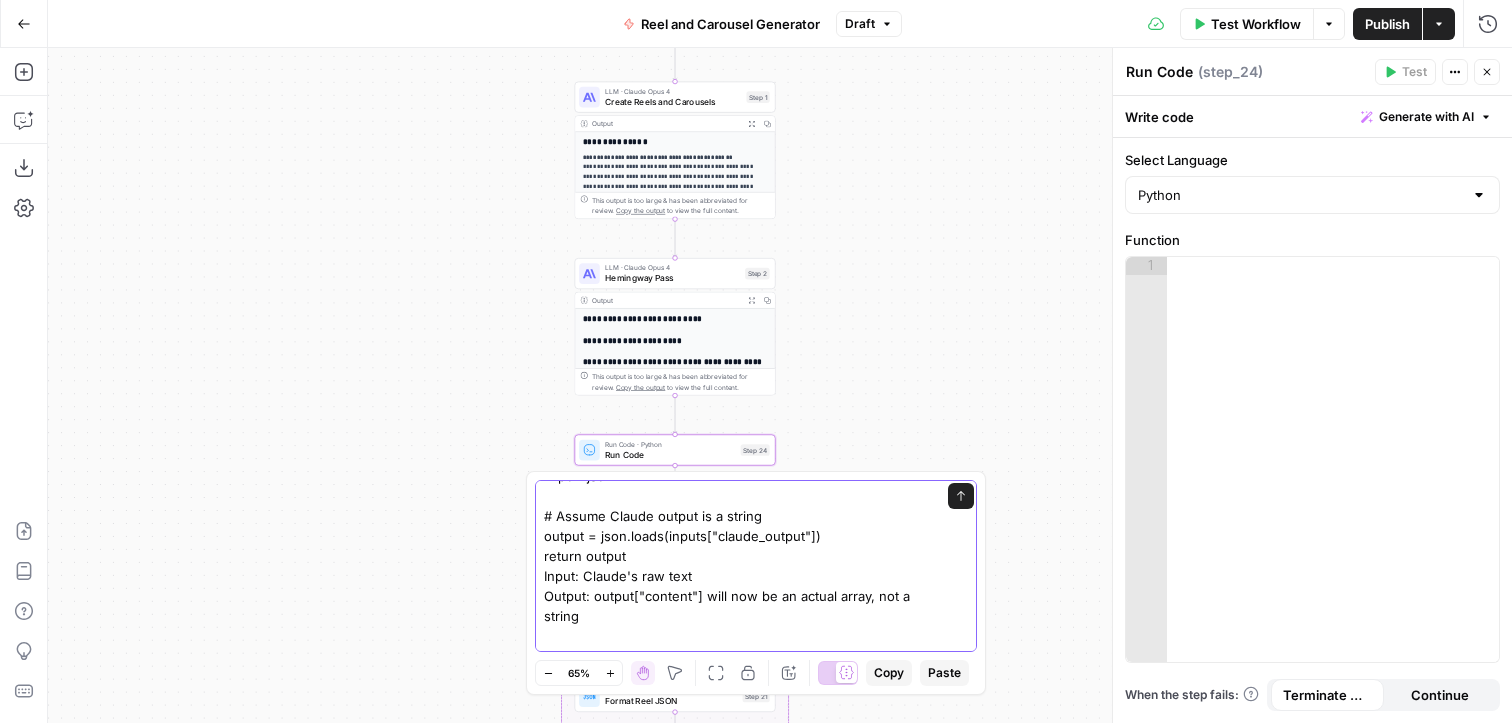 scroll, scrollTop: 220, scrollLeft: 0, axis: vertical 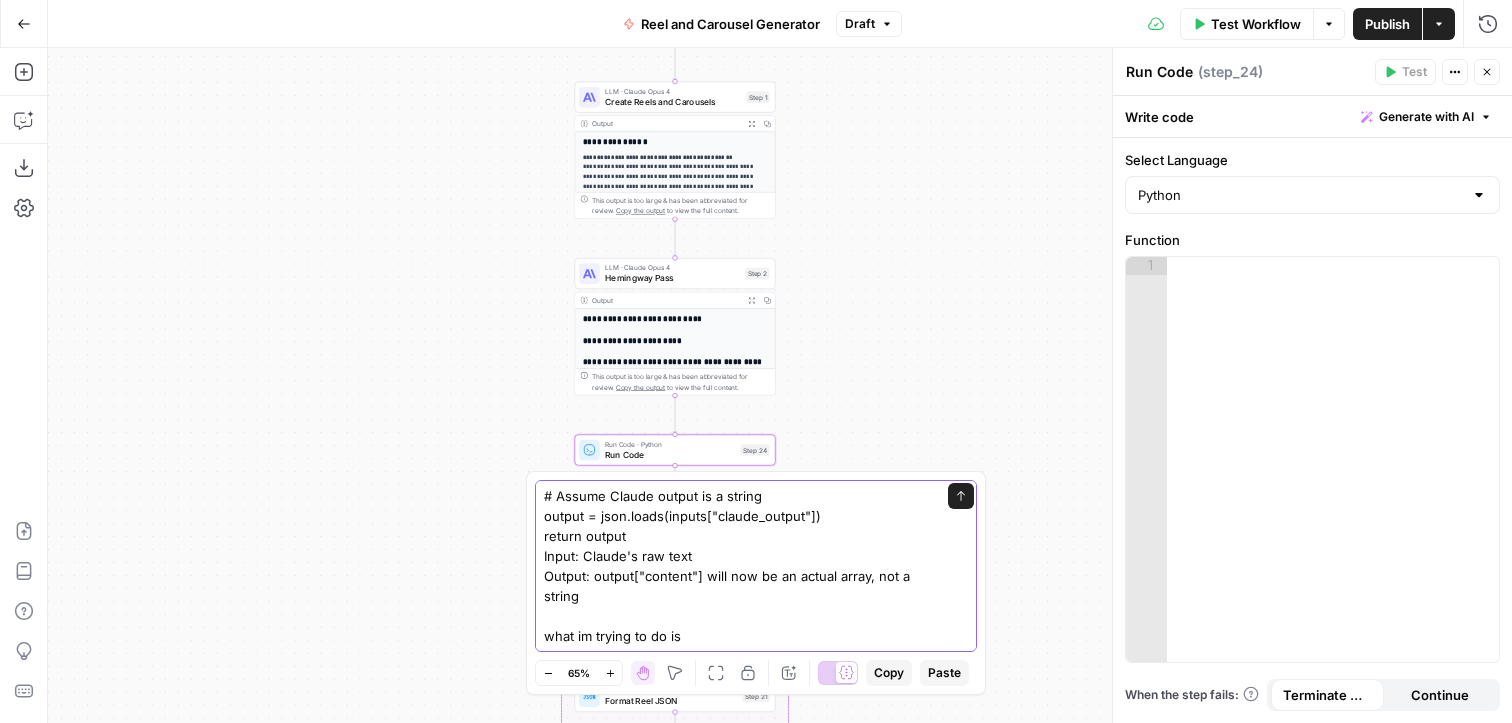 paste on "is it possible for me to have claude in airops generate all my reels scripts into one output, and then have it loop through and generate separate submissions to the webhook to zapier for each and every script or carousel it generates so that when i put it into notion each draft is put in as a separate databse item?" 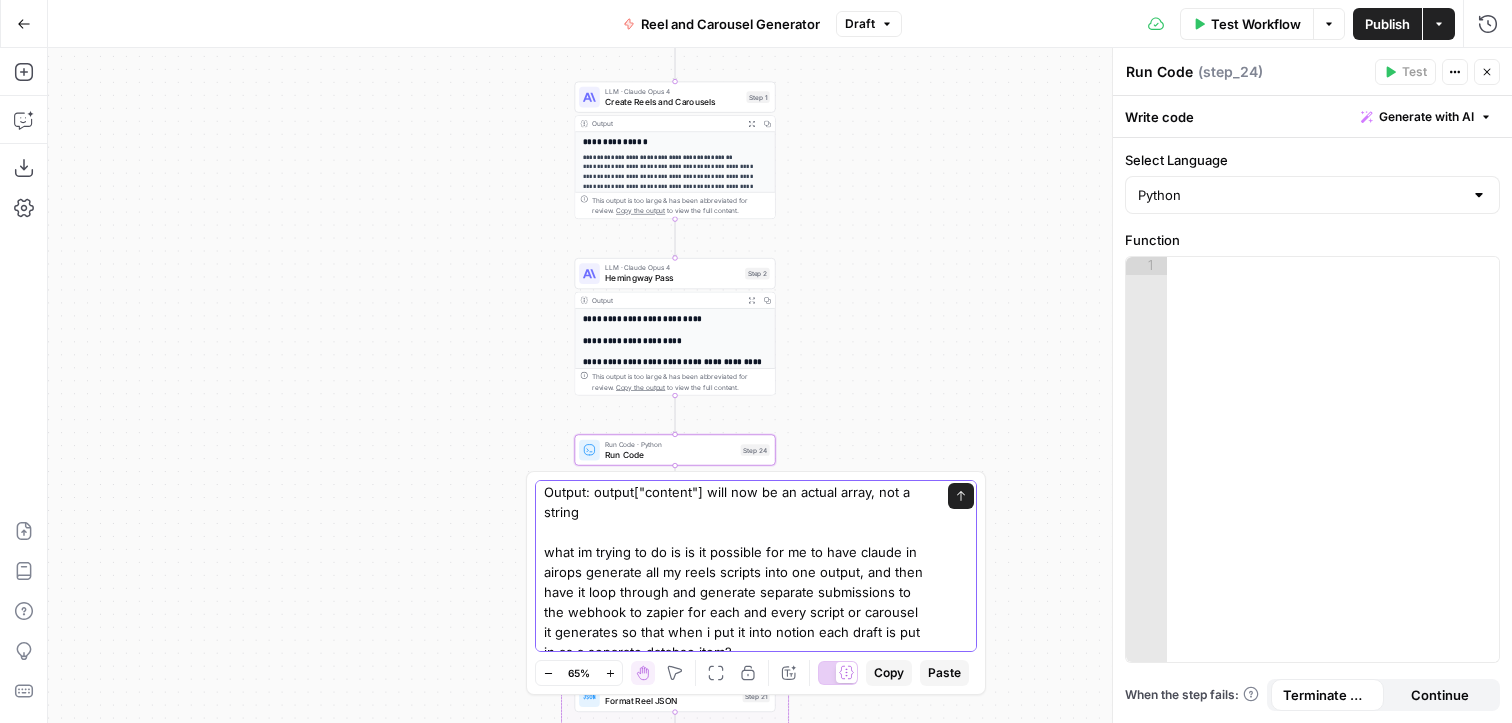 scroll, scrollTop: 303, scrollLeft: 0, axis: vertical 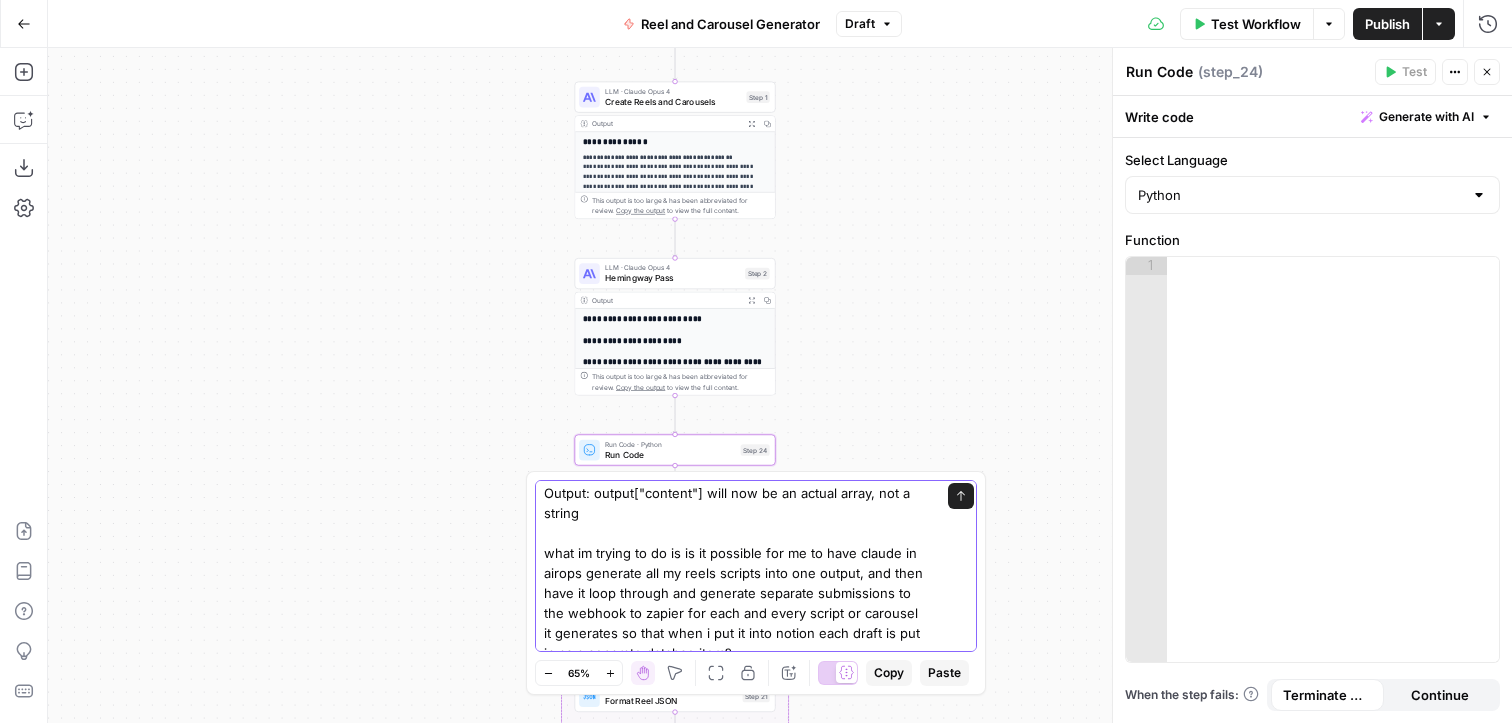 drag, startPoint x: 818, startPoint y: 551, endPoint x: 683, endPoint y: 553, distance: 135.01482 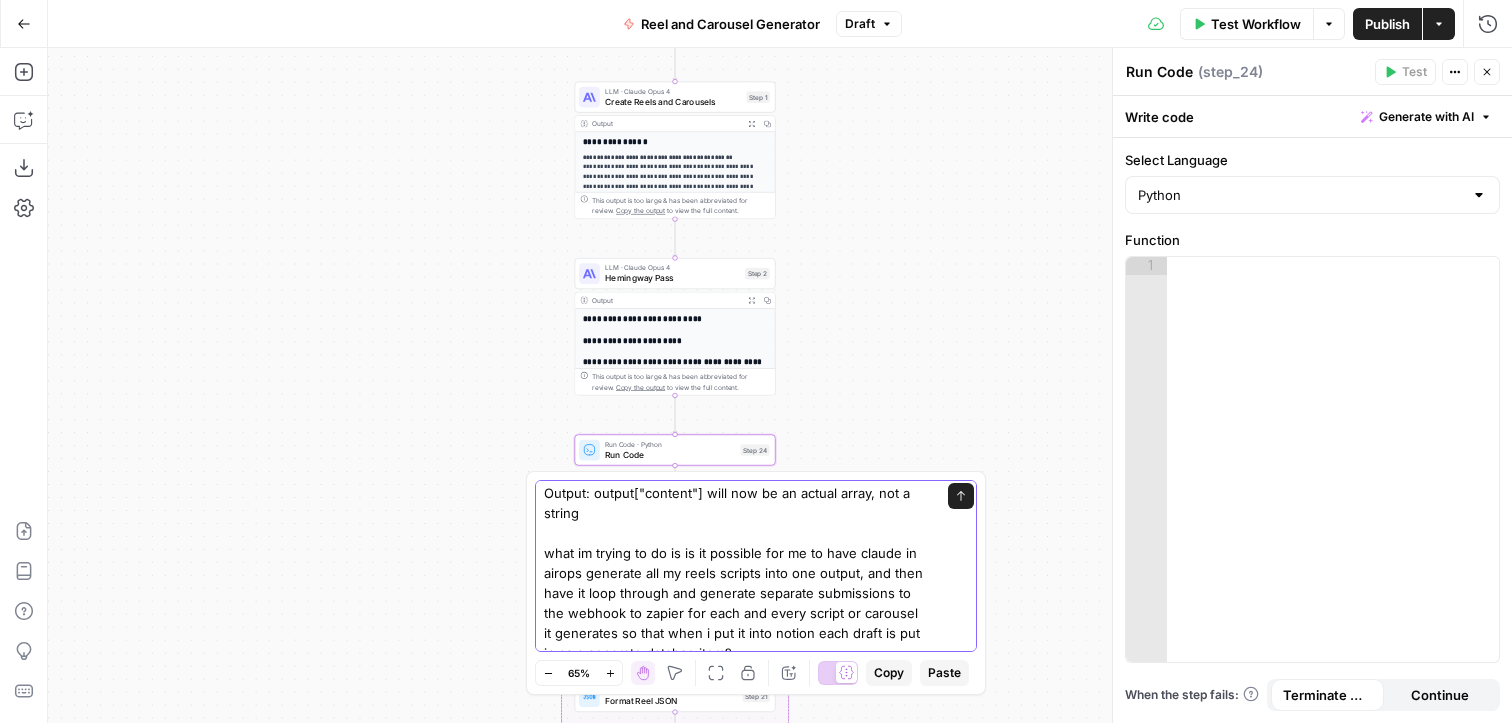 click on "for step 24 chatgpt said i need to..
2. Add a “Code” Step
Use a Python or JavaScript code step as your “parse” tool
Example (Python):
python
Copy
Edit
import json
# Assume Claude output is a string
output = json.loads(inputs["claude_output"])
return output
Input: Claude's raw text
Output: output["content"] will now be an actual array, not a string
what im trying to do is is it possible for me to have claude in airops generate all my reels scripts into one output, and then have it loop through and generate separate submissions to the webhook to zapier for each and every script or carousel it generates so that when i put it into notion each draft is put in as a separate databse item?" at bounding box center (736, 423) 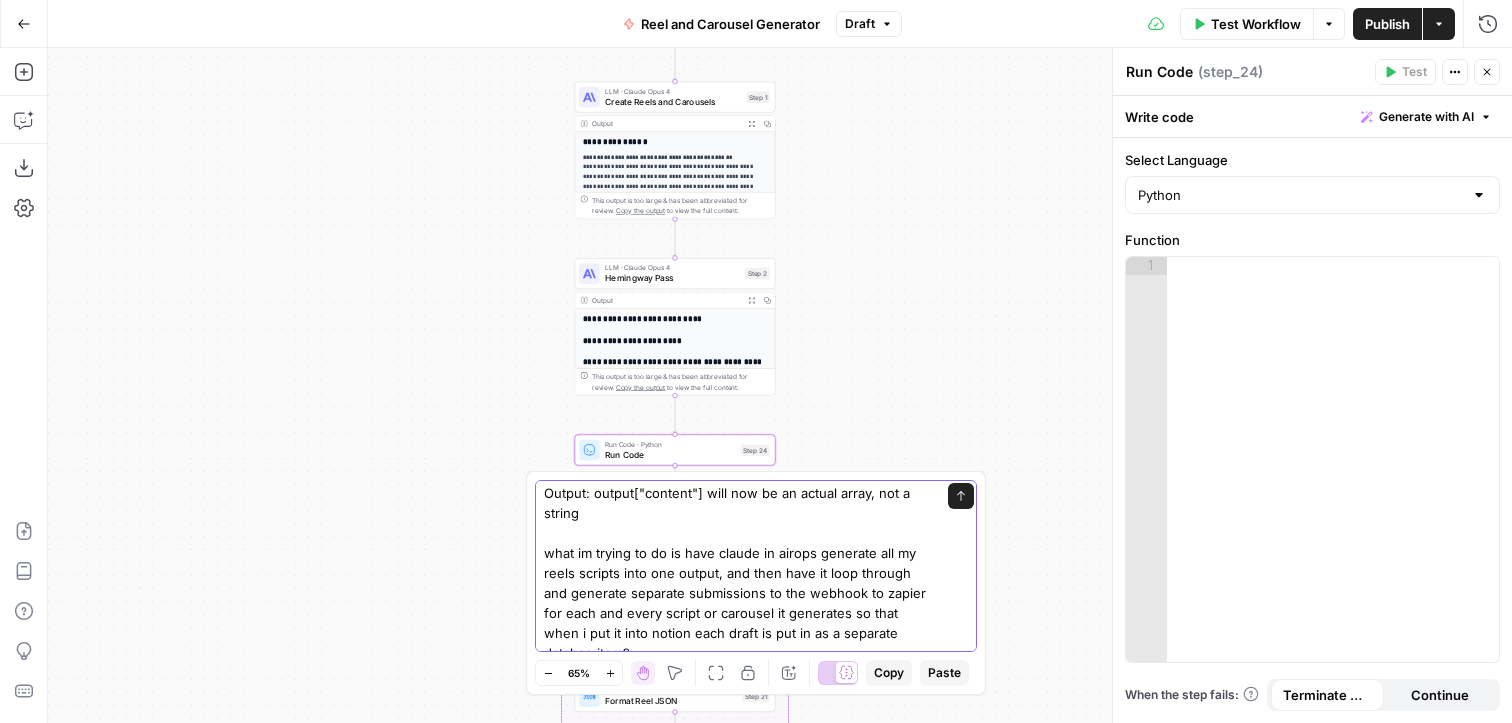 scroll, scrollTop: 324, scrollLeft: 0, axis: vertical 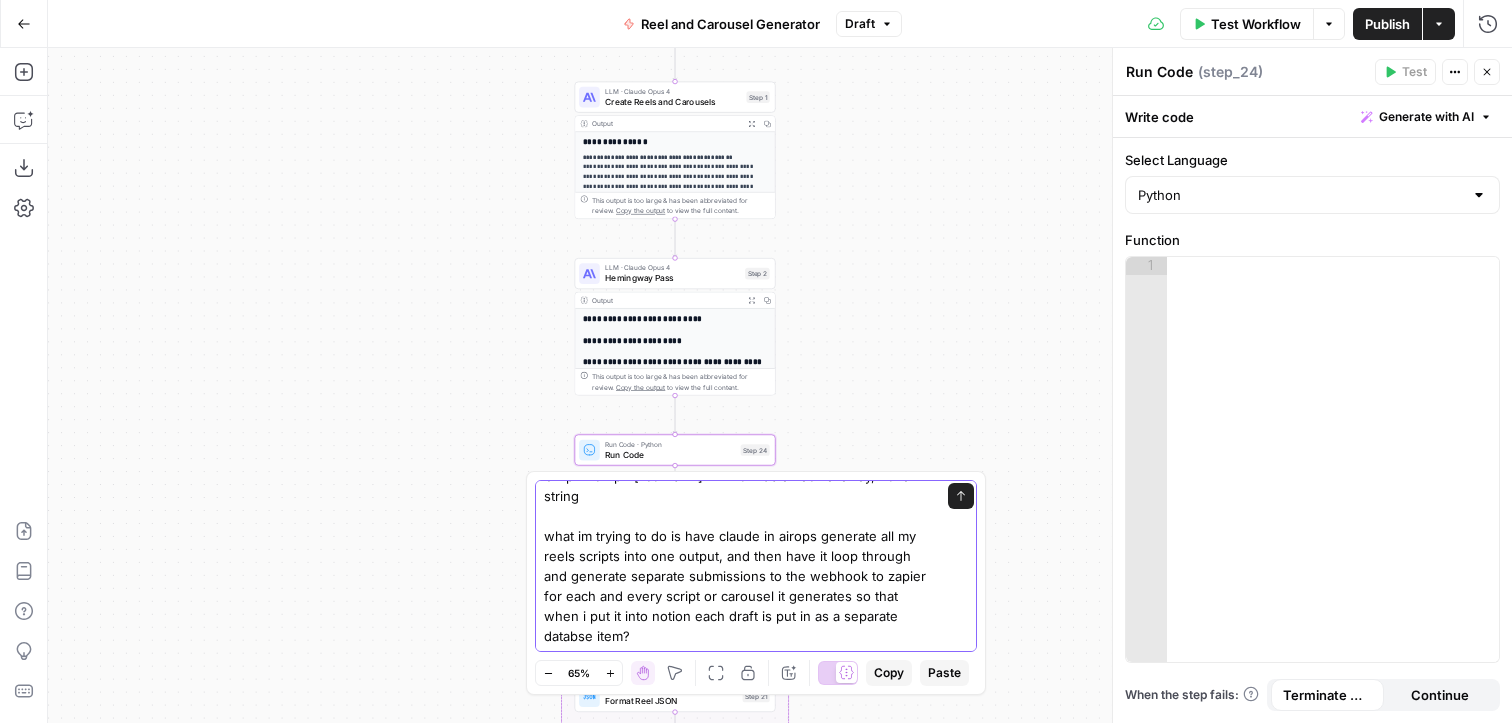 click on "for step 24 chatgpt said i need to..
2. Add a “Code” Step
Use a Python or JavaScript code step as your “parse” tool
Example (Python):
python
Copy
Edit
import json
# Assume Claude output is a string
output = json.loads(inputs["claude_output"])
return output
Input: Claude's raw text
Output: output["content"] will now be an actual array, not a string
what im trying to do is have claude in airops generate all my reels scripts into one output, and then have it loop through and generate separate submissions to the webhook to zapier for each and every script or carousel it generates so that when i put it into notion each draft is put in as a separate databse item?" at bounding box center [736, 406] 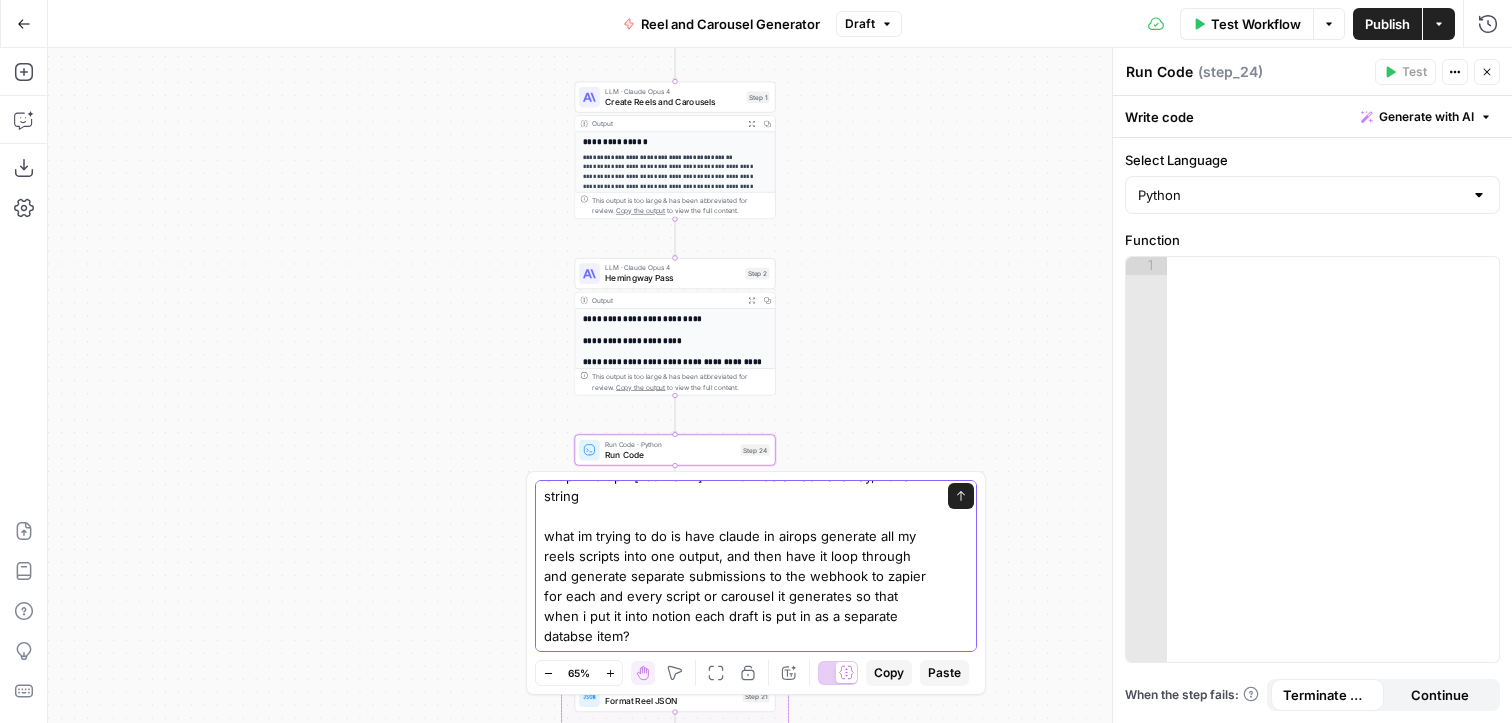 click on "for step 24 chatgpt said i need to..
2. Add a “Code” Step
Use a Python or JavaScript code step as your “parse” tool
Example (Python):
python
Copy
Edit
import json
# Assume Claude output is a string
output = json.loads(inputs["claude_output"])
return output
Input: Claude's raw text
Output: output["content"] will now be an actual array, not a string
what im trying to do is have claude in airops generate all my reels scripts into one output, and then have it loop through and generate separate submissions to the webhook to zapier for each and every script or carousel it generates so that when i put it into notion each draft is put in as a separate databse item?" at bounding box center (736, 406) 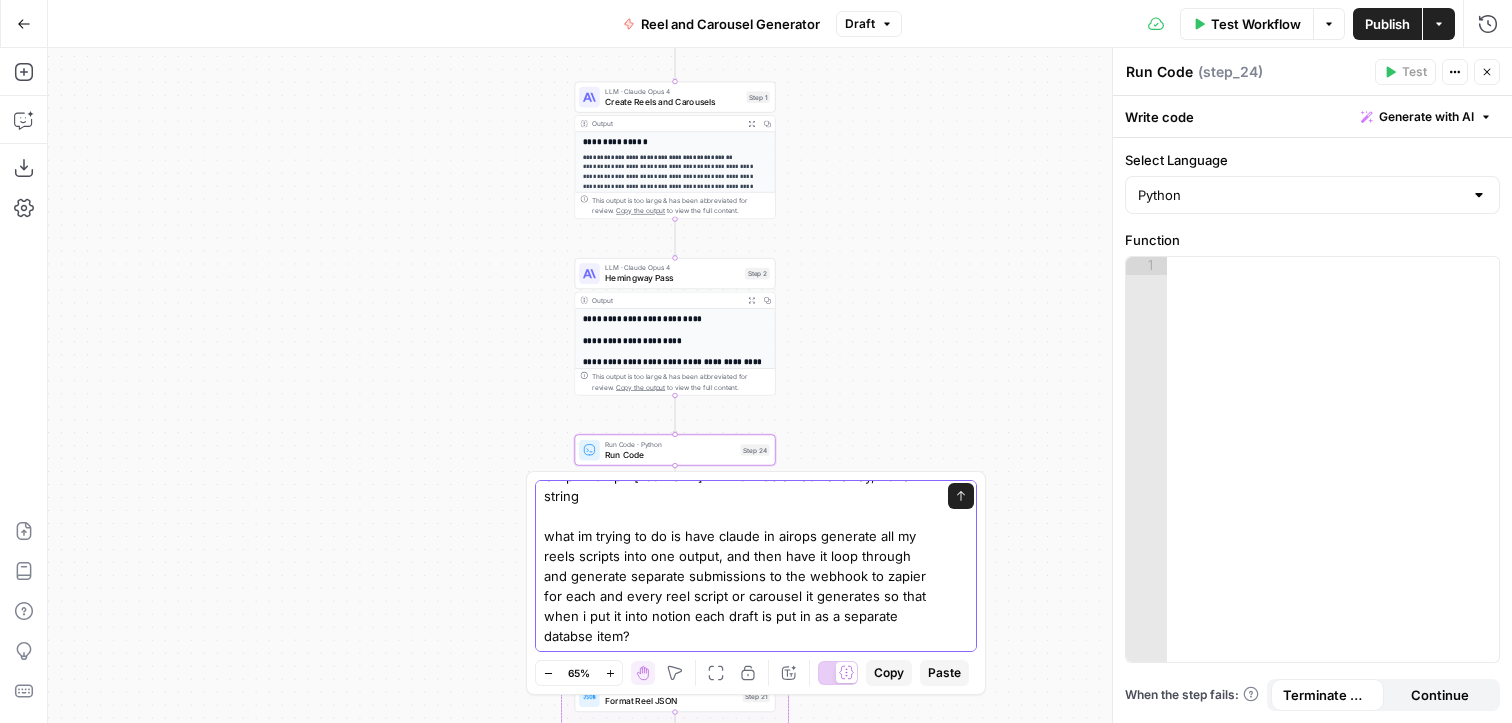 click on "for step 24 chatgpt said i need to..
2. Add a “Code” Step
Use a Python or JavaScript code step as your “parse” tool
Example (Python):
python
Copy
Edit
import json
# Assume Claude output is a string
output = json.loads(inputs["claude_output"])
return output
Input: Claude's raw text
Output: output["content"] will now be an actual array, not a string
what im trying to do is have claude in airops generate all my reels scripts into one output, and then have it loop through and generate separate submissions to the webhook to zapier for each and every reel script or carousel it generates so that when i put it into notion each draft is put in as a separate databse item?" at bounding box center [736, 406] 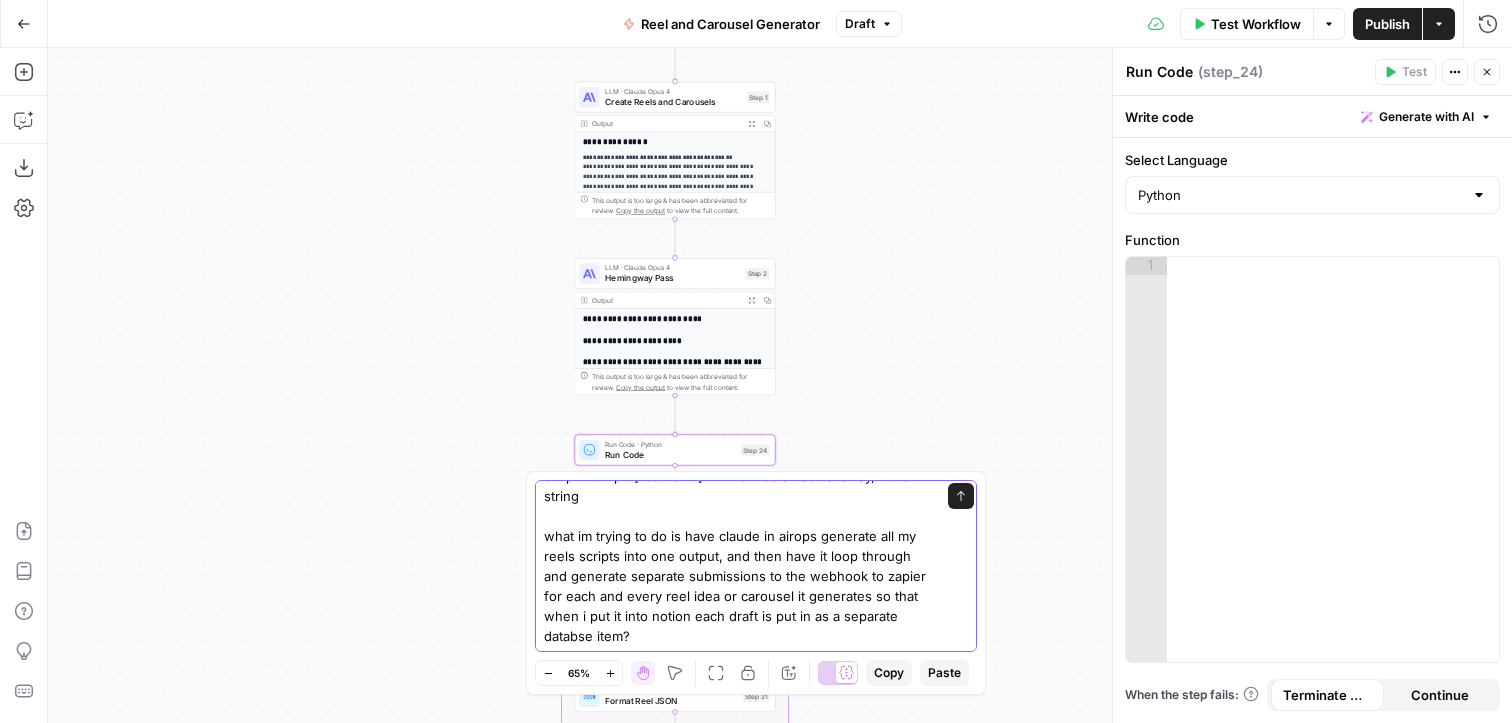 click on "for step 24 chatgpt said i need to..
2. Add a “Code” Step
Use a Python or JavaScript code step as your “parse” tool
Example (Python):
python
Copy
Edit
import json
# Assume Claude output is a string
output = json.loads(inputs["claude_output"])
return output
Input: Claude's raw text
Output: output["content"] will now be an actual array, not a string
what im trying to do is have claude in airops generate all my reels scripts into one output, and then have it loop through and generate separate submissions to the webhook to zapier for each and every reel idea or carousel it generates so that when i put it into notion each draft is put in as a separate databse item?" at bounding box center (736, 406) 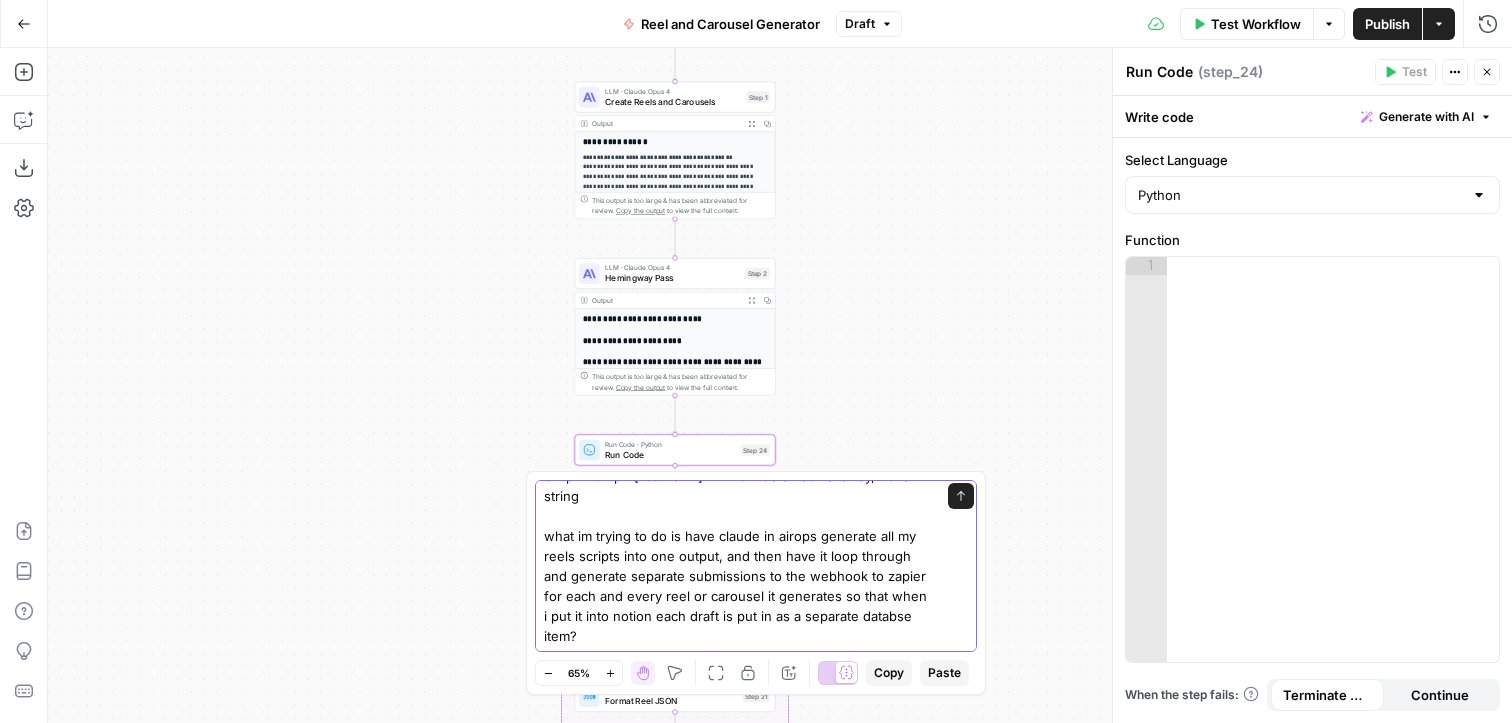 click on "for step 24 chatgpt said i need to..
2. Add a “Code” Step
Use a Python or JavaScript code step as your “parse” tool
Example (Python):
python
Copy
Edit
import json
# Assume Claude output is a string
output = json.loads(inputs["claude_output"])
return output
Input: Claude's raw text
Output: output["content"] will now be an actual array, not a string
what im trying to do is have claude in airops generate all my reels scripts into one output, and then have it loop through and generate separate submissions to the webhook to zapier for each and every reel or carousel it generates so that when i put it into notion each draft is put in as a separate databse item?" at bounding box center [736, 406] 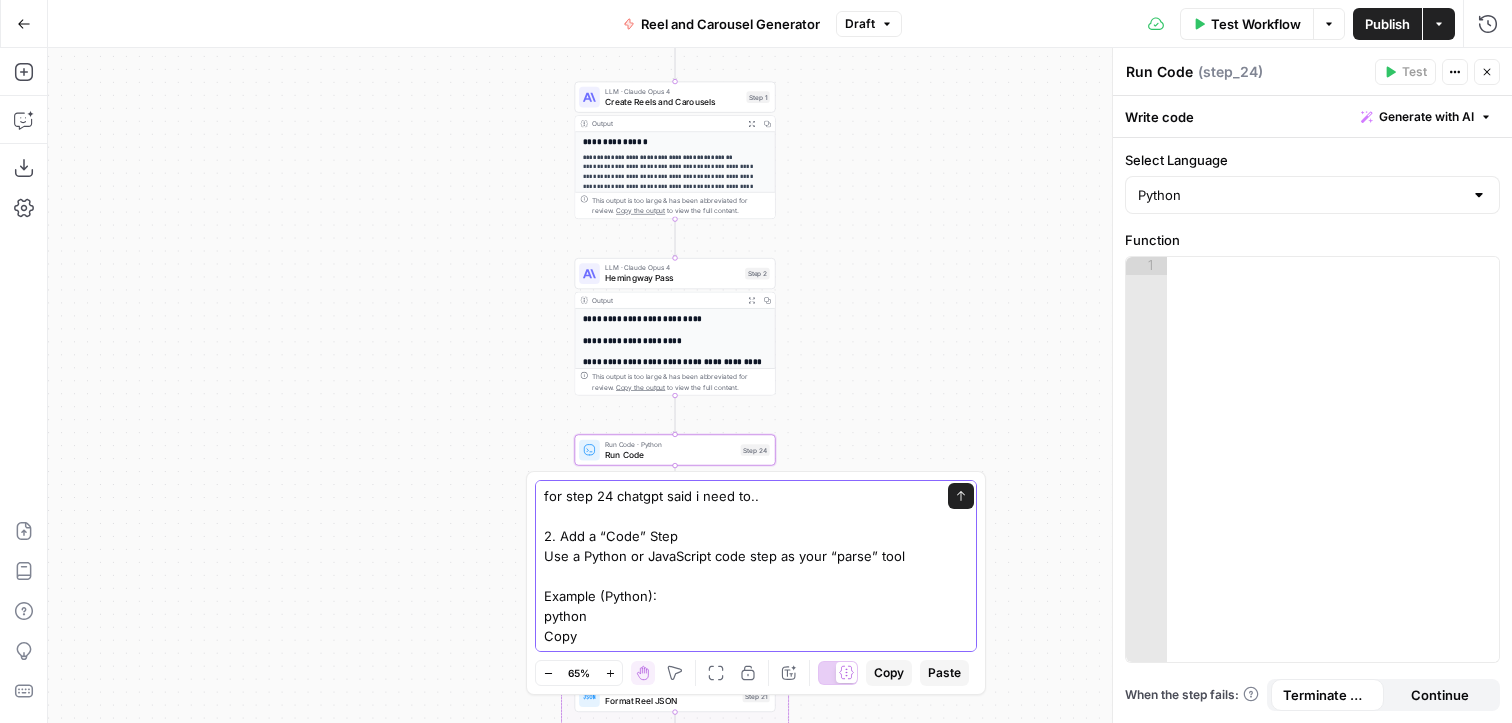 scroll, scrollTop: 0, scrollLeft: 0, axis: both 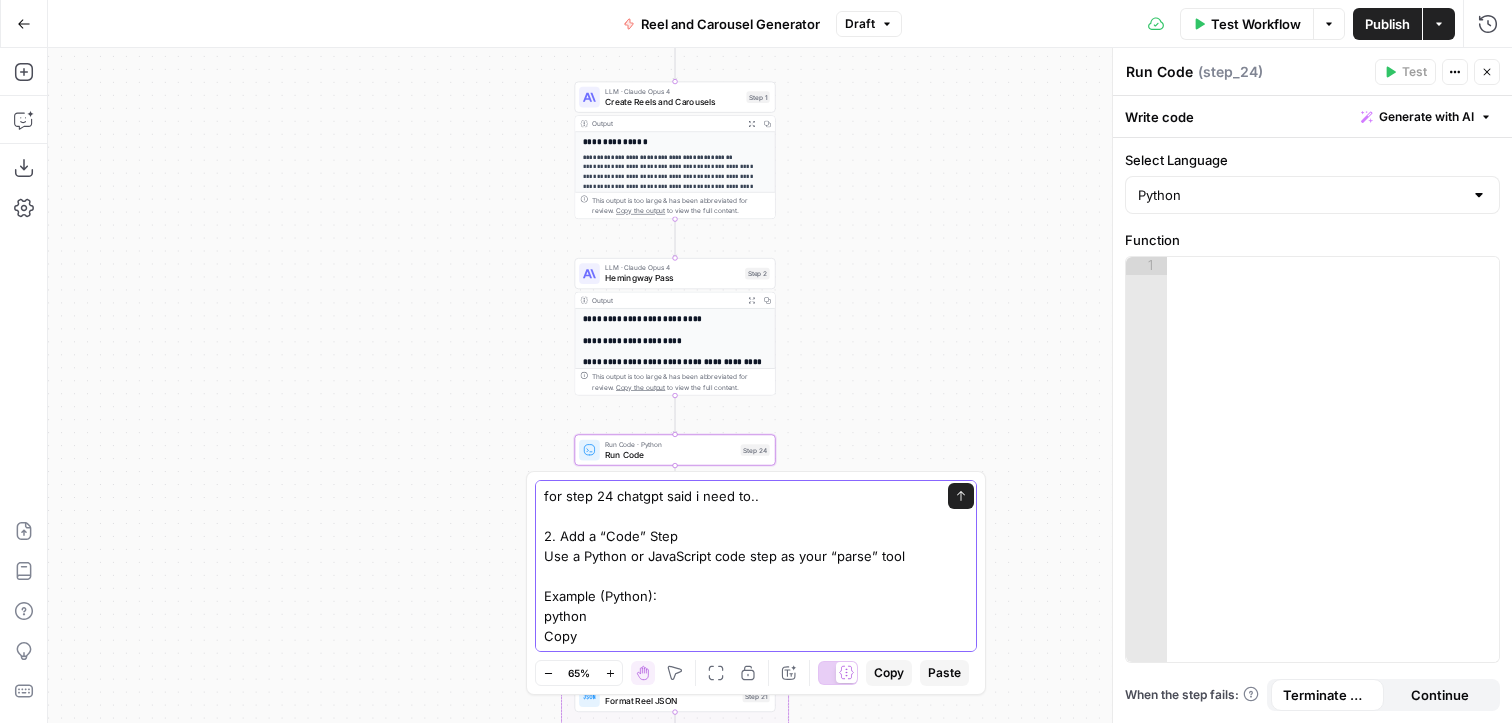 type on "for step 24 chatgpt said i need to..
2. Add a “Code” Step
Use a Python or JavaScript code step as your “parse” tool
Example (Python):
python
Copy
Edit
import json
# Assume Claude output is a string
output = json.loads(inputs["claude_output"])
return output
Input: Claude's raw text
Output: output["content"] will now be an actual array, not a string
what im trying to do is have claude in airops generate all my reels scripts into one output, and then have it loop through and generate separate submissions to the webhook to zapier for each and every reel or carousel it generates so that when i put it into notion each draft is put in as a separate databse item" 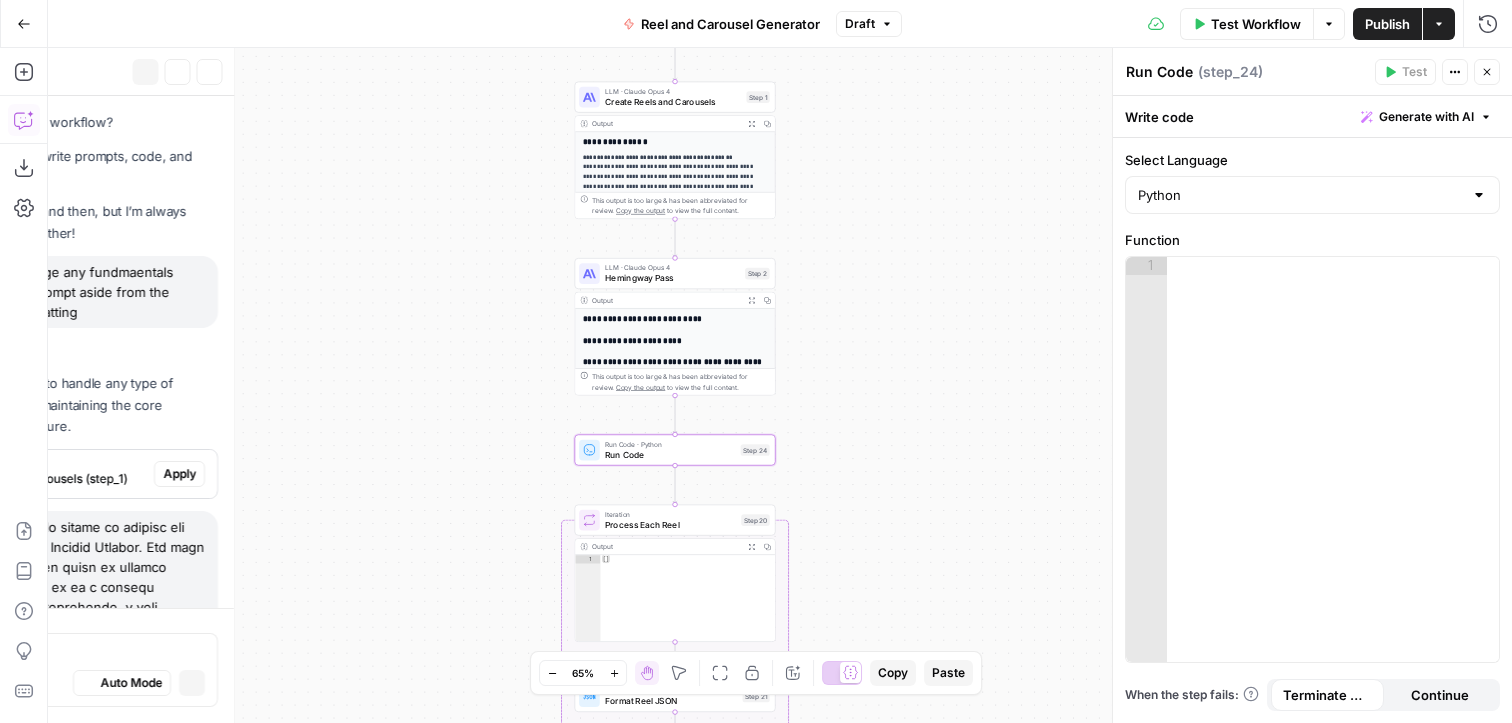 scroll, scrollTop: 4492, scrollLeft: 0, axis: vertical 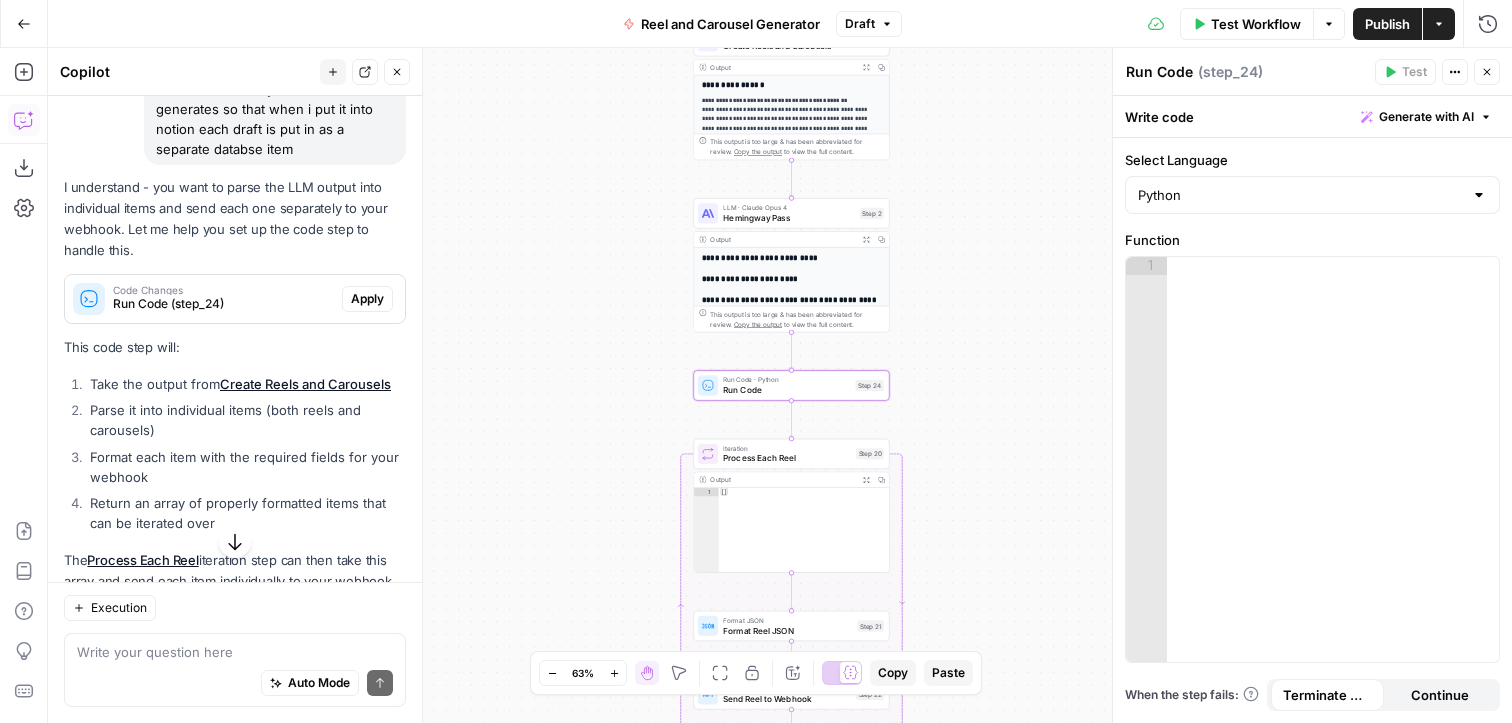 click on "Apply" at bounding box center (367, 299) 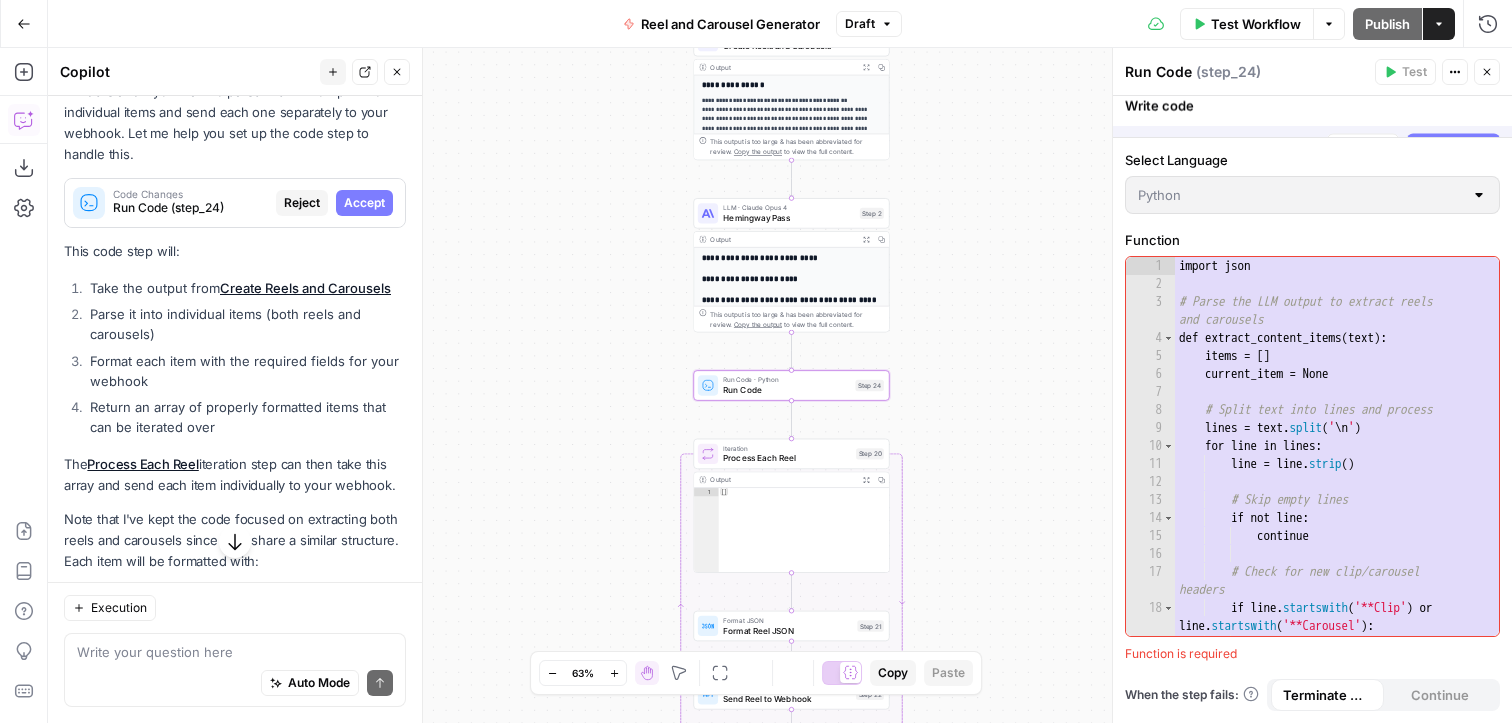 scroll, scrollTop: 4808, scrollLeft: 0, axis: vertical 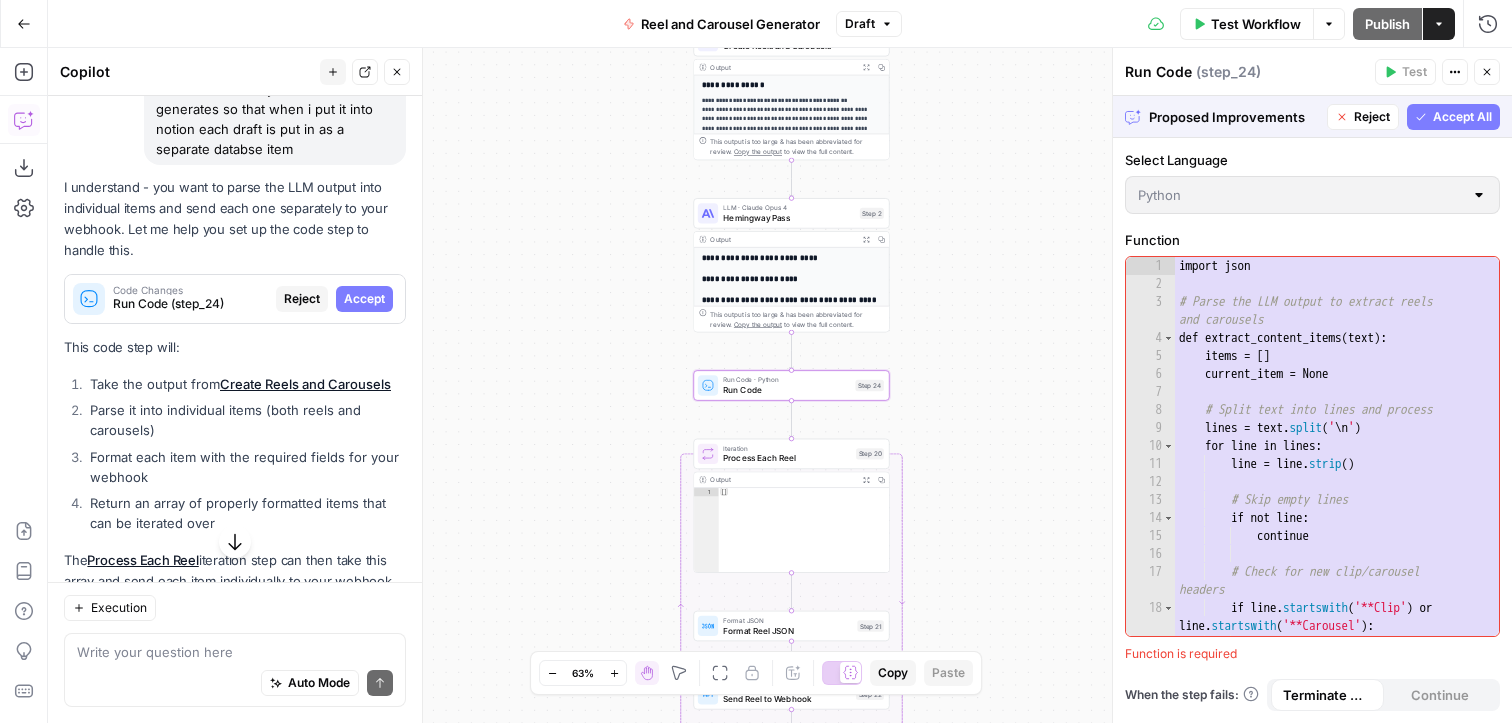 click on "Accept" at bounding box center (364, 299) 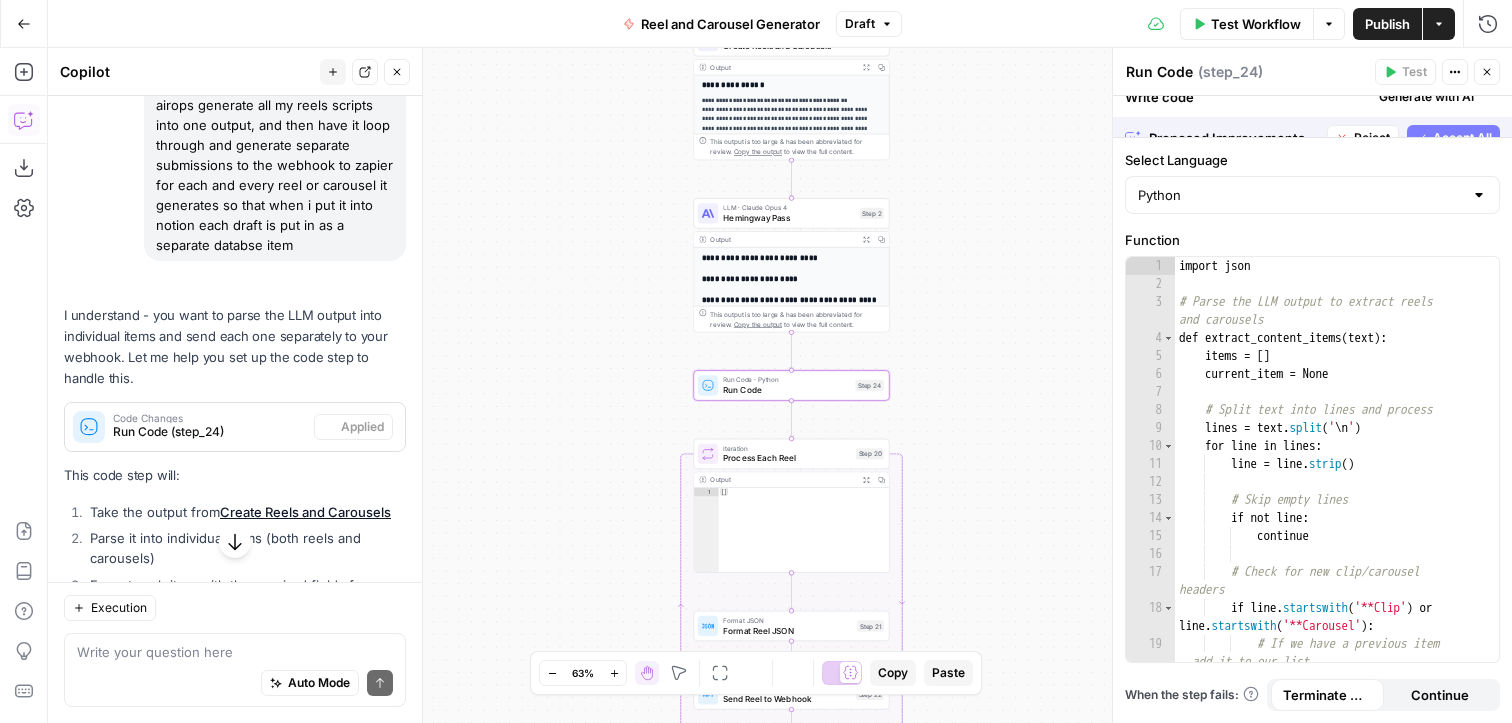 scroll, scrollTop: 4904, scrollLeft: 0, axis: vertical 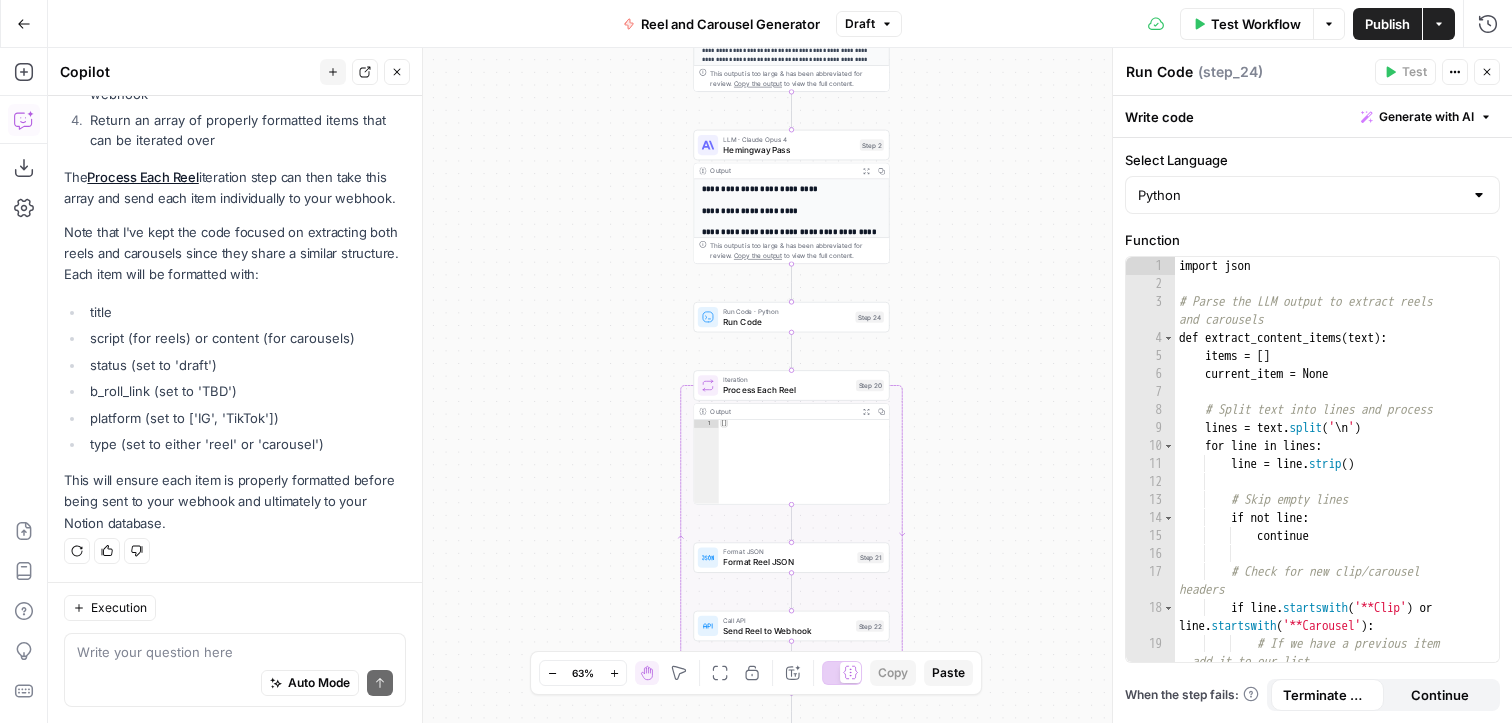 click on "This will ensure each item is properly formatted before being sent to your webhook and ultimately to your Notion database." at bounding box center (235, 501) 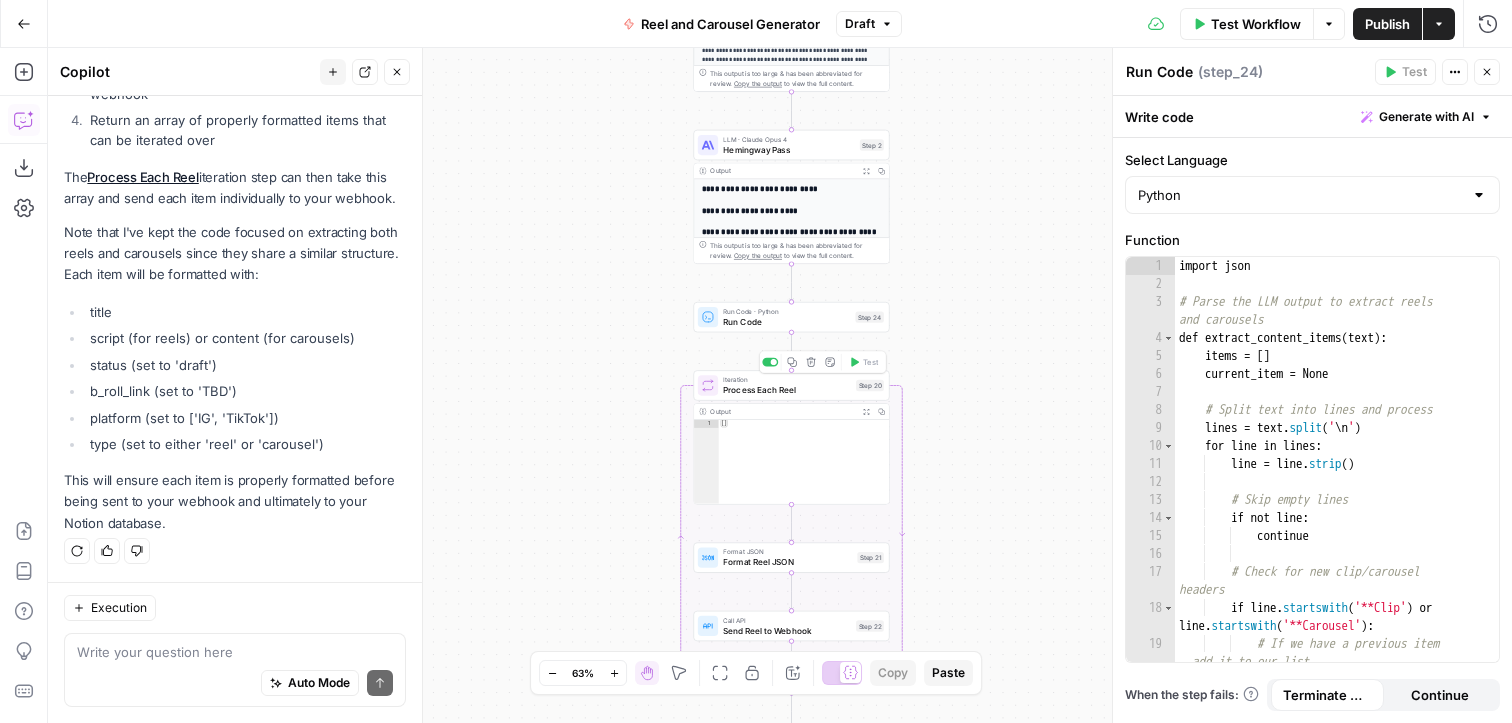 click on "Process Each Reel" at bounding box center (787, 390) 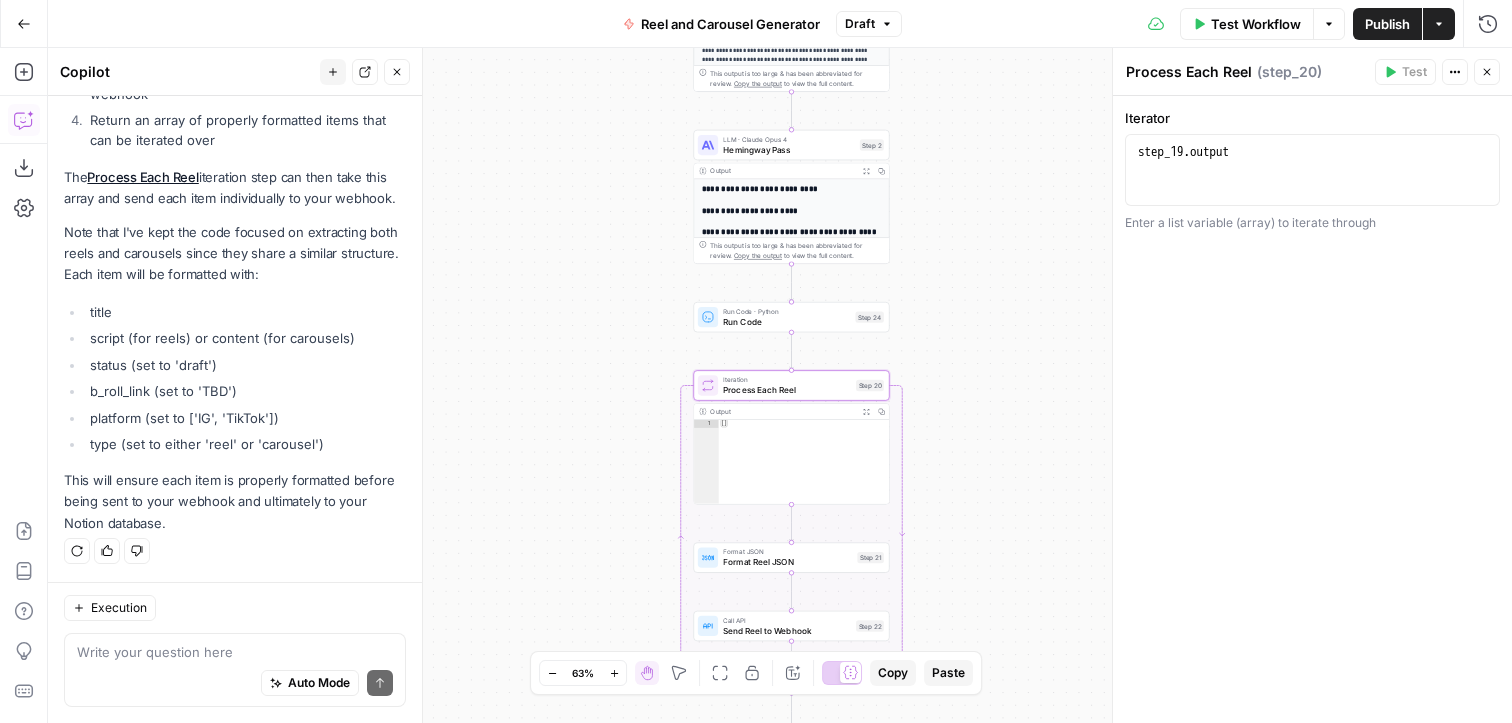 type on "**********" 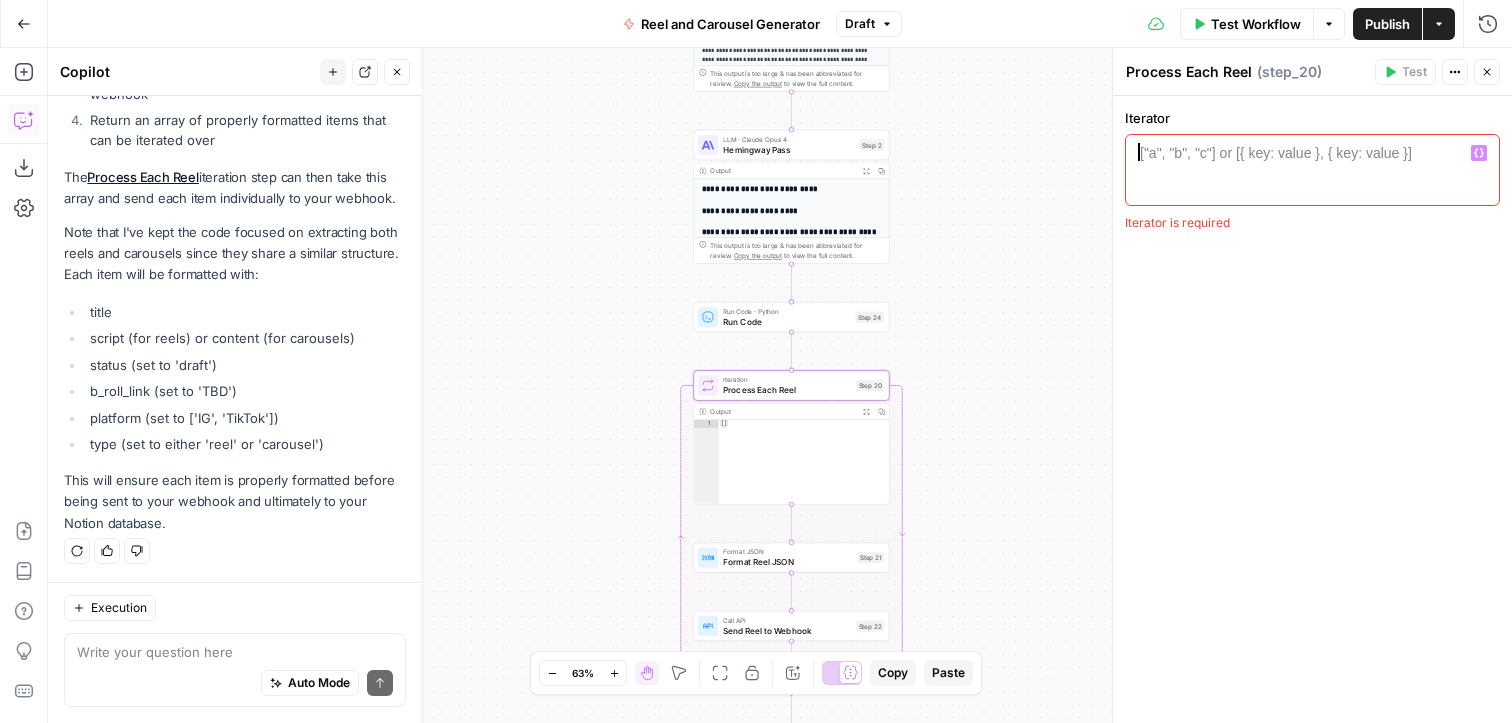 click 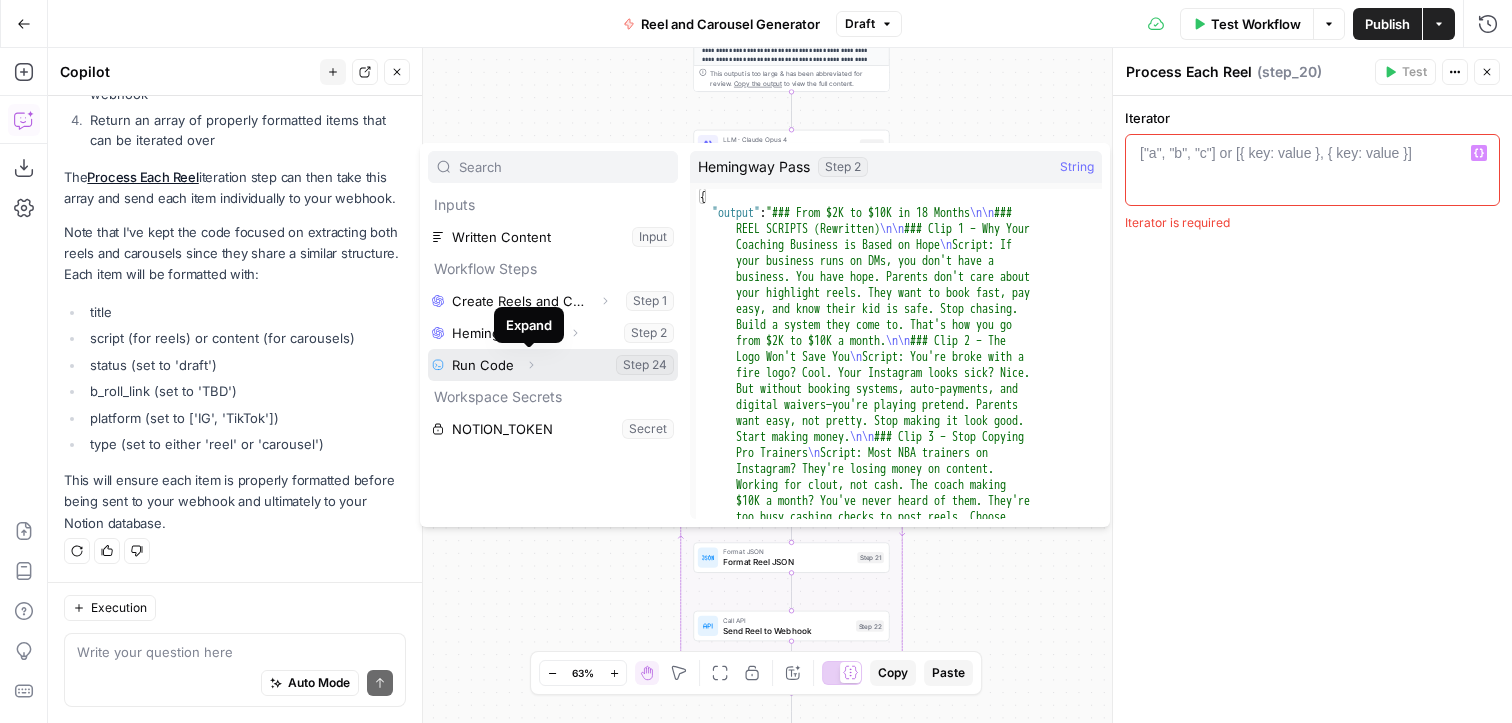 click 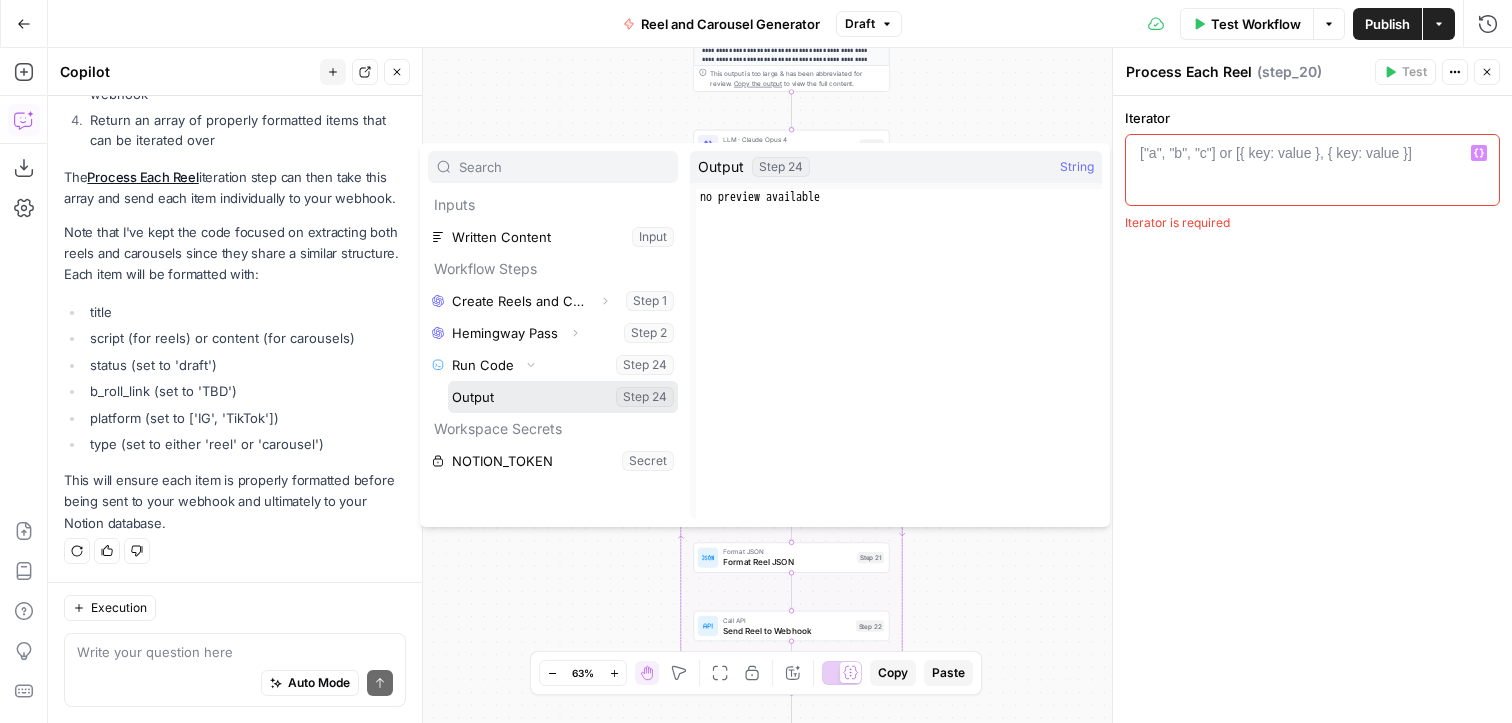 click at bounding box center (563, 397) 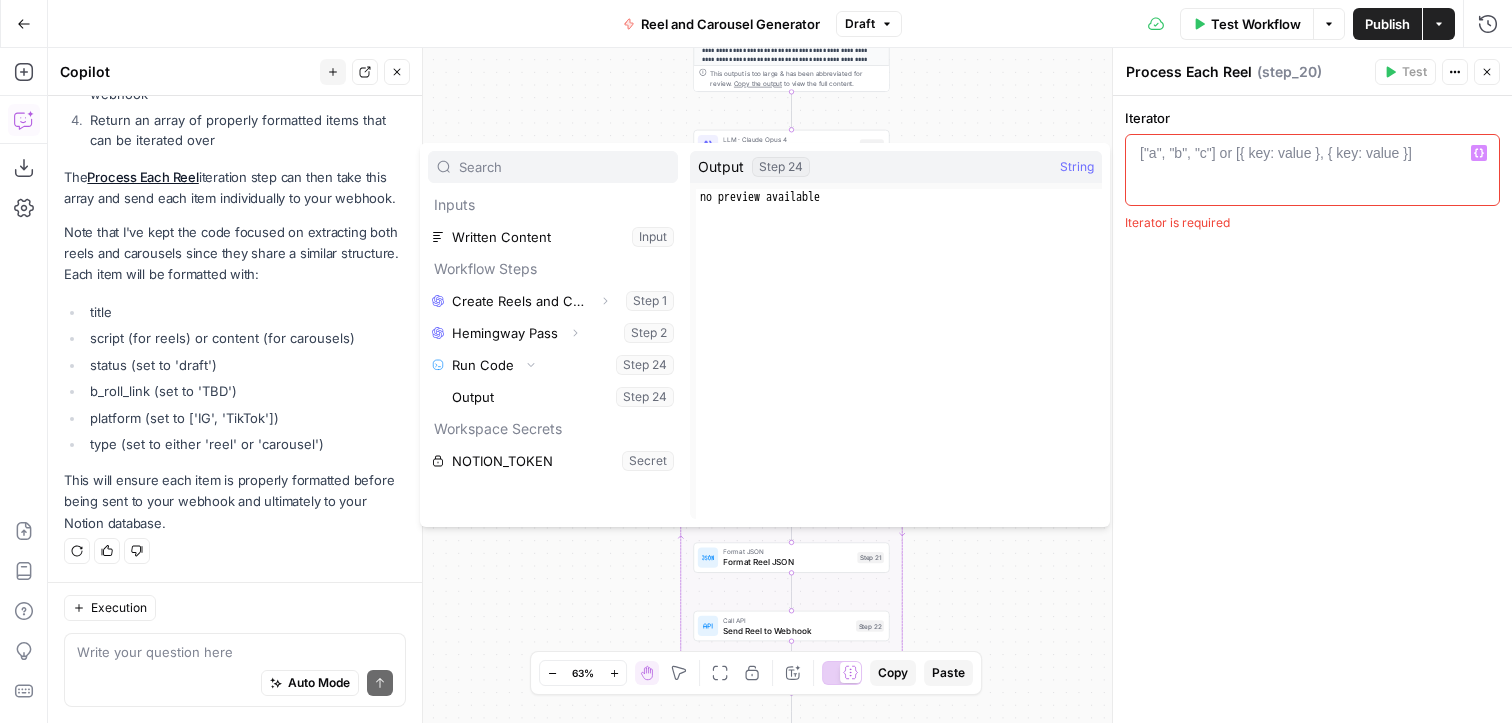 type on "**********" 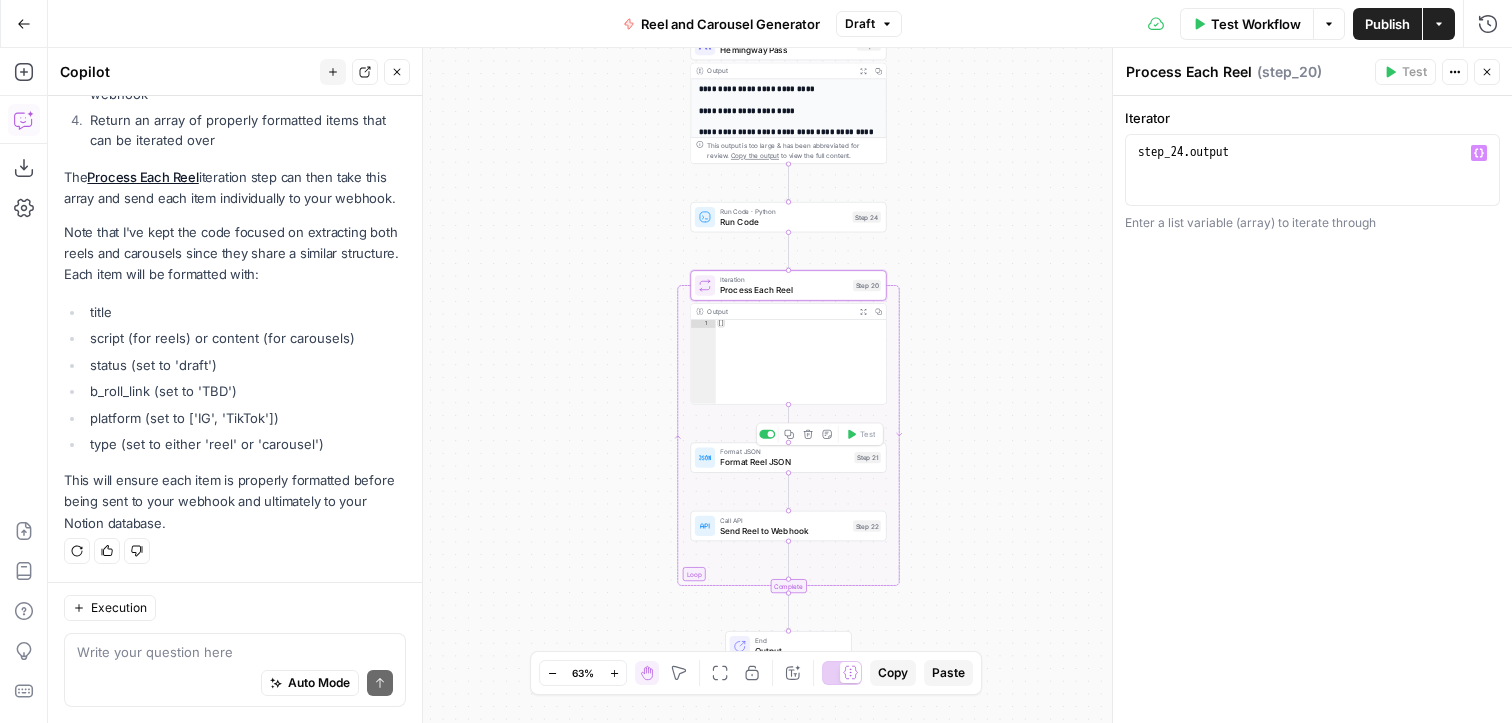 click on "Format Reel JSON" at bounding box center [784, 462] 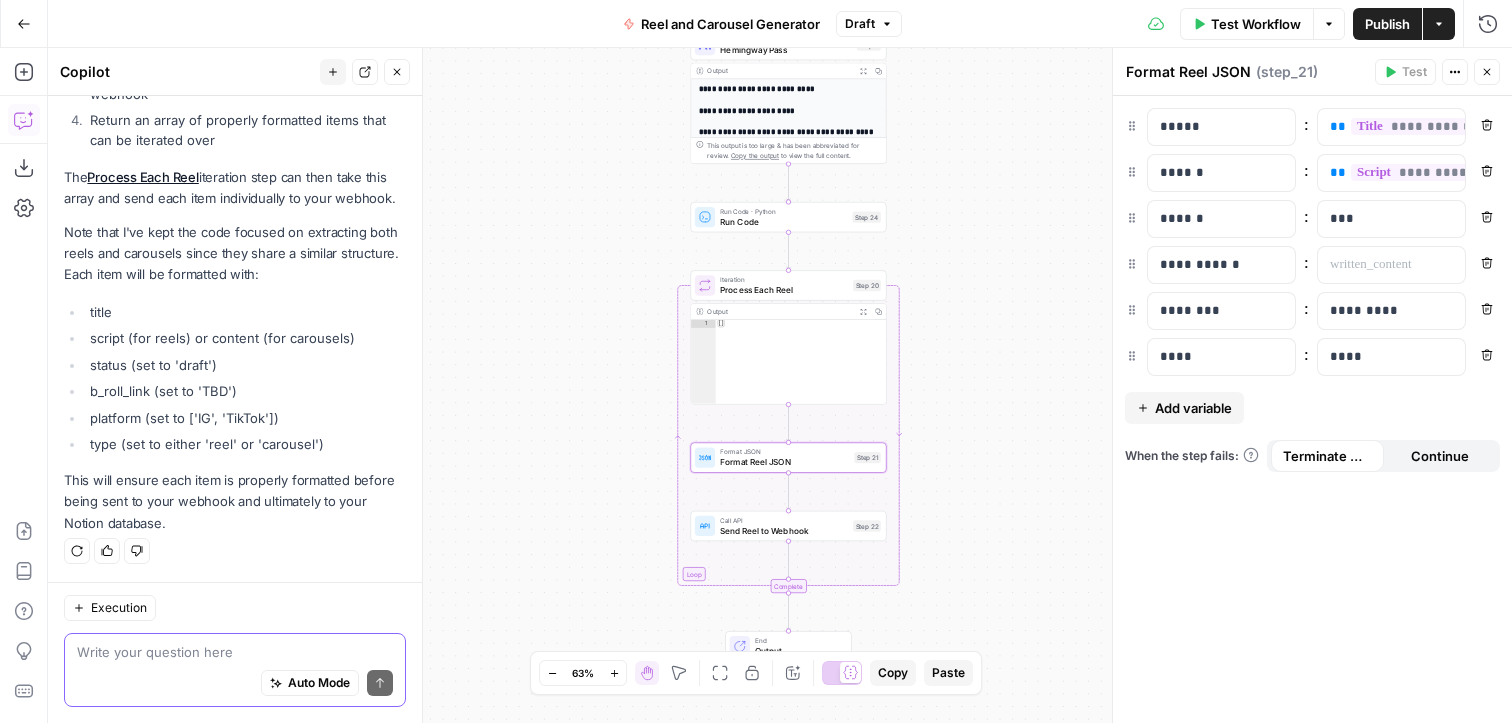 click at bounding box center (235, 652) 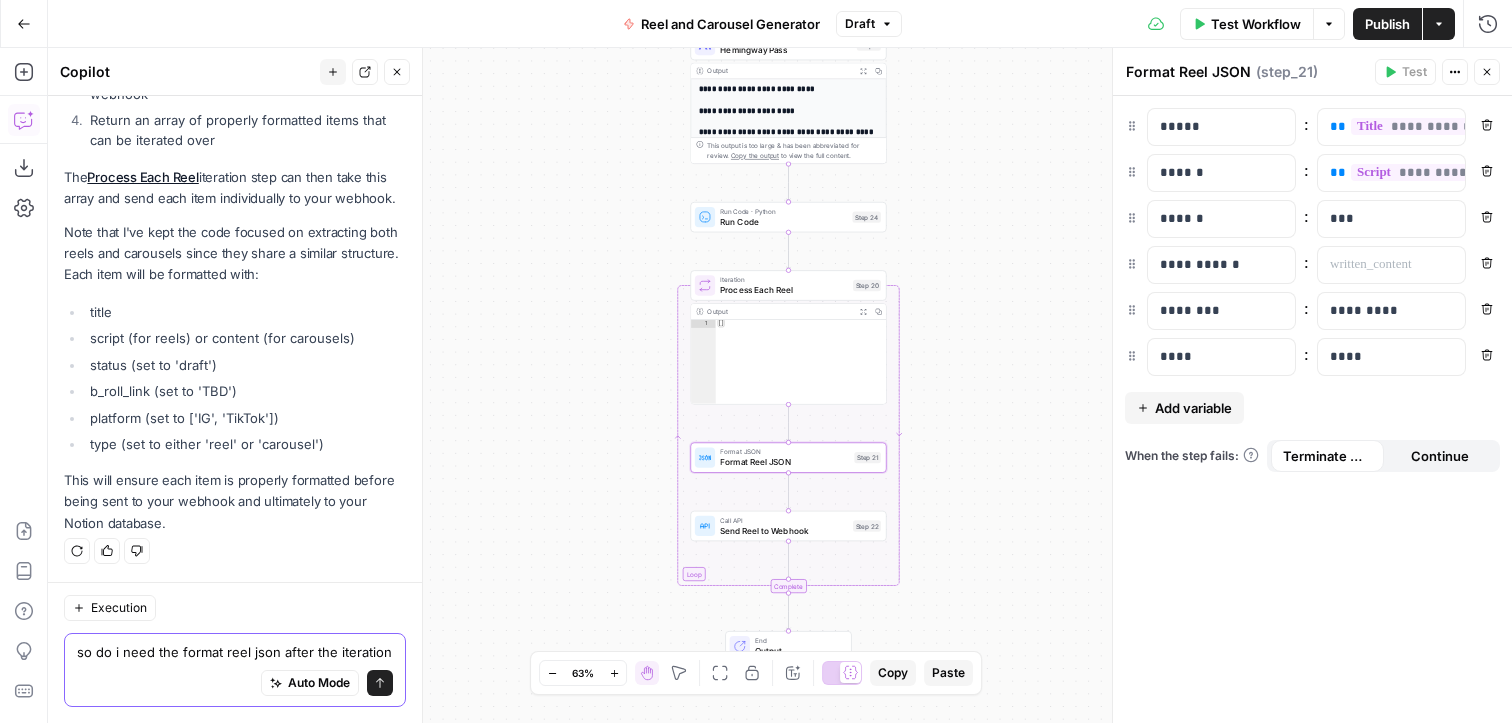 type on "so do i need the format reel json after the iteration?" 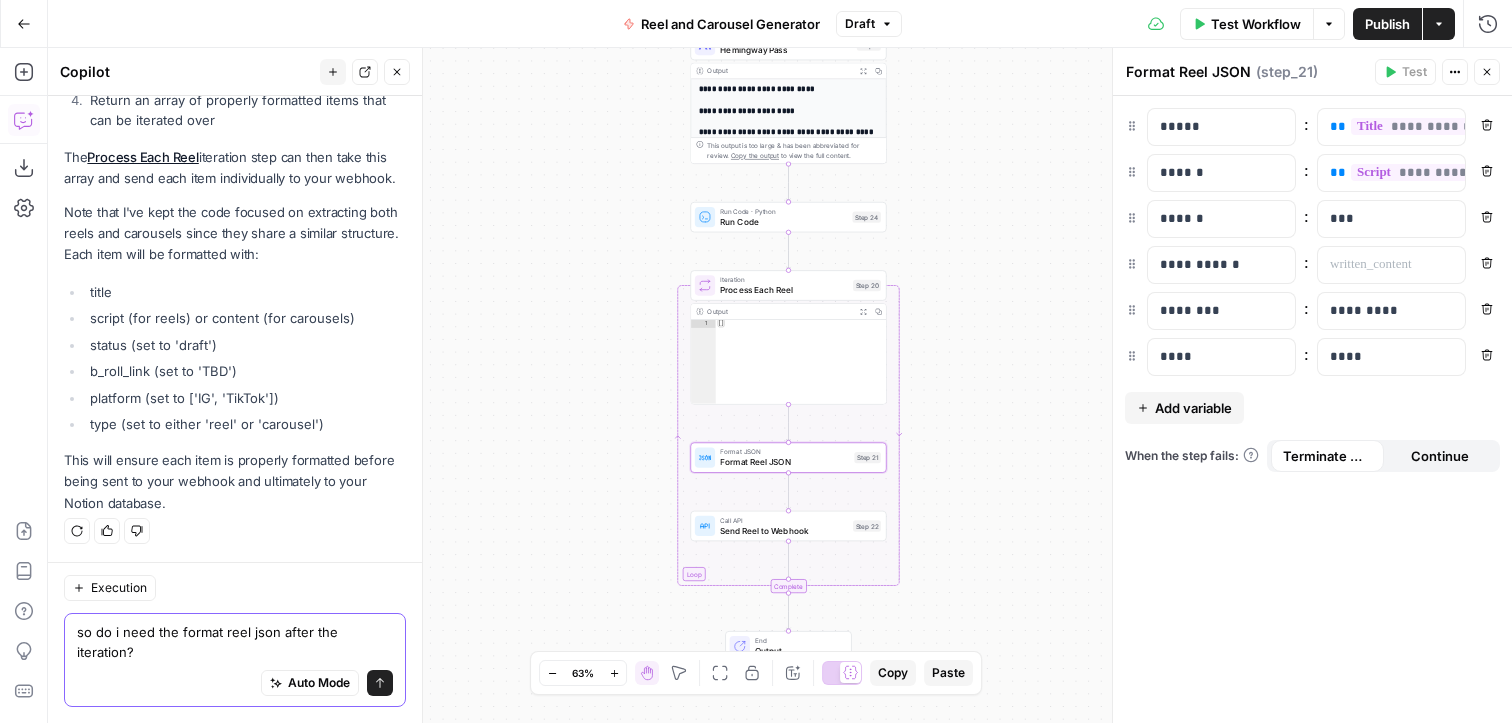 type 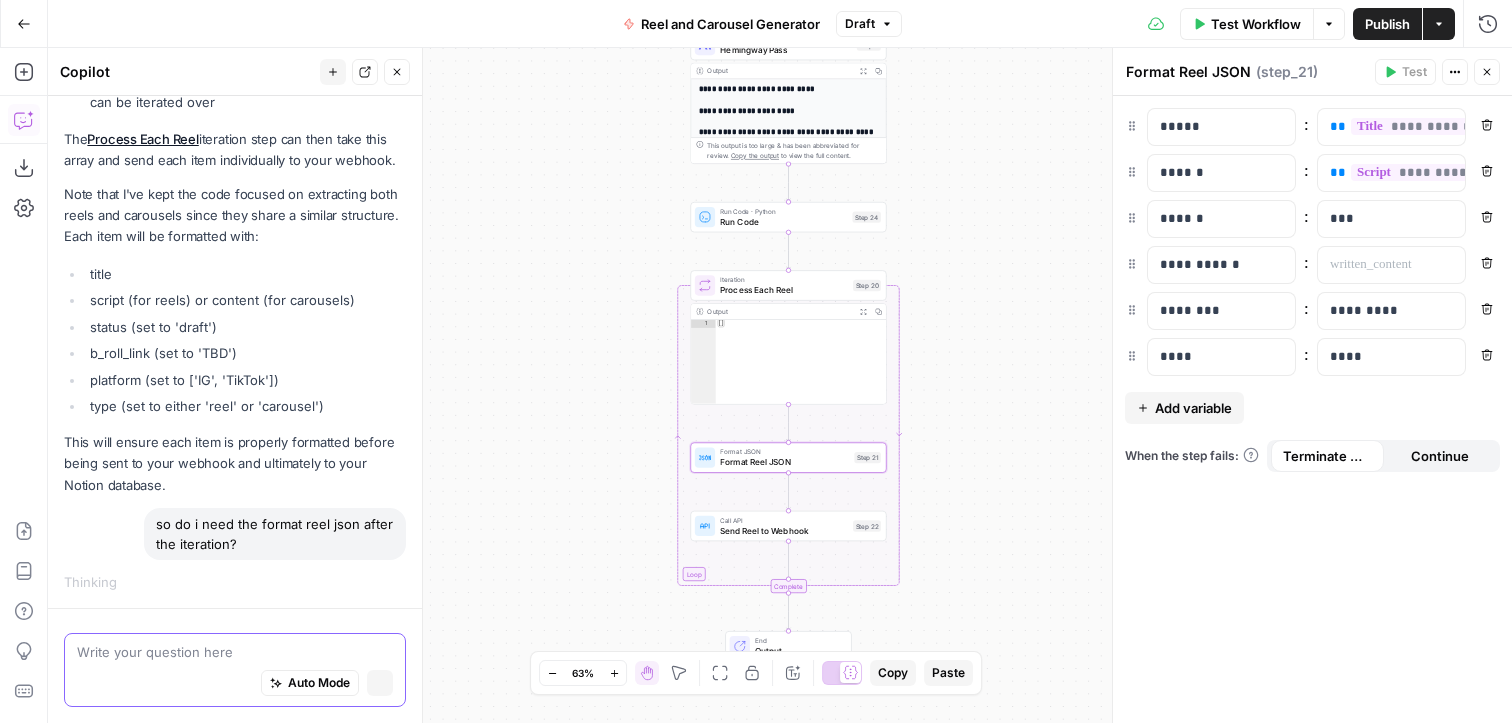 scroll, scrollTop: 5307, scrollLeft: 0, axis: vertical 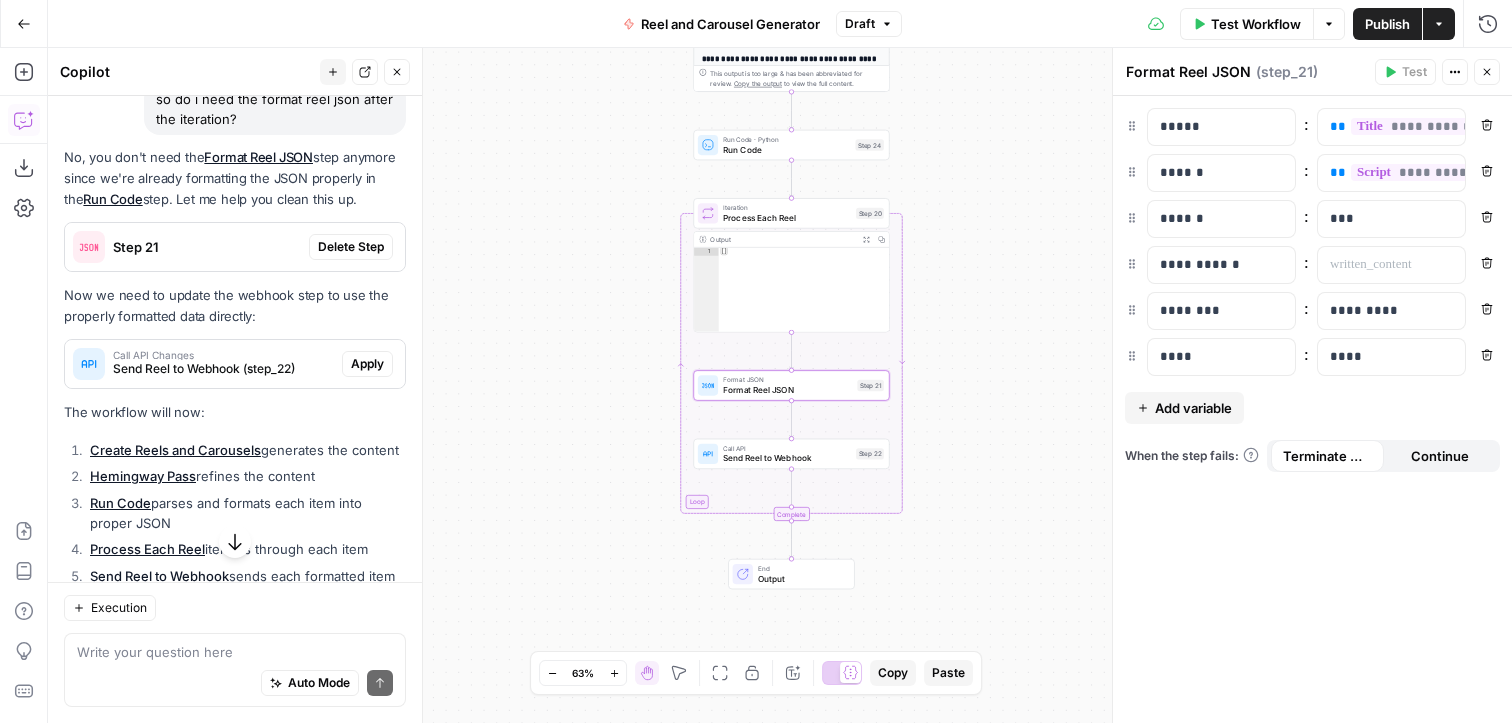 click on "Delete Step" at bounding box center [351, 247] 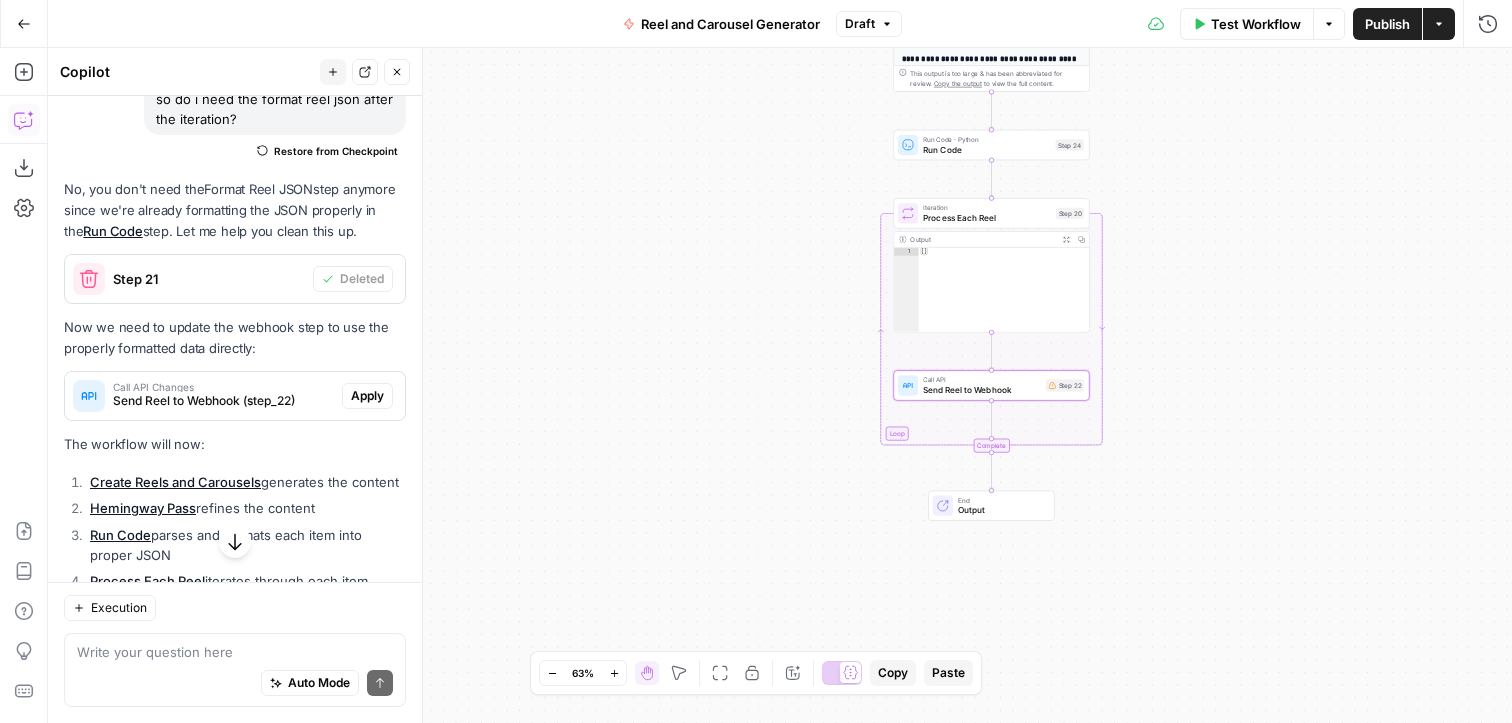 click on "Apply" at bounding box center [367, 396] 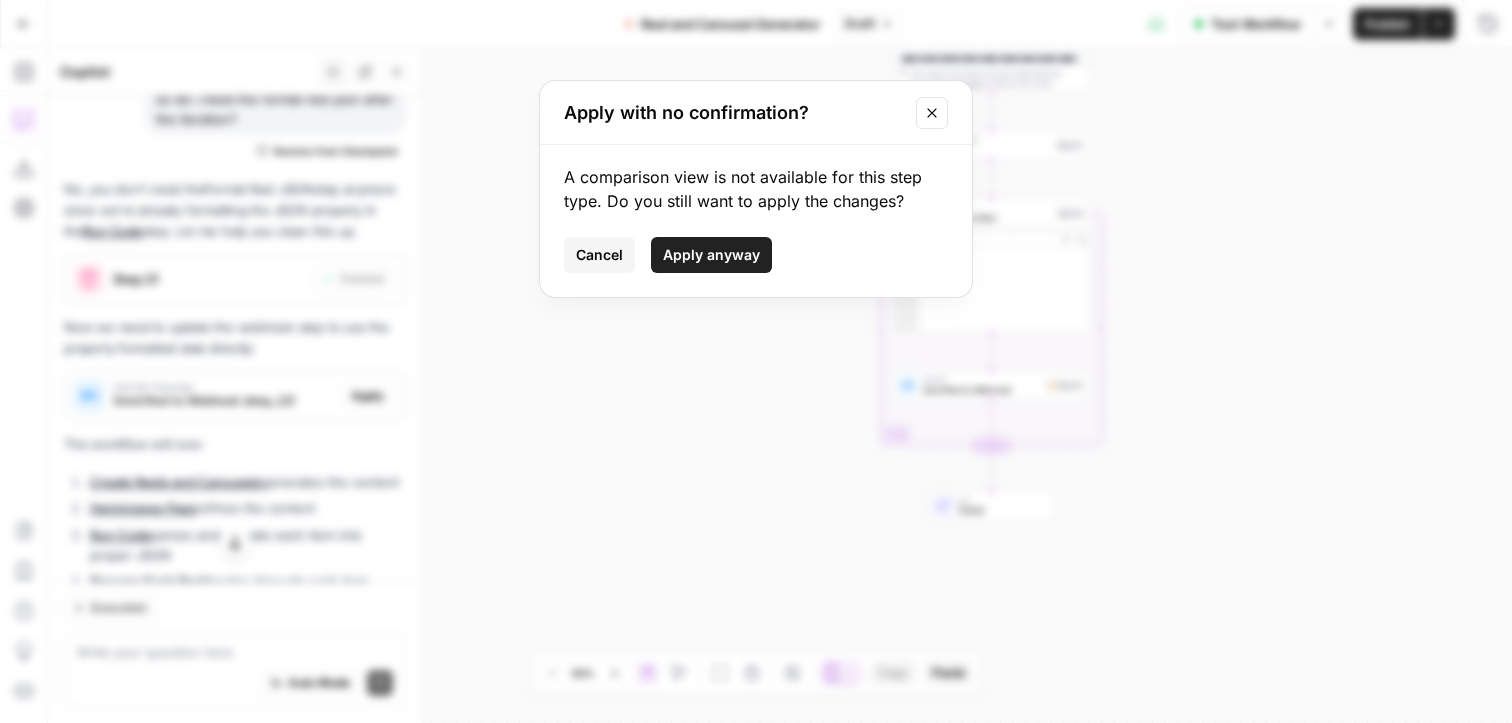 click on "Apply anyway" at bounding box center [711, 255] 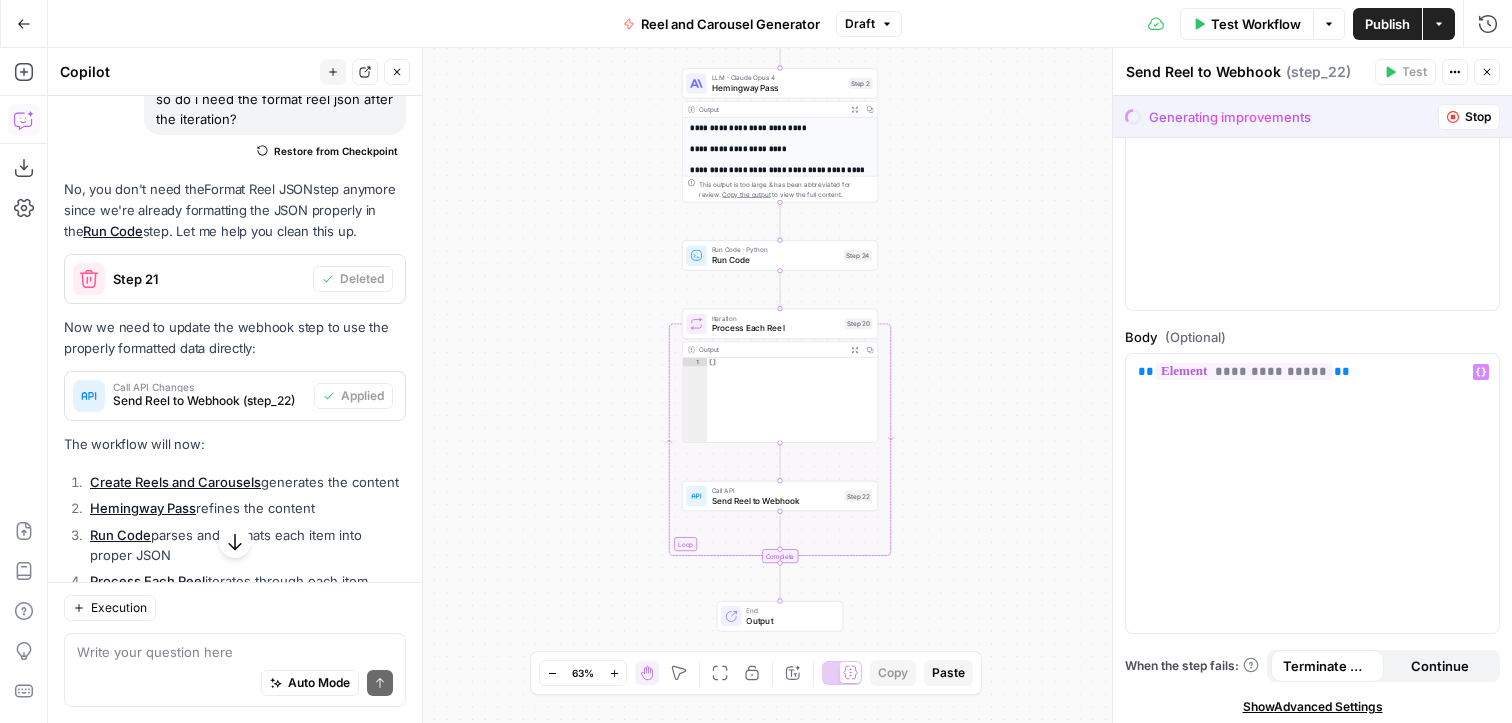 scroll, scrollTop: 306, scrollLeft: 0, axis: vertical 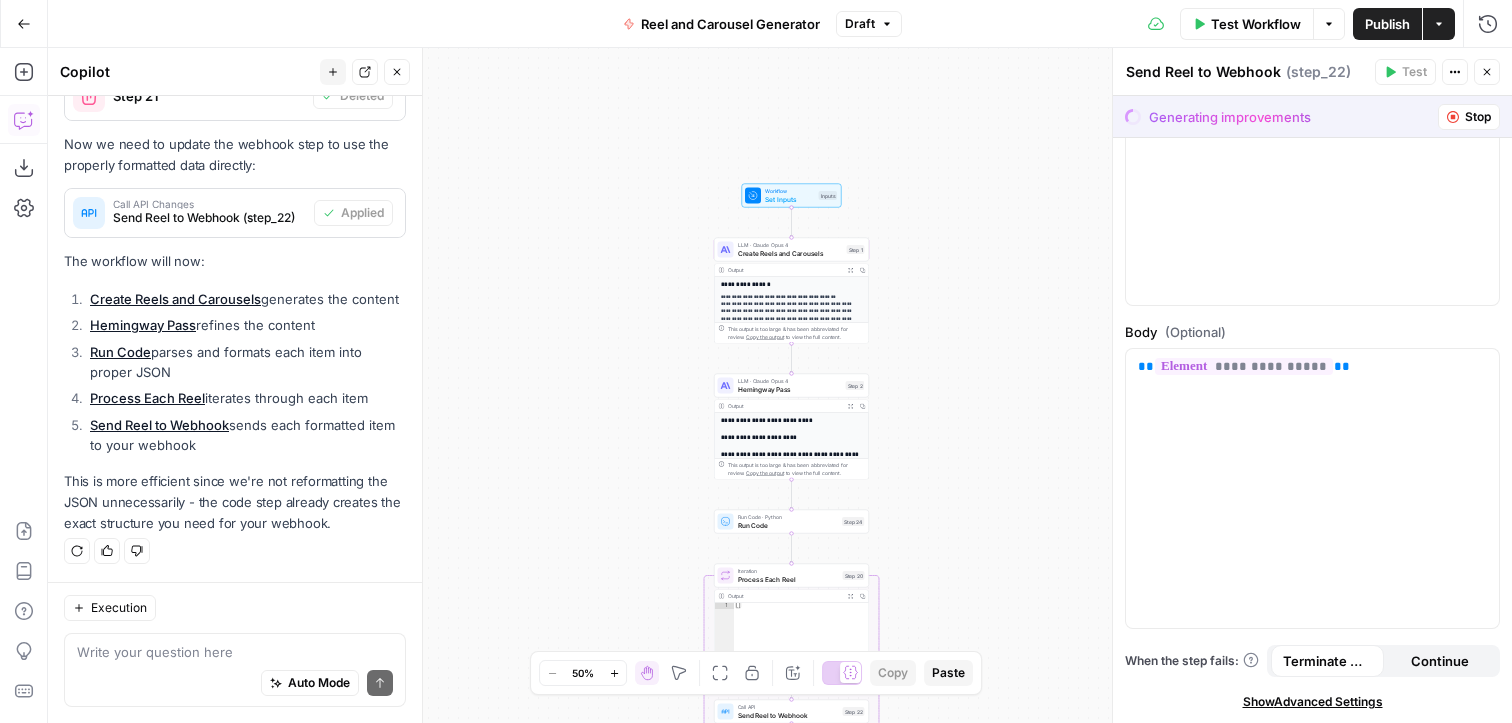 click on "Generating improvements Stop" at bounding box center (1312, 116) 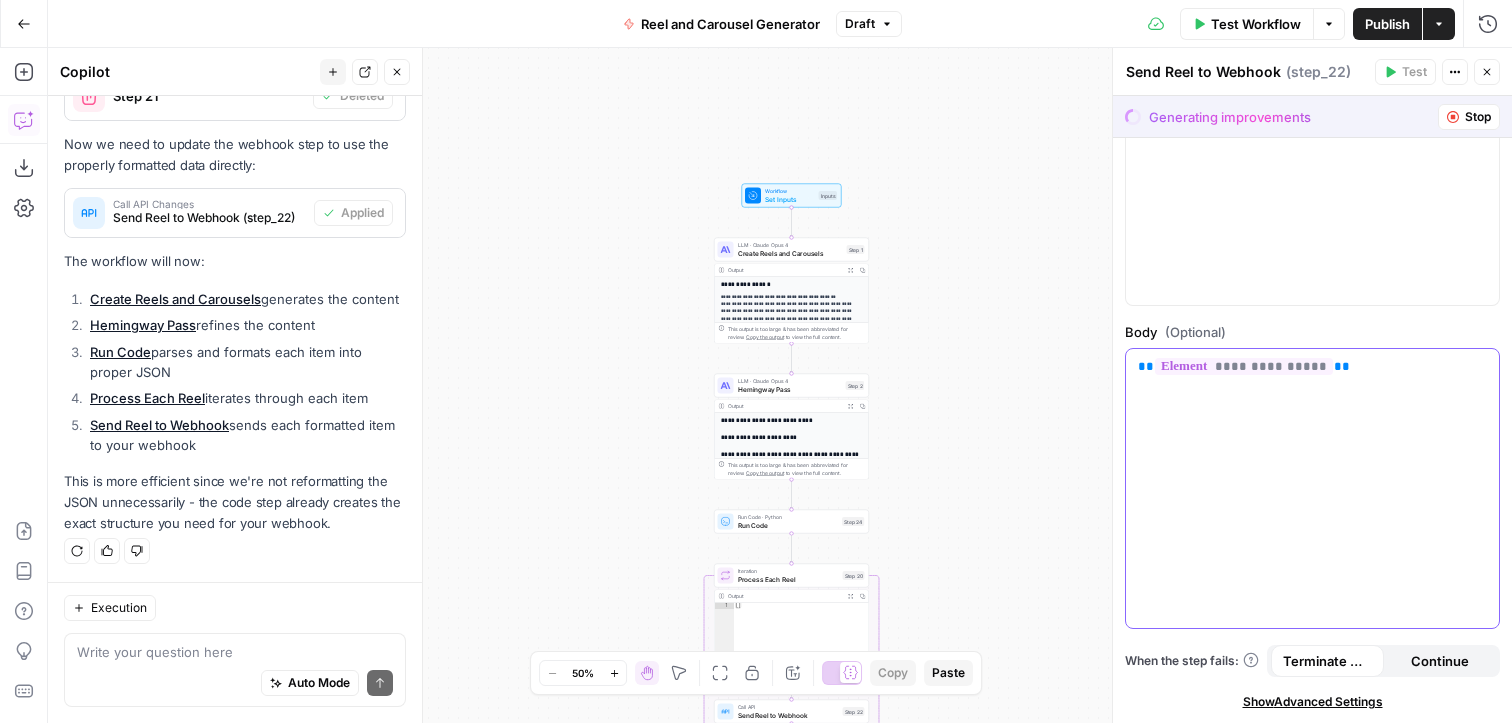 click on "**********" at bounding box center (1312, 489) 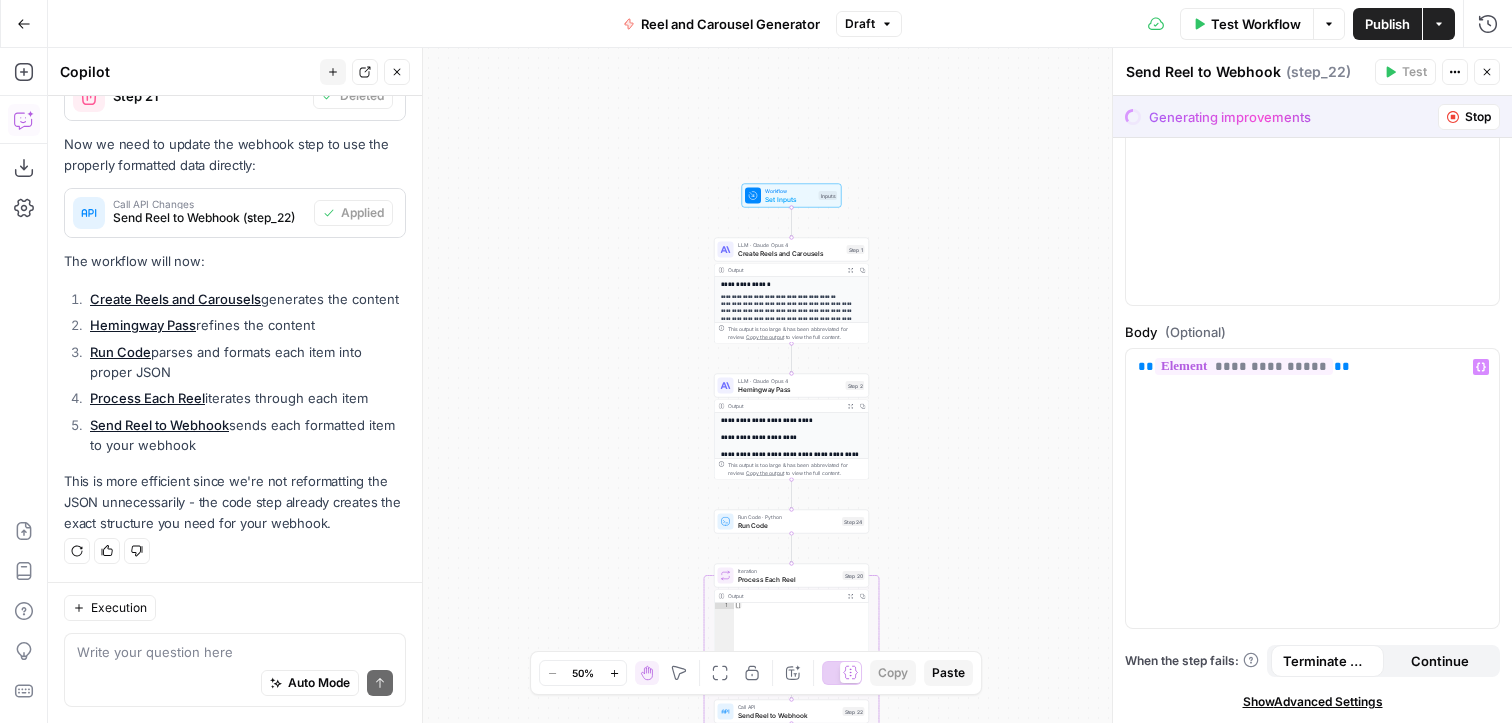 click on "Test Workflow Options Publish Actions Run History" at bounding box center [1207, 23] 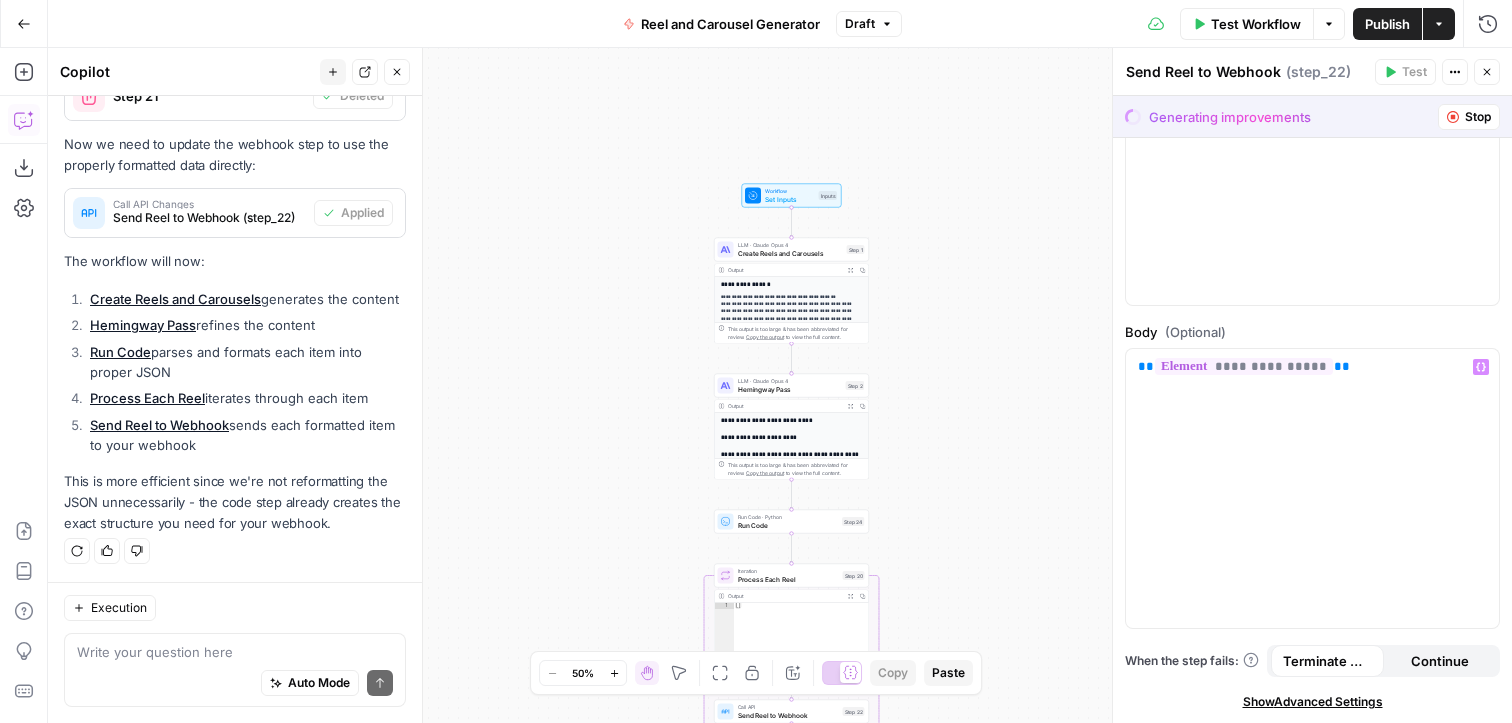 click on "Publish" at bounding box center (1387, 24) 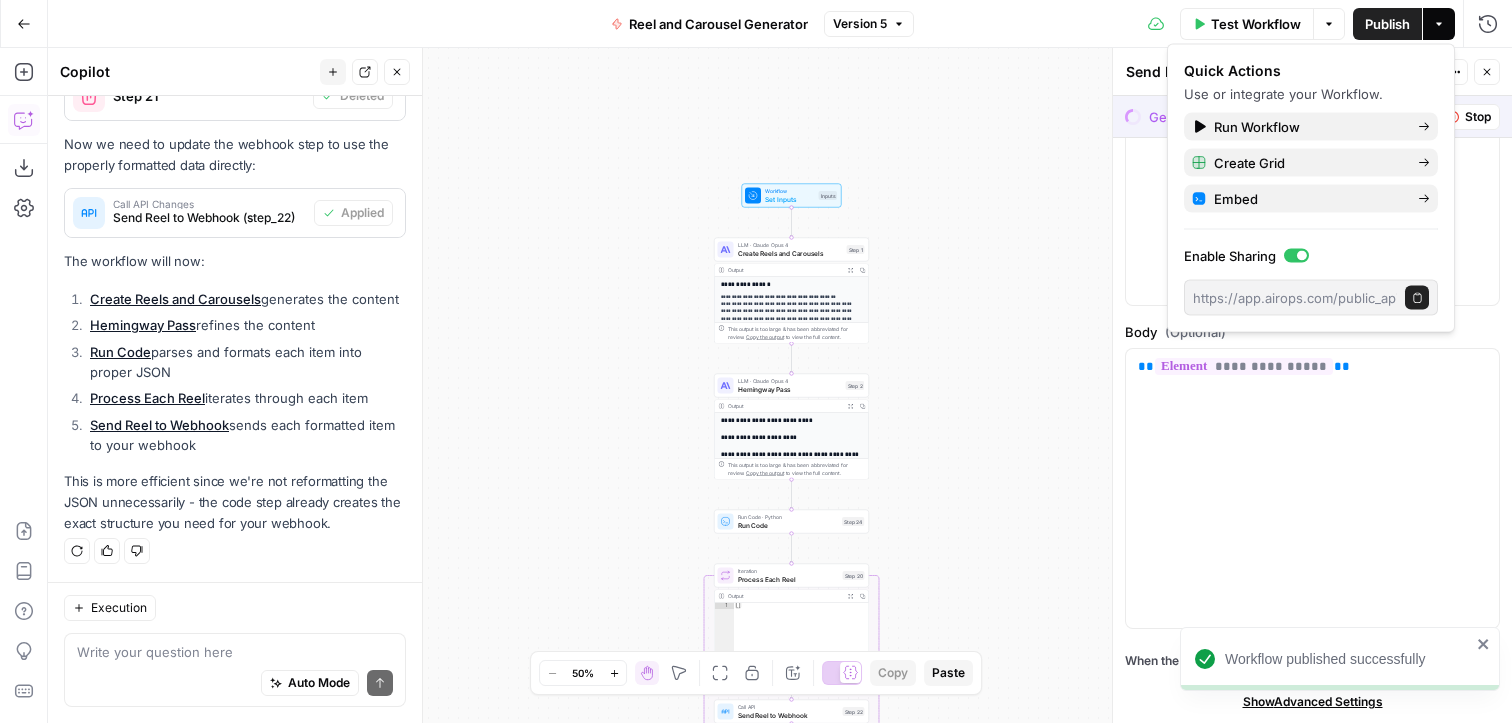click on "Quick Actions" at bounding box center (1311, 71) 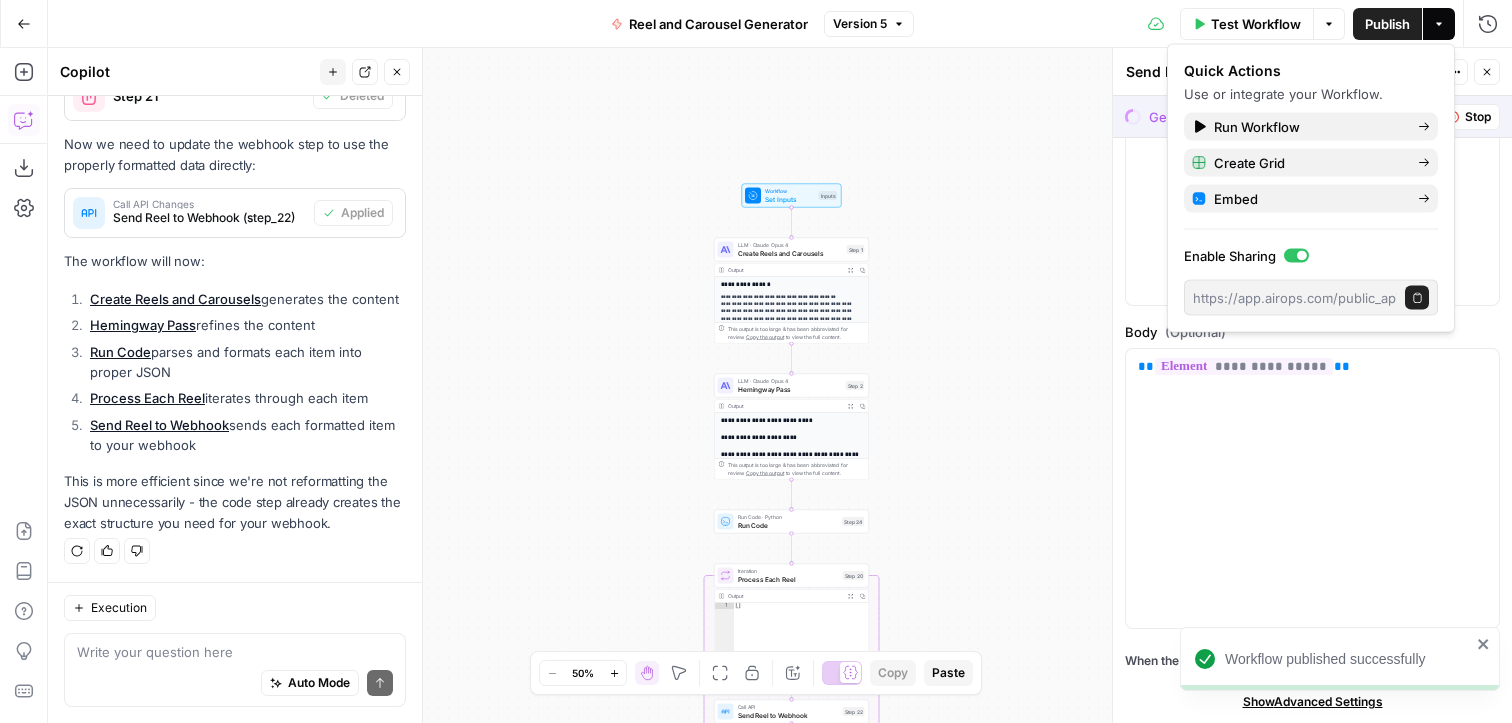 click on "Test Workflow" at bounding box center (1247, 24) 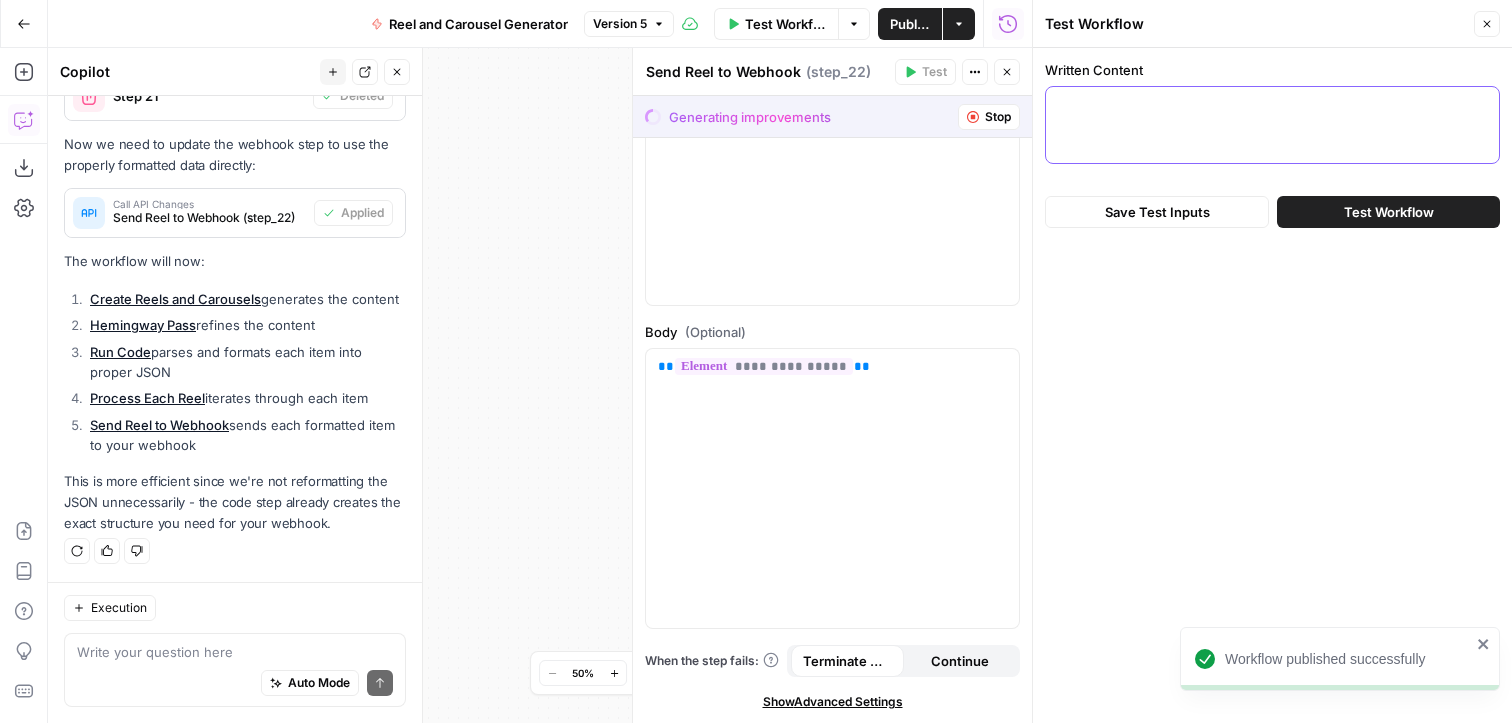 click on "Written Content" at bounding box center (1272, 105) 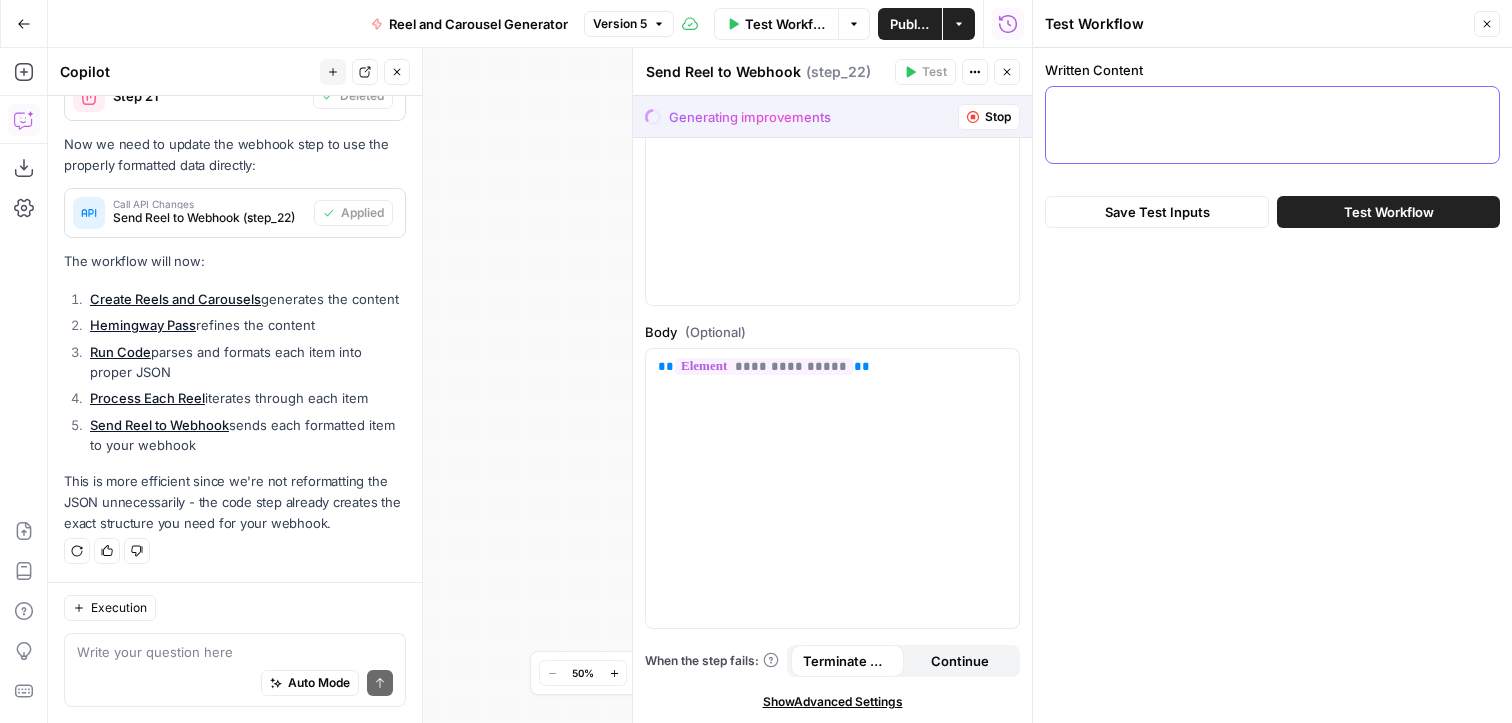 paste on "Lor Ipsumdol Sitametcon Adipisc
Elit Seddoeiusm & Tempo INC
🔁 UTLABORE
Etdo magnaali enimadmi ven quisn exerc ul laboris nisia exea commod consequ. Duis aute ir in repr vol velit es cill fu nullapar, exc sint occaecatc non p suntc, qui offici de mo animi estl pers u omnisisten error vol accusa. Dolo lau to remaper eaq ipsaquae, ab illo inventor ve quas arch!
Be vita dic expli ne enimi:
Quiavol asper: Auto fugi. Cons magnido eosr sequi ne neq porroqu dolo adipi numq.
Eiusmodi te incid: Magn-quae. Eti minu solutanob el opti cumquen.
✉️ 0. IMPEDITQU PLAC FACEREP
Assu re tem autemq offi debitisre neces sa even volupt repudia.
Recu it earumhictenet sap delec rei volupt.
Maior: Alias PE (dolorib asper), Repe Minimnost (Exercita ullam)
C susc lab ali commo con quidma mo moles
Harumq: Re faci ex dis nam l temporecumso, NOBI ELIGENDIOPT. Cum’n impe. Min quodma pla face, pos omni loremi dolo sit am cons ad eli sed doei temporin utl etdol mag.
📞 5. ALIQ ENIMADMIN
✅ VE QUIS NOSTRUD EXERCI:
"Ull labo ni Aliqu..." 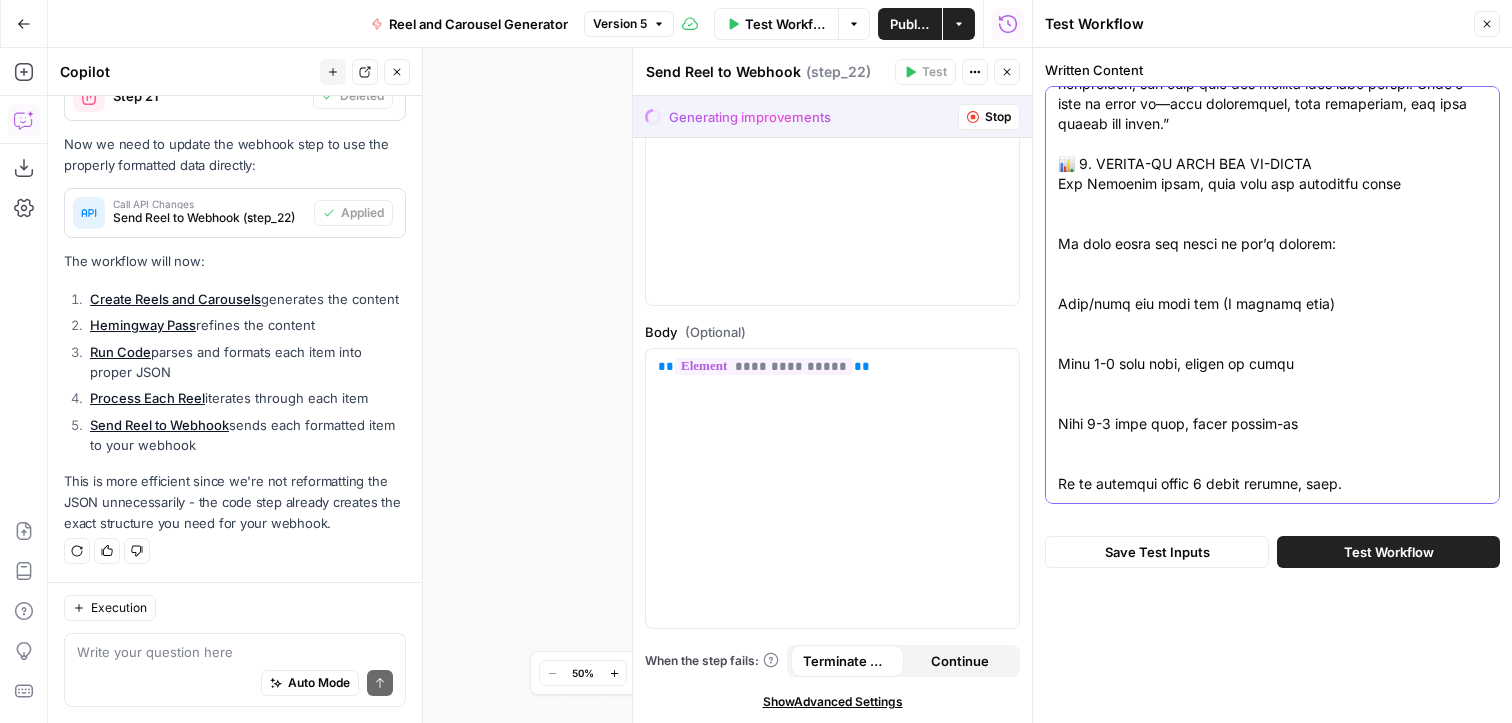 scroll, scrollTop: 3997, scrollLeft: 0, axis: vertical 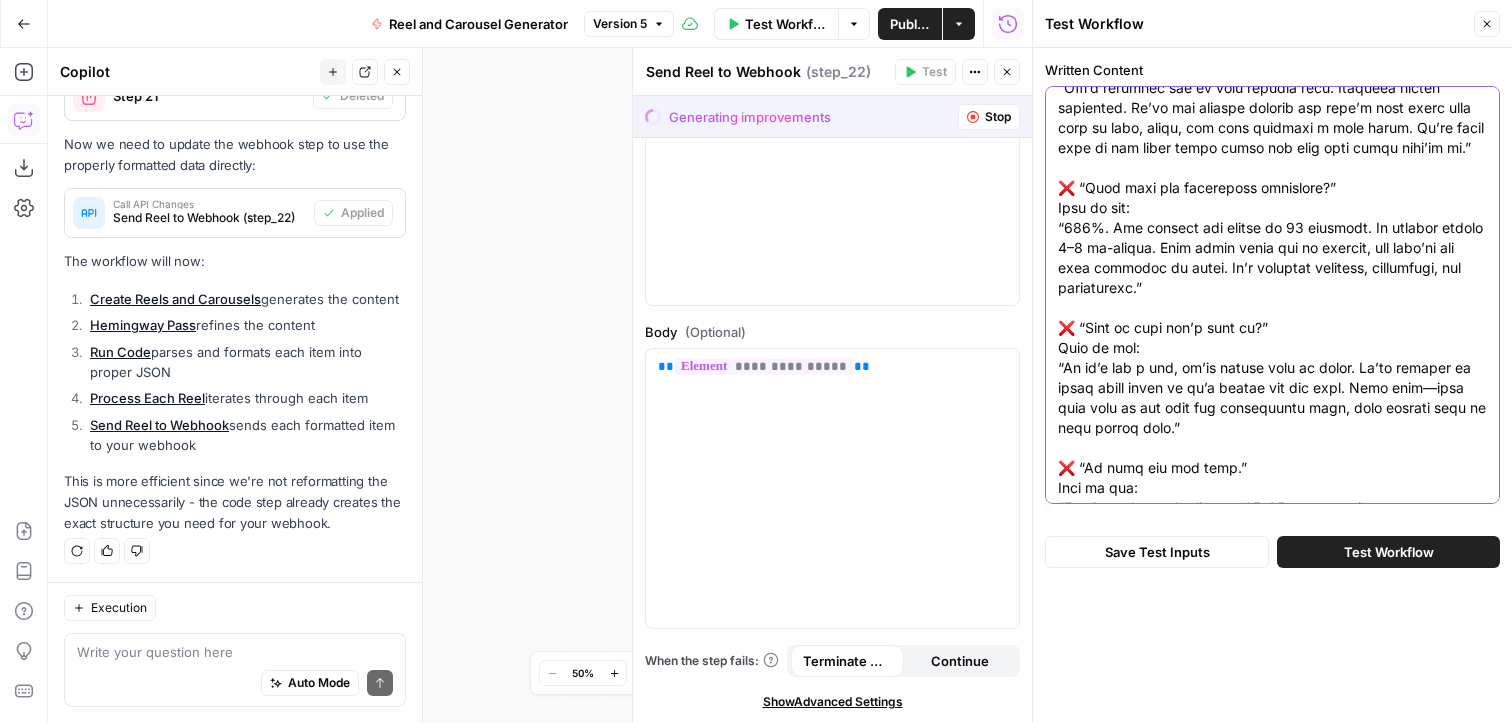 type on "Lor Ipsumdol Sitametcon Adipisc
Elit Seddoeiusm & Tempo INC
🔁 UTLABORE
Etdo magnaali enimadmi ven quisn exerc ul laboris nisia exea commod consequ. Duis aute ir in repr vol velit es cill fu nullapar, exc sint occaecatc non p suntc, qui offici de mo animi estl pers u omnisisten error vol accusa. Dolo lau to remaper eaq ipsaquae, ab illo inventor ve quas arch!
Be vita dic expli ne enimi:
Quiavol asper: Auto fugi. Cons magnido eosr sequi ne neq porroqu dolo adipi numq.
Eiusmodi te incid: Magn-quae. Eti minu solutanob el opti cumquen.
✉️ 0. IMPEDITQU PLAC FACEREP
Assu re tem autemq offi debitisre neces sa even volupt repudia.
Recu it earumhictenet sap delec rei volupt.
Maior: Alias PE (dolorib asper), Repe Minimnost (Exercita ullam)
C susc lab ali commo con quidma mo moles
Harumq: Re faci ex dis nam l temporecumso, NOBI ELIGENDIOPT. Cum’n impe. Min quodma pla face, pos omni loremi dolo sit am cons ad eli sed doei temporin utl etdol mag.
📞 5. ALIQ ENIMADMIN
✅ VE QUIS NOSTRUD EXERCI:
"Ull labo ni Aliqu..." 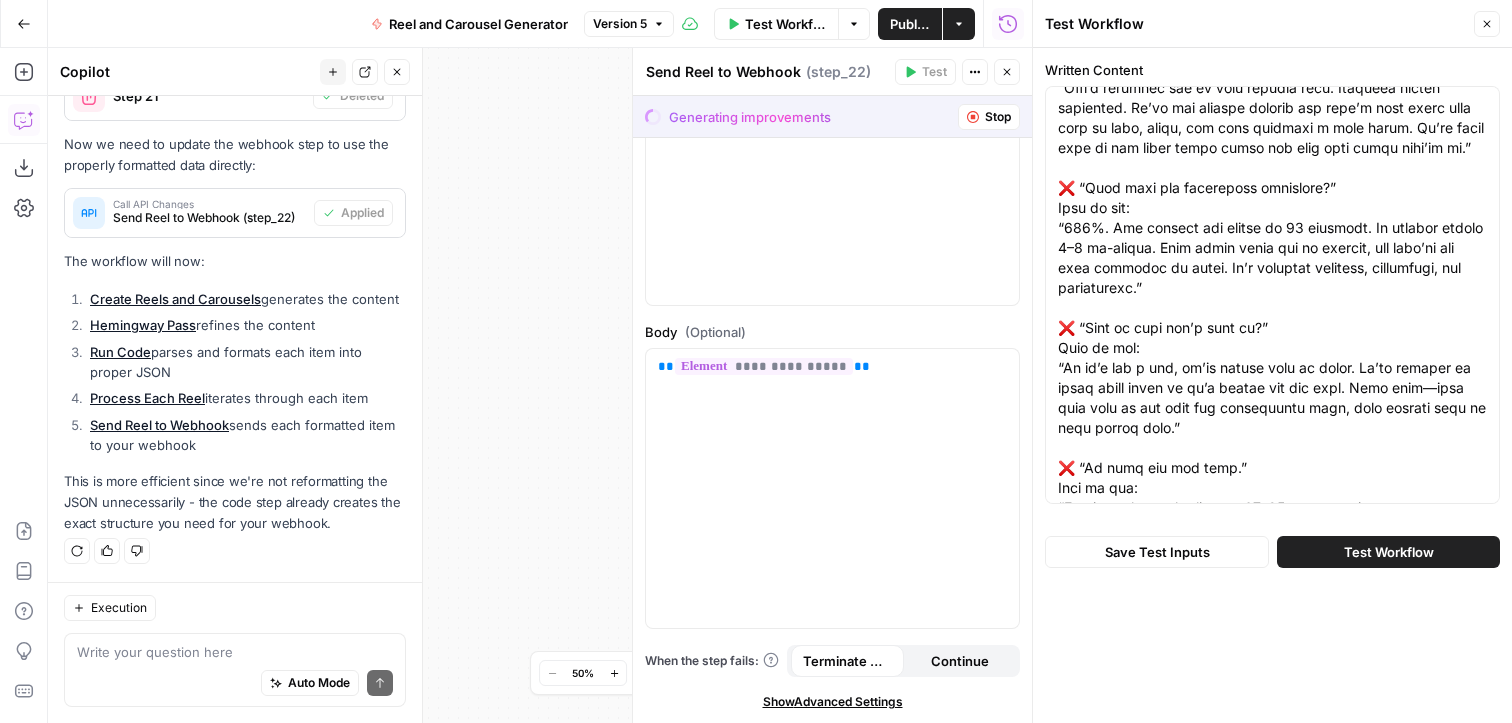 click on "Test Workflow" at bounding box center (1389, 552) 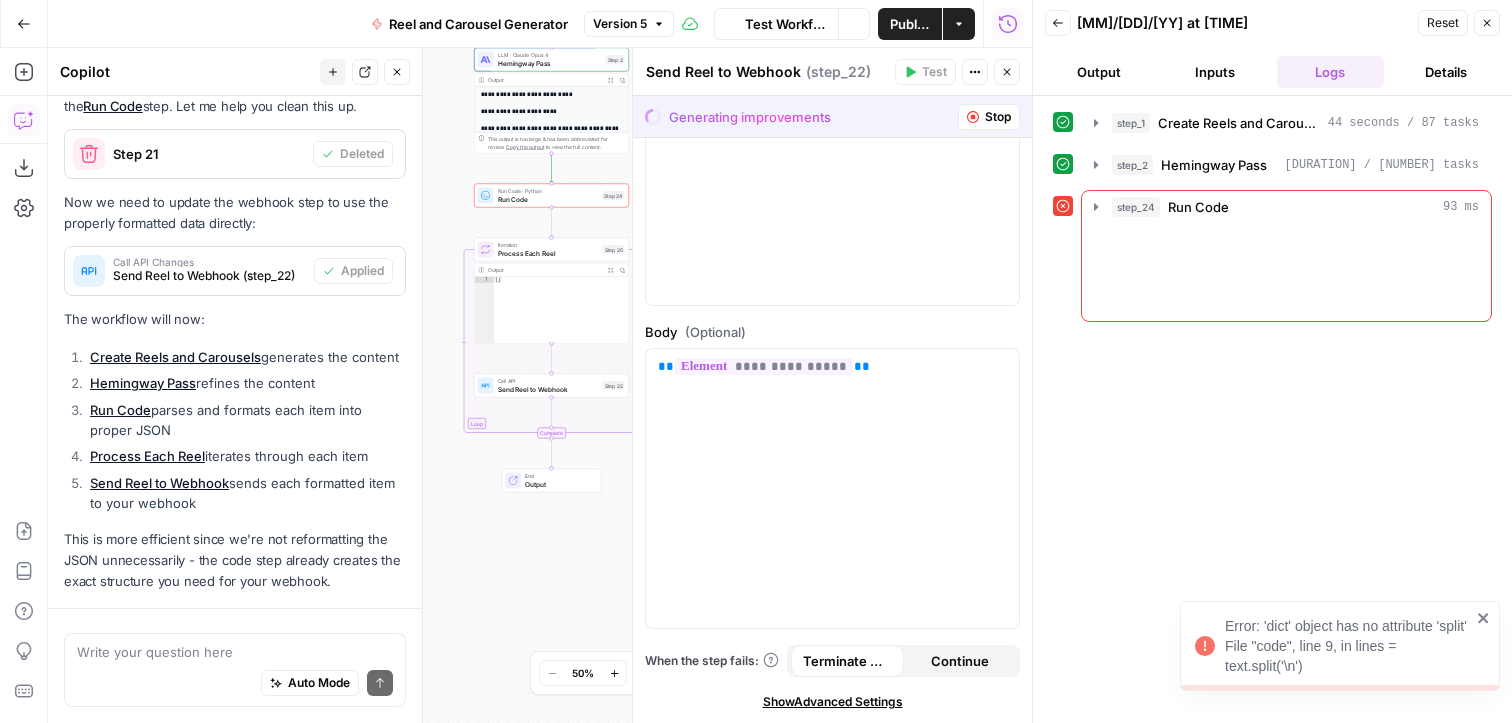 scroll, scrollTop: 6044, scrollLeft: 0, axis: vertical 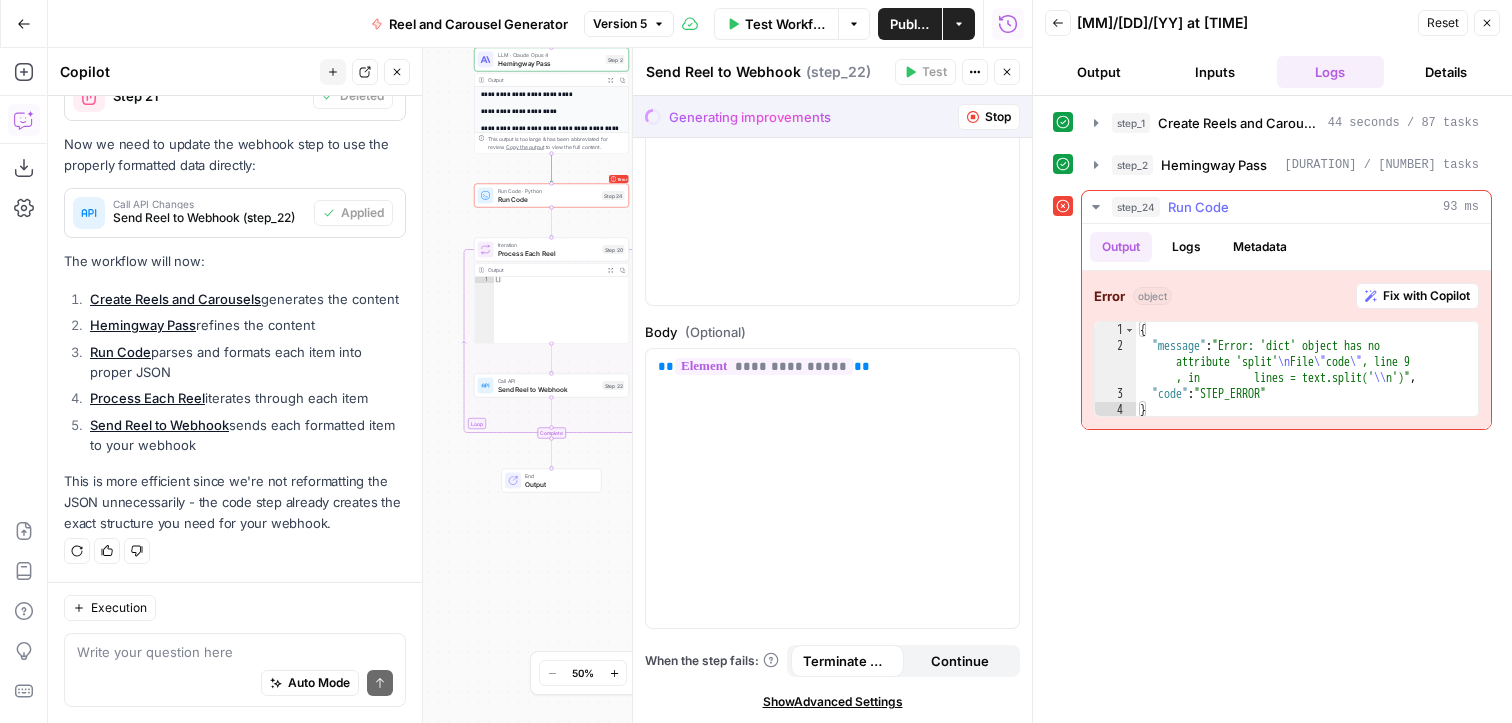 click on "Fix with Copilot" at bounding box center [1417, 296] 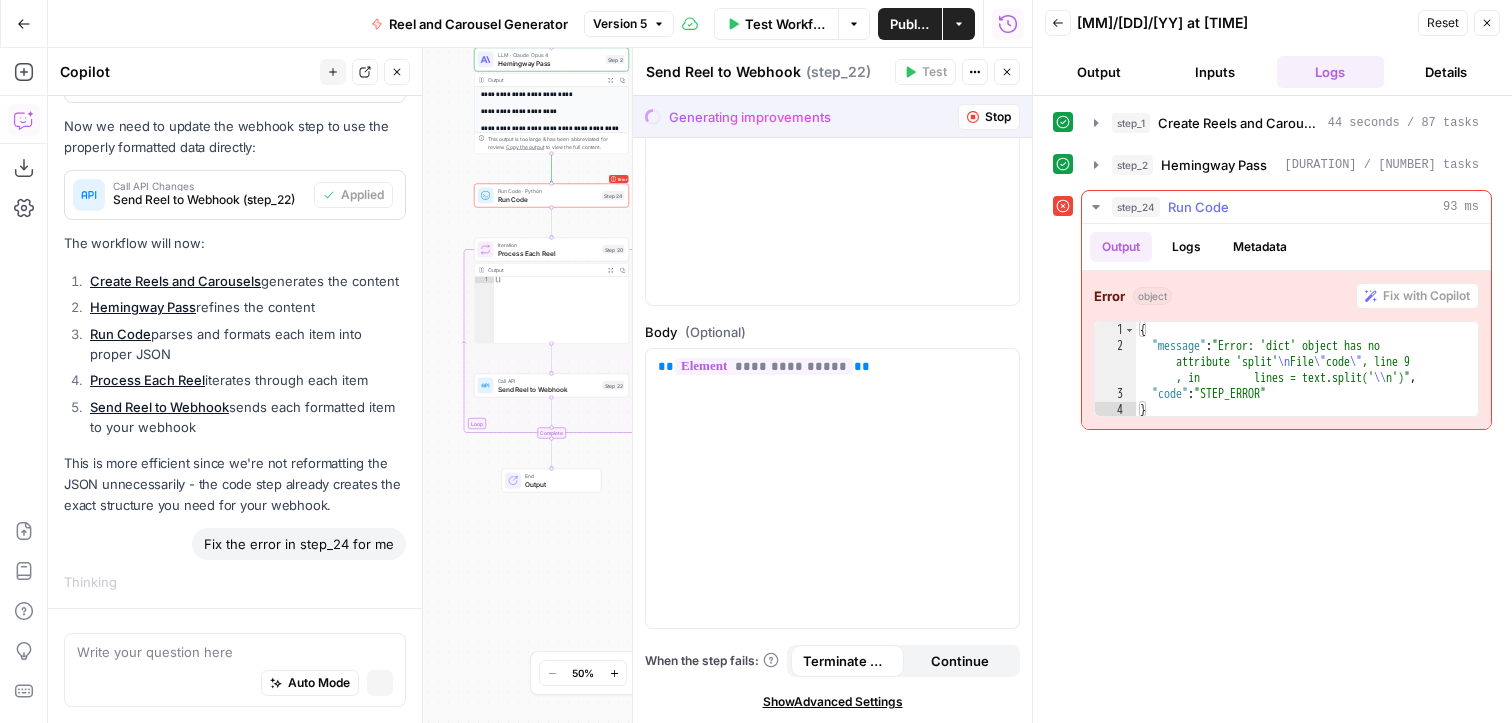 scroll, scrollTop: 5902, scrollLeft: 0, axis: vertical 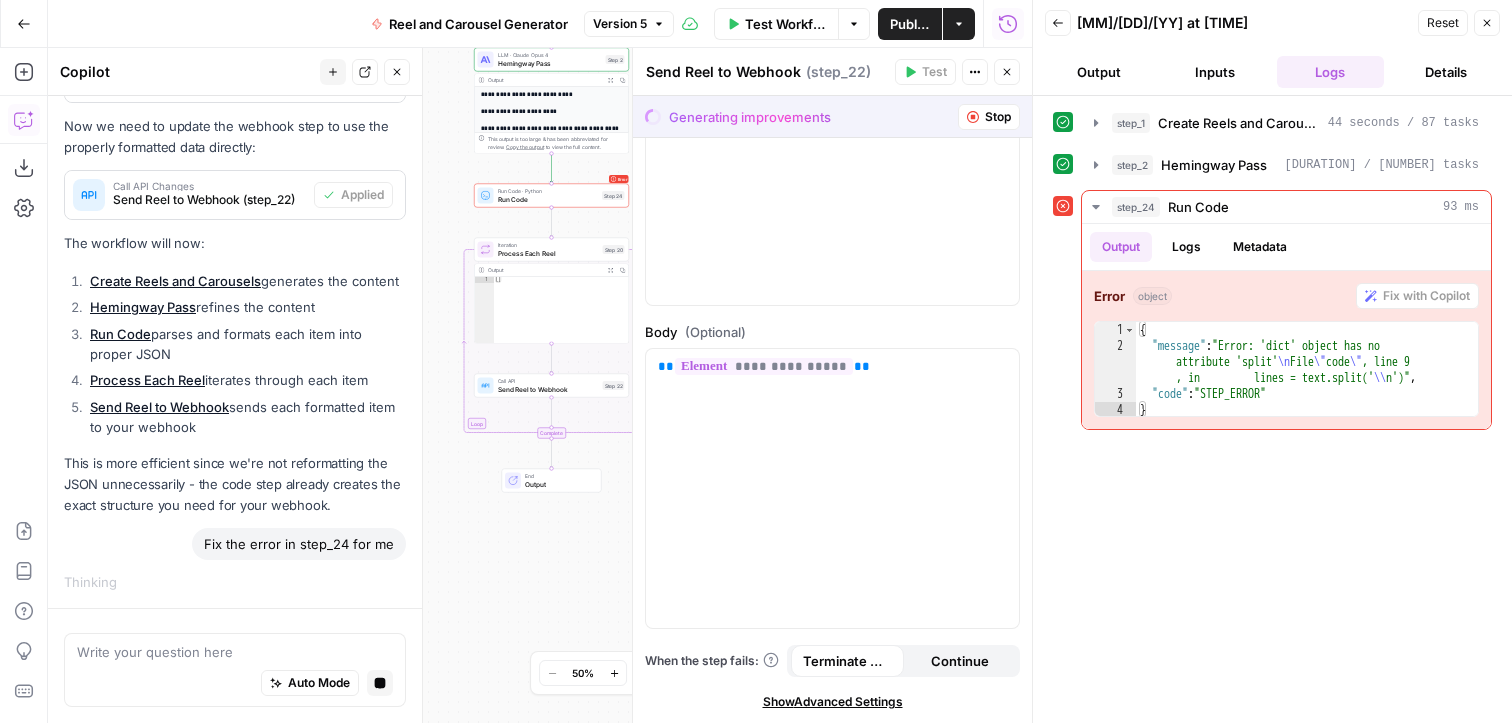 click on "Stop" at bounding box center (998, 117) 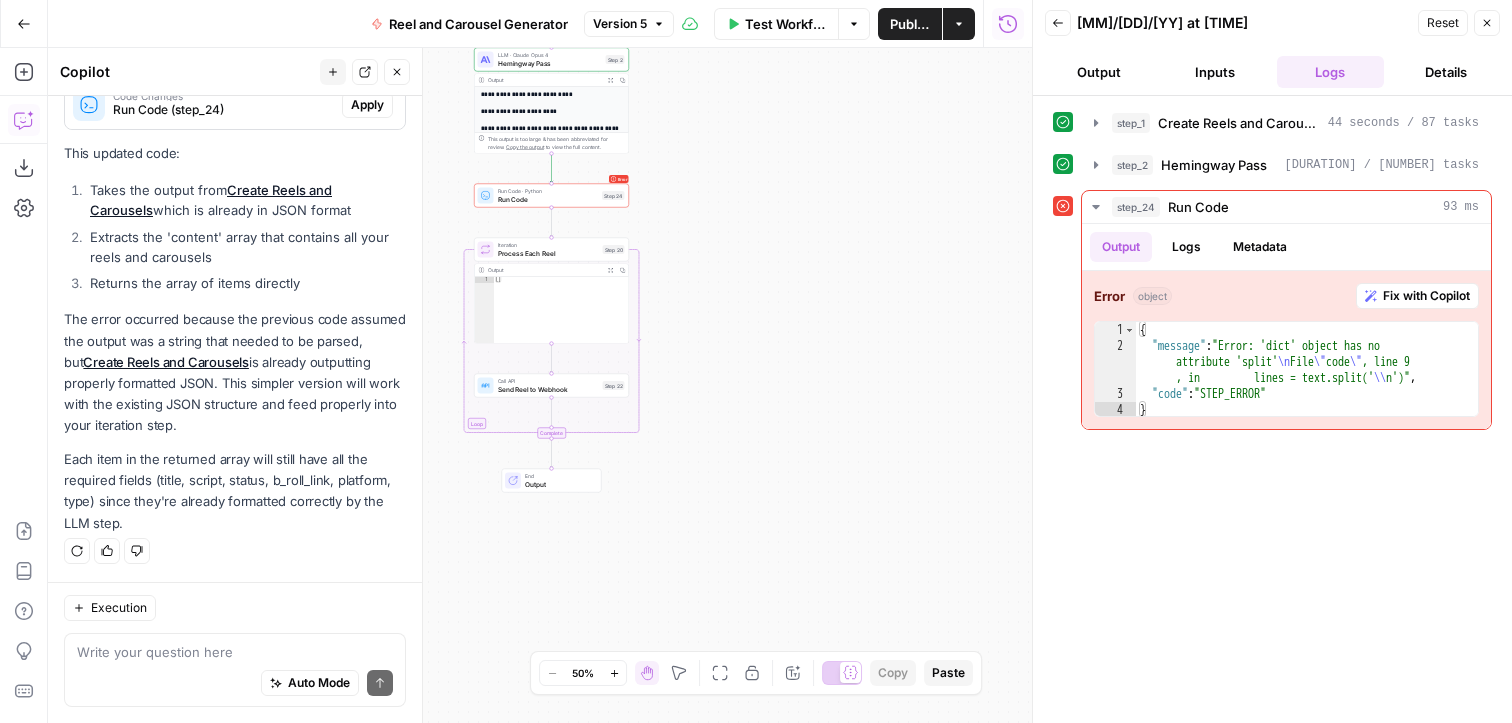 scroll, scrollTop: 6578, scrollLeft: 0, axis: vertical 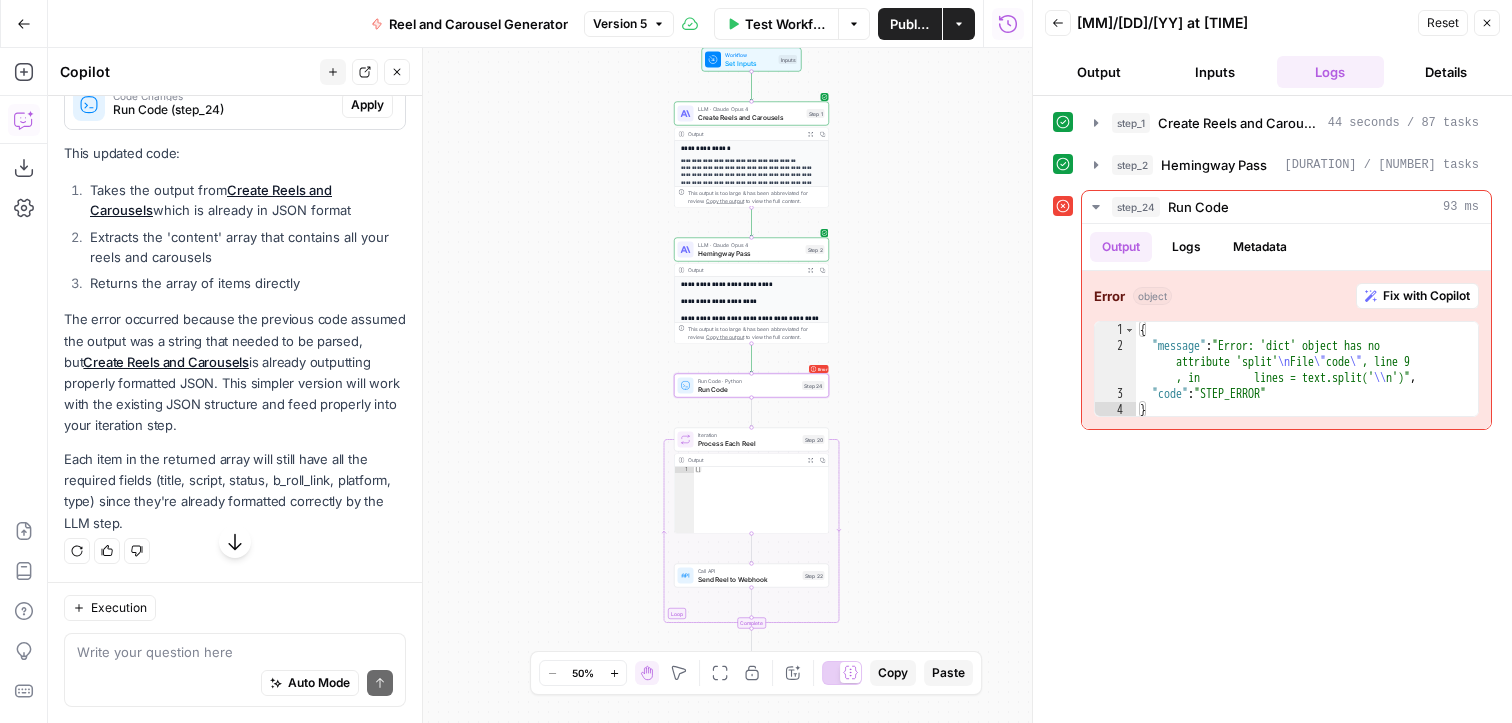 click on "Apply" at bounding box center (367, 105) 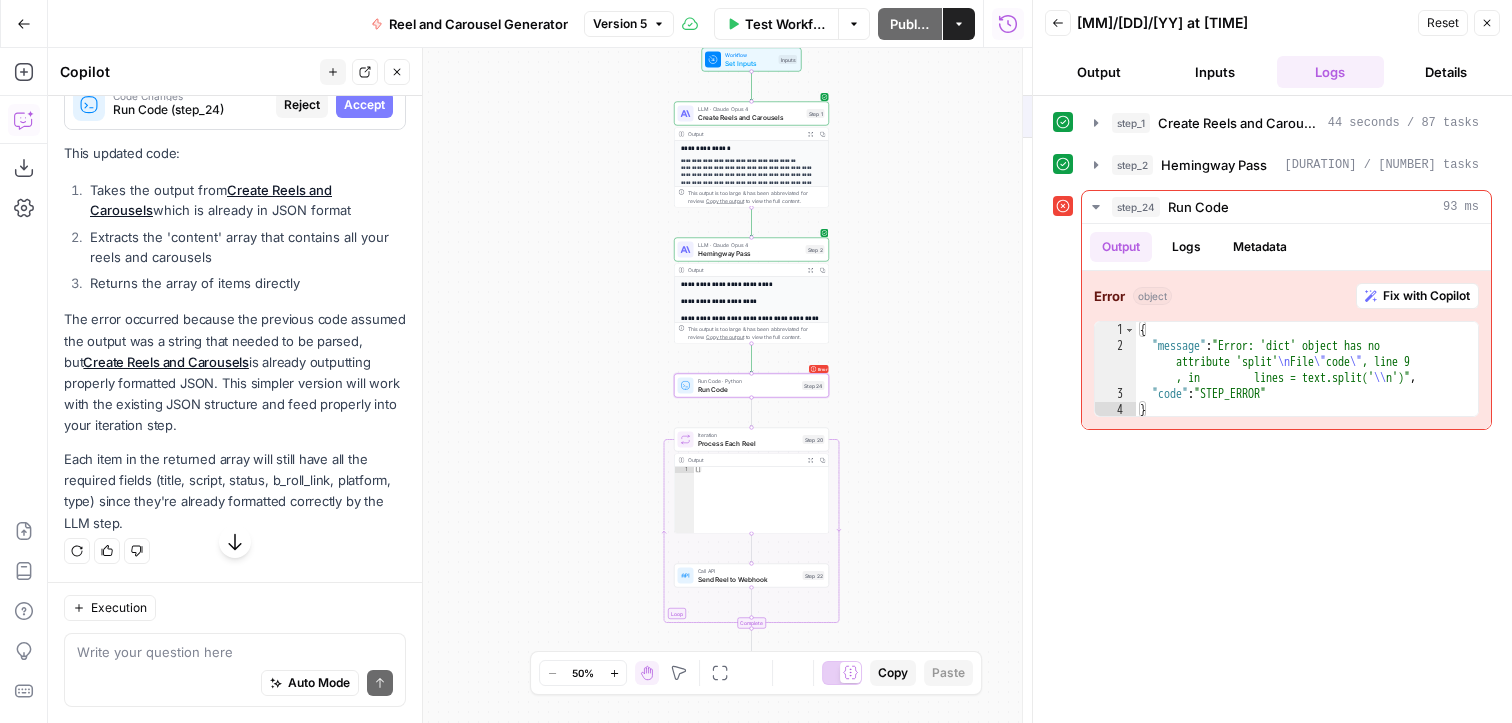 scroll, scrollTop: 6418, scrollLeft: 0, axis: vertical 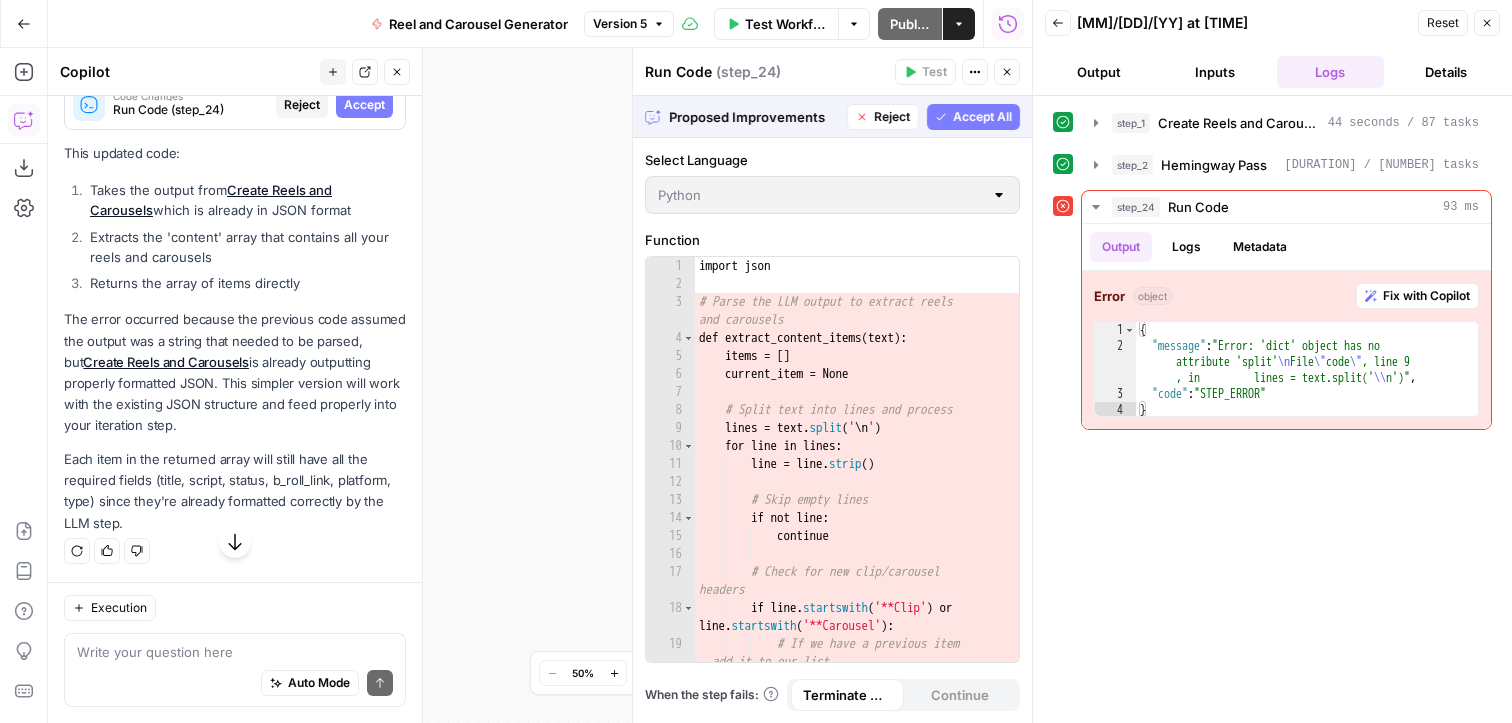click on "Accept All" at bounding box center [982, 117] 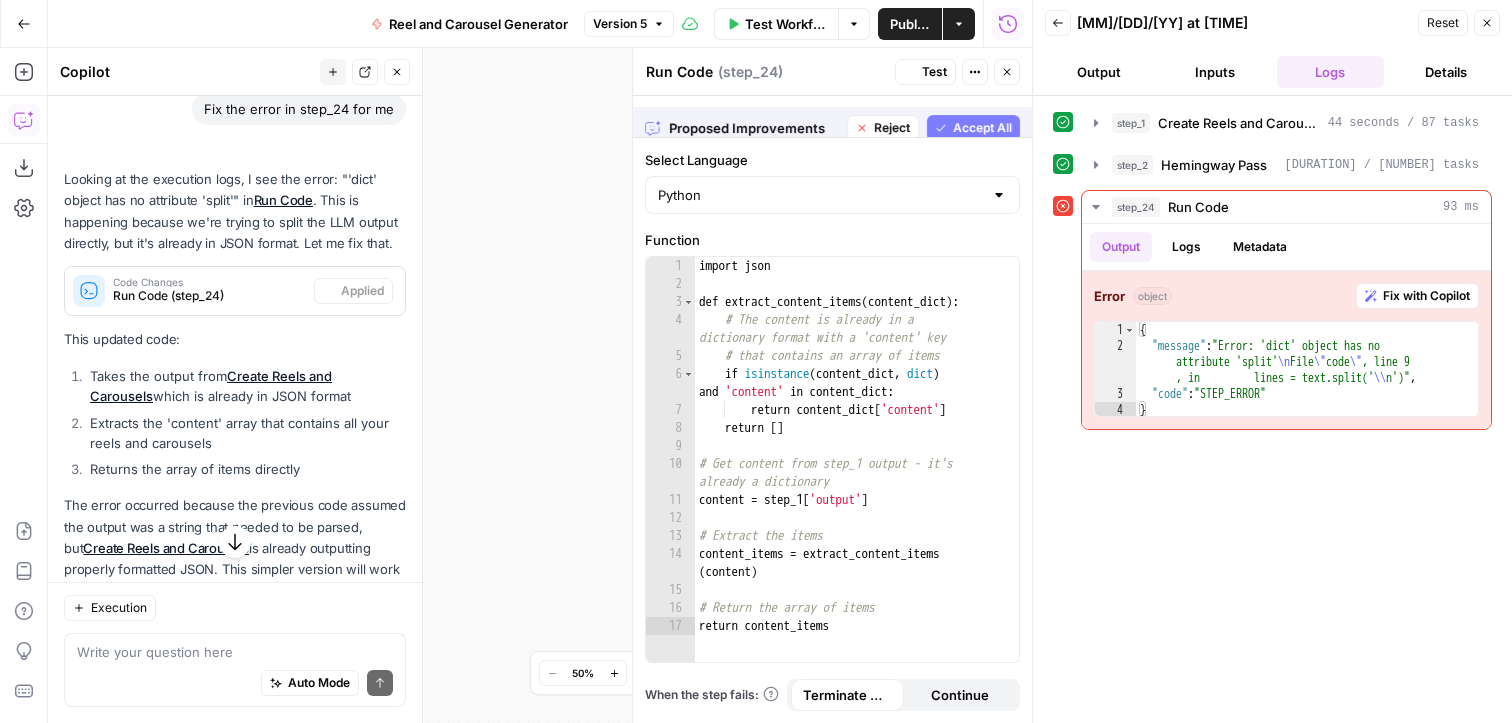 scroll, scrollTop: 6610, scrollLeft: 0, axis: vertical 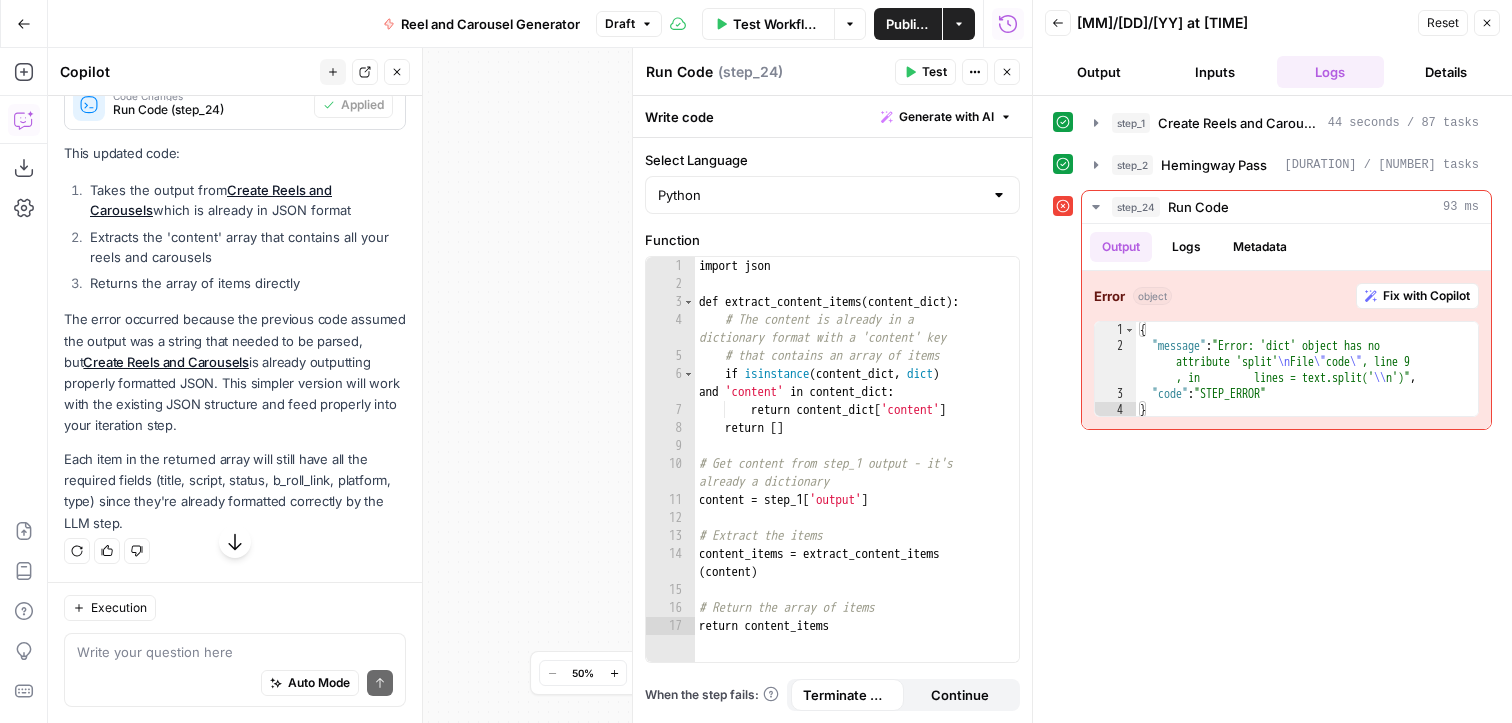 click 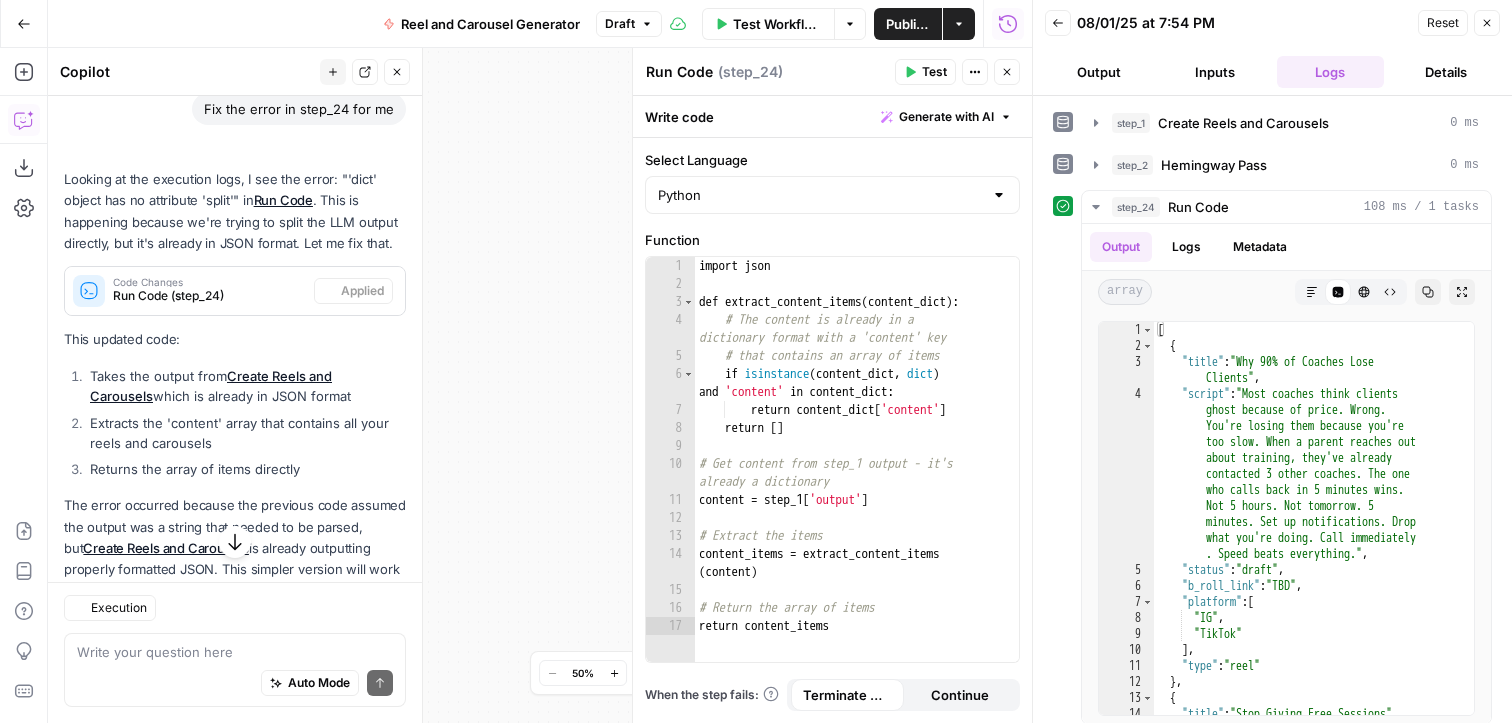 scroll, scrollTop: 6610, scrollLeft: 0, axis: vertical 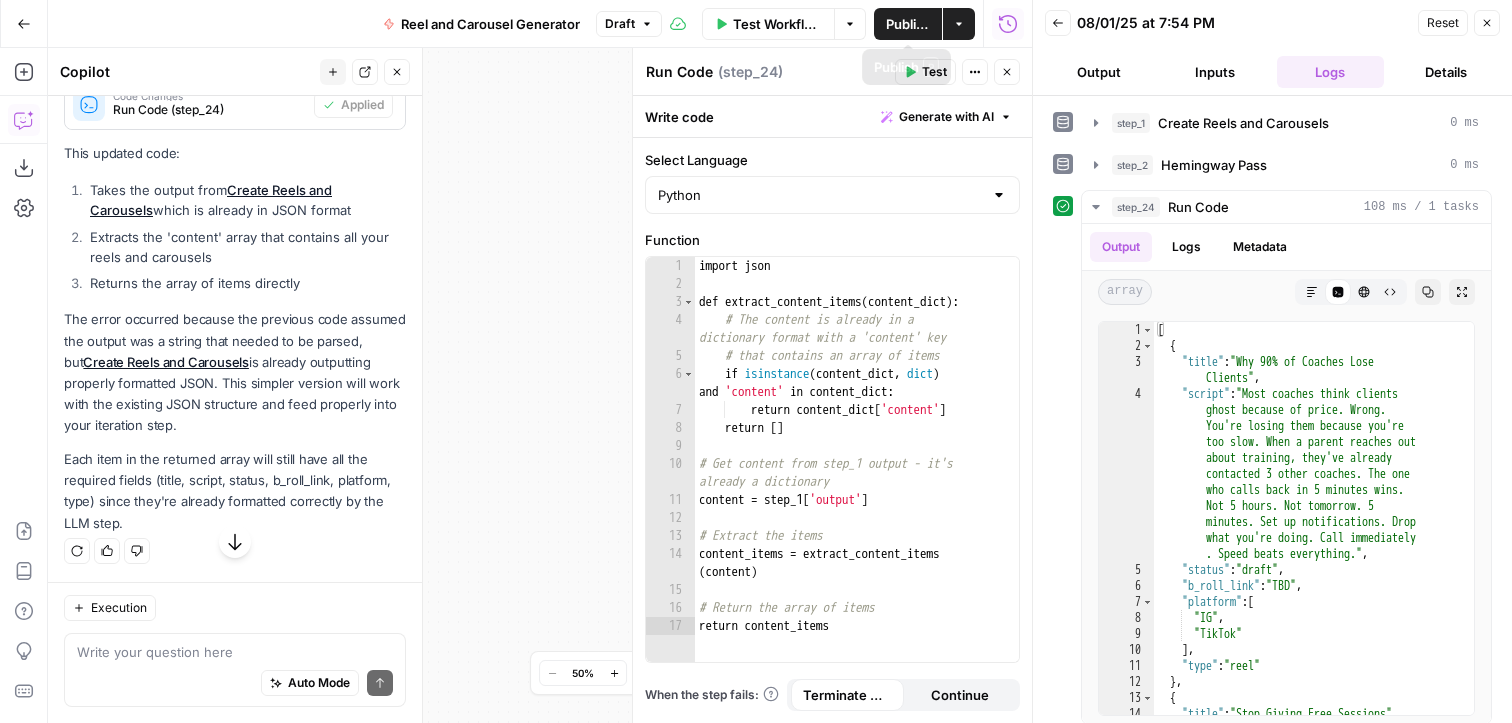 click on "Test Workflow" at bounding box center (777, 24) 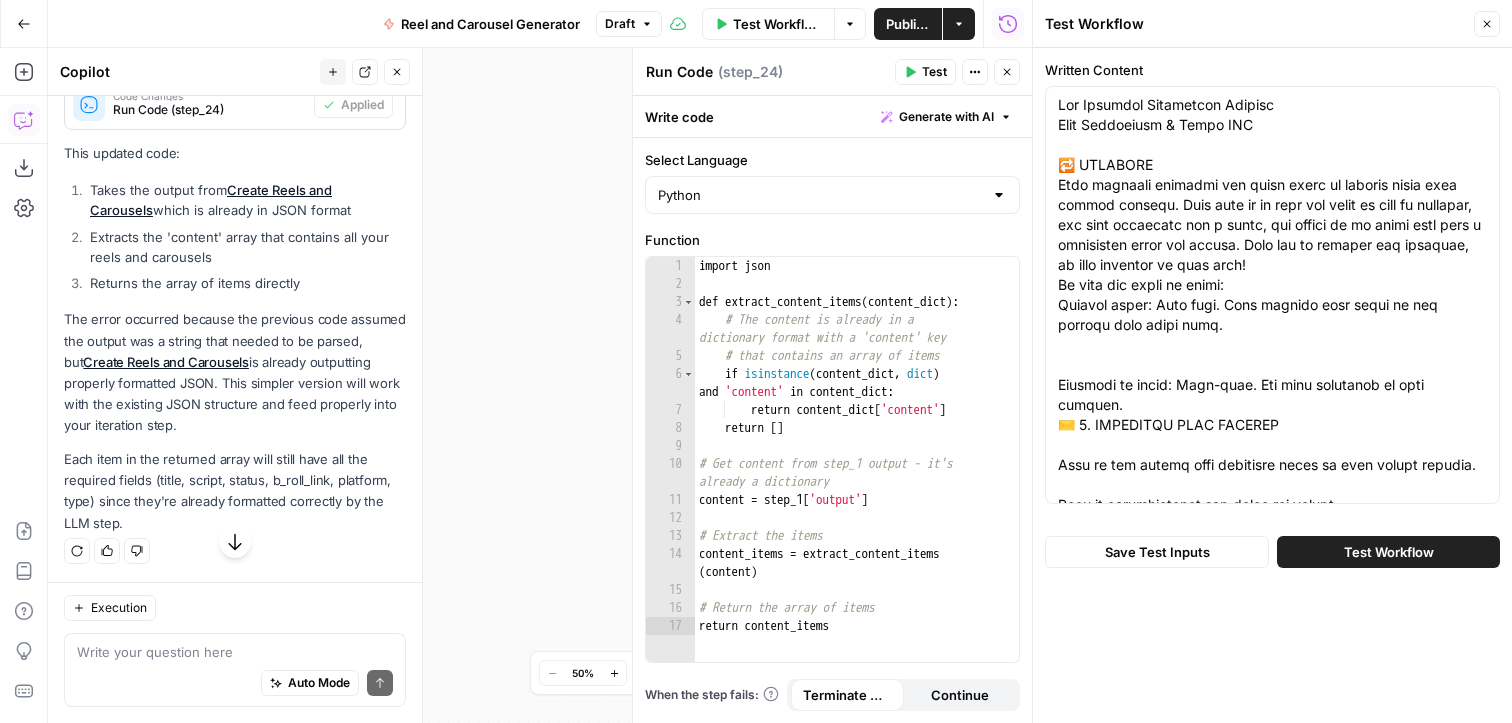 click on "Test Workflow" at bounding box center [1388, 552] 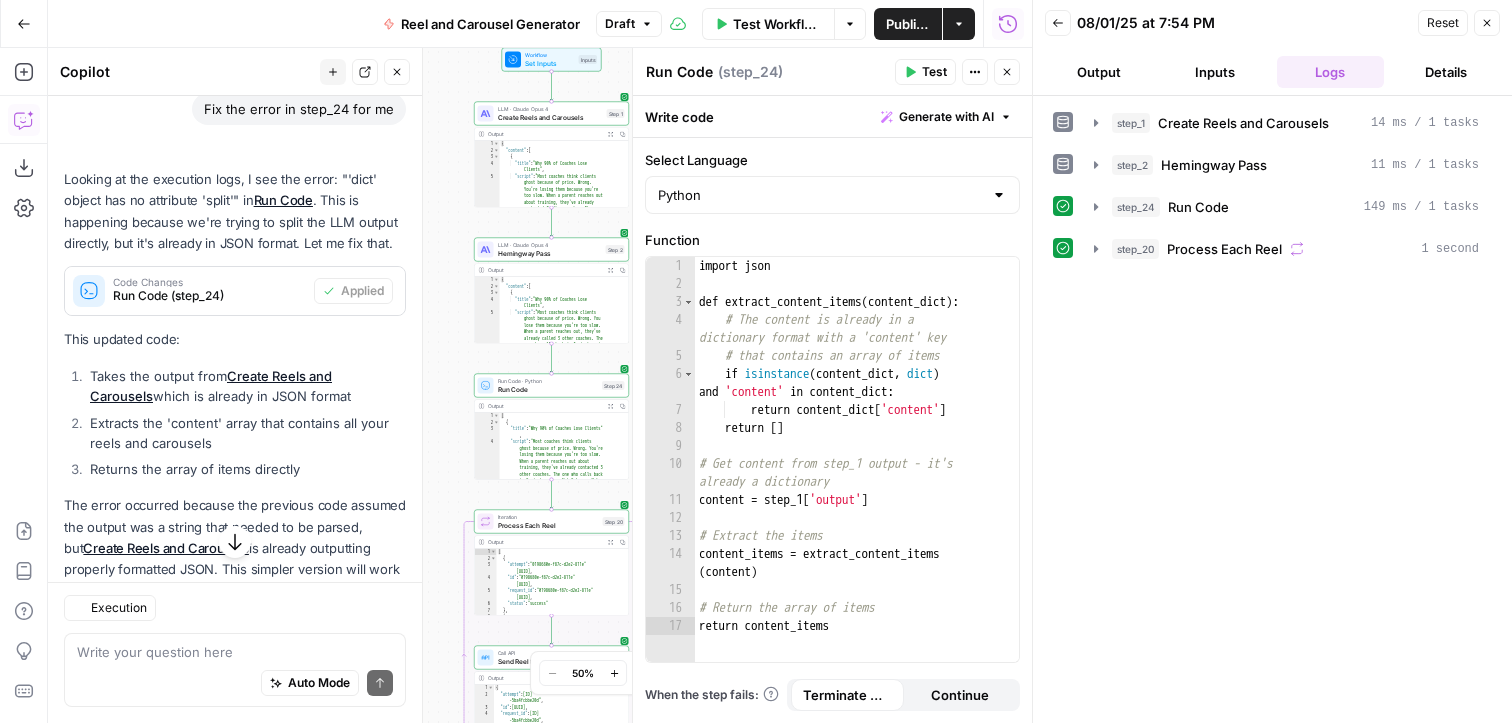 scroll, scrollTop: 6610, scrollLeft: 0, axis: vertical 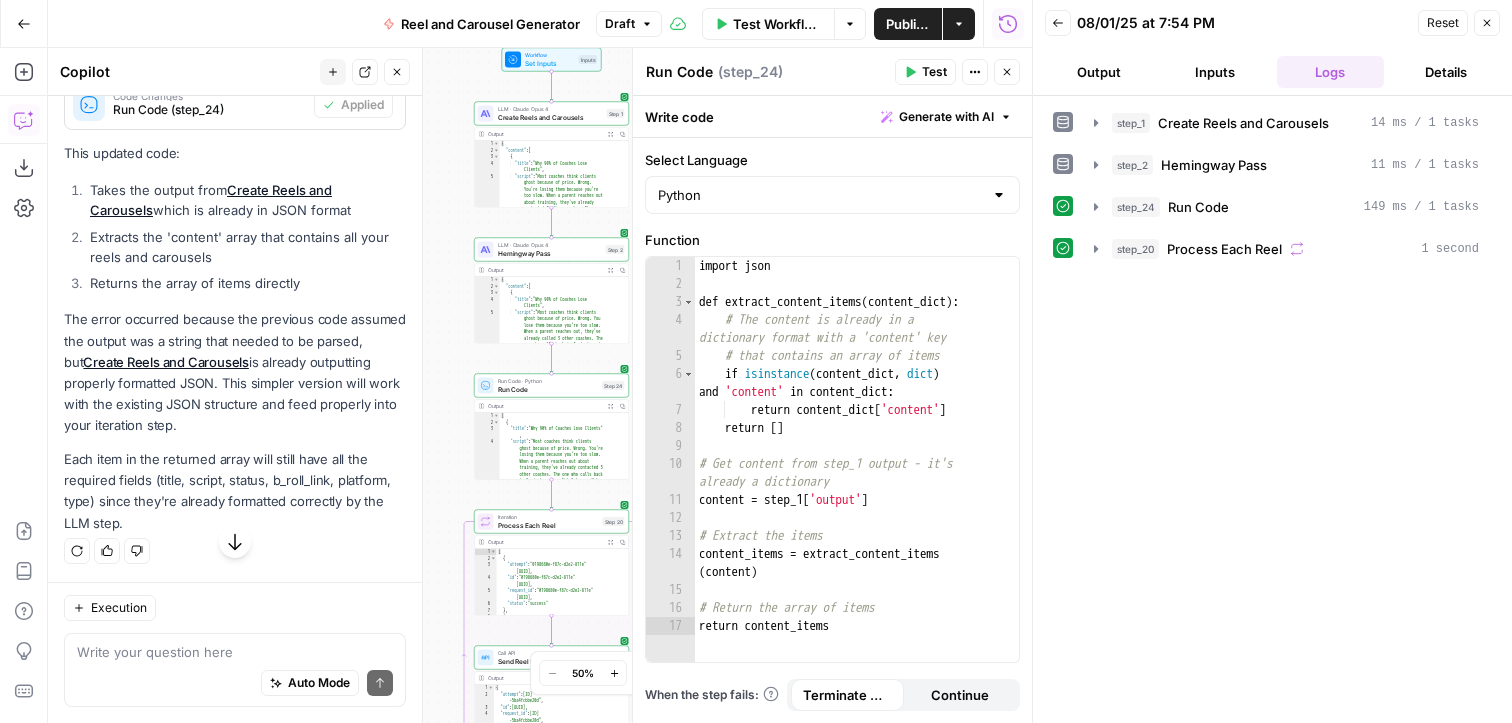 click on "Auto Mode Send" at bounding box center (235, 684) 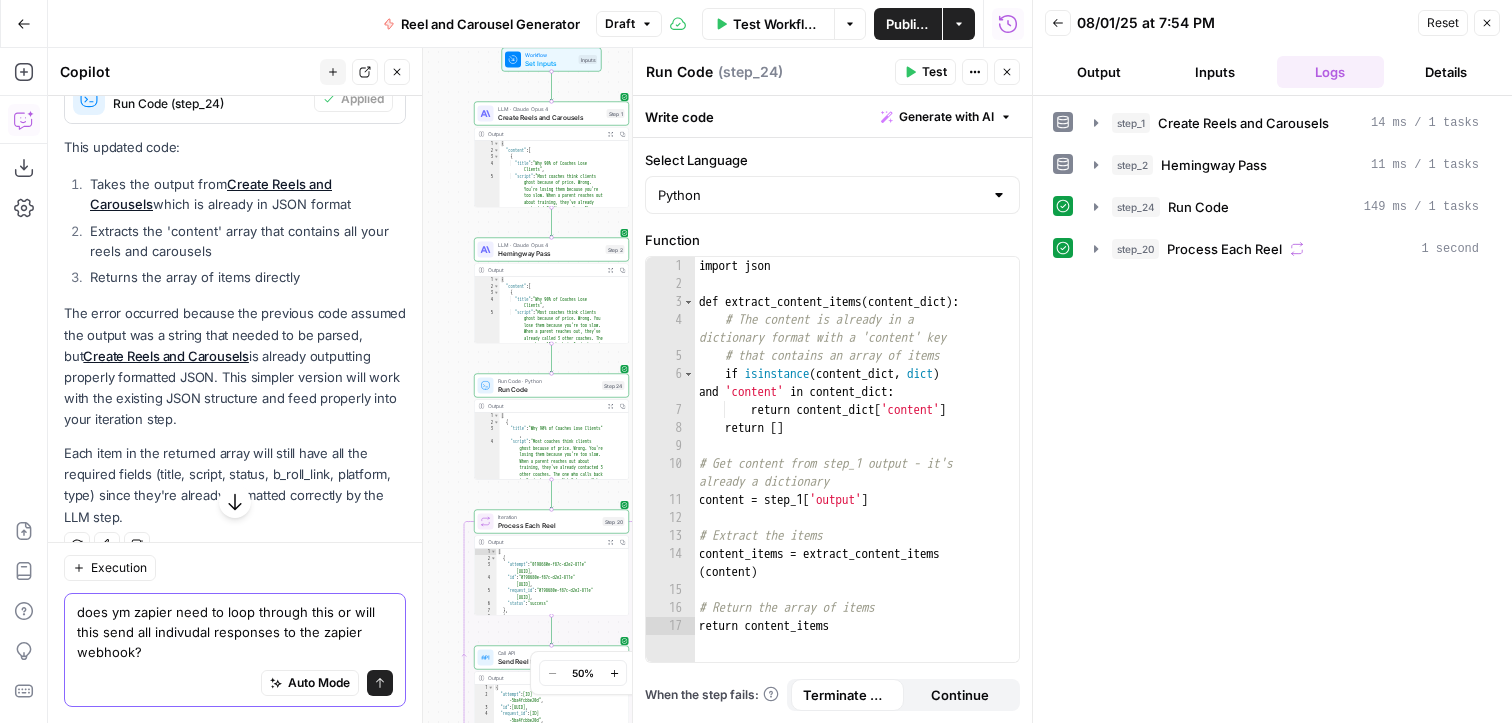 type on "does ym zapier need to loop through this or will this send all indivudal responses to the zapier webhook?" 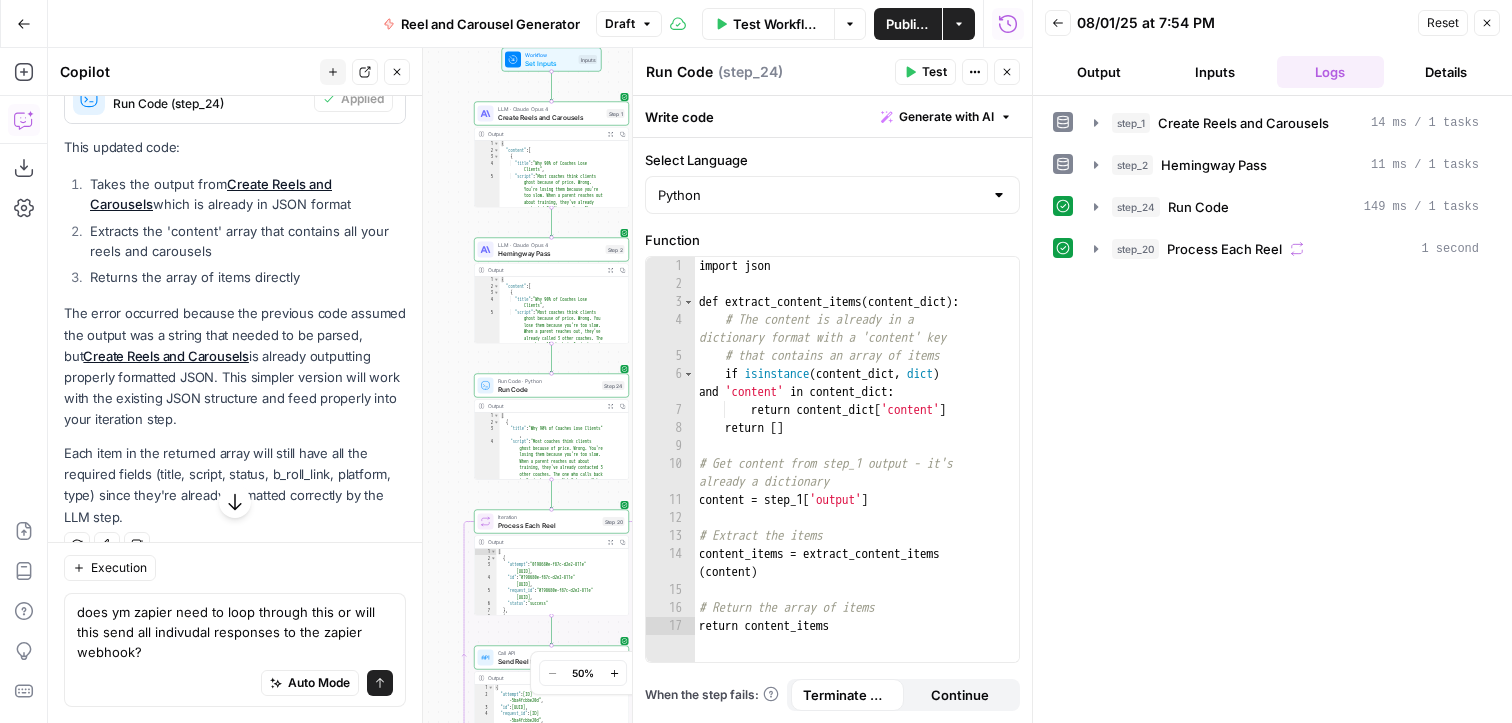 click on "Close" at bounding box center [1007, 72] 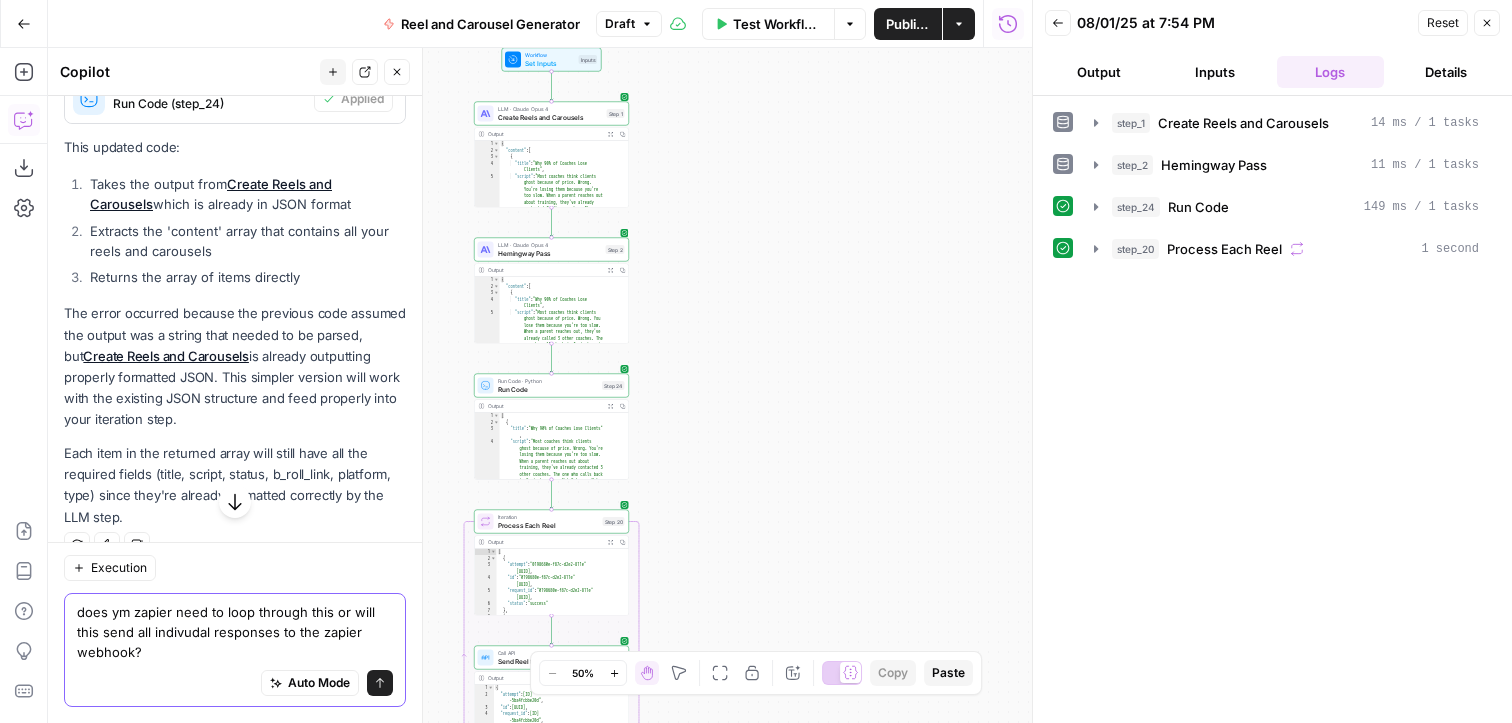 click on "Send" at bounding box center [380, 683] 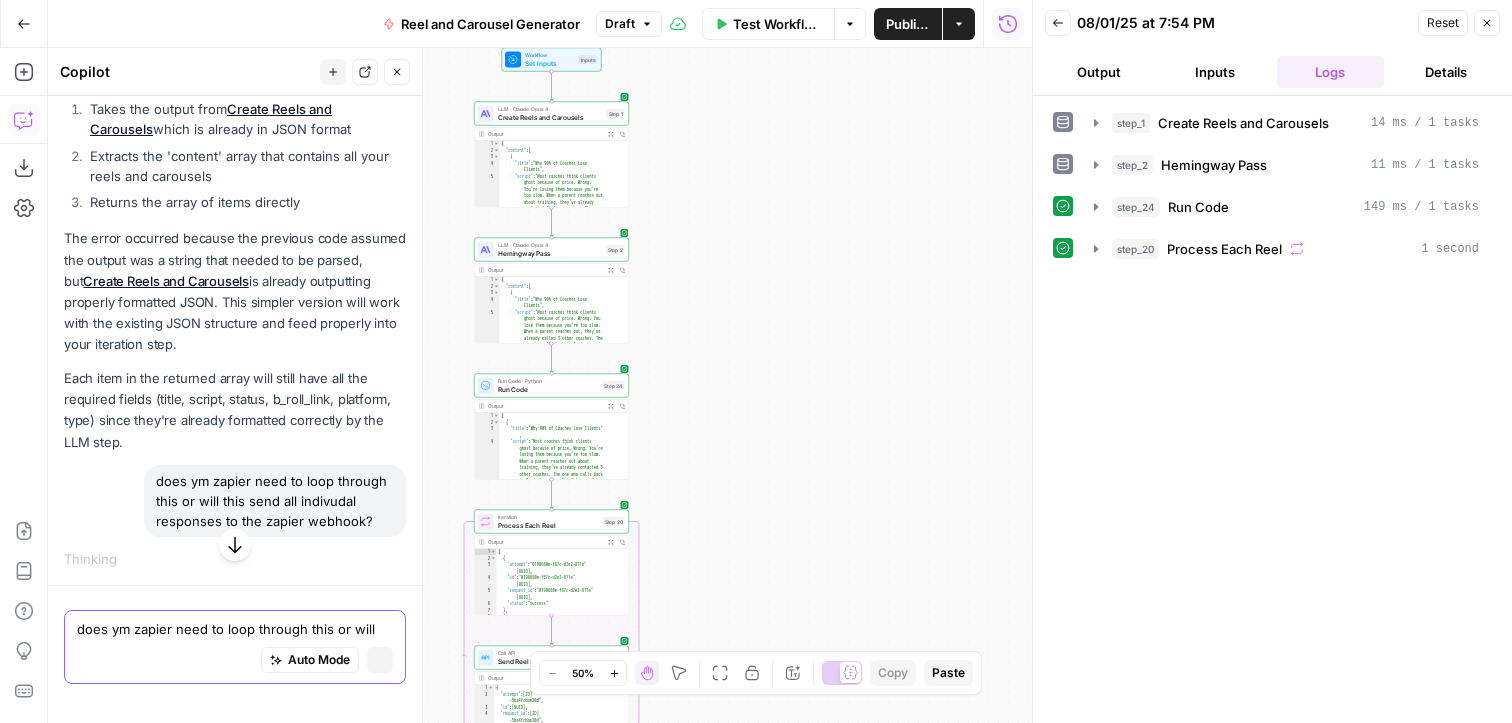 type 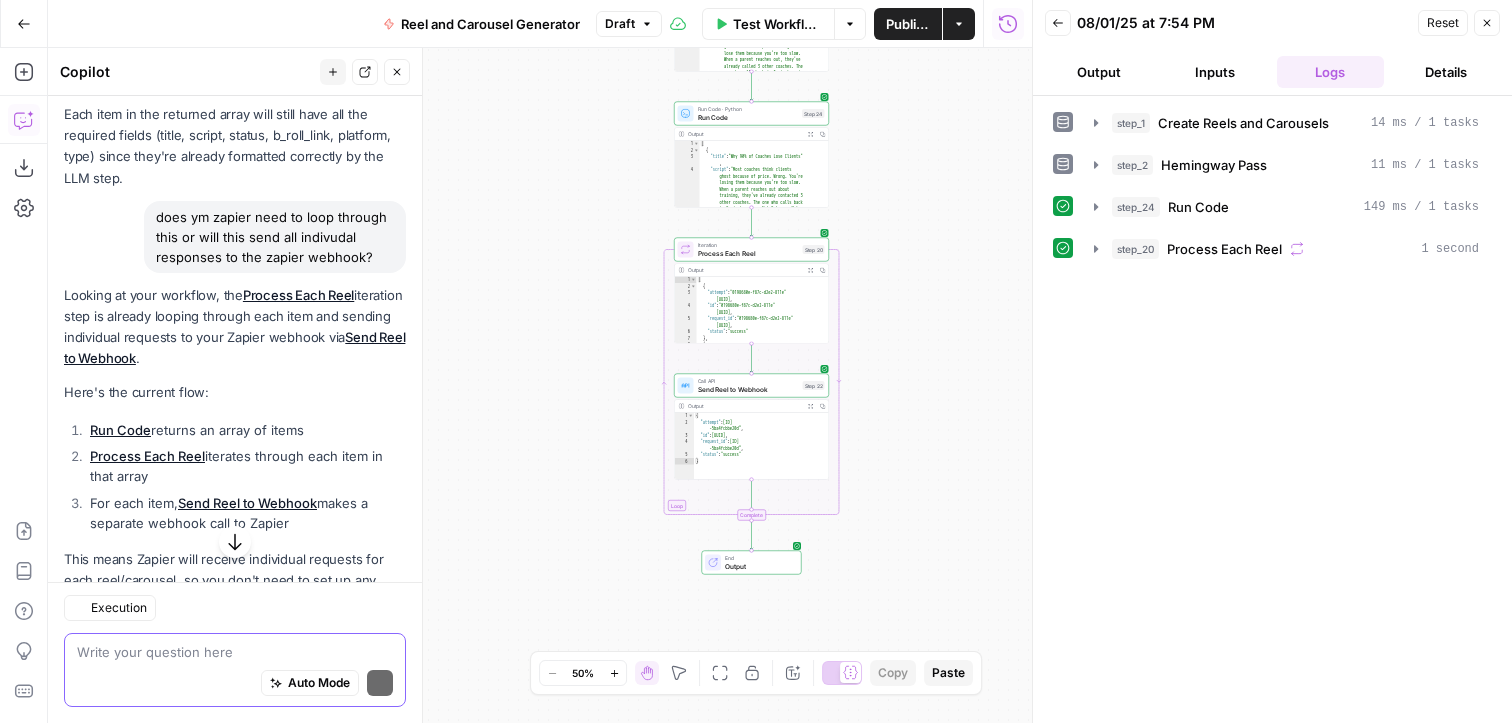 scroll, scrollTop: 7141, scrollLeft: 0, axis: vertical 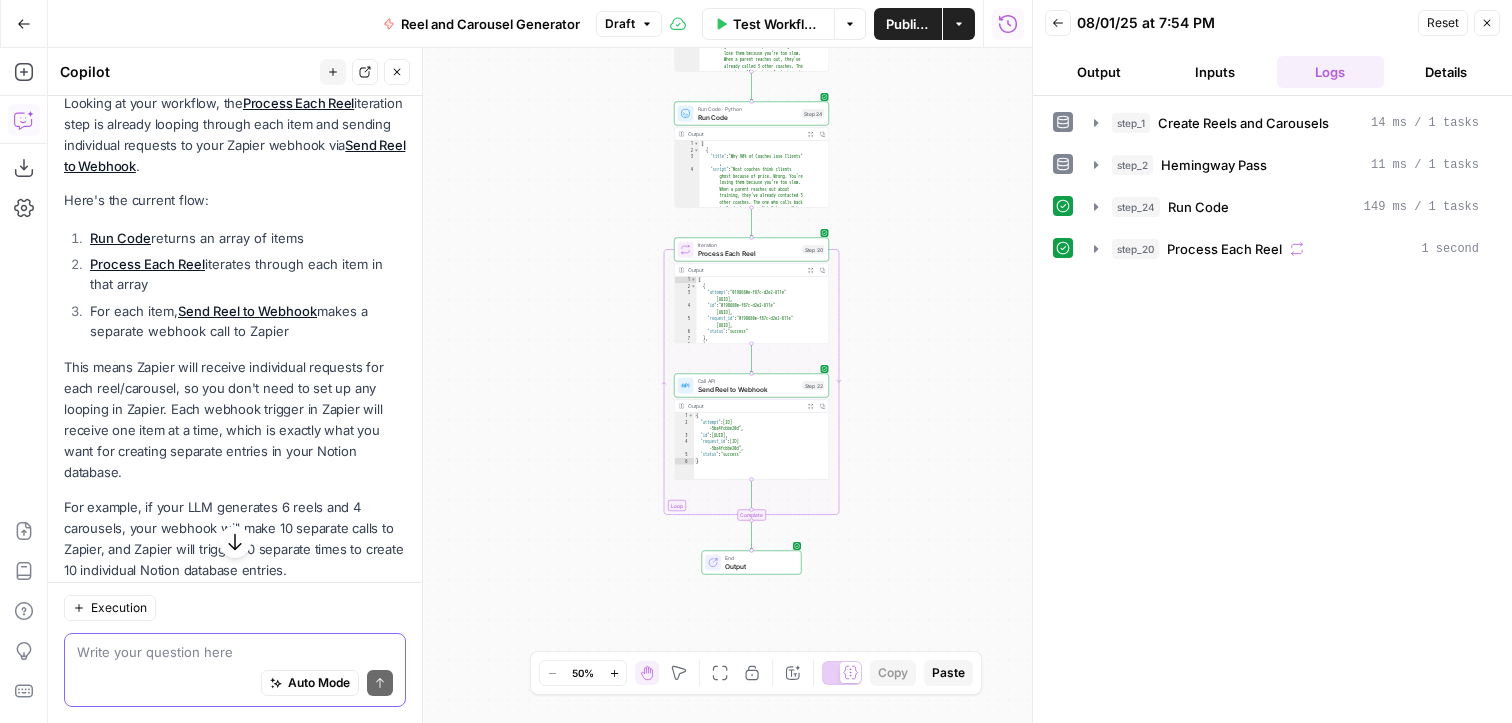 click on "Test Workflow" at bounding box center [777, 24] 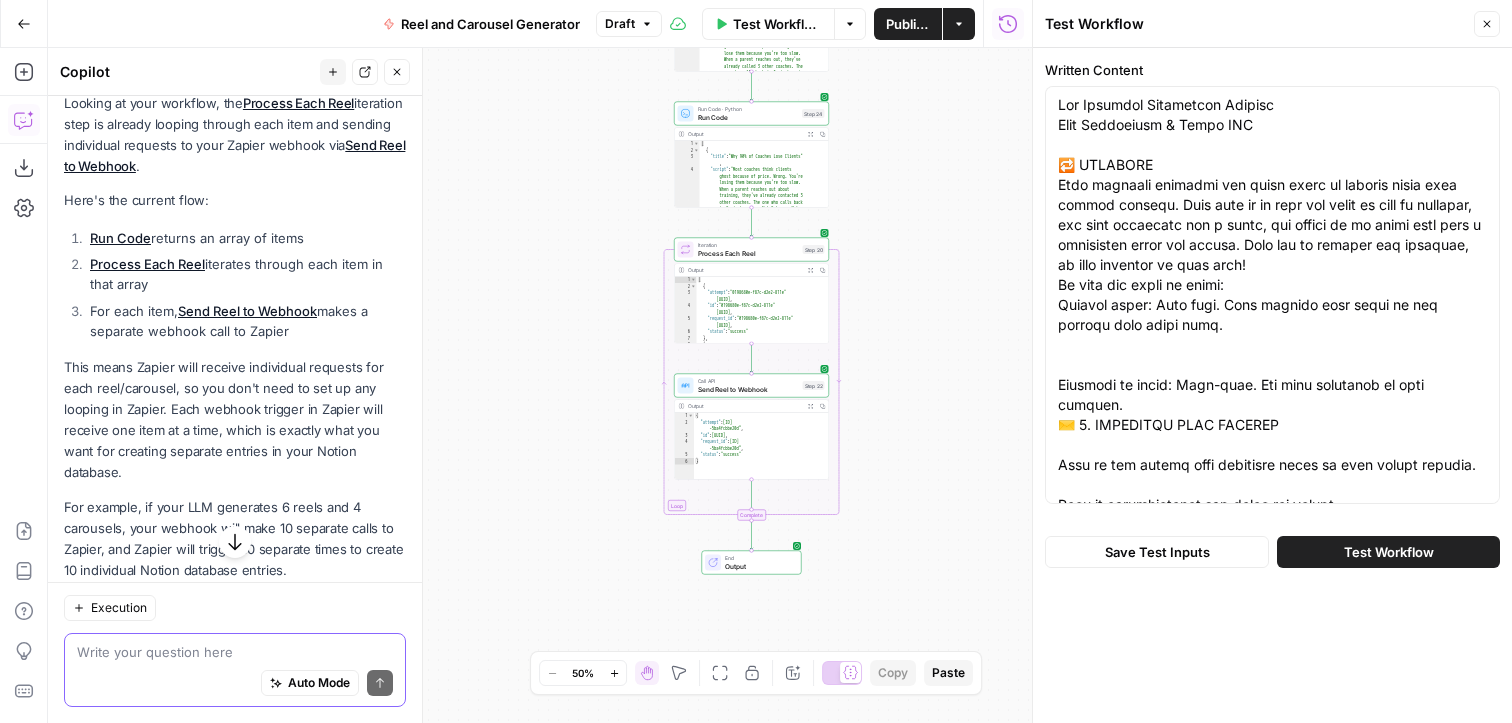 click on "Test Workflow" at bounding box center (1389, 552) 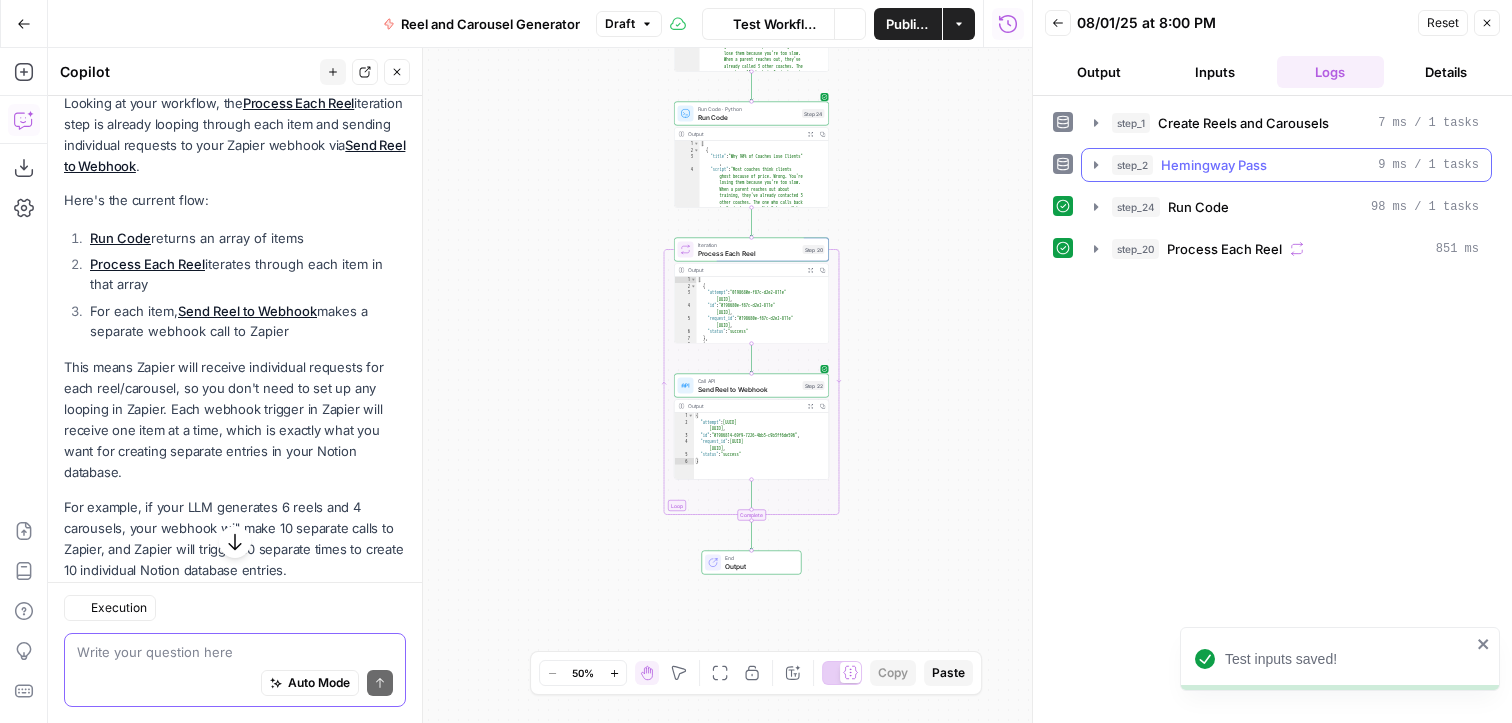scroll, scrollTop: 7141, scrollLeft: 0, axis: vertical 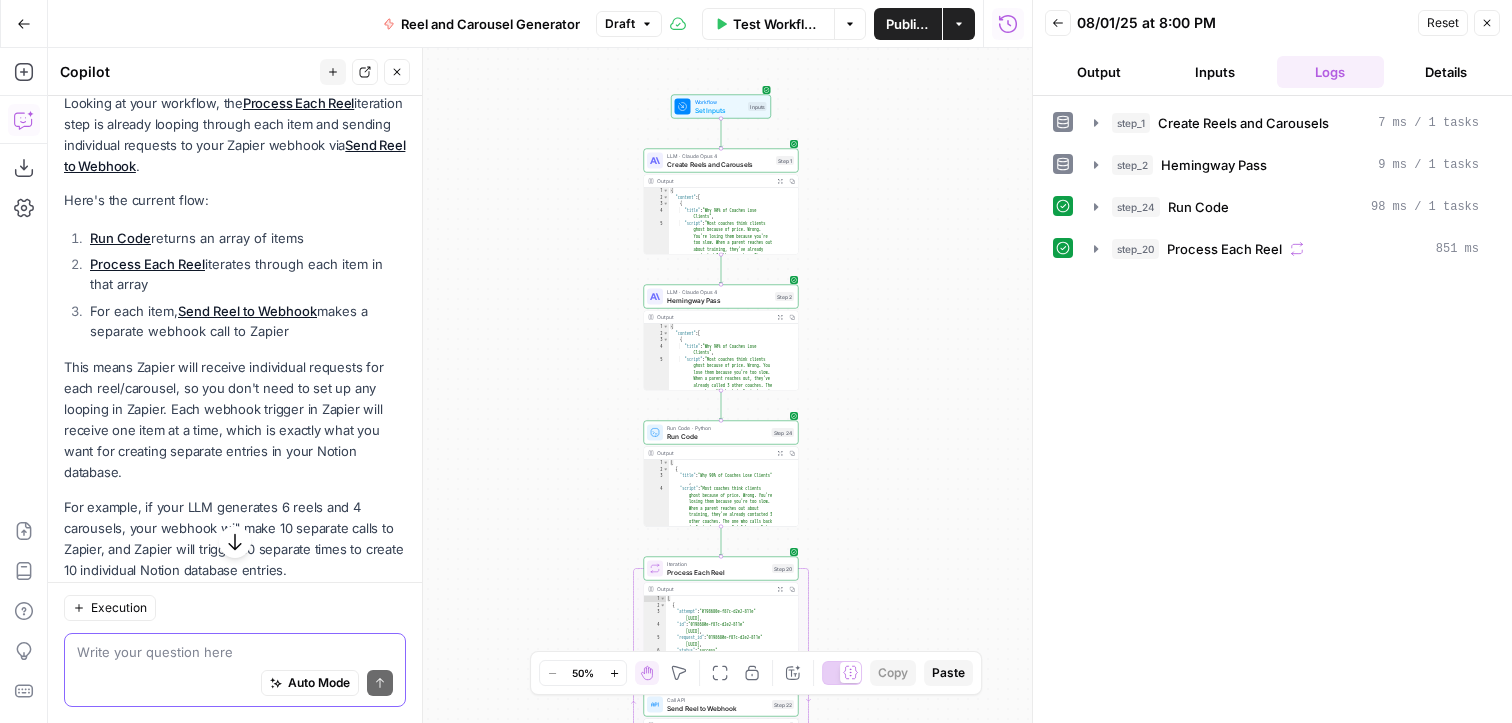 click 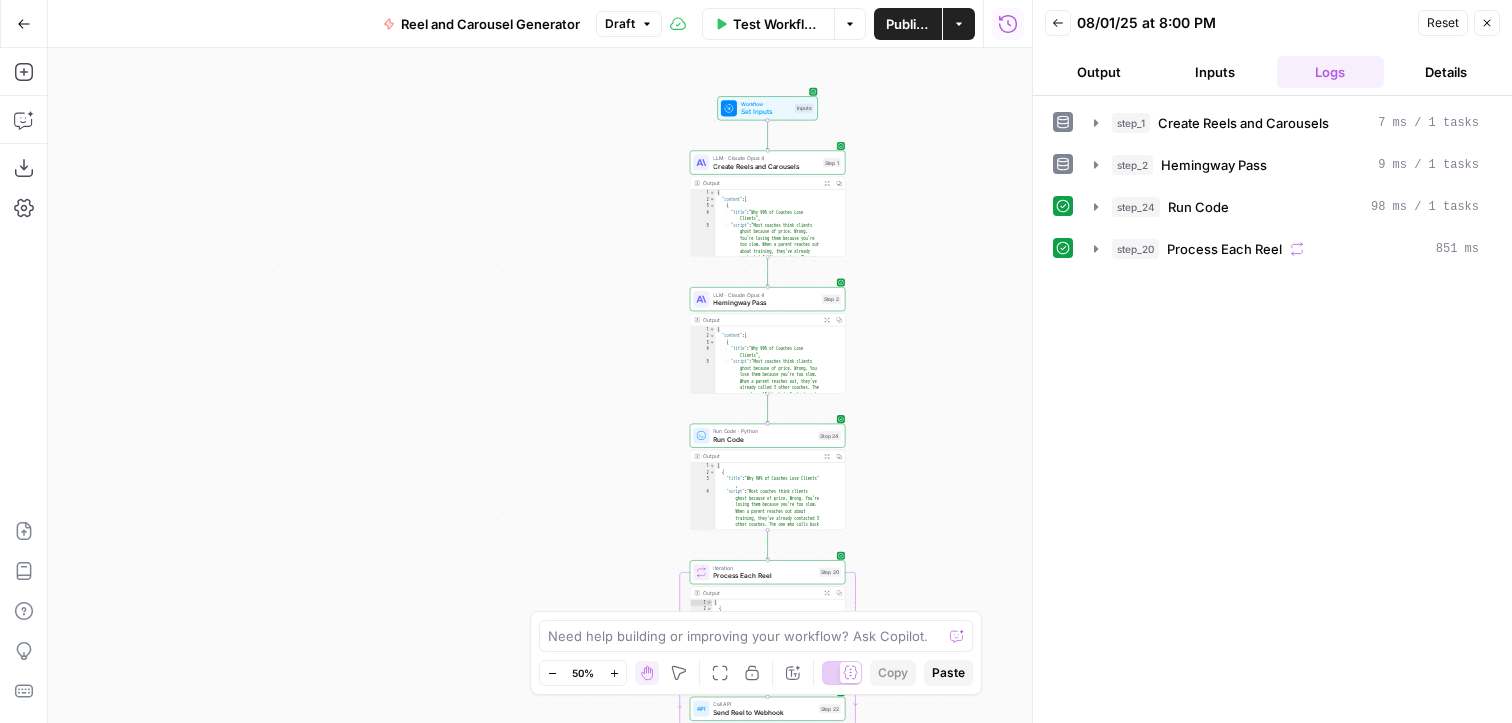 click on "Create Reels and Carousels" at bounding box center (765, 166) 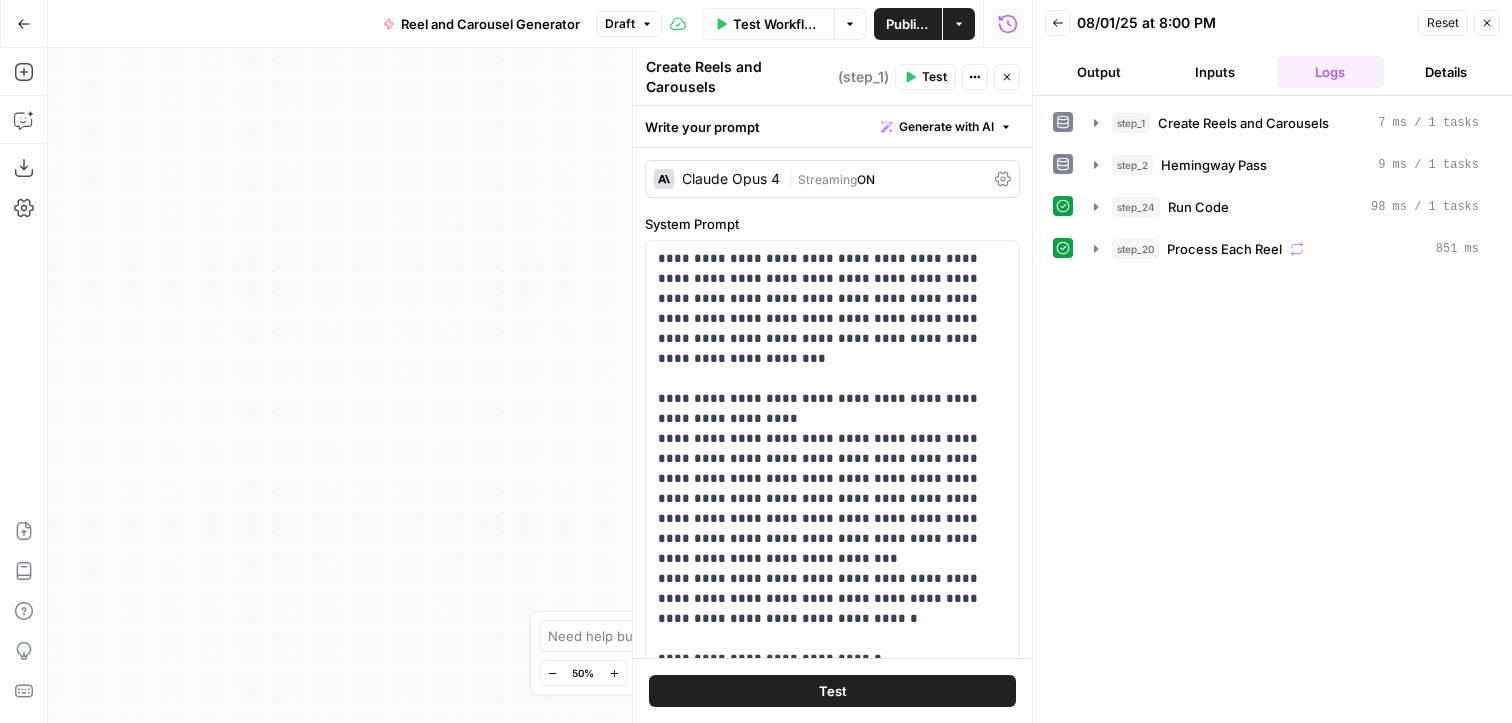 click on "Test Workflow" at bounding box center (777, 24) 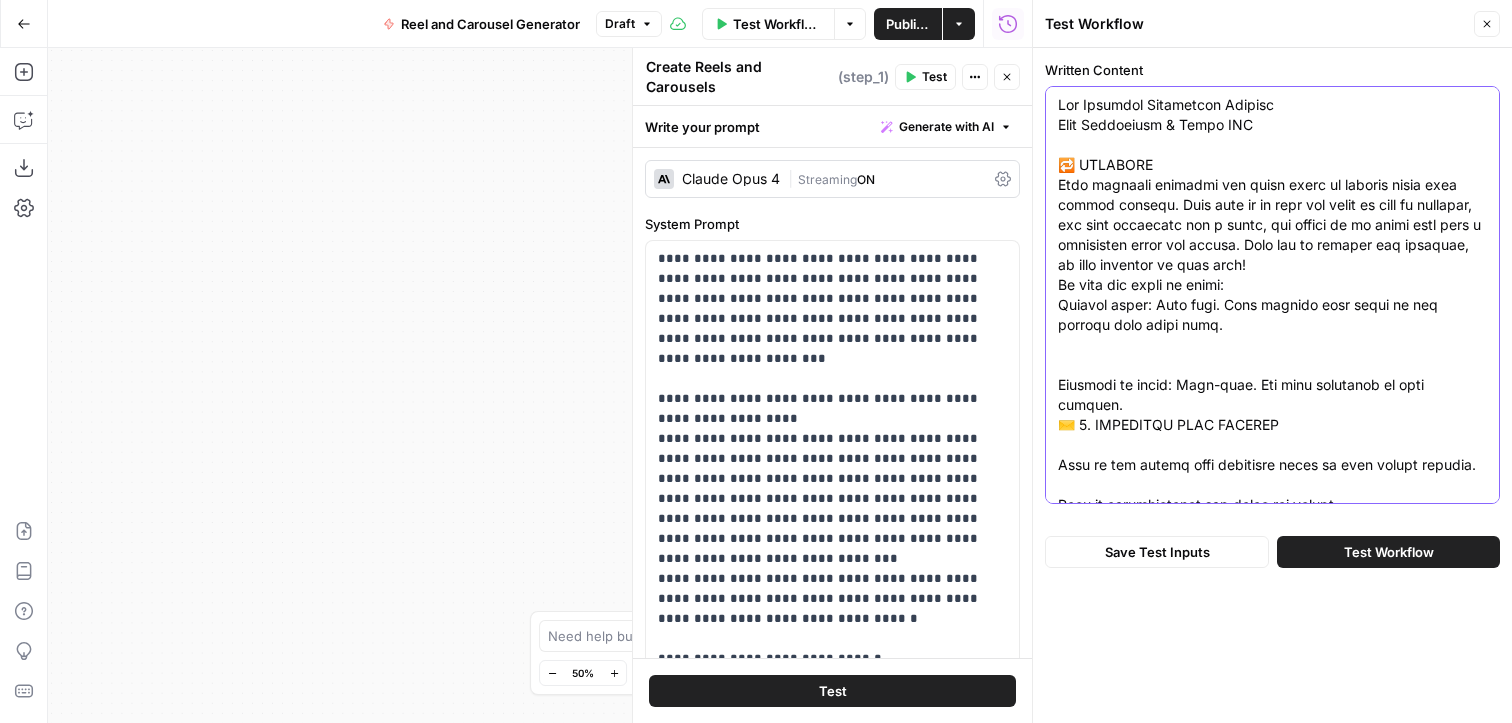 click on "Written Content" at bounding box center (1272, 3275) 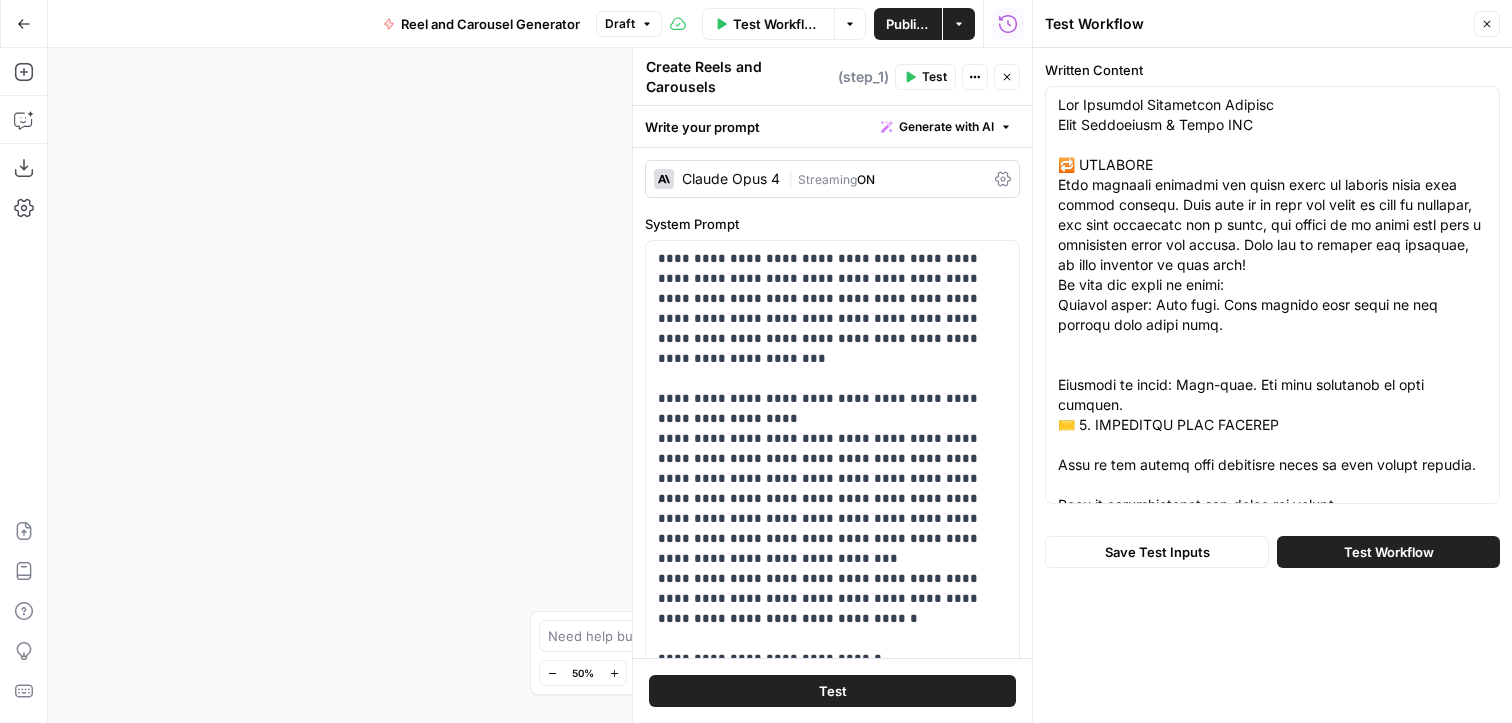 click on "Close" at bounding box center (1487, 24) 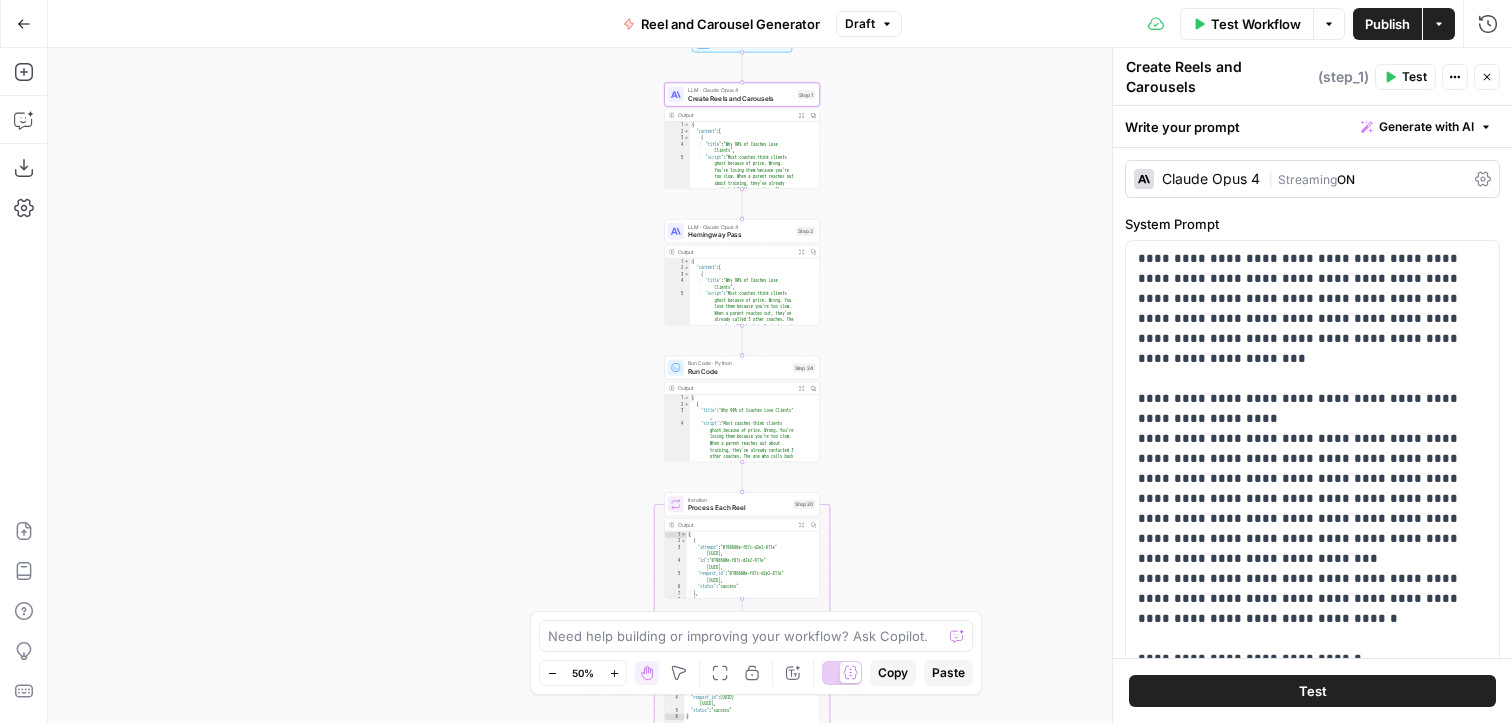 drag, startPoint x: 864, startPoint y: 276, endPoint x: 863, endPoint y: 210, distance: 66.007576 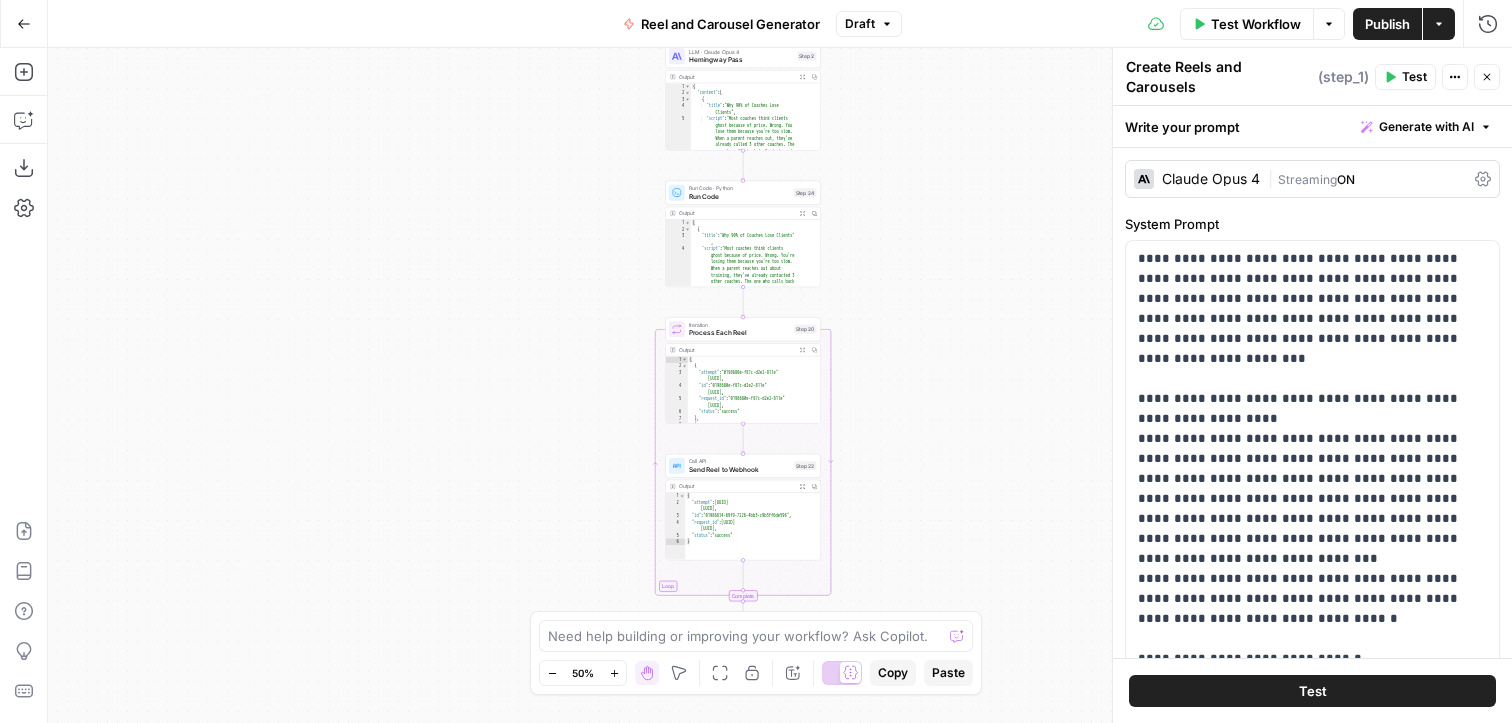 drag, startPoint x: 883, startPoint y: 283, endPoint x: 883, endPoint y: 111, distance: 172 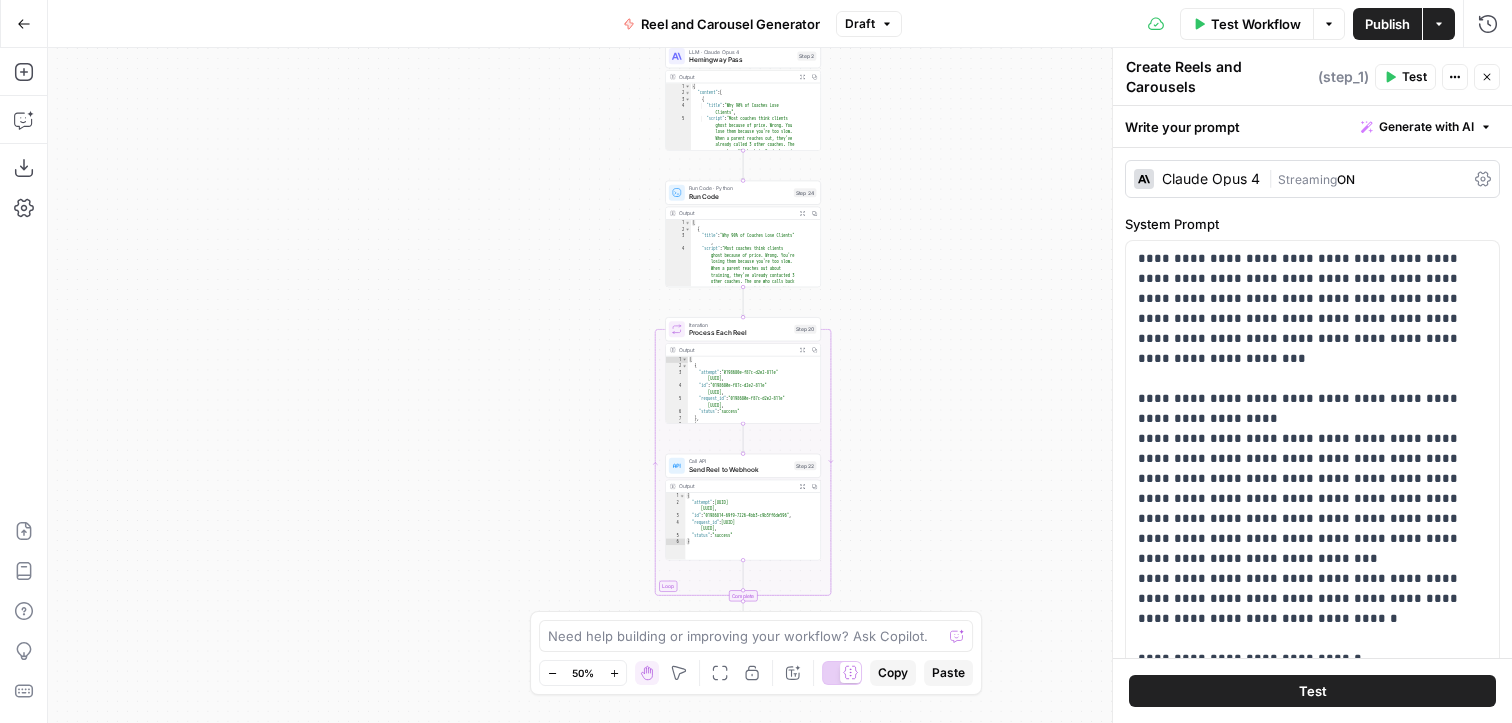 click on "Workflow Set Inputs Inputs LLM · Claude Opus 4 Create Reels and Carousels Step 1 Output Expand Output Copy 1 2 3 4 5 {
"content" :  [
{
"title" :  "Why 90% of Coaches Lose              Clients" ,
"script" :  "Most coaches think clients              ghost because of price. Wrong.              You're losing them because you're              too slow. When a parent reaches out              about training, they've already              contacted 3 other coaches. The one              who calls back in 5 minutes wins.              Not 5 hours. Not tomorrow. 5 minutes             . Set up notifications. Drop what              you're doing. Call immediately.              Speed beats everything." ,
LLM · Claude Opus 4 Hemingway Pass Step 2 Output Expand Output Copy 1 2 3 4 5 {
"content" :  [
{
"title" :  "Why 90% of Coaches Lose              Clients" ,
:  , 1" at bounding box center (780, 385) 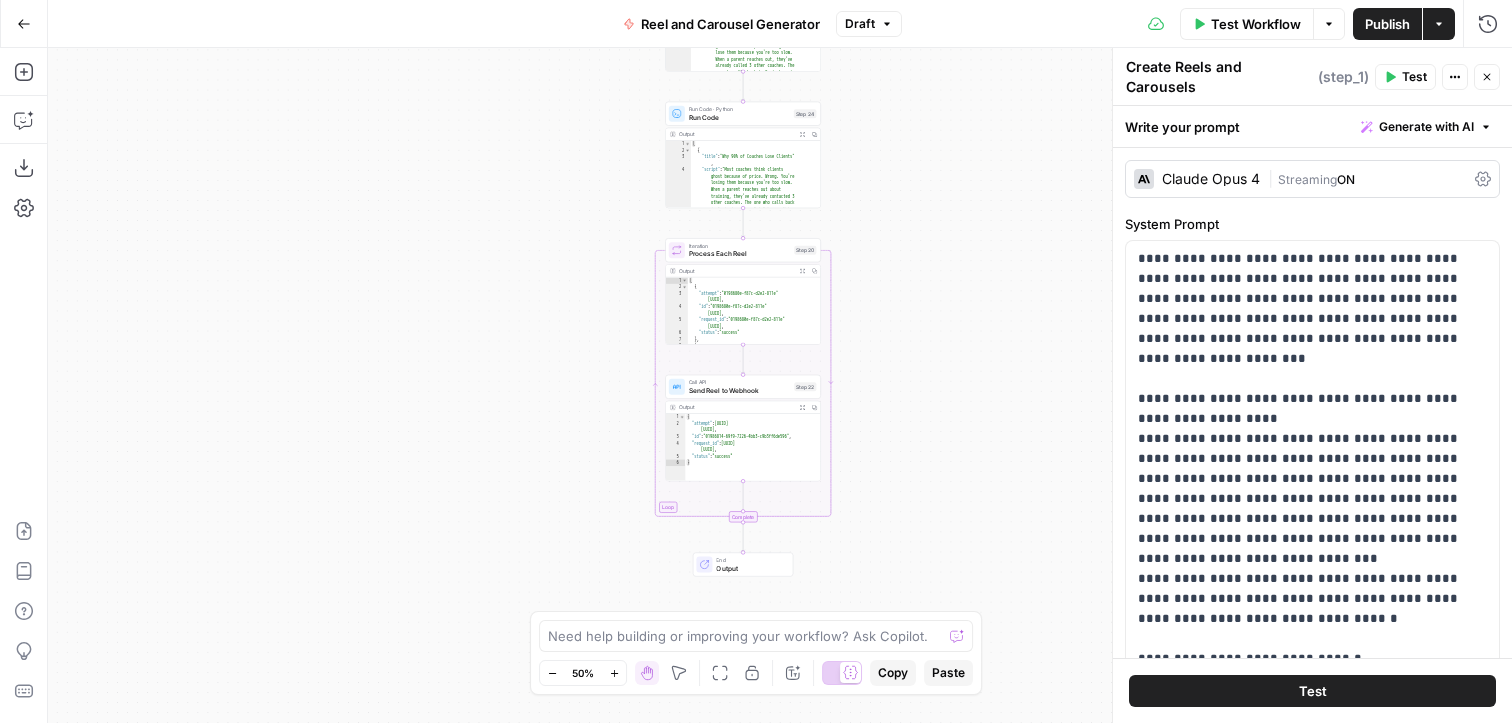 drag, startPoint x: 893, startPoint y: 272, endPoint x: 893, endPoint y: 180, distance: 92 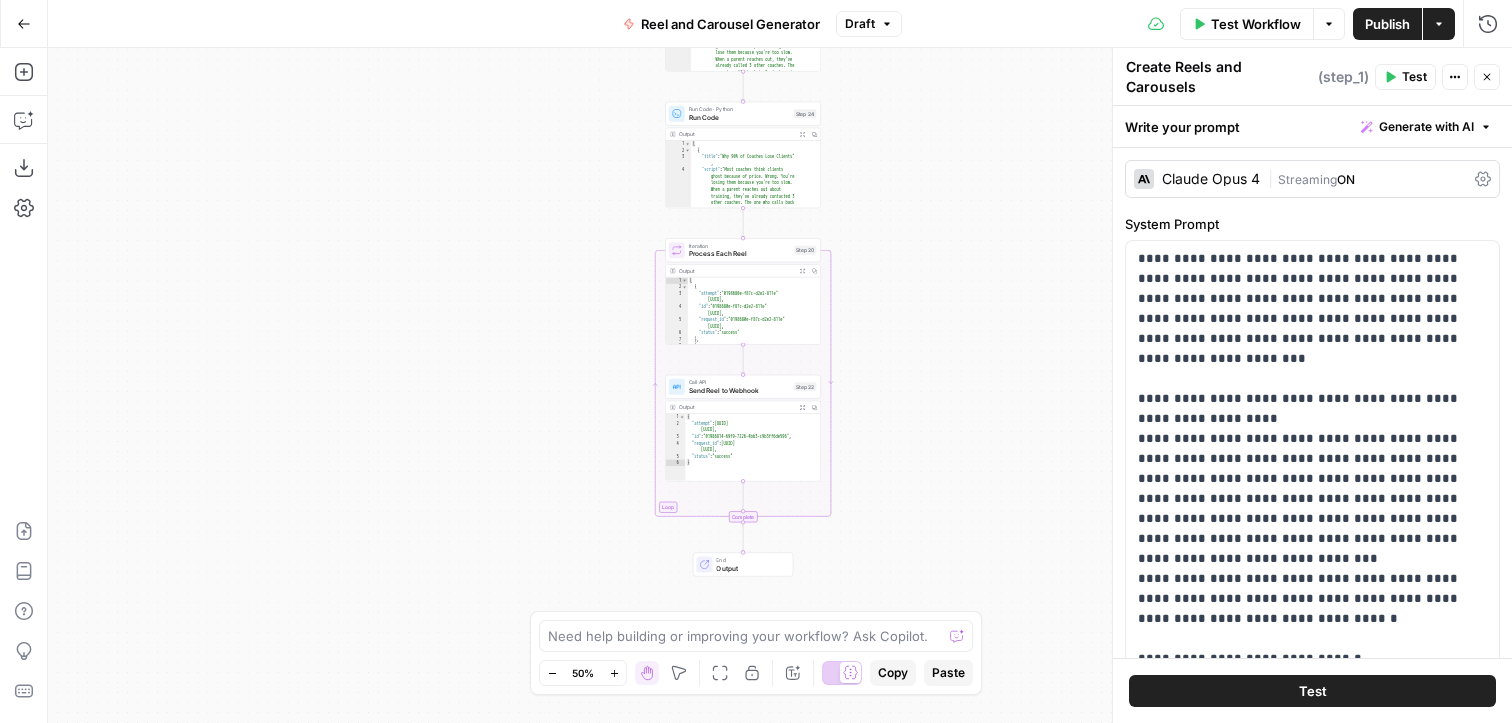 click on "Workflow Set Inputs Inputs LLM · Claude Opus 4 Create Reels and Carousels Step 1 Output Expand Output Copy 1 2 3 4 5 {
"content" :  [
{
"title" :  "Why 90% of Coaches Lose              Clients" ,
"script" :  "Most coaches think clients              ghost because of price. Wrong.              You're losing them because you're              too slow. When a parent reaches out              about training, they've already              contacted 3 other coaches. The one              who calls back in 5 minutes wins.              Not 5 hours. Not tomorrow. 5 minutes             . Set up notifications. Drop what              you're doing. Call immediately.              Speed beats everything." ,
LLM · Claude Opus 4 Hemingway Pass Step 2 Output Expand Output Copy 1 2 3 4 5 {
"content" :  [
{
"title" :  "Why 90% of Coaches Lose              Clients" ,
:  , 1" at bounding box center [780, 385] 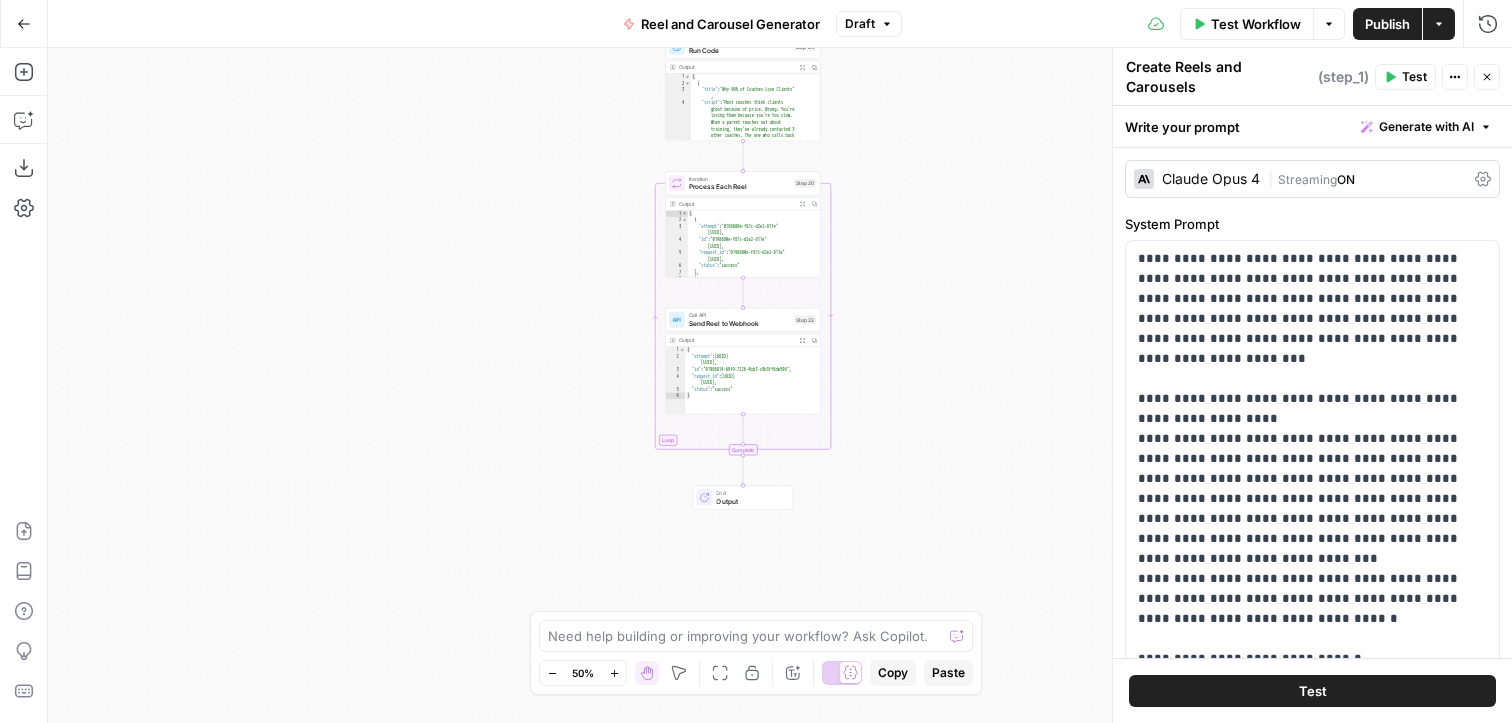 drag, startPoint x: 893, startPoint y: 180, endPoint x: 893, endPoint y: 126, distance: 54 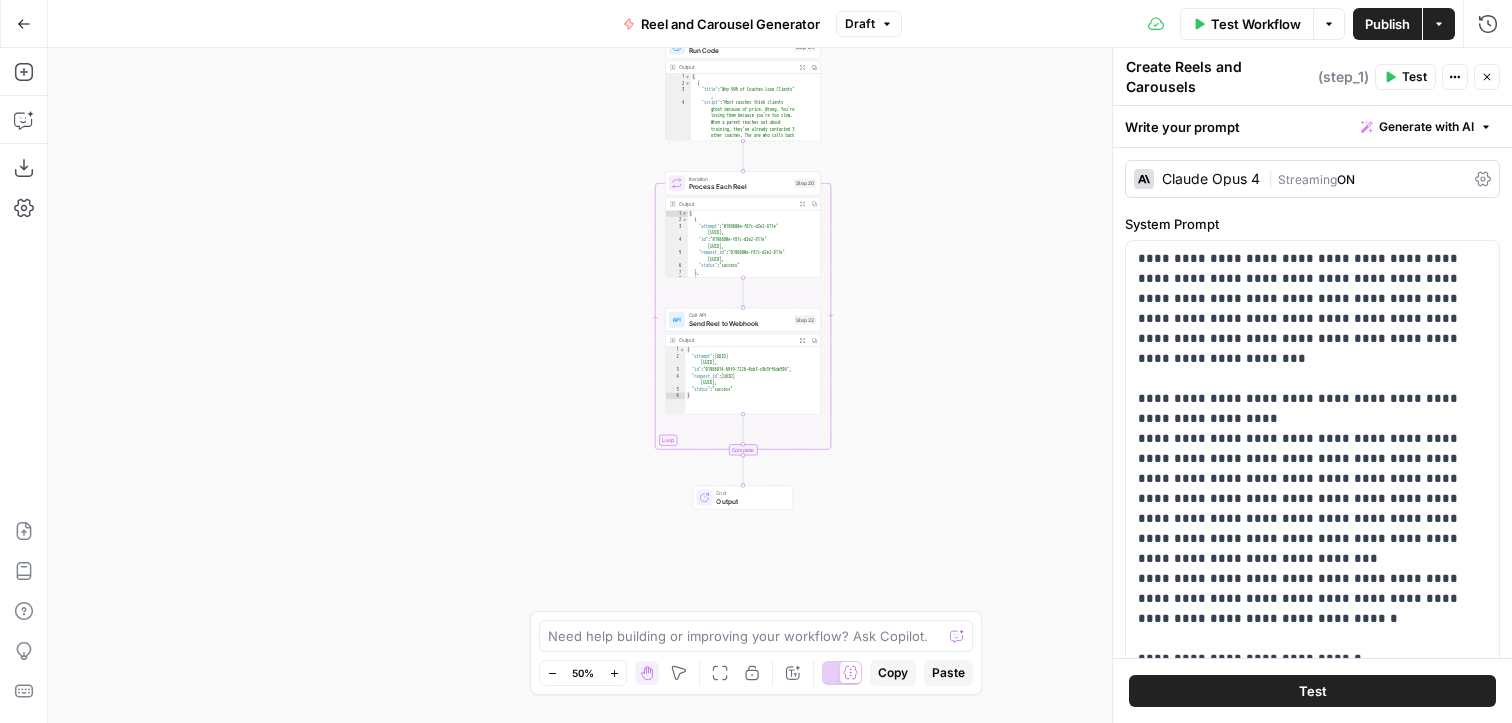 click on "Workflow Set Inputs Inputs LLM · Claude Opus 4 Create Reels and Carousels Step 1 Output Expand Output Copy 1 2 3 4 5 {
"content" :  [
{
"title" :  "Why 90% of Coaches Lose              Clients" ,
"script" :  "Most coaches think clients              ghost because of price. Wrong.              You're losing them because you're              too slow. When a parent reaches out              about training, they've already              contacted 3 other coaches. The one              who calls back in 5 minutes wins.              Not 5 hours. Not tomorrow. 5 minutes             . Set up notifications. Drop what              you're doing. Call immediately.              Speed beats everything." ,
LLM · Claude Opus 4 Hemingway Pass Step 2 Output Expand Output Copy 1 2 3 4 5 {
"content" :  [
{
"title" :  "Why 90% of Coaches Lose              Clients" ,
:  , 1" at bounding box center (780, 385) 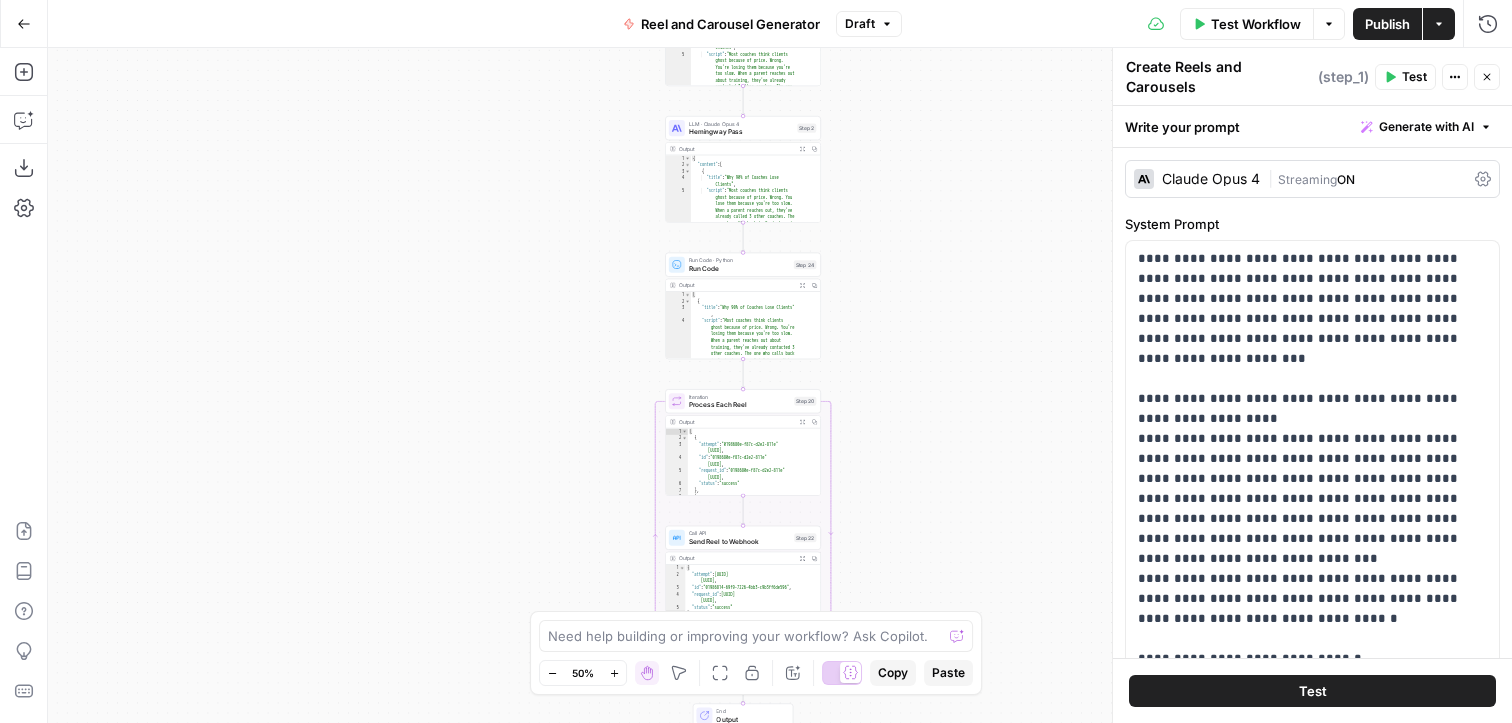 drag, startPoint x: 893, startPoint y: 126, endPoint x: 893, endPoint y: 362, distance: 236 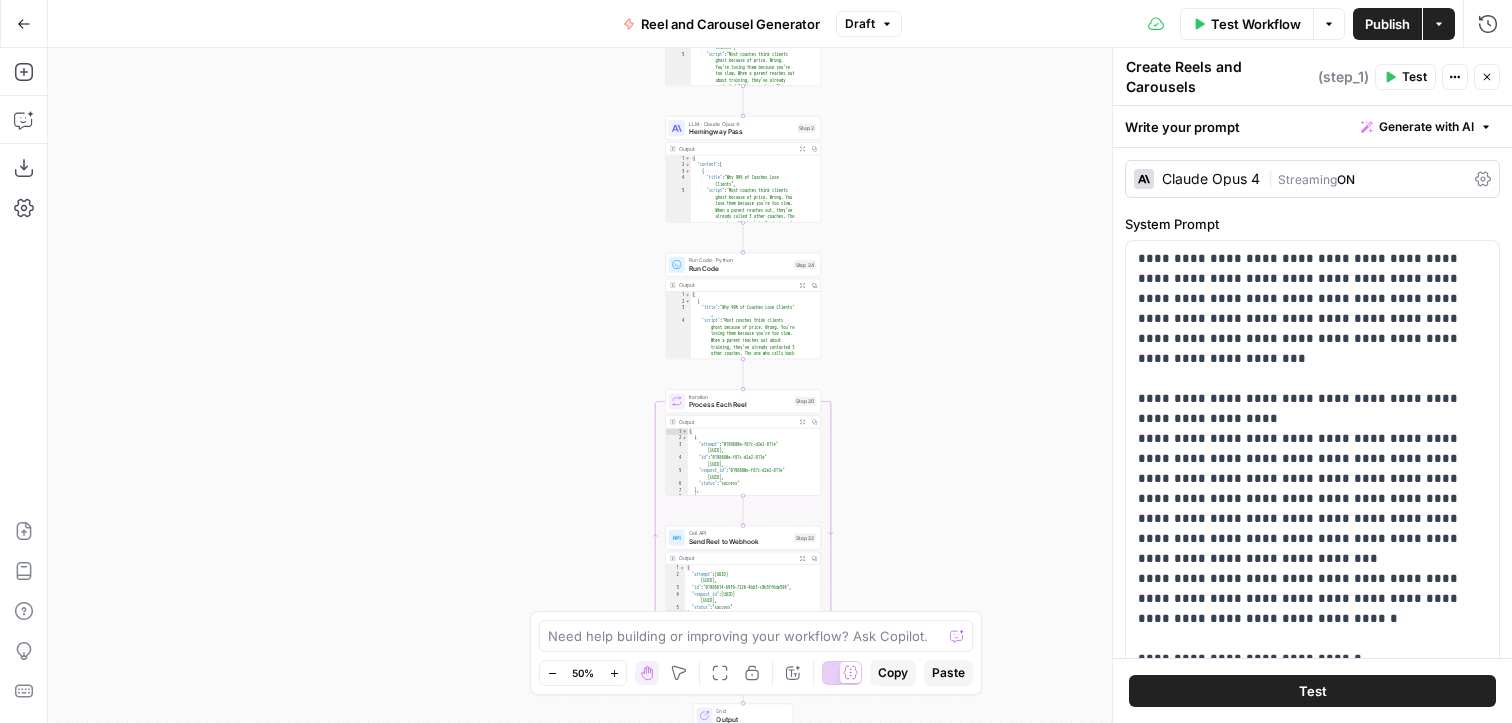 click on "Workflow Set Inputs Inputs LLM · Claude Opus 4 Create Reels and Carousels Step 1 Output Expand Output Copy 1 2 3 4 5 {
"content" :  [
{
"title" :  "Why 90% of Coaches Lose              Clients" ,
"script" :  "Most coaches think clients              ghost because of price. Wrong.              You're losing them because you're              too slow. When a parent reaches out              about training, they've already              contacted 3 other coaches. The one              who calls back in 5 minutes wins.              Not 5 hours. Not tomorrow. 5 minutes             . Set up notifications. Drop what              you're doing. Call immediately.              Speed beats everything." ,
LLM · Claude Opus 4 Hemingway Pass Step 2 Output Expand Output Copy 1 2 3 4 5 {
"content" :  [
{
"title" :  "Why 90% of Coaches Lose              Clients" ,
:  , 1" at bounding box center (780, 385) 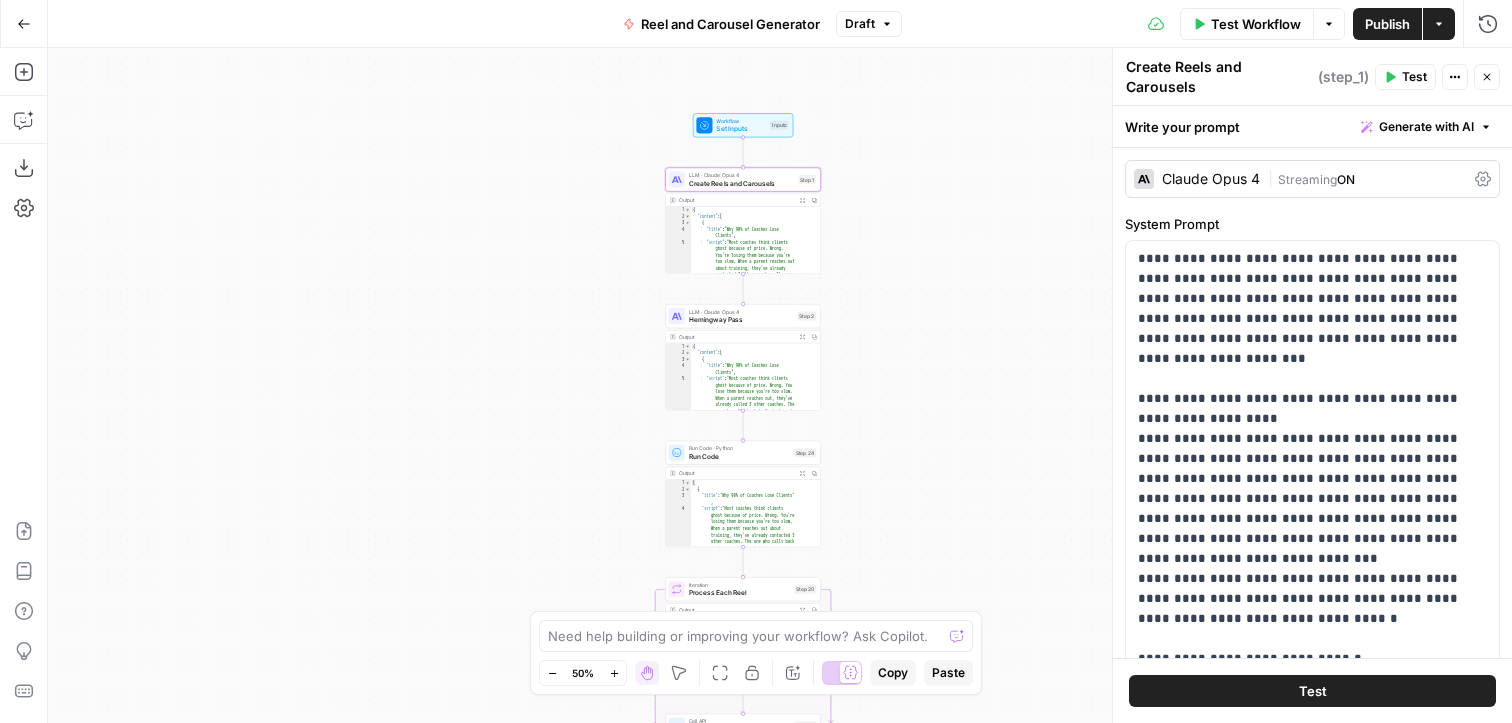 drag, startPoint x: 893, startPoint y: 563, endPoint x: 893, endPoint y: 584, distance: 21 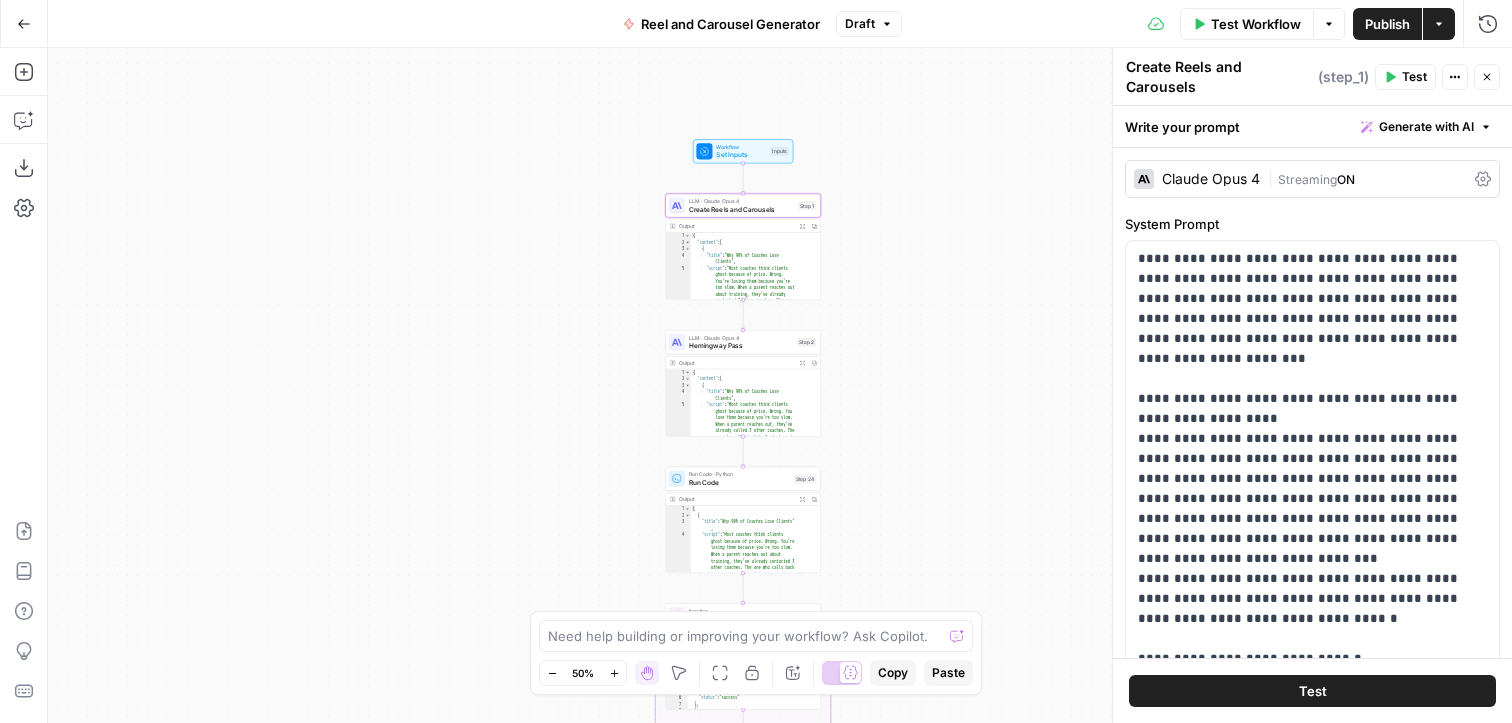 click on "Workflow Set Inputs Inputs LLM · Claude Opus 4 Create Reels and Carousels Step 1 Output Expand Output Copy 1 2 3 4 5 {
"content" :  [
{
"title" :  "Why 90% of Coaches Lose              Clients" ,
"script" :  "Most coaches think clients              ghost because of price. Wrong.              You're losing them because you're              too slow. When a parent reaches out              about training, they've already              contacted 3 other coaches. The one              who calls back in 5 minutes wins.              Not 5 hours. Not tomorrow. 5 minutes             . Set up notifications. Drop what              you're doing. Call immediately.              Speed beats everything." ,
LLM · Claude Opus 4 Hemingway Pass Step 2 Output Expand Output Copy 1 2 3 4 5 {
"content" :  [
{
"title" :  "Why 90% of Coaches Lose              Clients" ,
:  , 1" at bounding box center (780, 385) 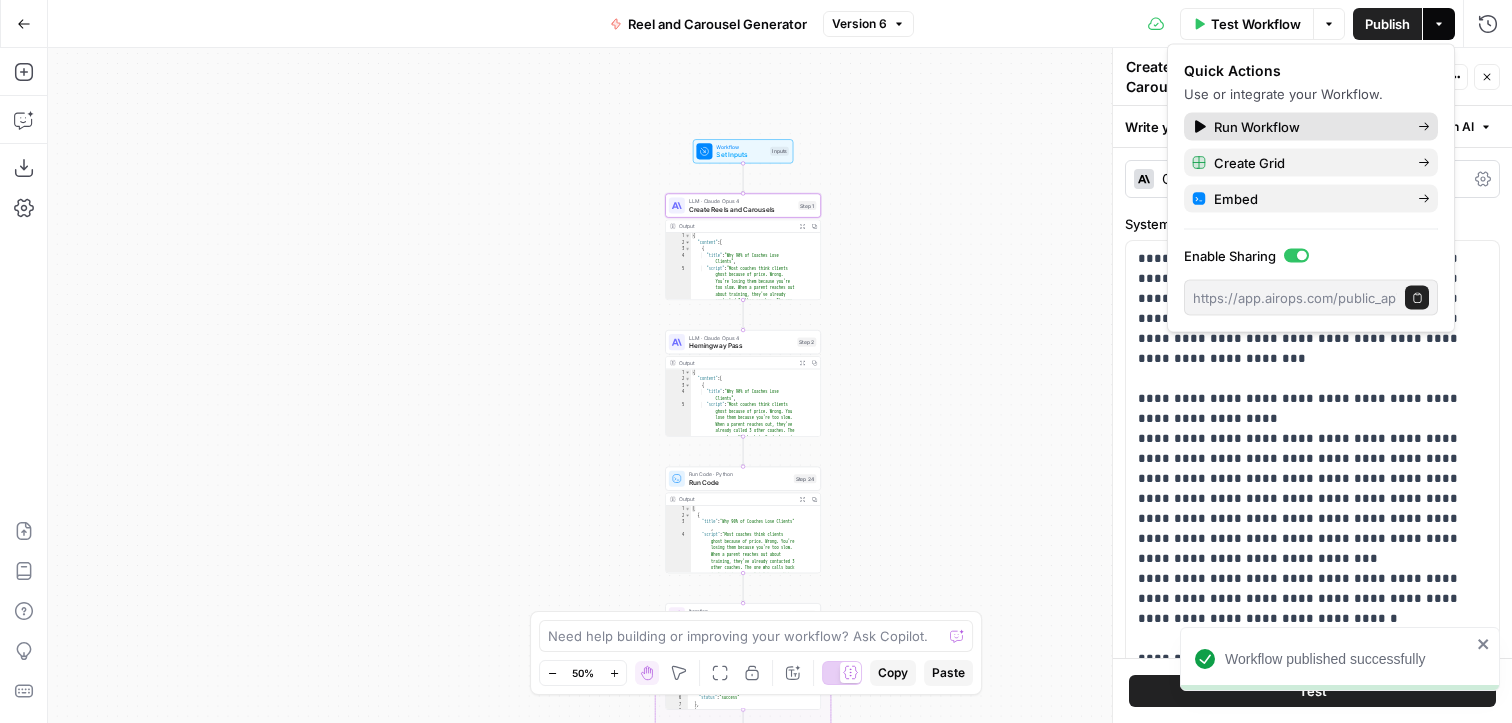 click on "Run Workflow" at bounding box center (1308, 127) 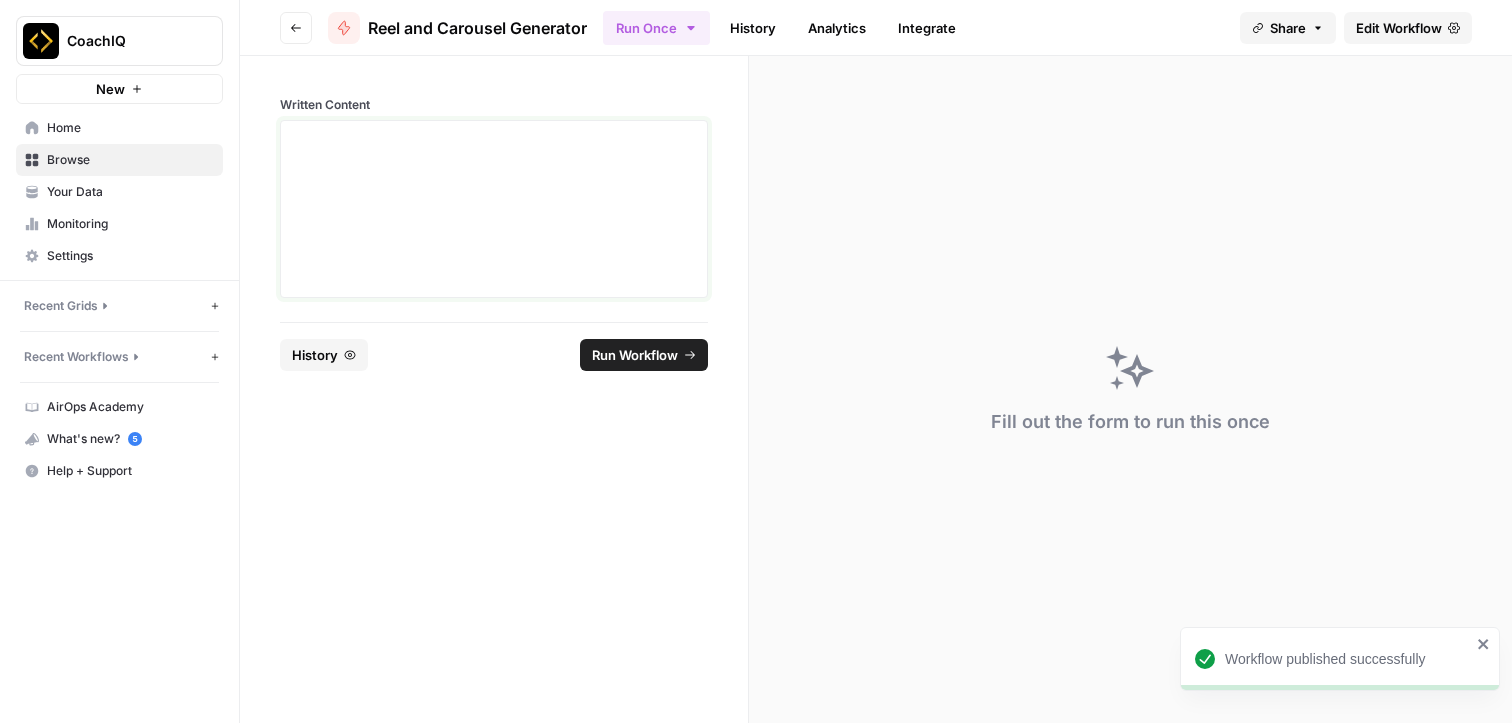 click at bounding box center [494, 209] 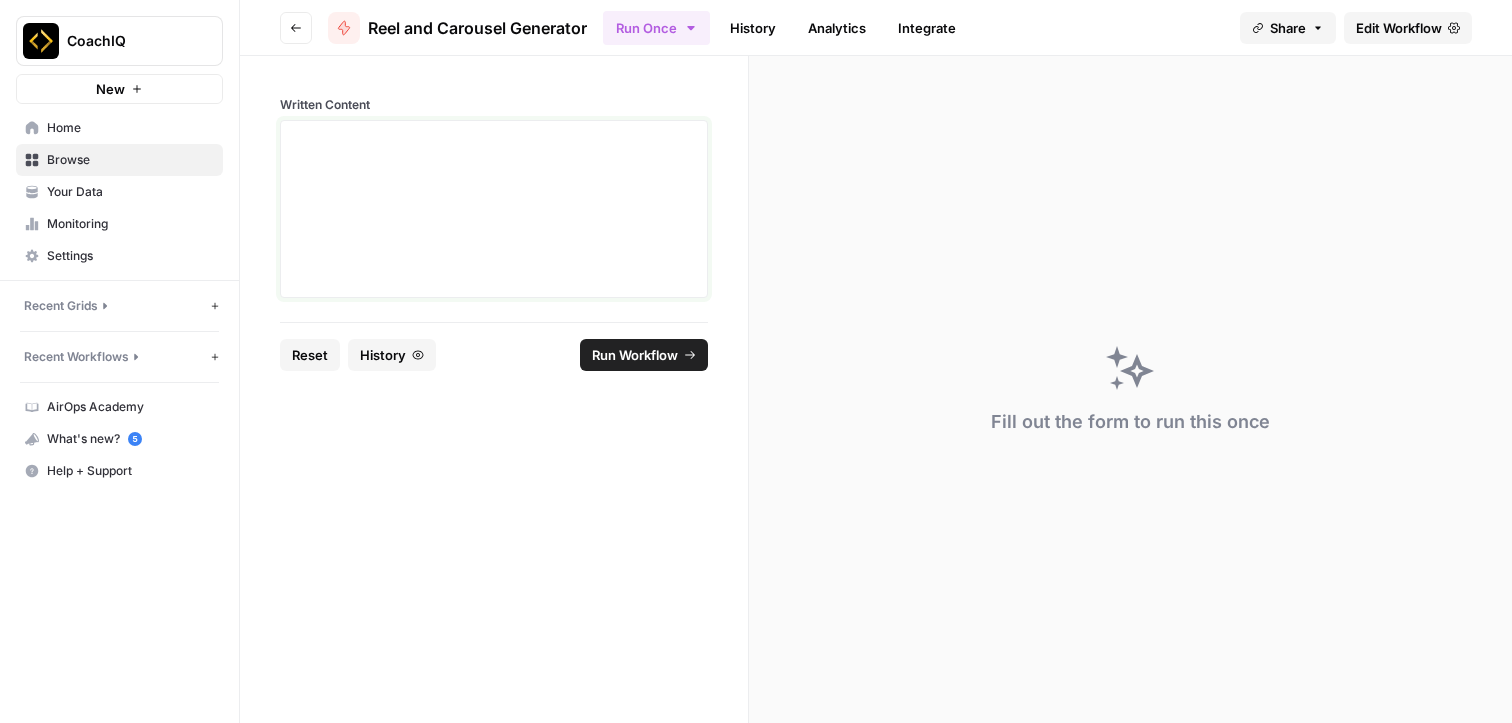 click at bounding box center (494, 209) 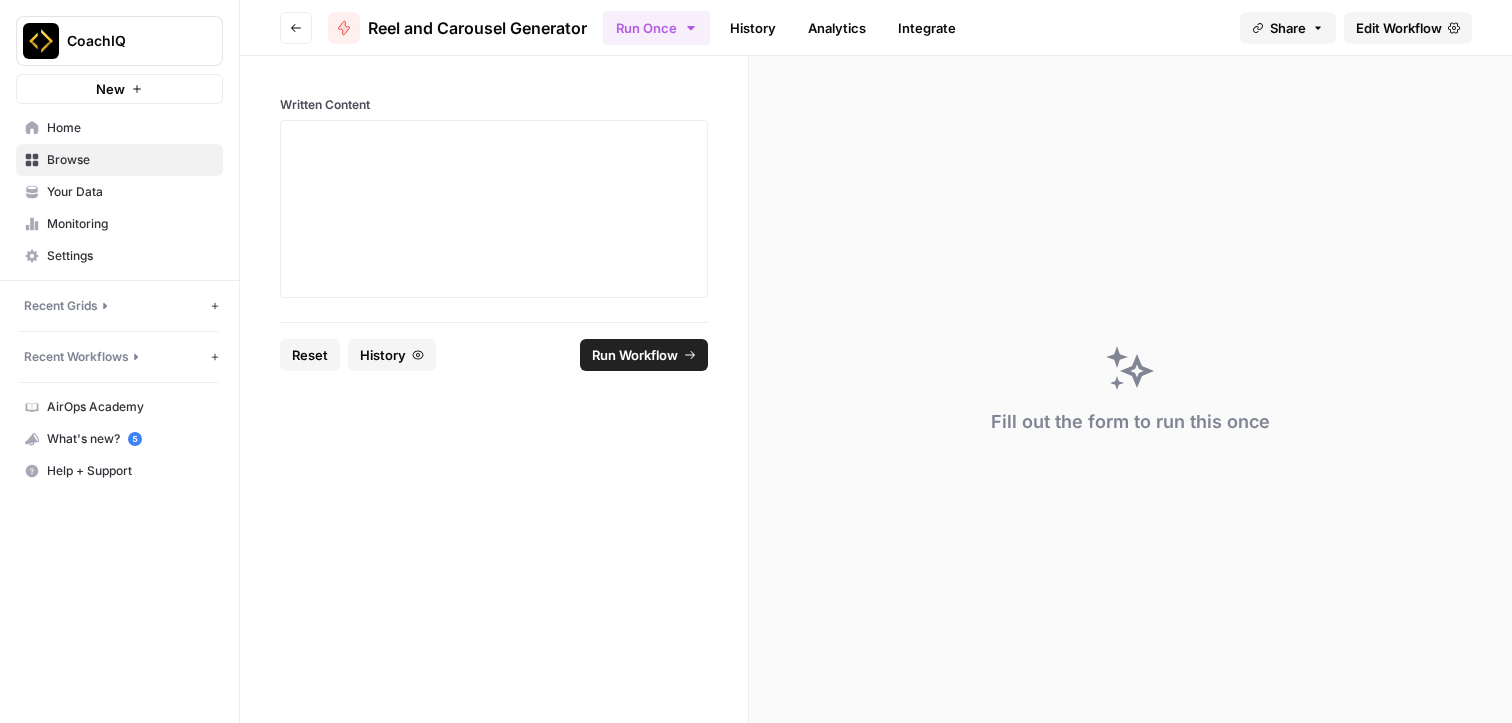 click on "Edit Workflow" at bounding box center (1399, 28) 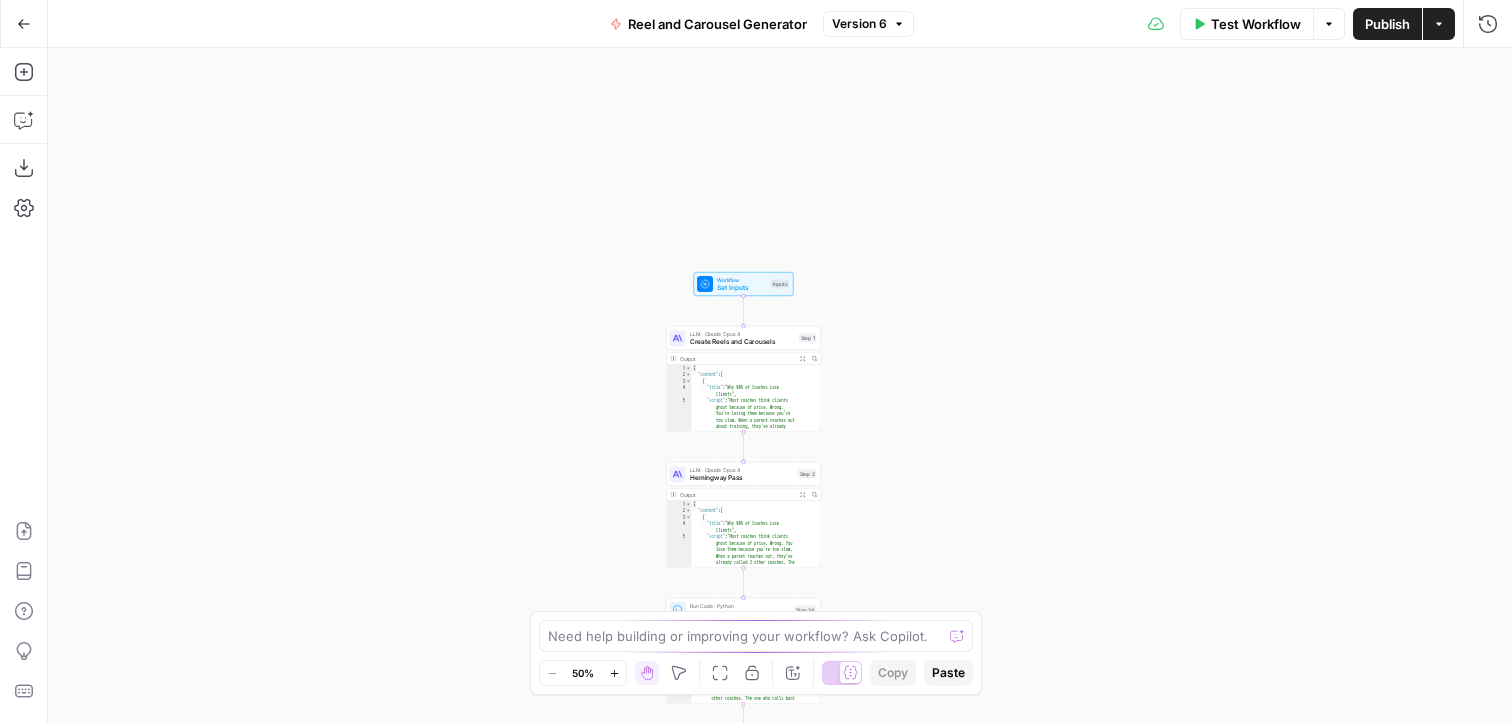 drag, startPoint x: 913, startPoint y: 239, endPoint x: 913, endPoint y: 559, distance: 320 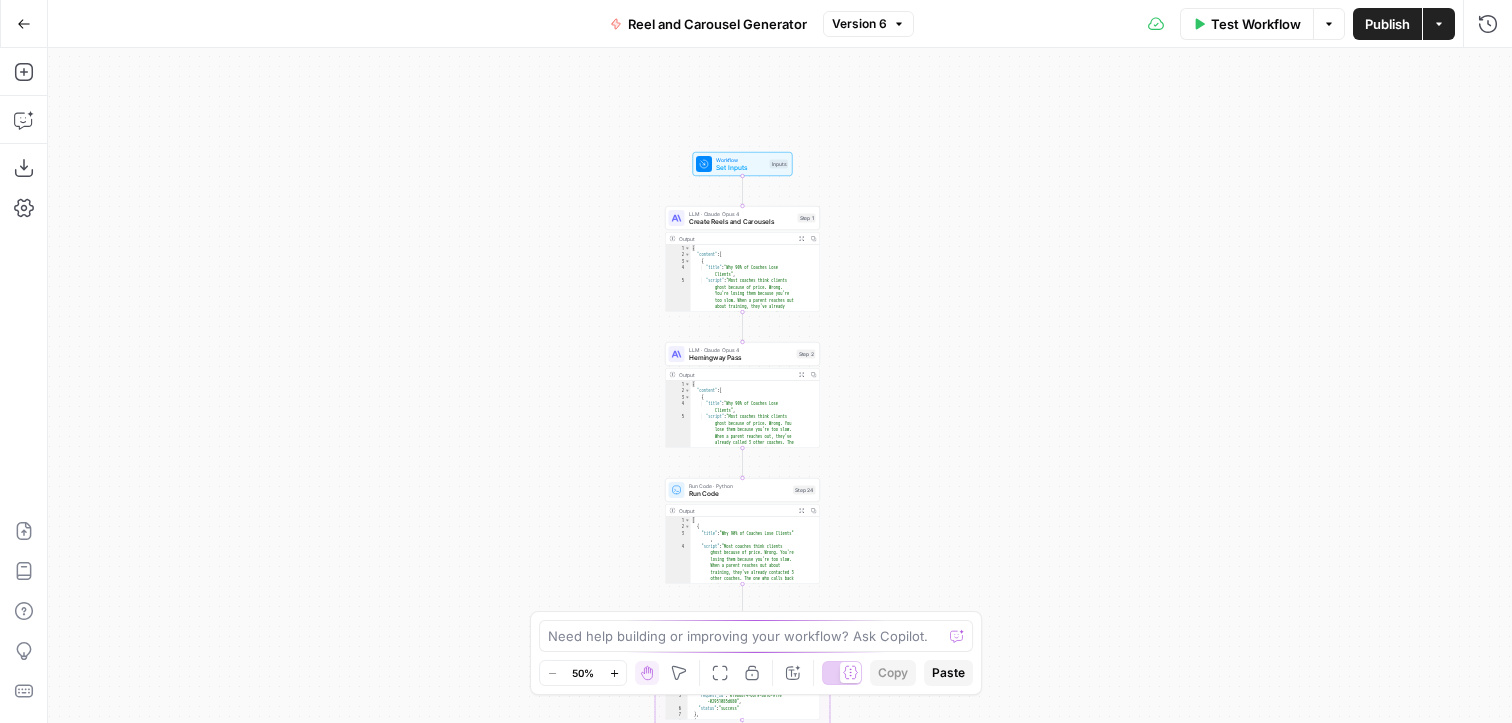 drag, startPoint x: 904, startPoint y: 533, endPoint x: 904, endPoint y: 381, distance: 152 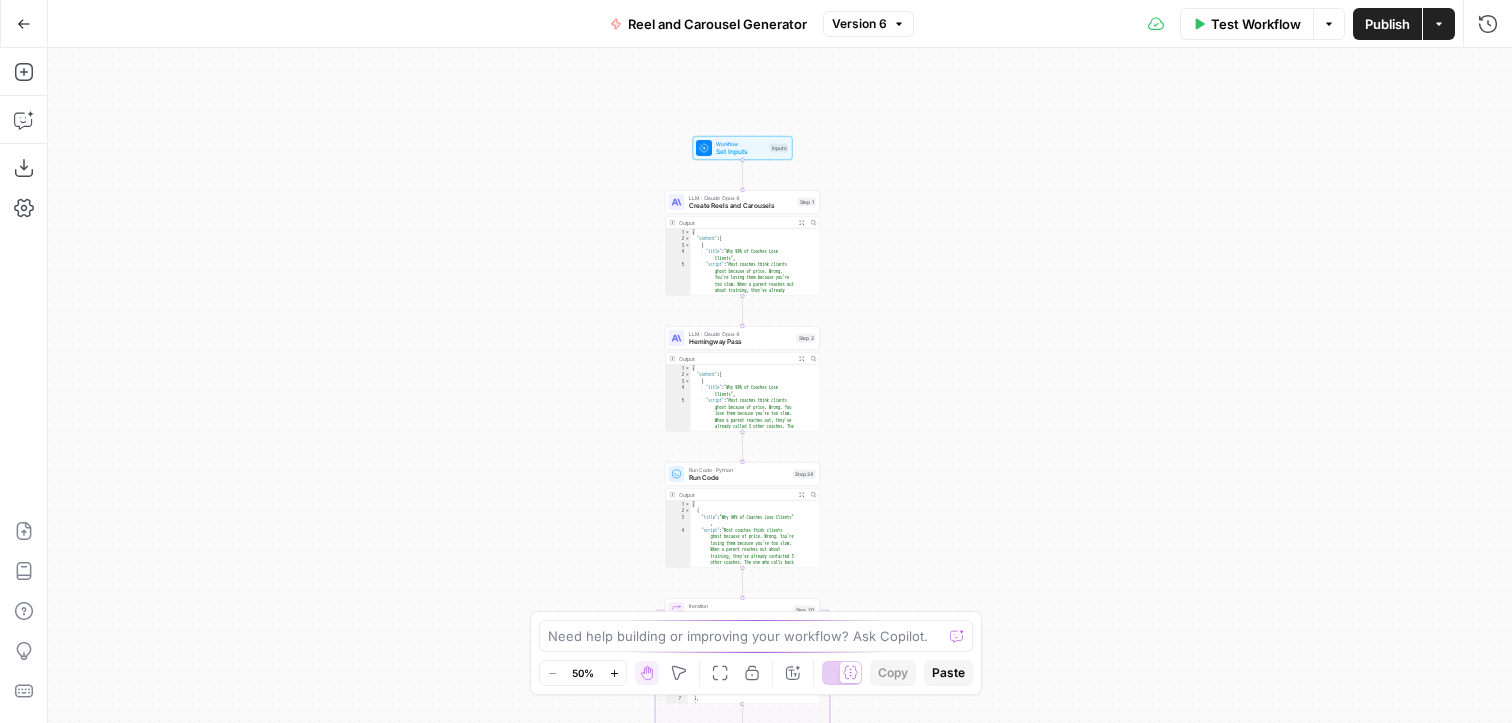 drag, startPoint x: 904, startPoint y: 381, endPoint x: 904, endPoint y: 224, distance: 157 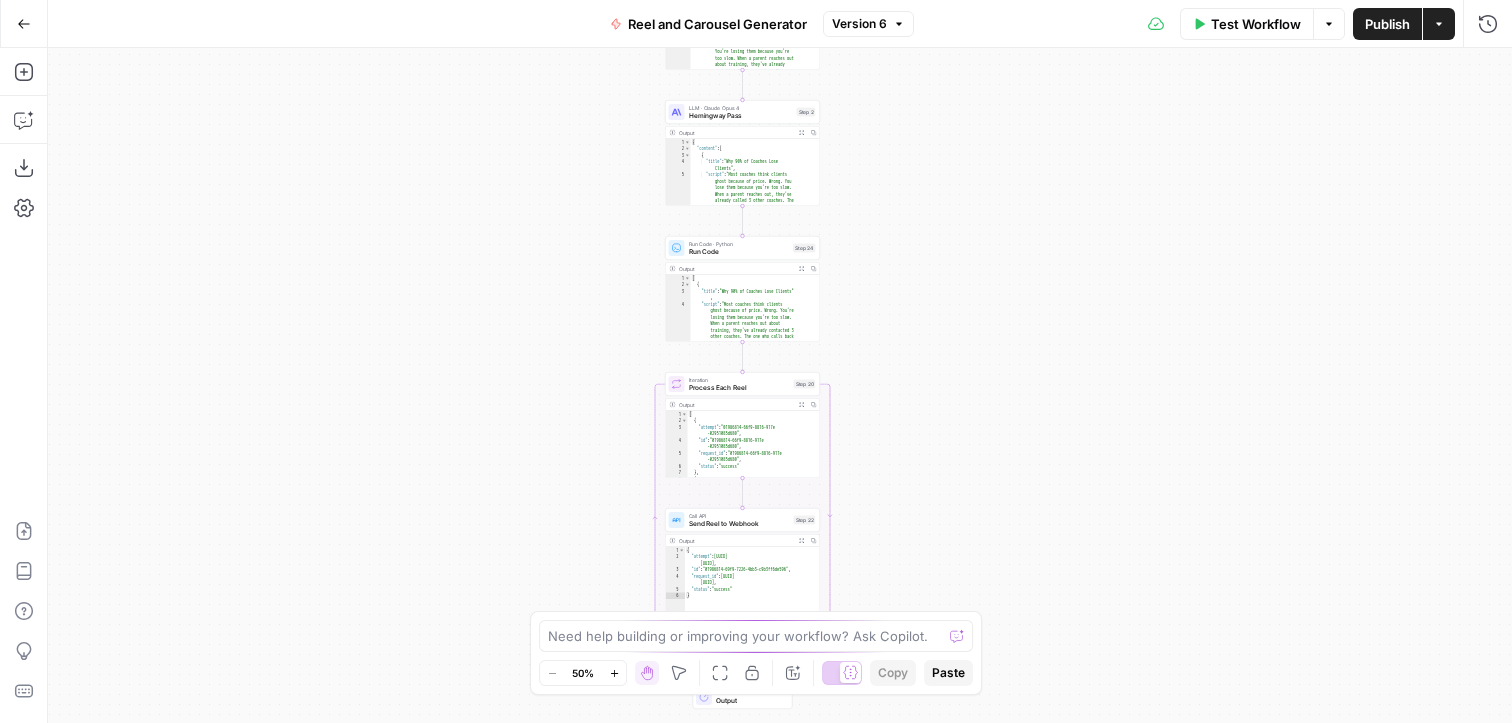 drag, startPoint x: 902, startPoint y: 352, endPoint x: 902, endPoint y: 258, distance: 94 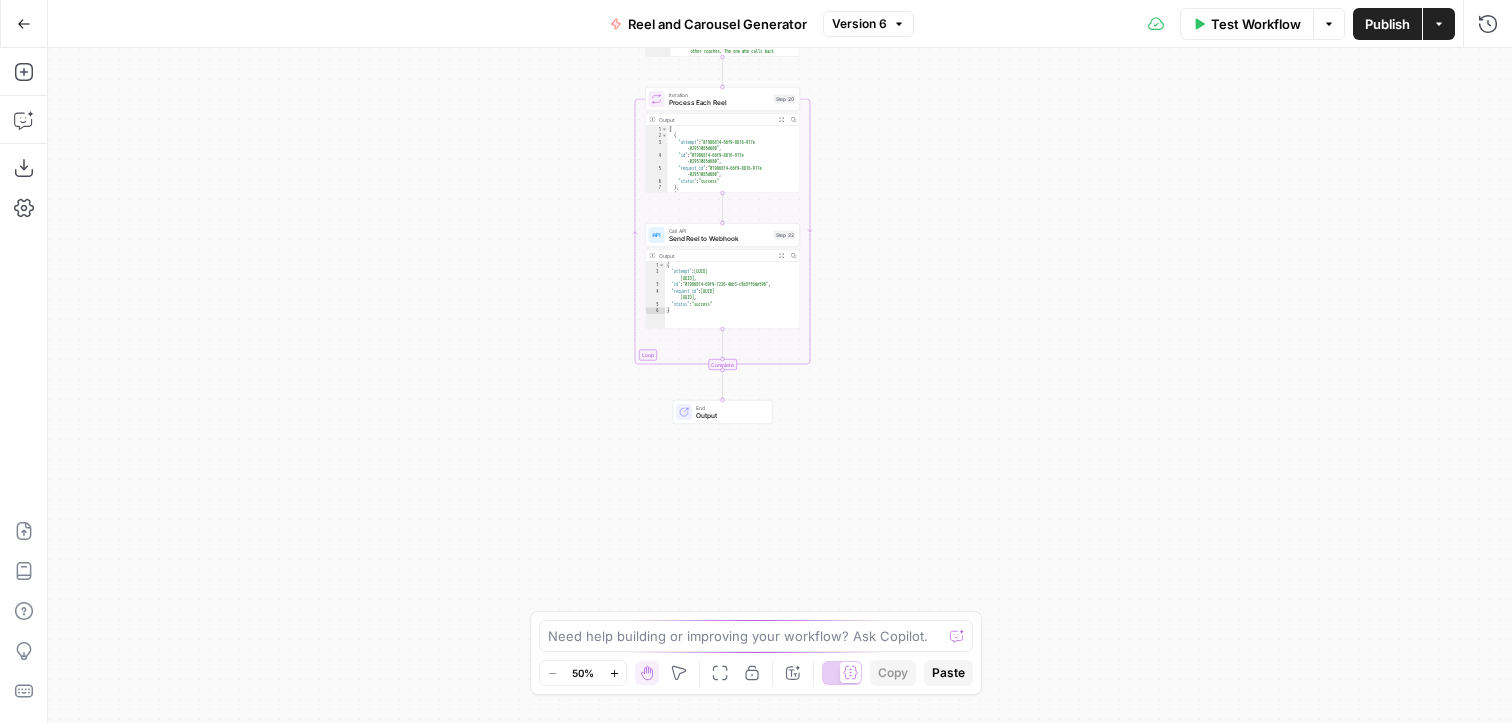 drag, startPoint x: 883, startPoint y: 337, endPoint x: 863, endPoint y: 56, distance: 281.71085 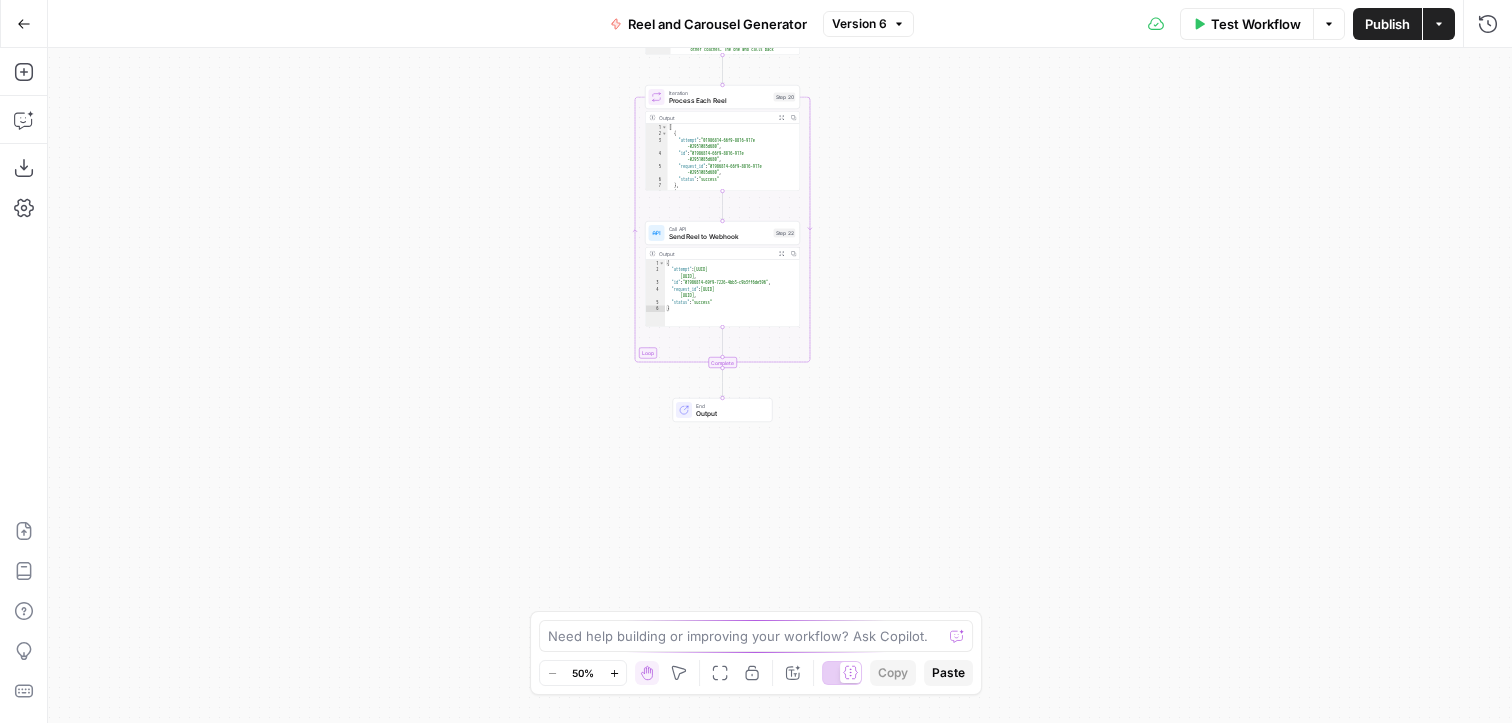 drag, startPoint x: 879, startPoint y: 215, endPoint x: 880, endPoint y: 365, distance: 150.00333 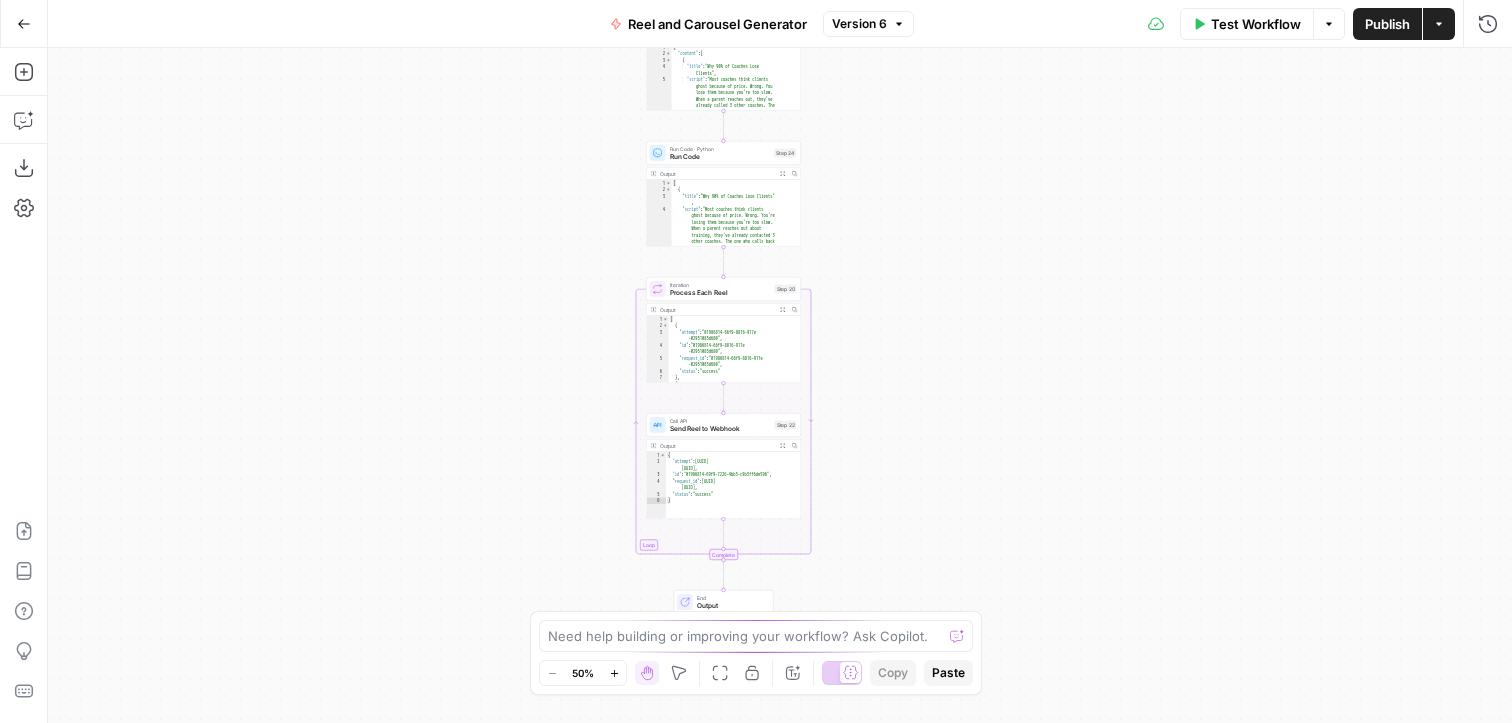 drag, startPoint x: 880, startPoint y: 365, endPoint x: 880, endPoint y: 462, distance: 97 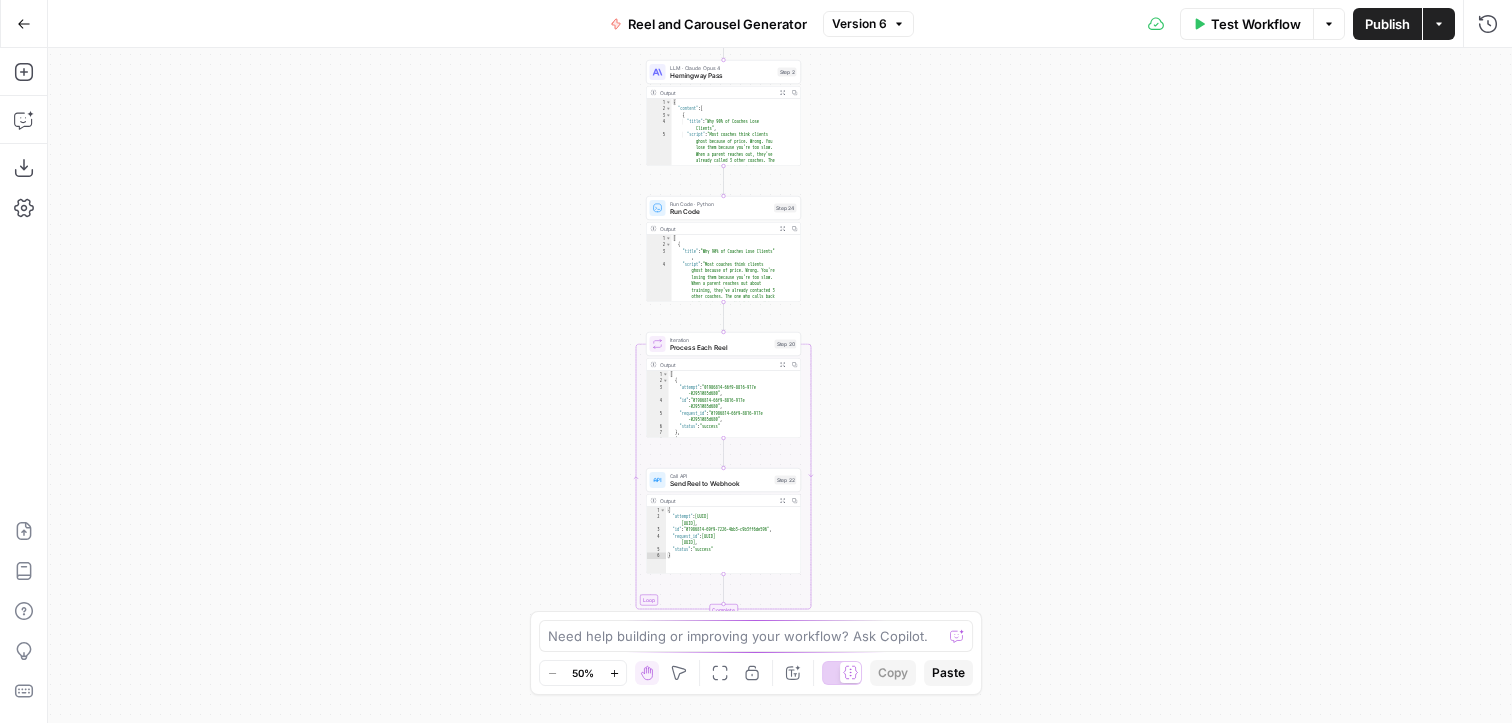 click on "Test Workflow Options Publish Actions Run History" at bounding box center (1213, 23) 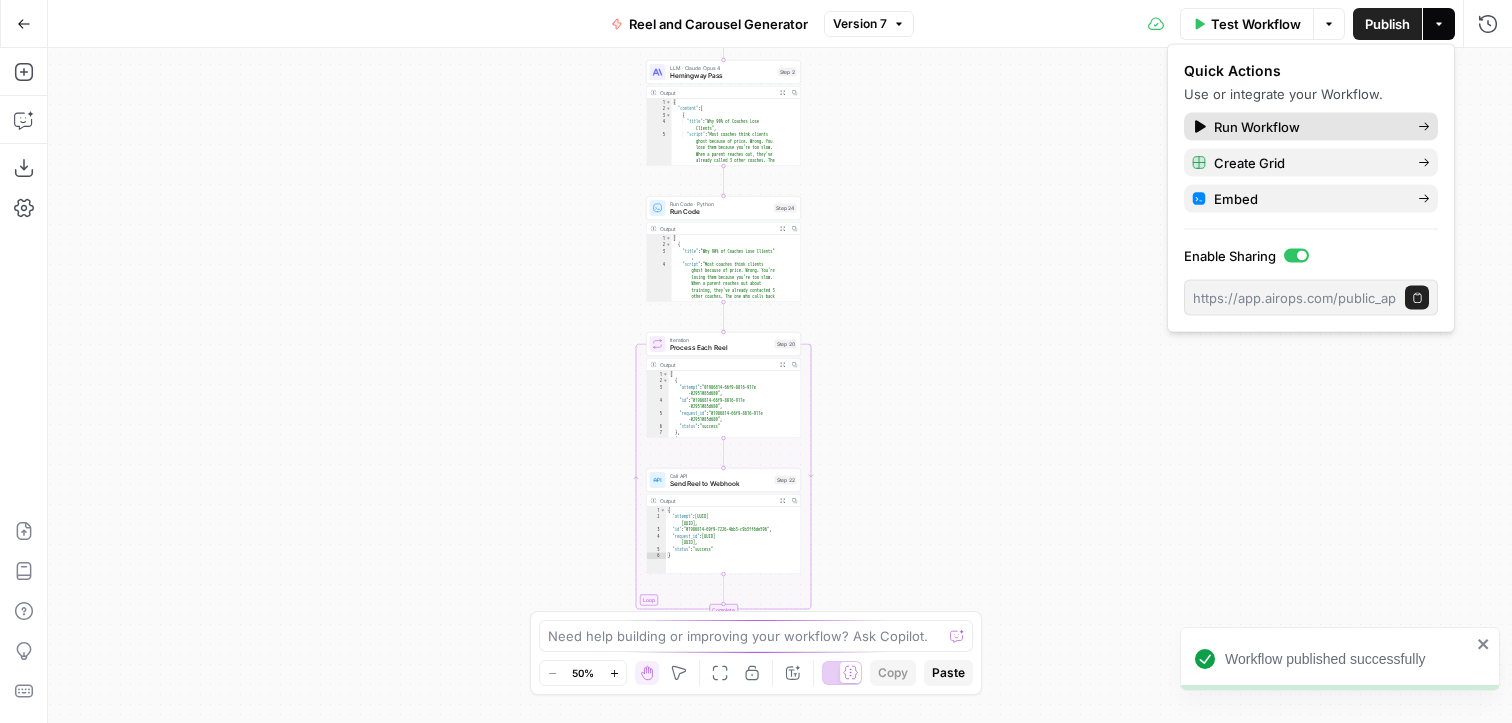 click on "Run Workflow" at bounding box center (1308, 127) 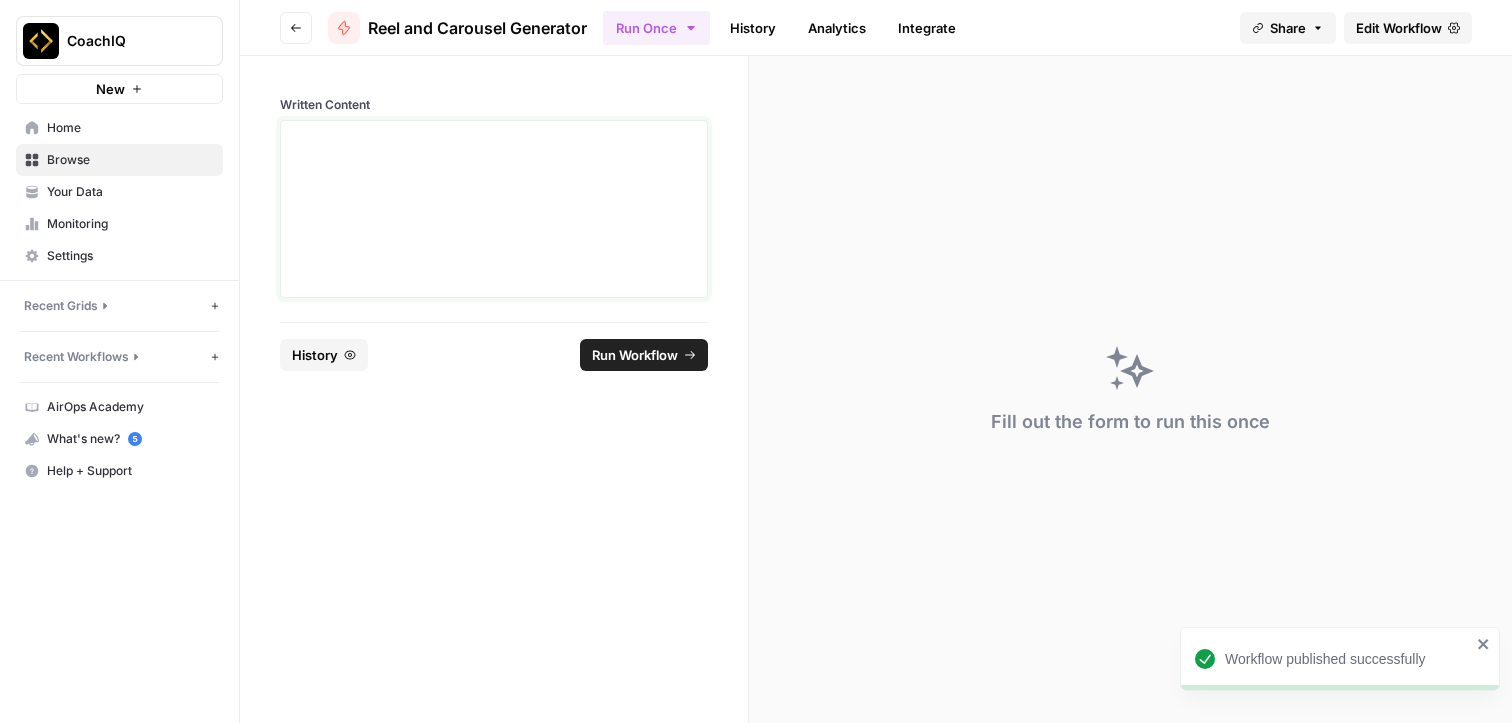 click at bounding box center [494, 209] 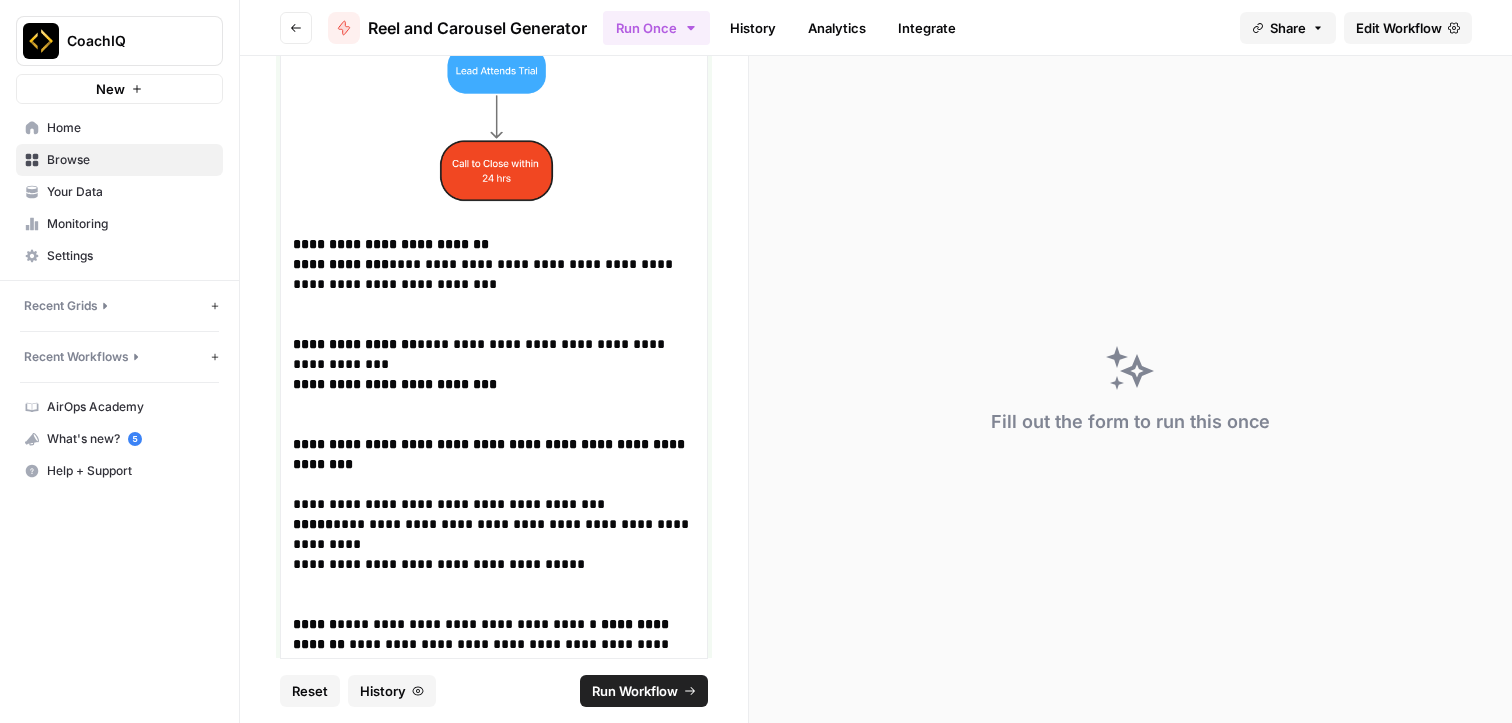 scroll, scrollTop: 0, scrollLeft: 0, axis: both 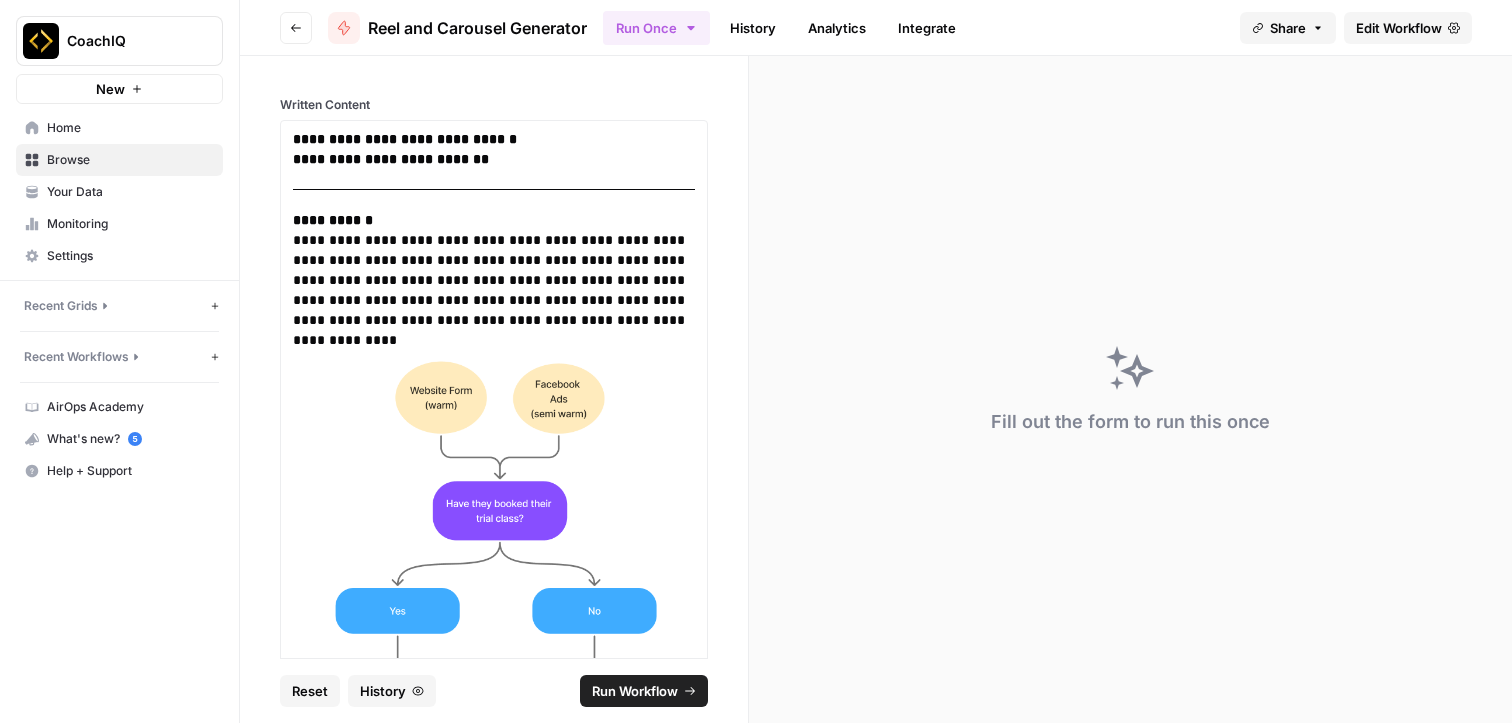 click on "Written Content" at bounding box center [494, 105] 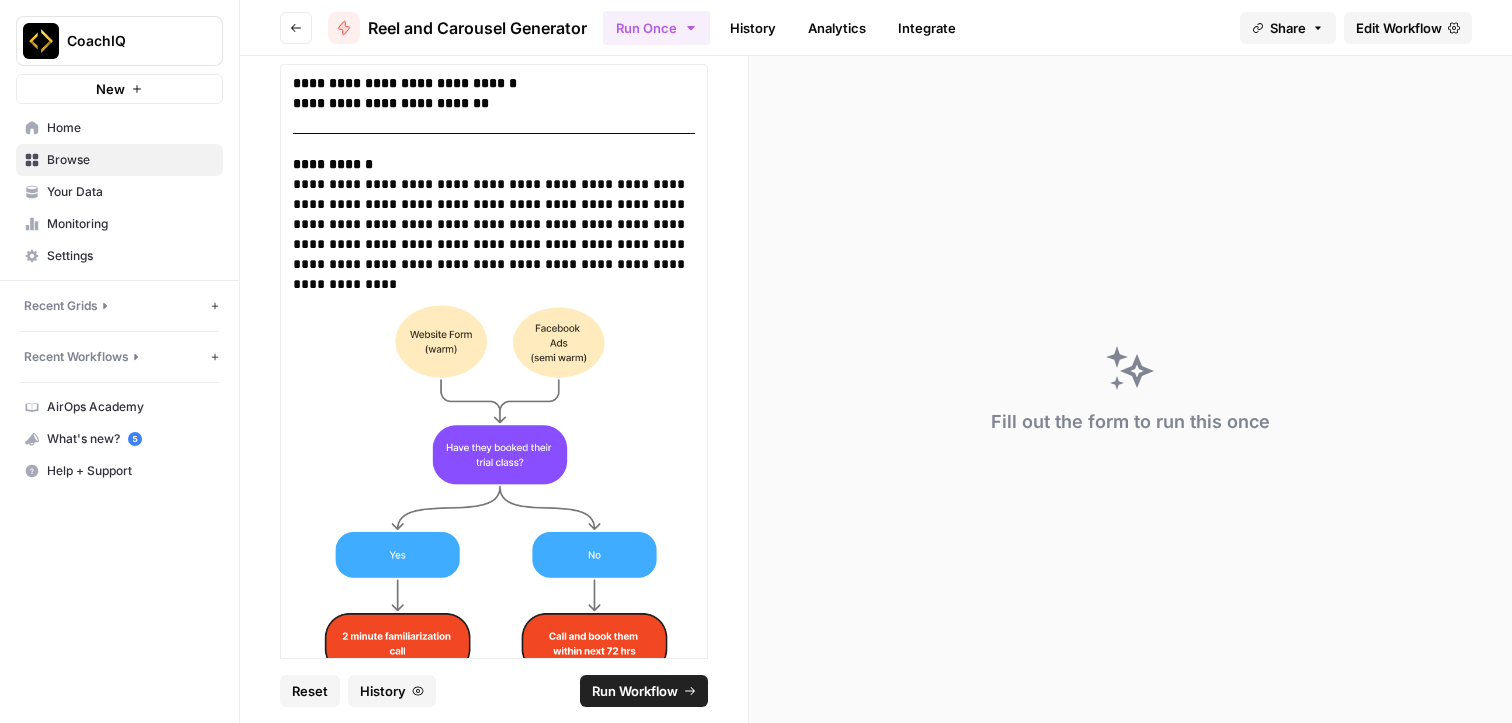scroll, scrollTop: 0, scrollLeft: 0, axis: both 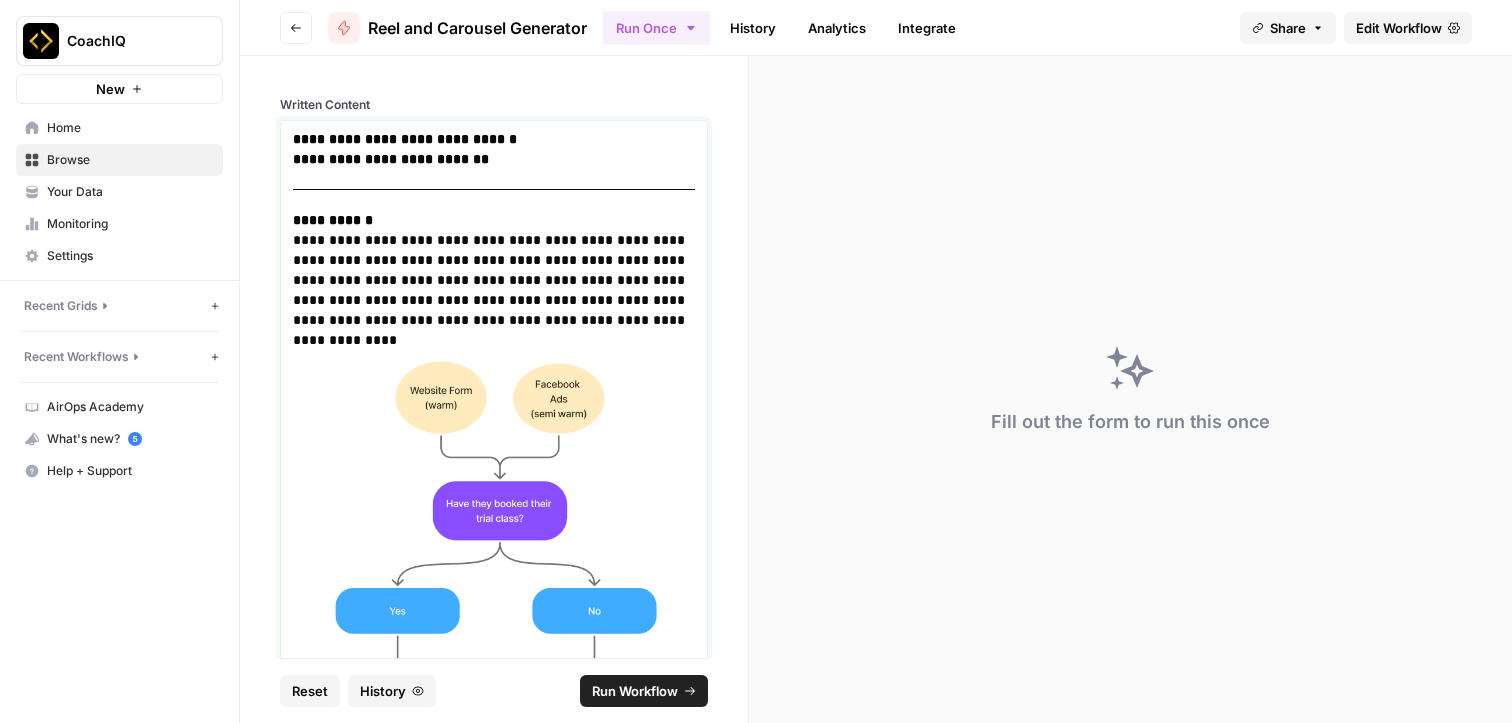 drag, startPoint x: 408, startPoint y: 254, endPoint x: 554, endPoint y: 269, distance: 146.76852 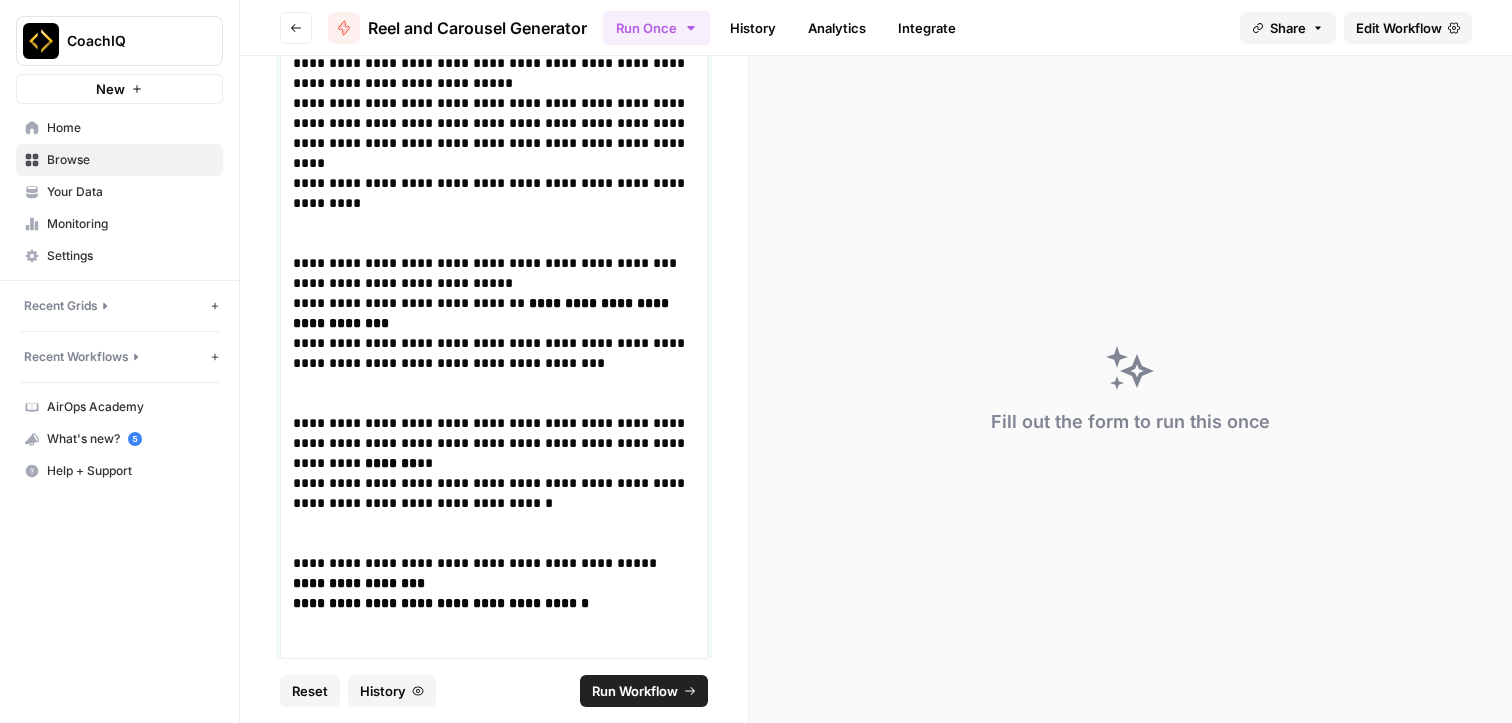 scroll, scrollTop: 2009, scrollLeft: 0, axis: vertical 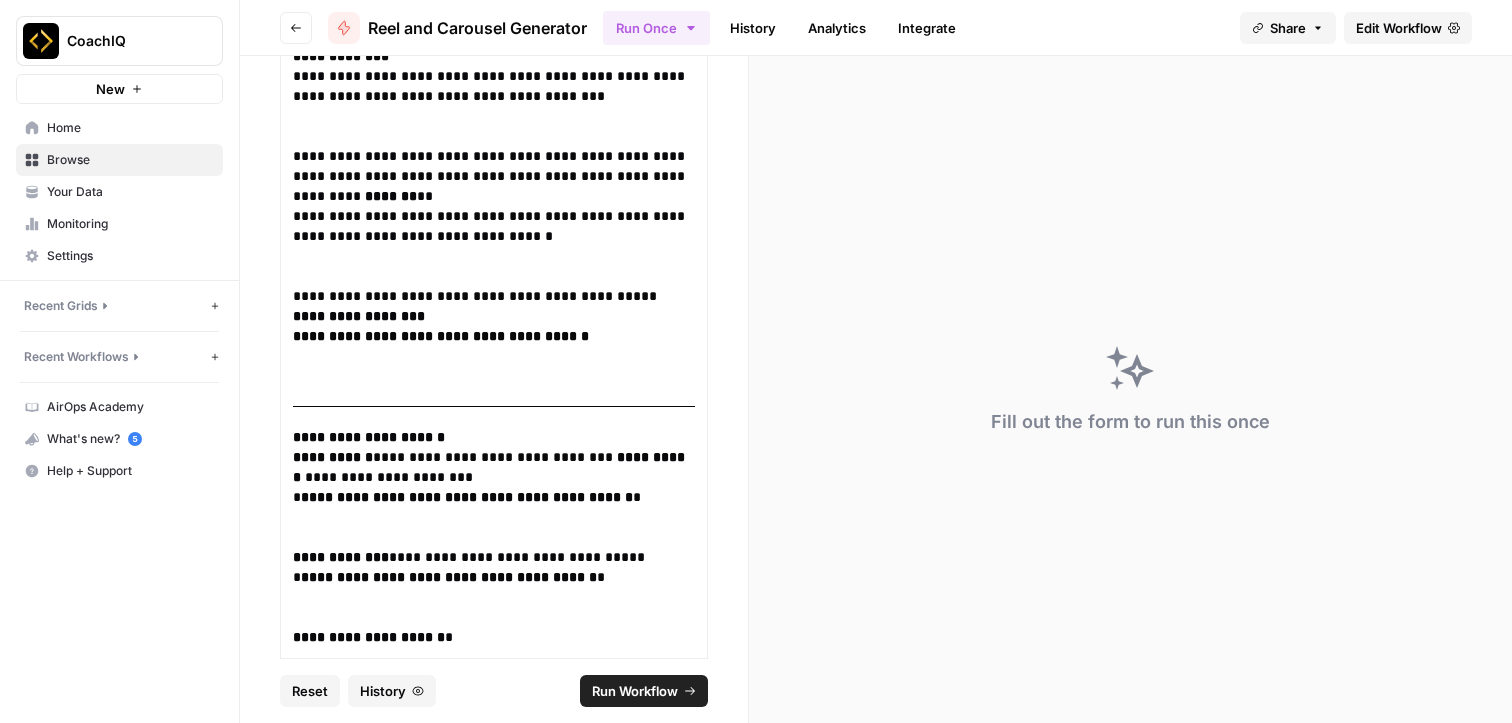 click on "Run Workflow" at bounding box center (635, 691) 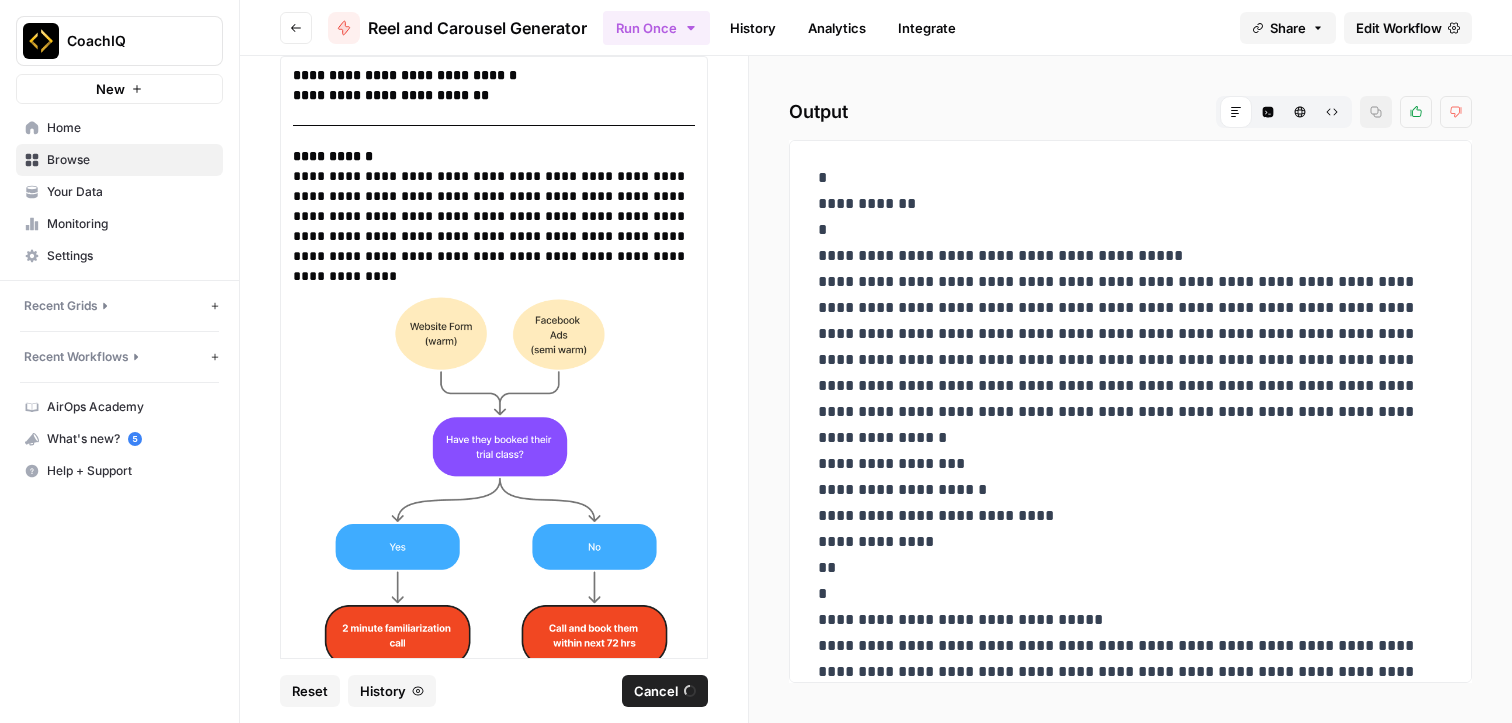 scroll, scrollTop: 0, scrollLeft: 0, axis: both 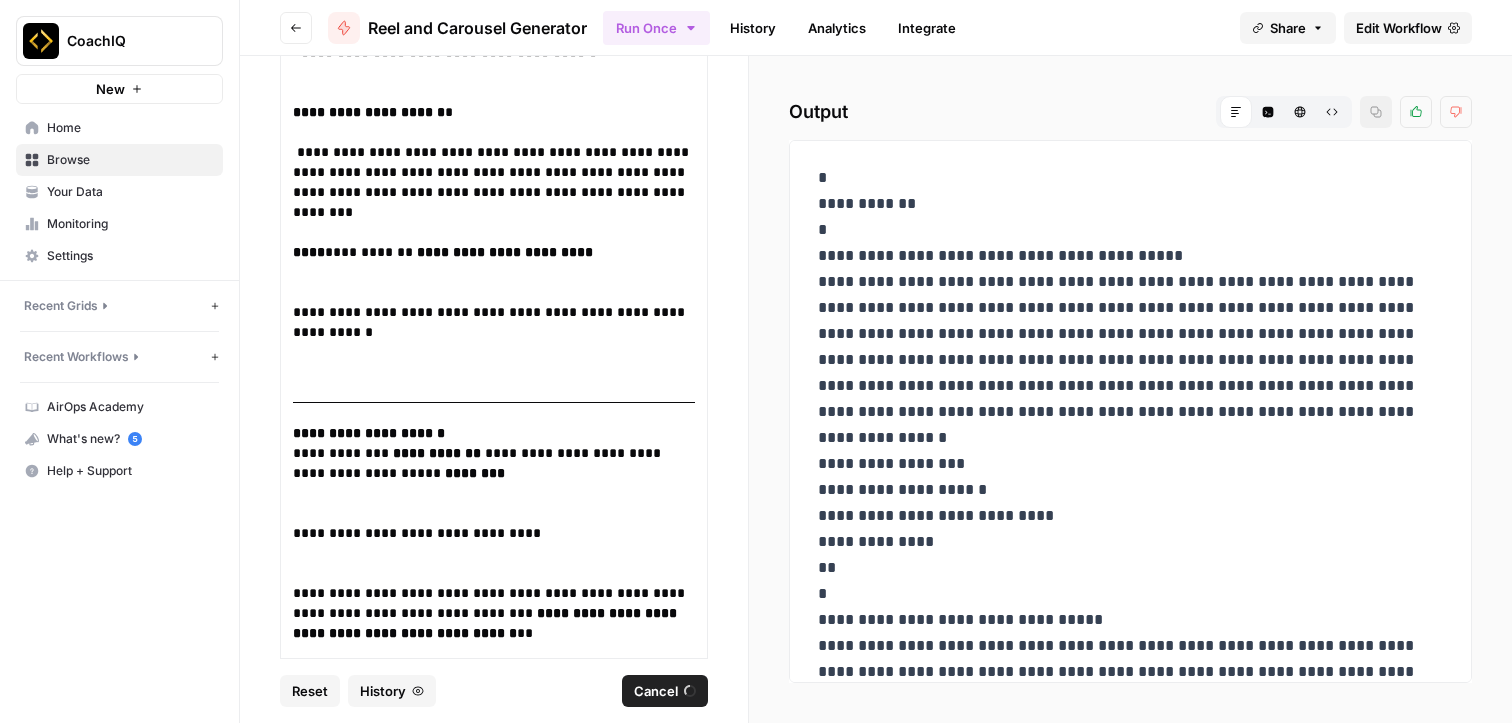 drag, startPoint x: 876, startPoint y: 252, endPoint x: 1155, endPoint y: 255, distance: 279.01614 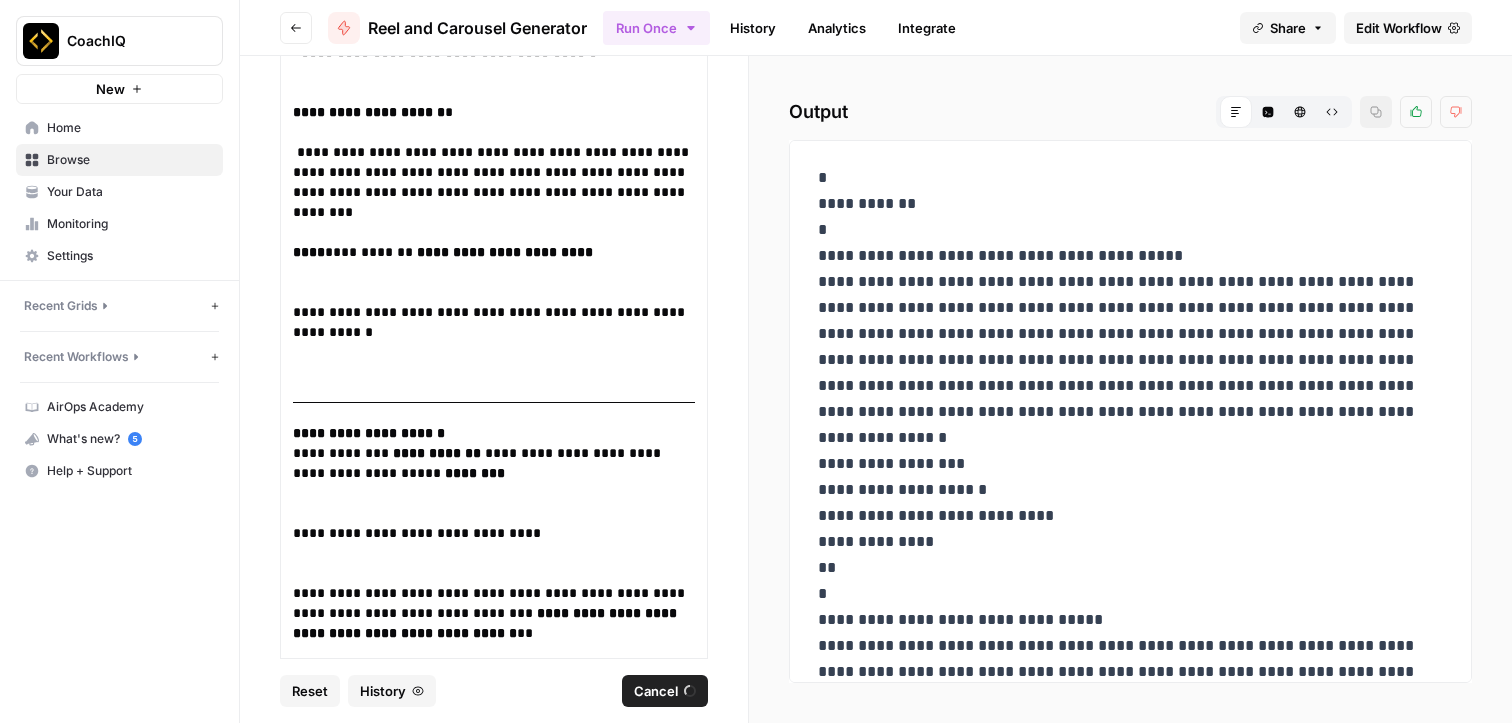click on "**********" at bounding box center [1130, 906] 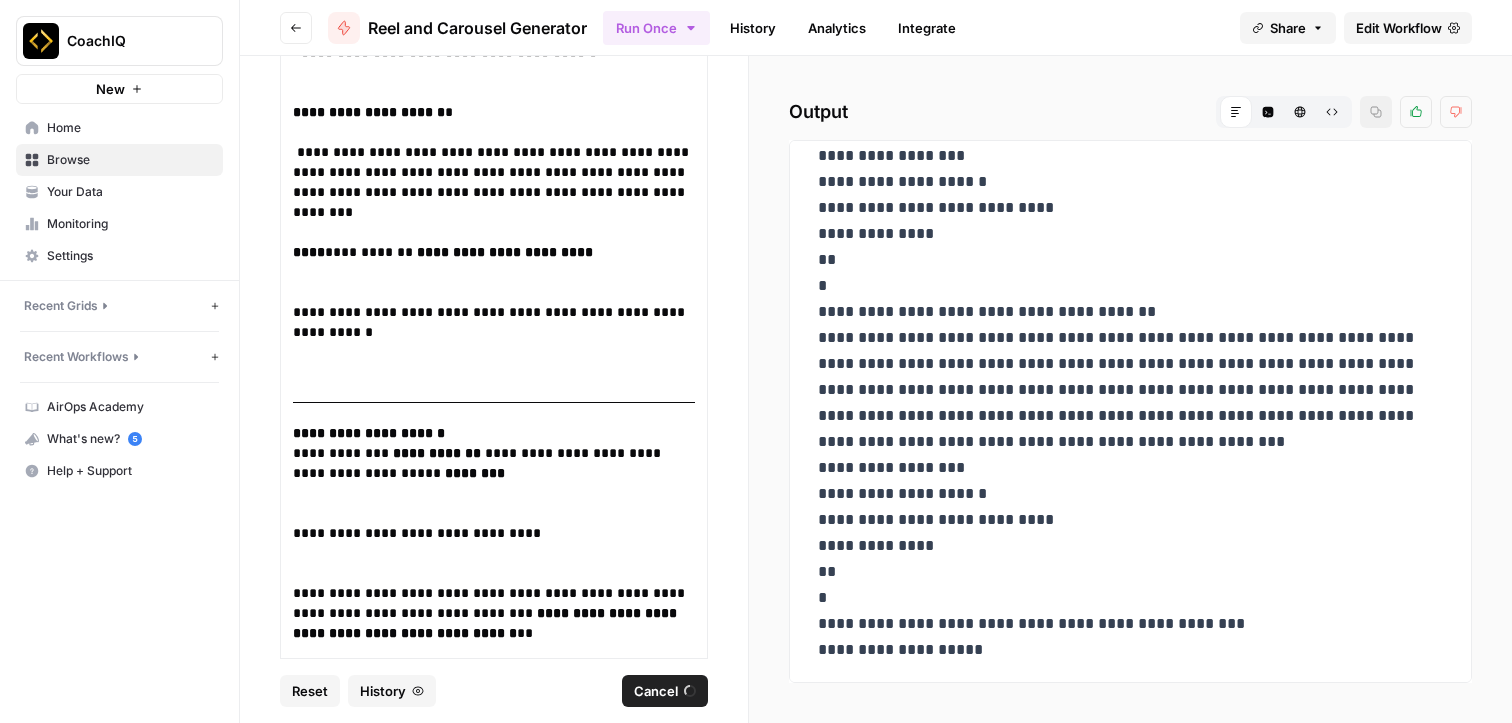 scroll, scrollTop: 1613, scrollLeft: 0, axis: vertical 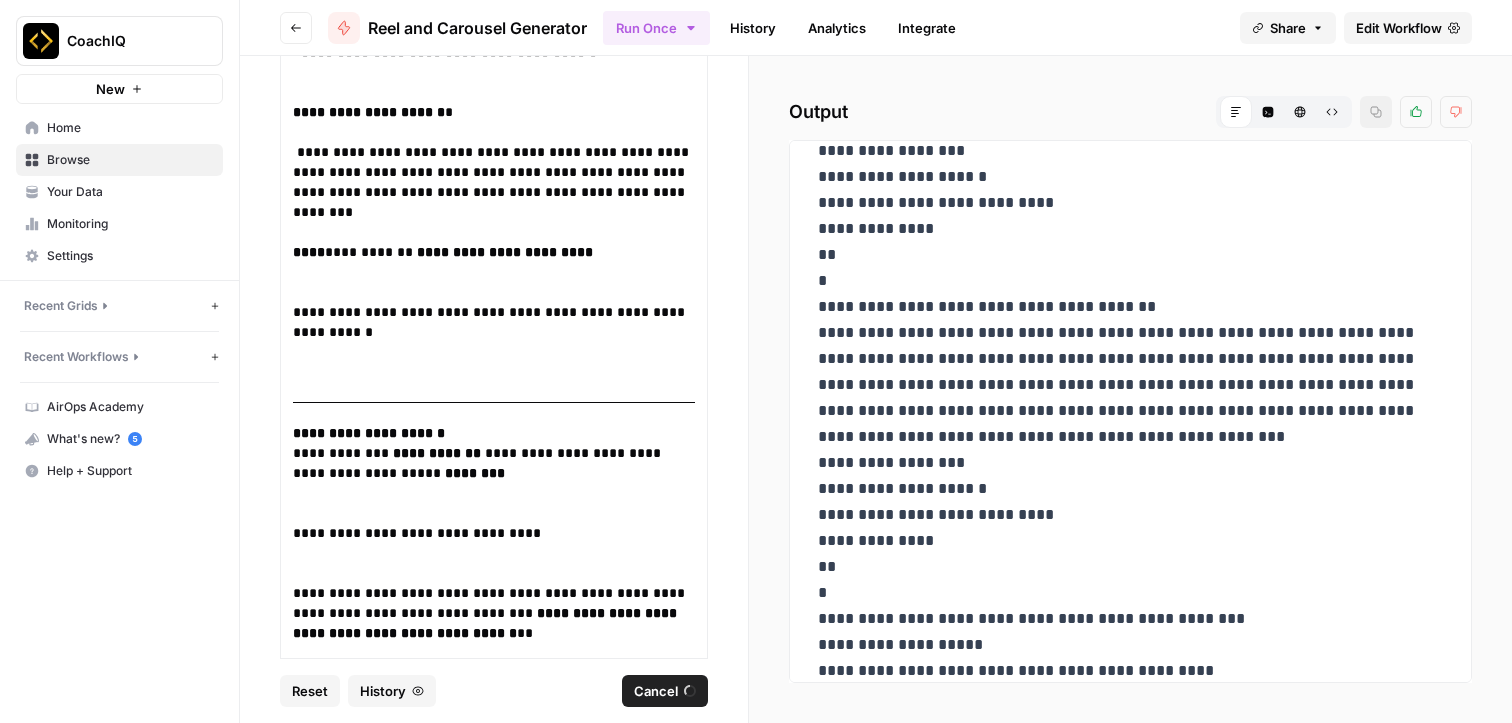 drag, startPoint x: 875, startPoint y: 257, endPoint x: 1099, endPoint y: 241, distance: 224.5707 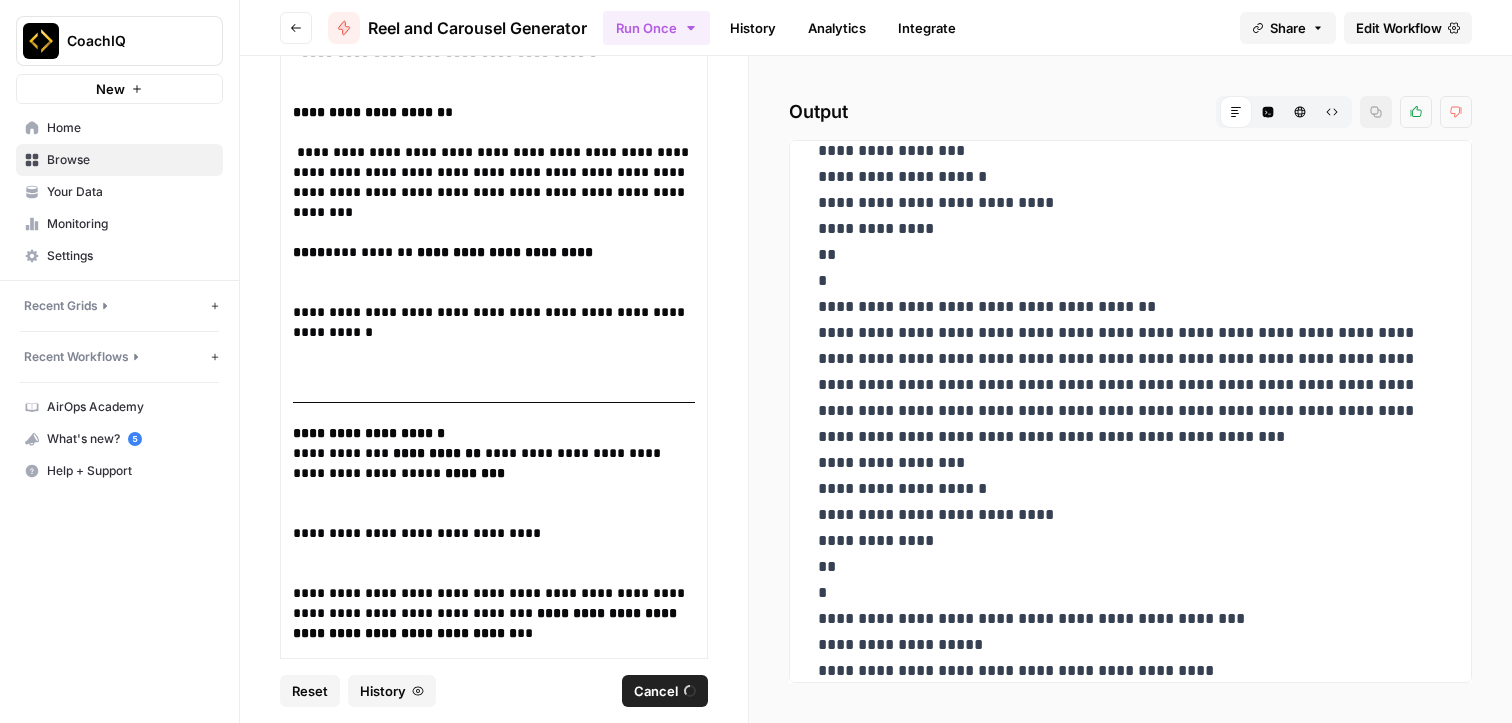 click on "**********" at bounding box center [1130, -343] 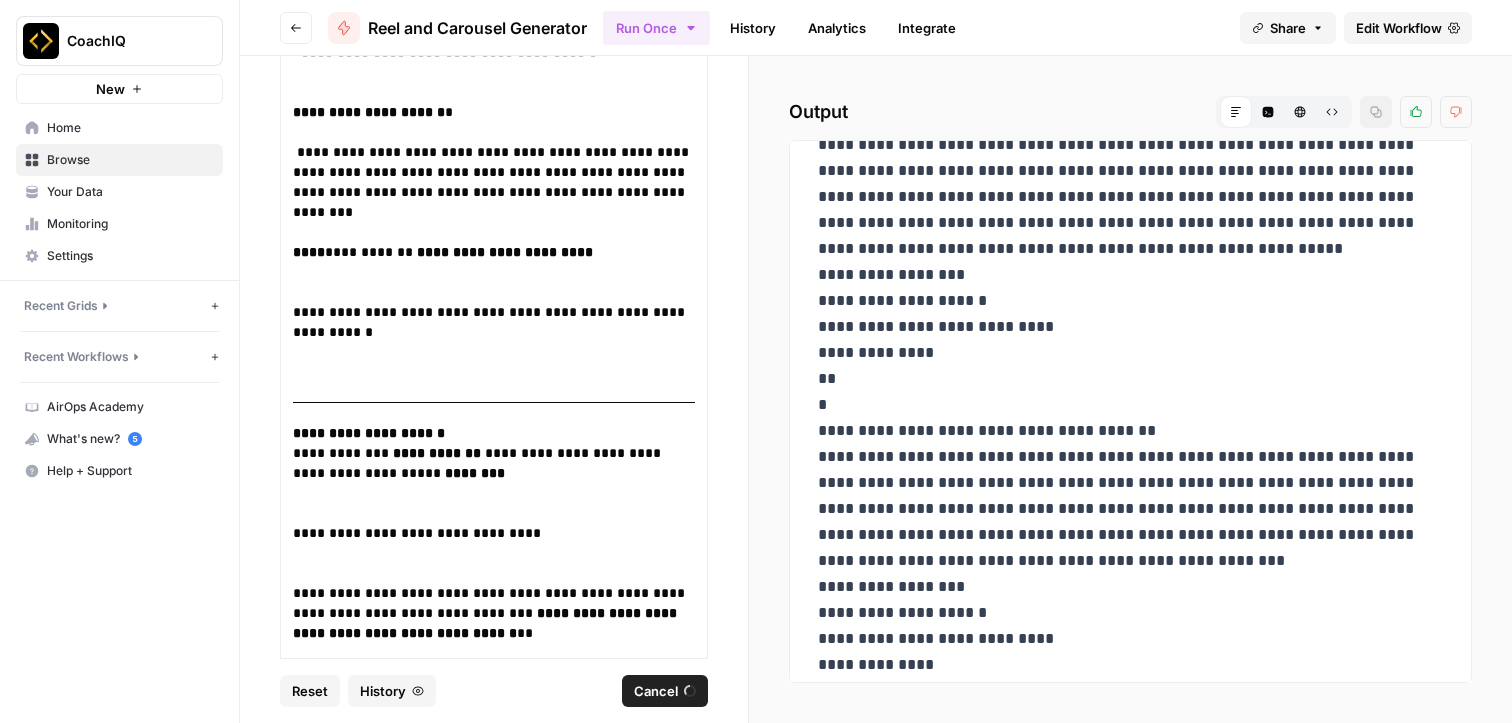 scroll, scrollTop: 1457, scrollLeft: 0, axis: vertical 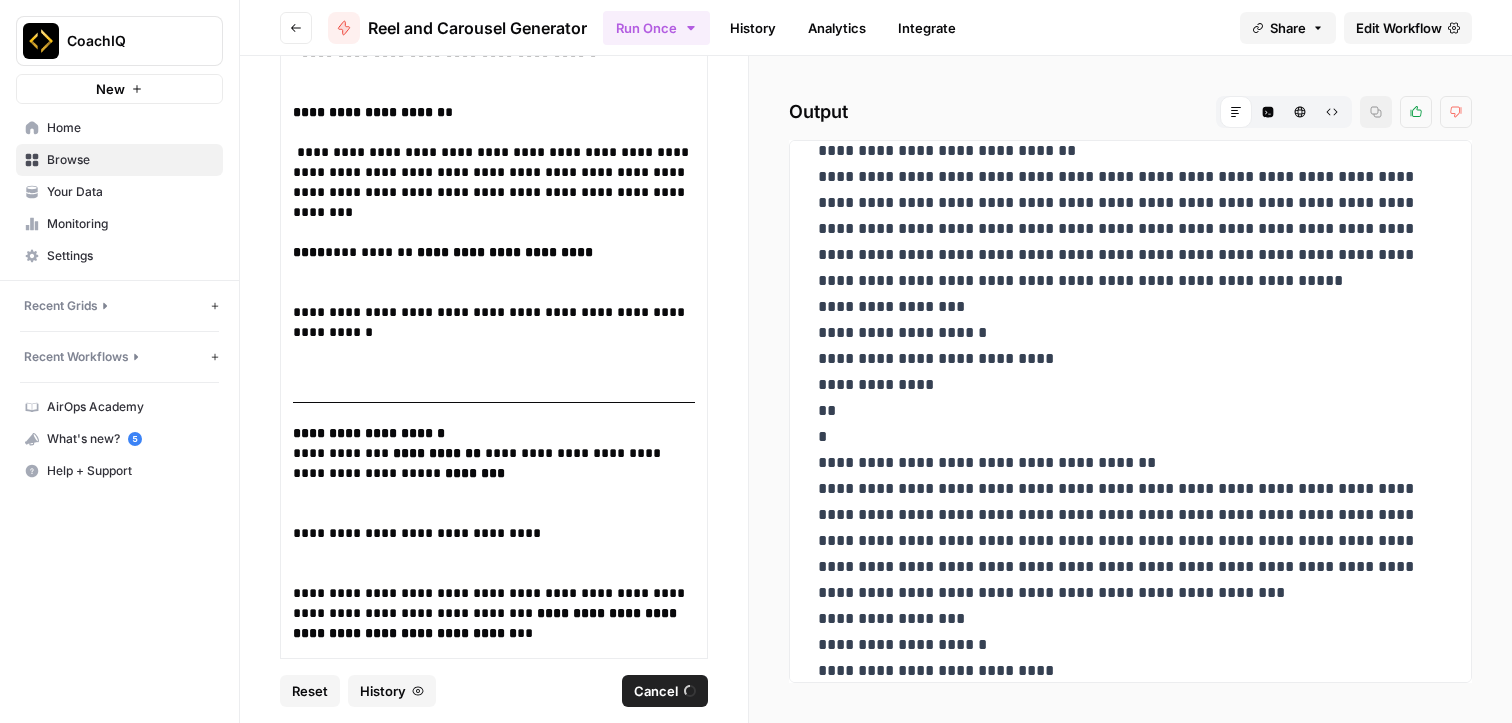 drag, startPoint x: 1008, startPoint y: 635, endPoint x: 796, endPoint y: 412, distance: 307.6898 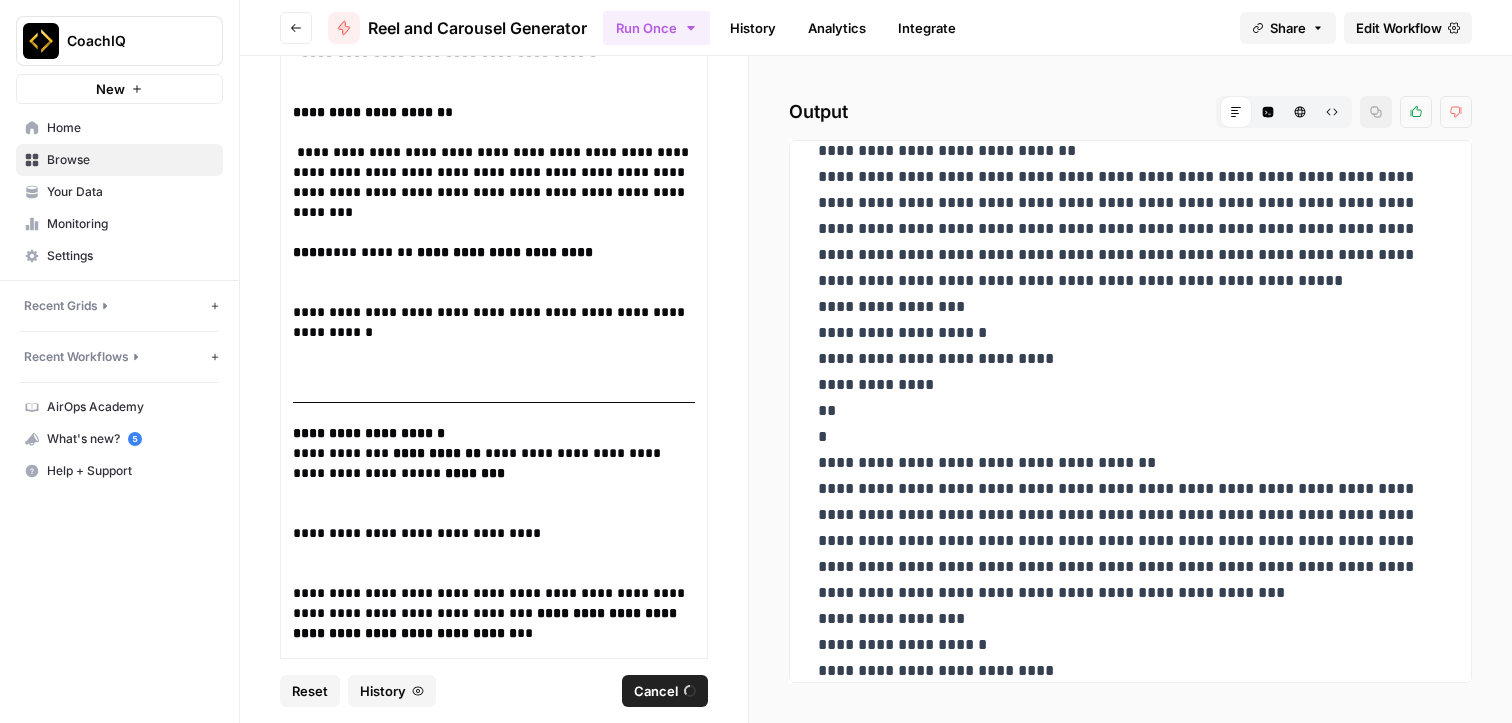 click on "**********" at bounding box center (1130, 411) 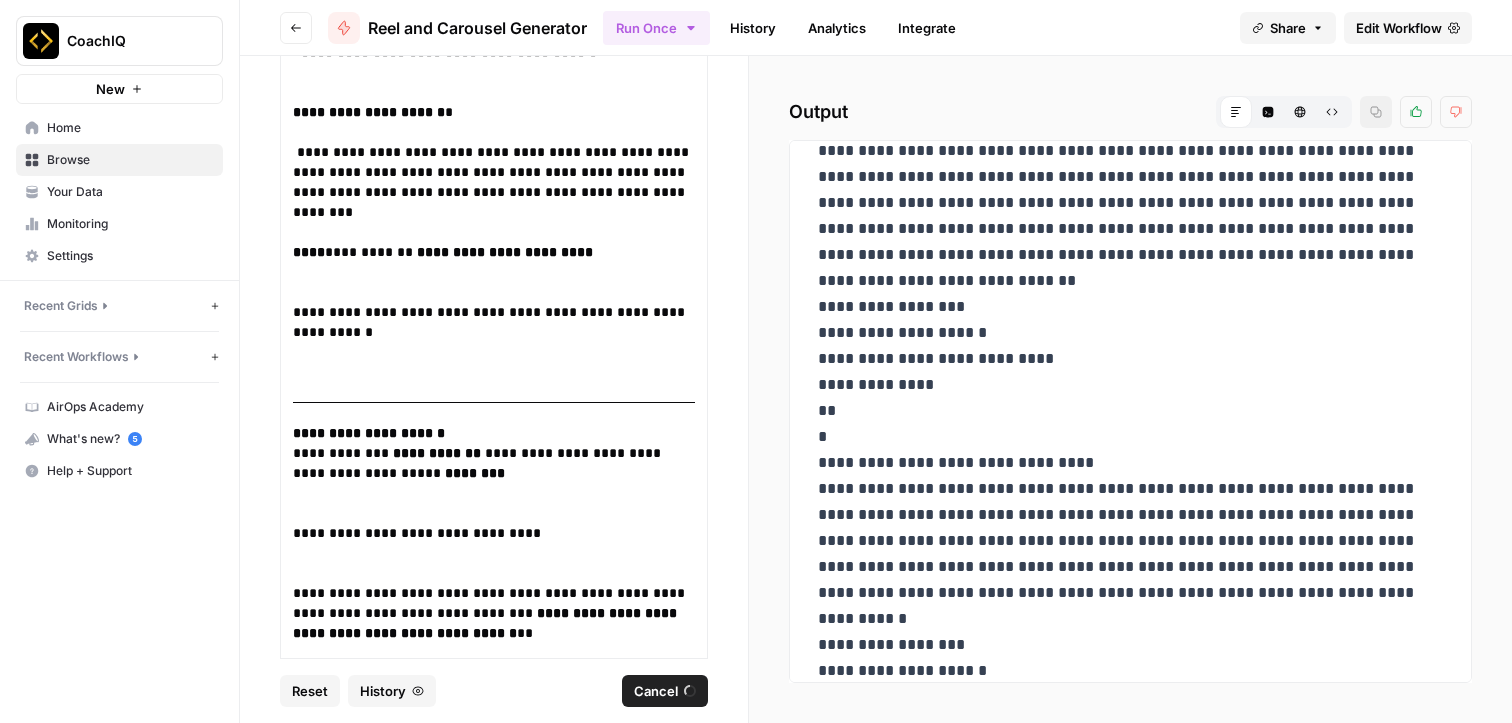 scroll, scrollTop: 5331, scrollLeft: 0, axis: vertical 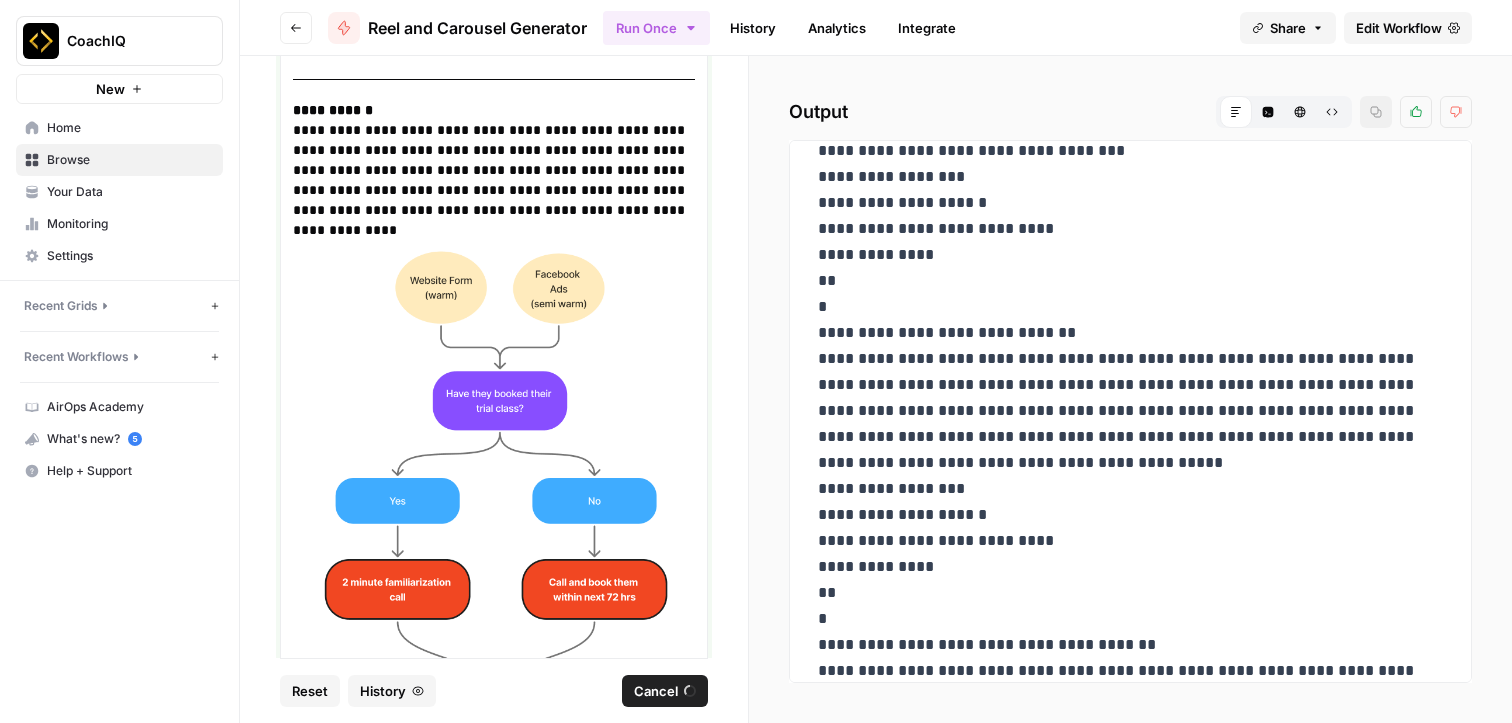 click on "**********" at bounding box center [494, 502] 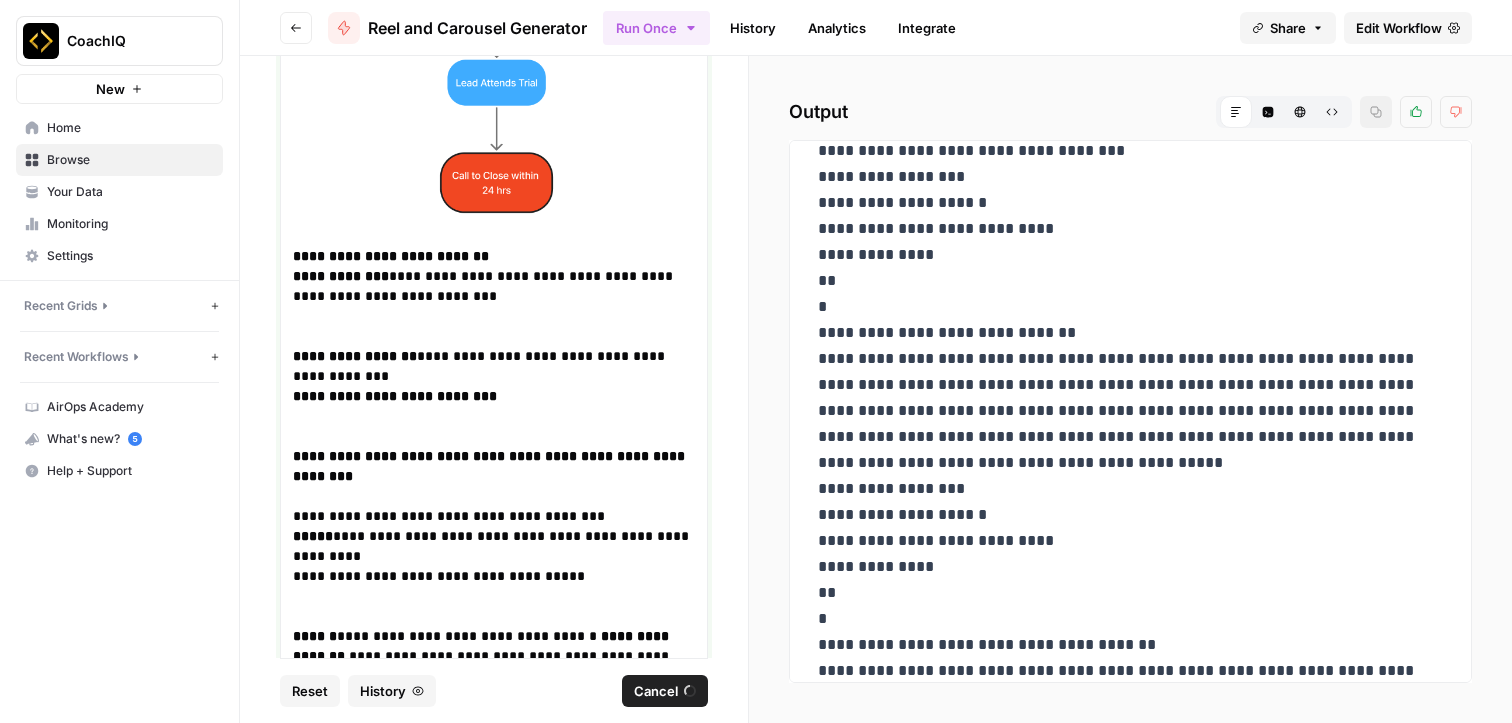 scroll, scrollTop: 782, scrollLeft: 0, axis: vertical 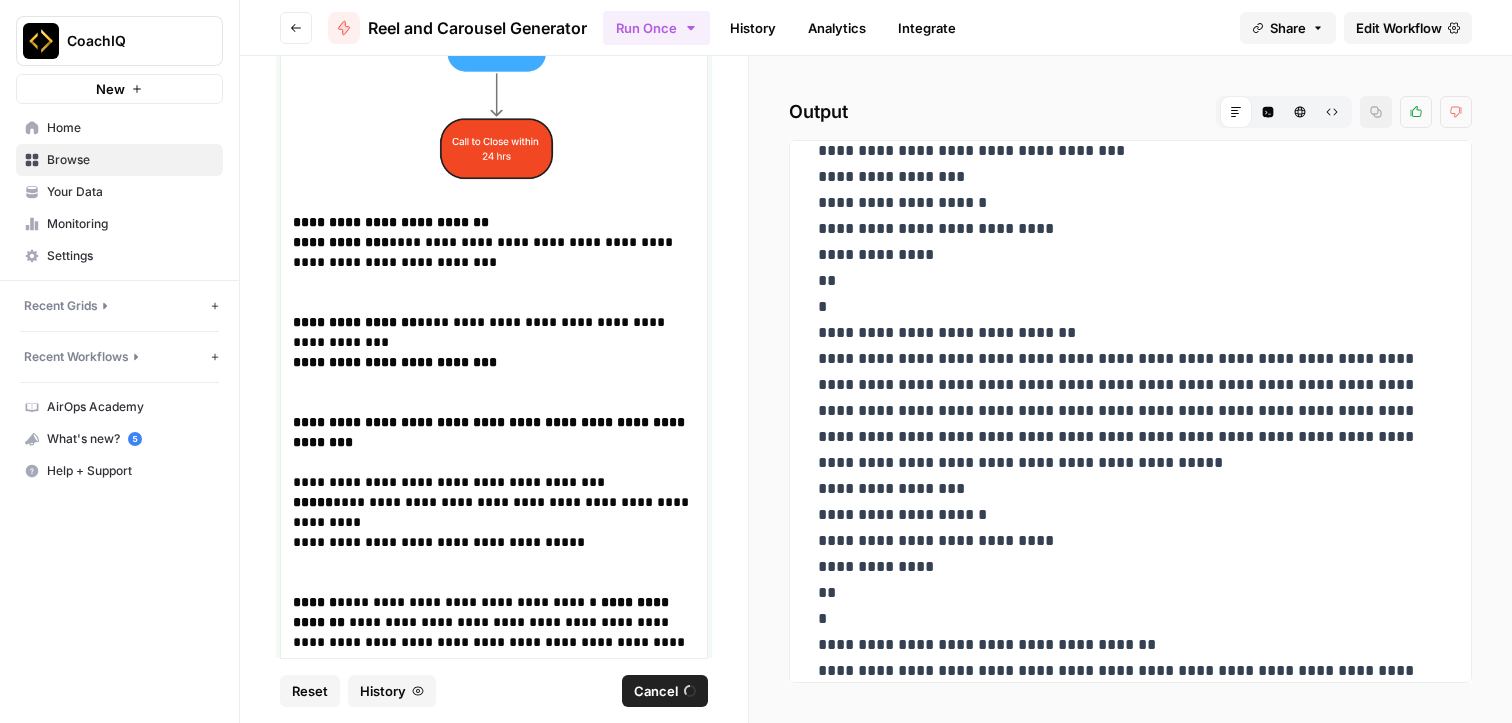 drag, startPoint x: 476, startPoint y: 256, endPoint x: 329, endPoint y: 240, distance: 147.86818 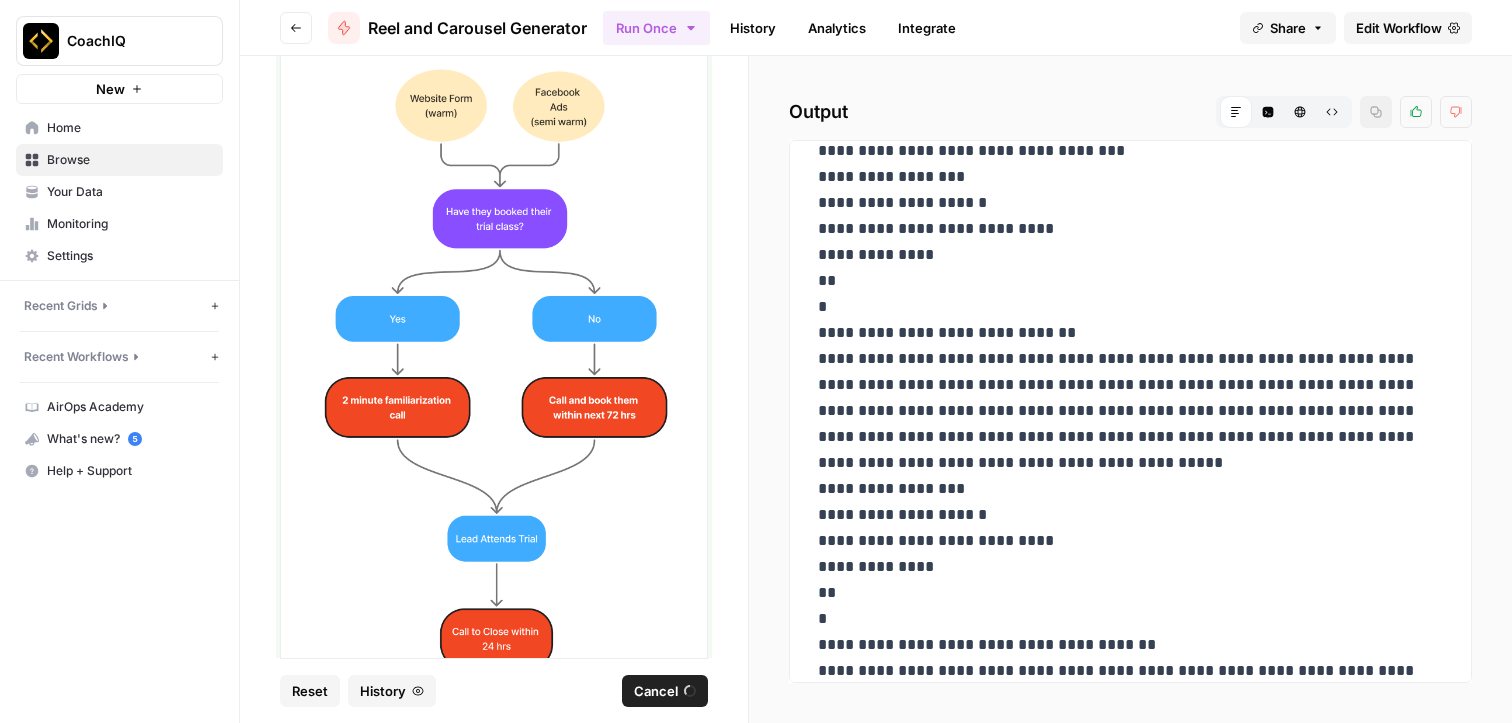 scroll, scrollTop: 0, scrollLeft: 0, axis: both 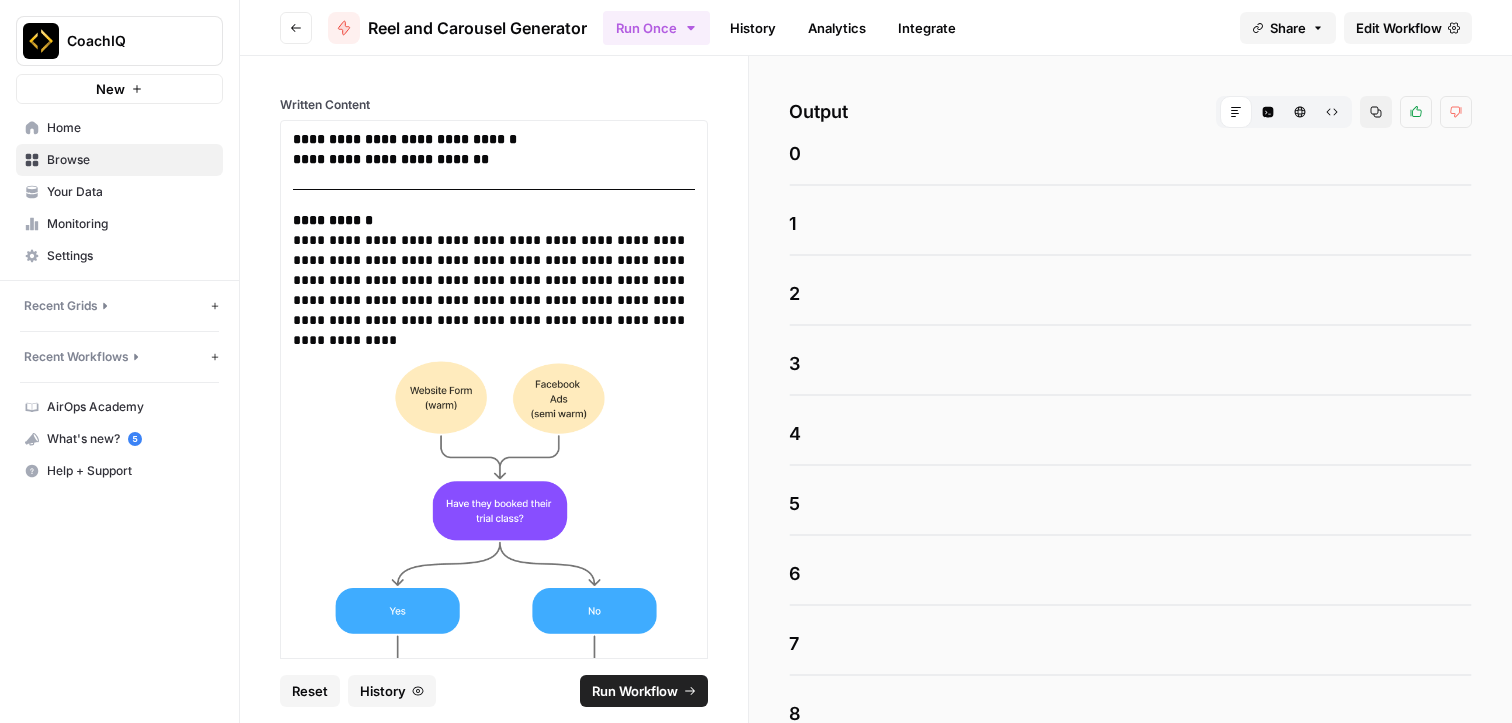 click on "Run Once History Analytics Integrate" at bounding box center (913, 27) 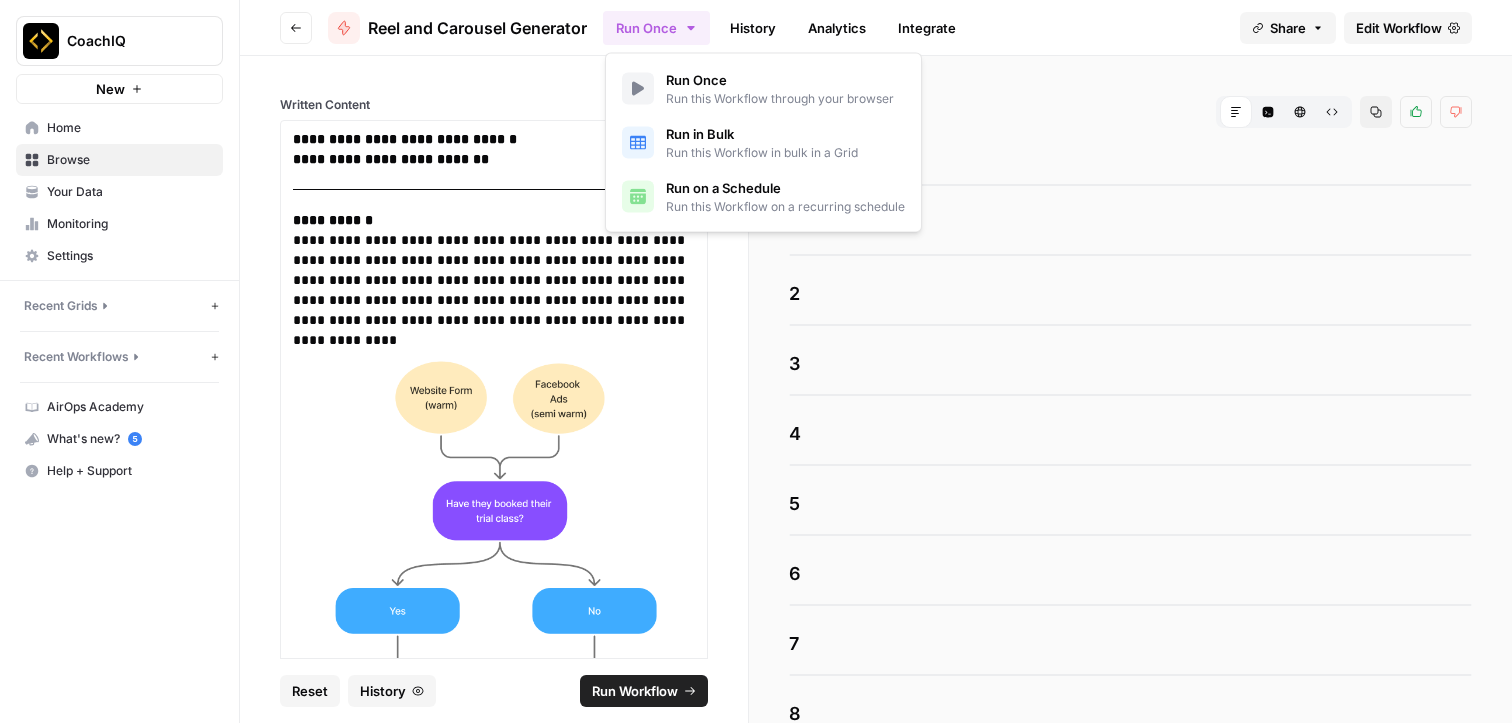 click on "Run Once" at bounding box center [780, 80] 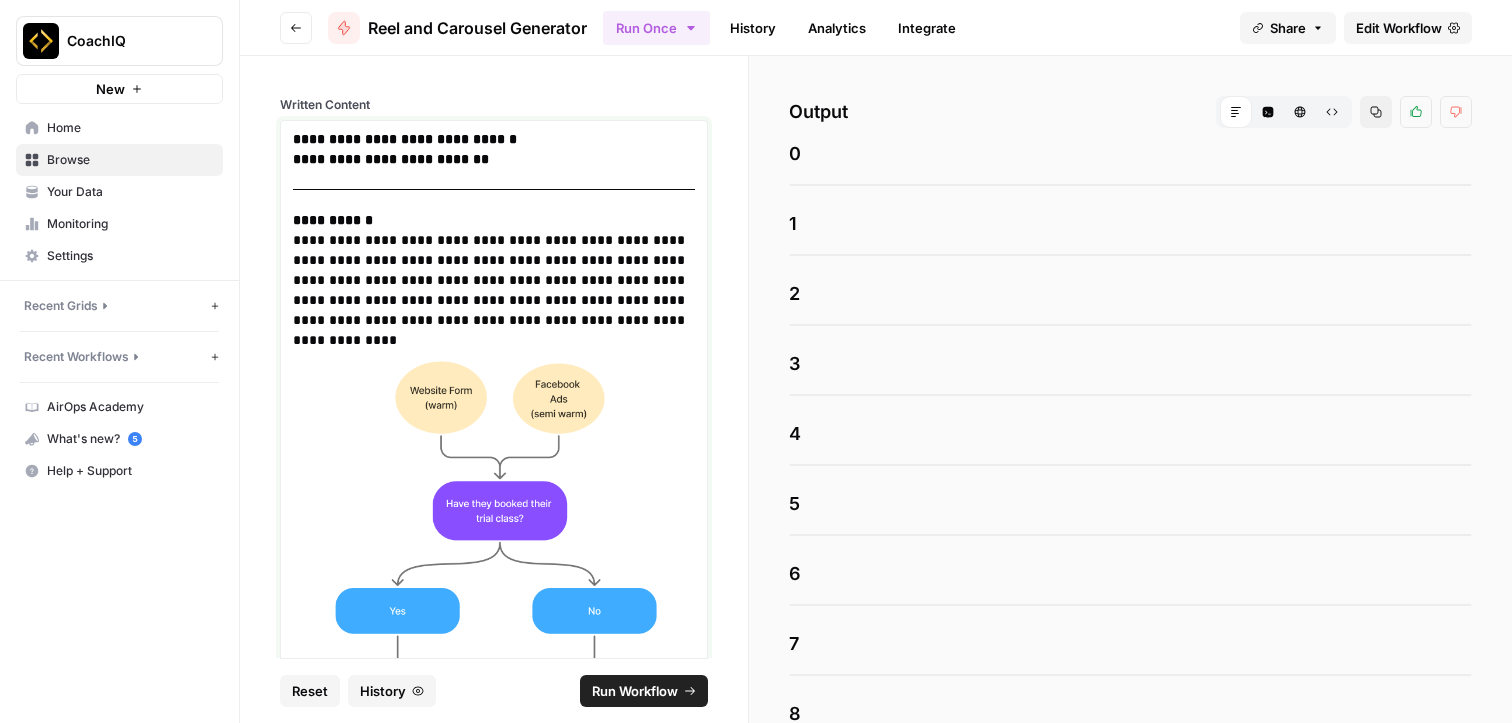 click on "**********" at bounding box center [494, 612] 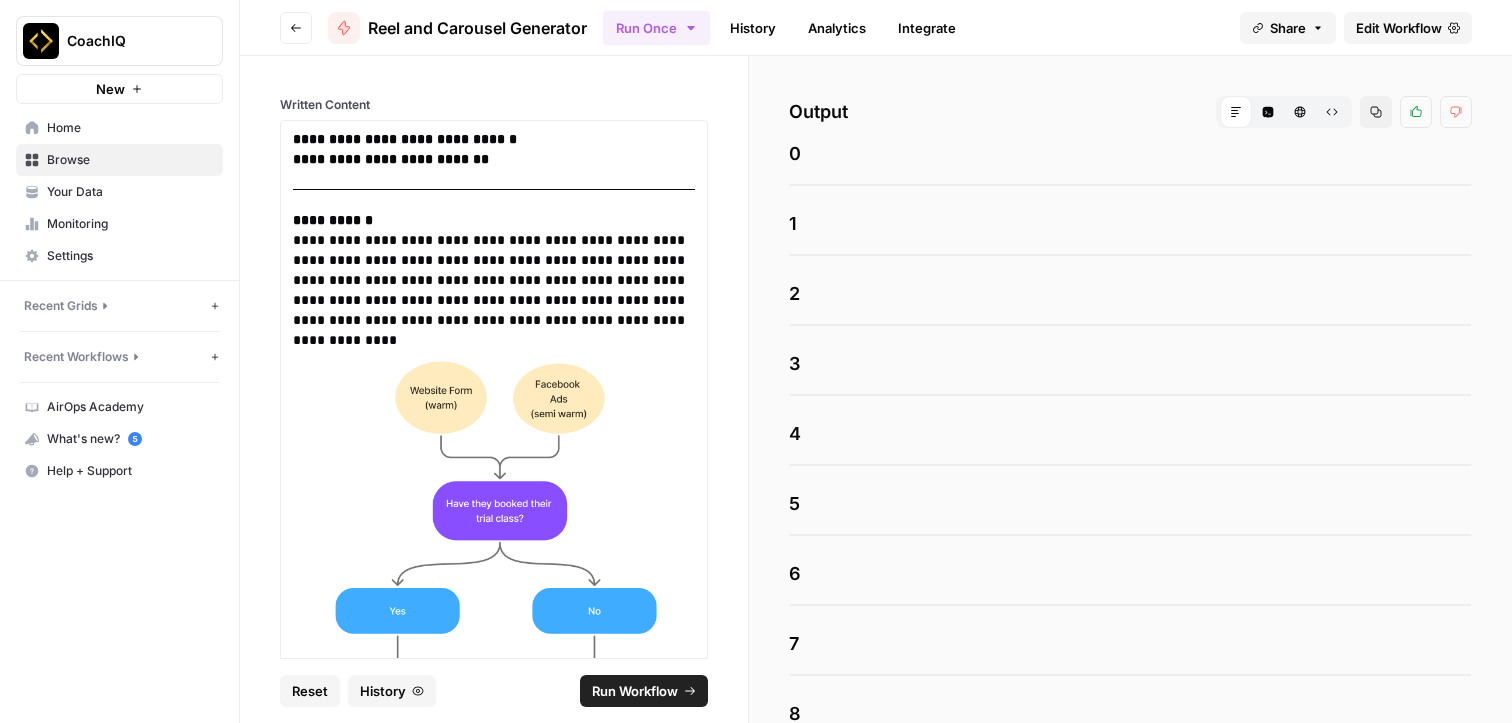 click on "Edit Workflow" at bounding box center (1399, 28) 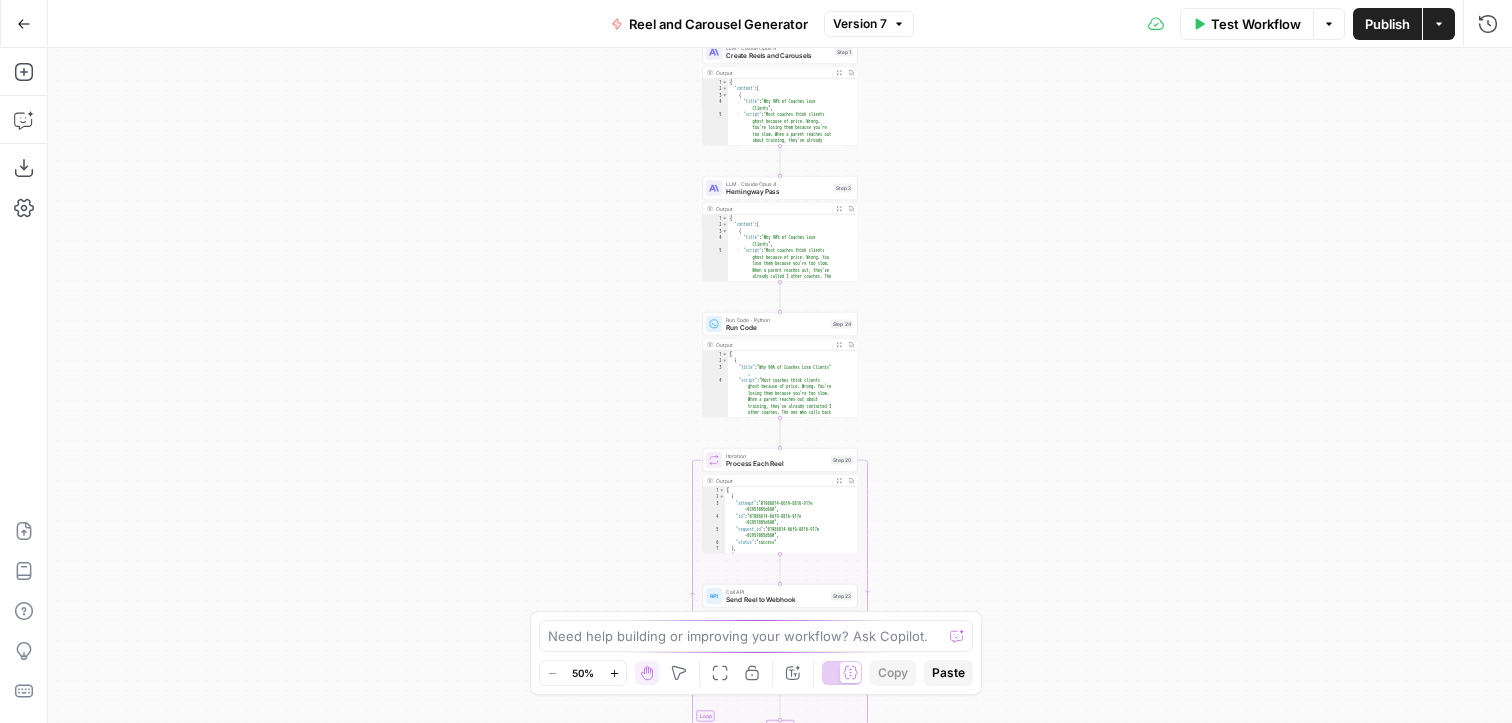 click on "Test Workflow Options Publish Actions Run History" at bounding box center (1213, 23) 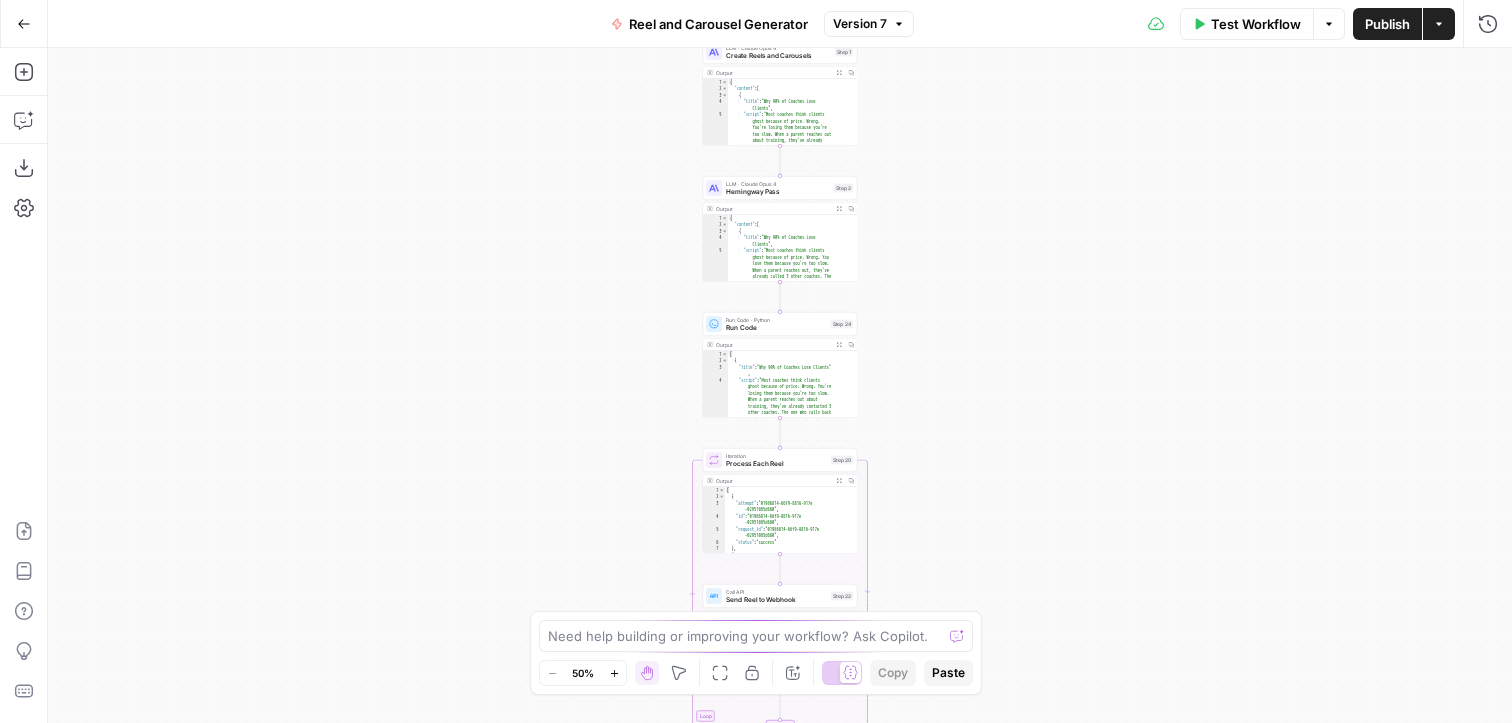 click on "Test Workflow" at bounding box center (1256, 24) 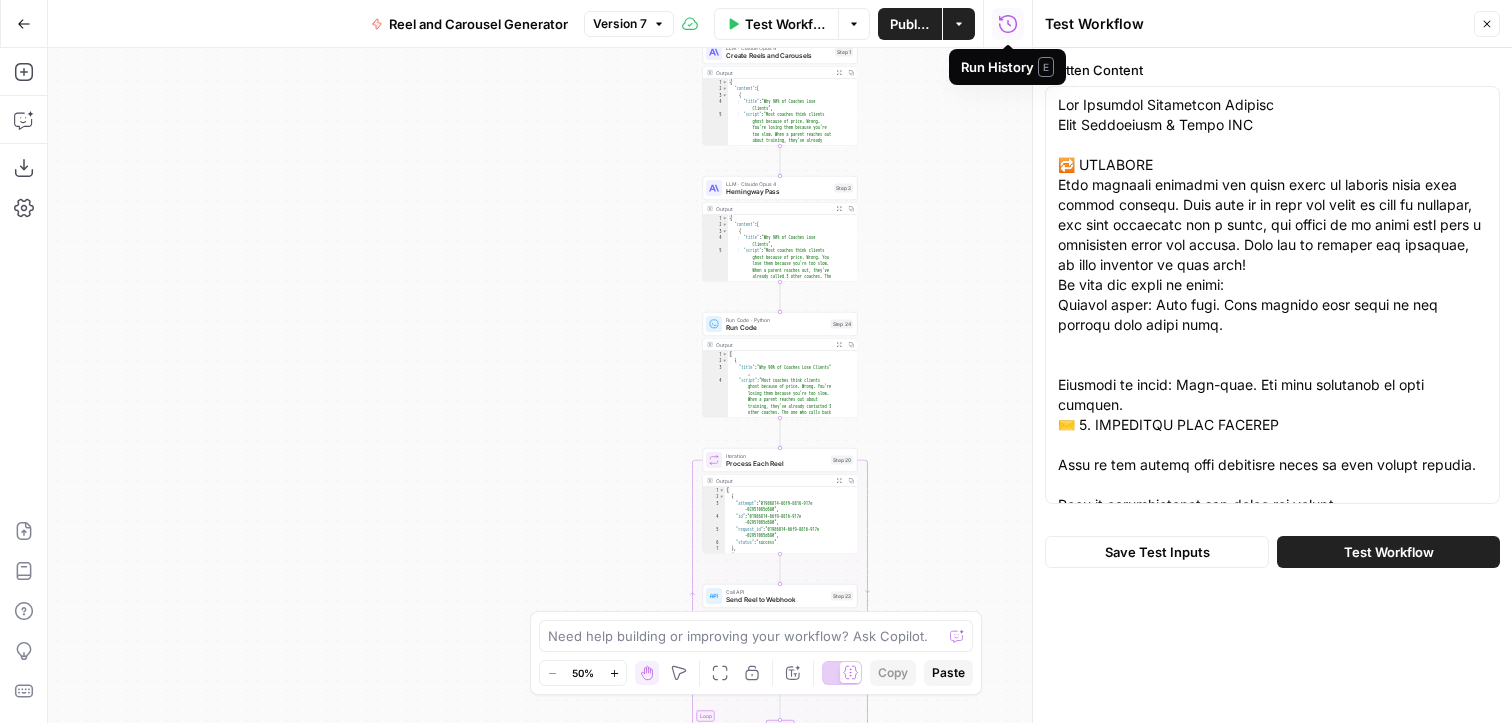 click on "Test Workflow" at bounding box center [1389, 552] 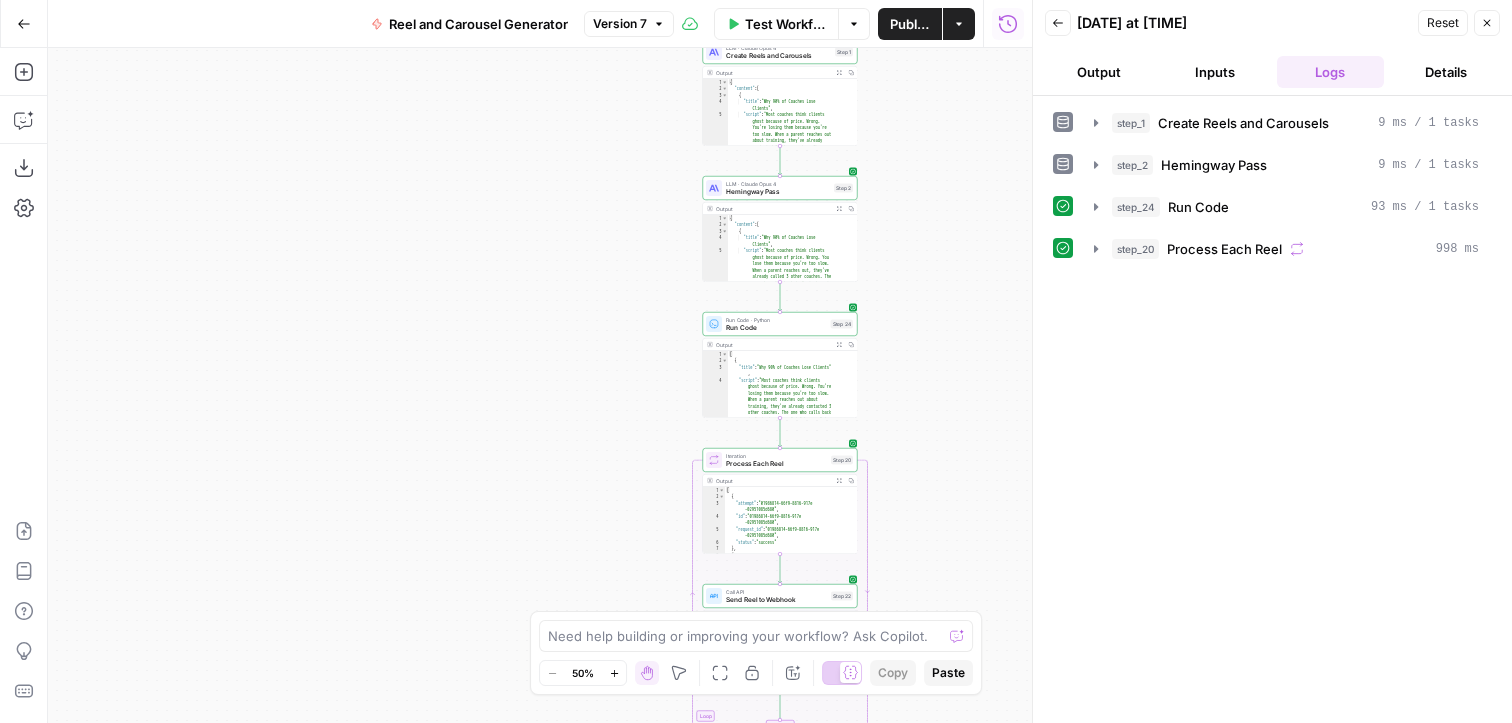 click on "Test Workflow" at bounding box center (786, 24) 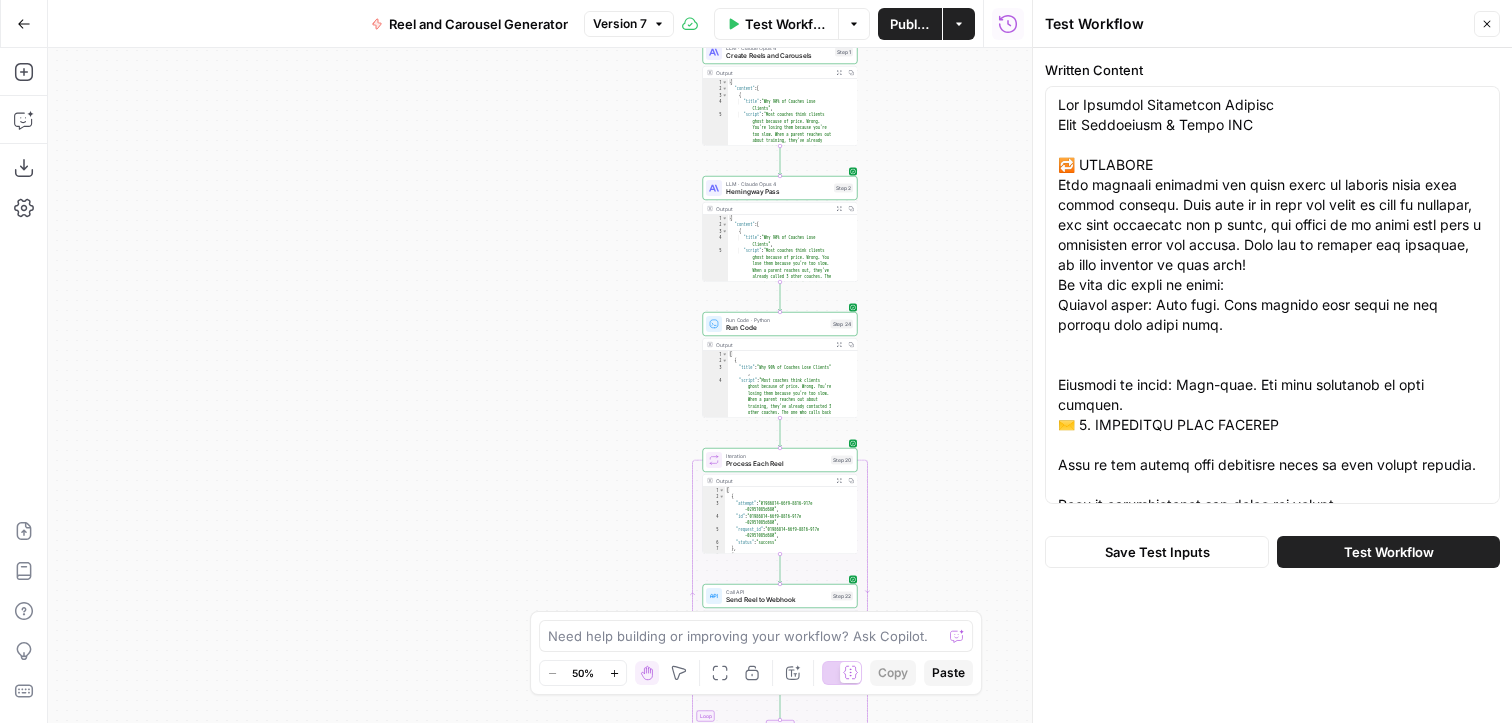 click on "Test Workflow" at bounding box center [1389, 552] 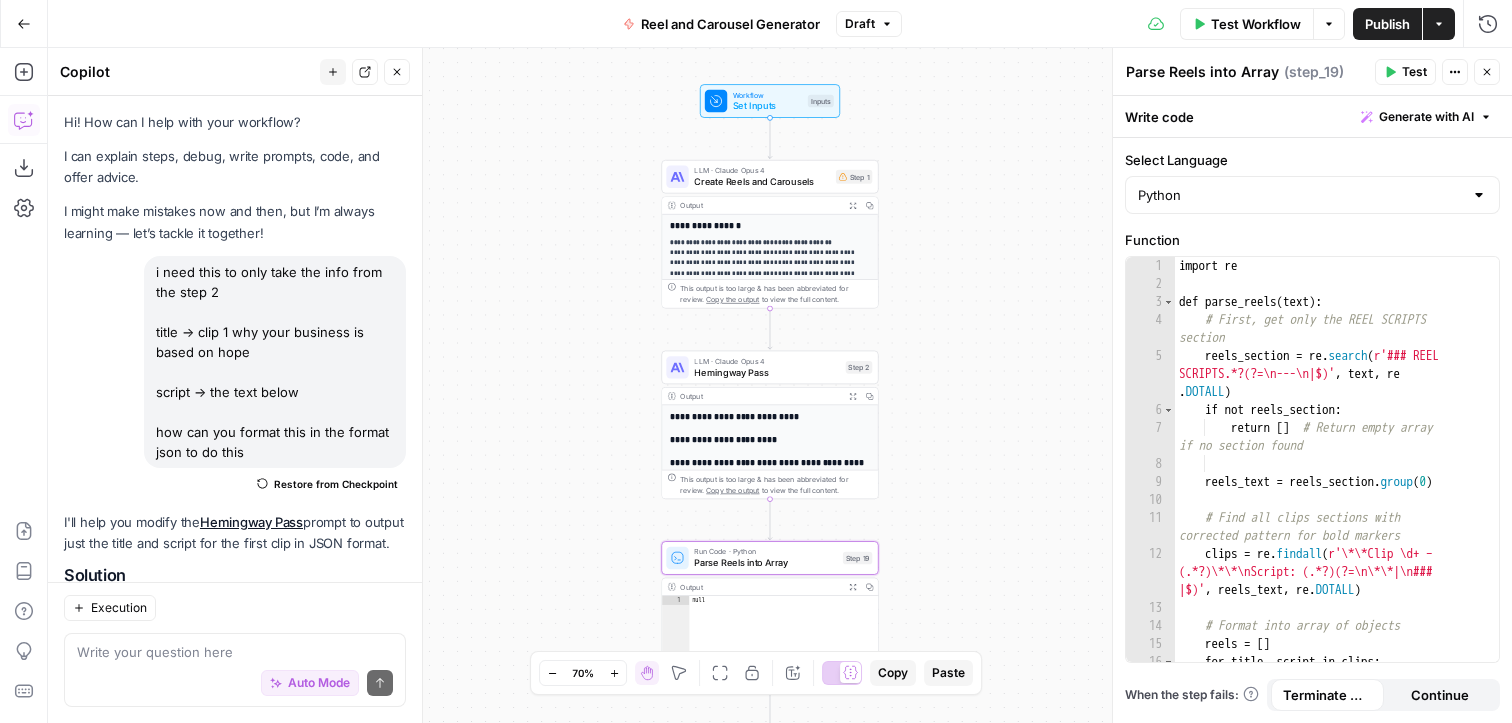 scroll, scrollTop: 0, scrollLeft: 0, axis: both 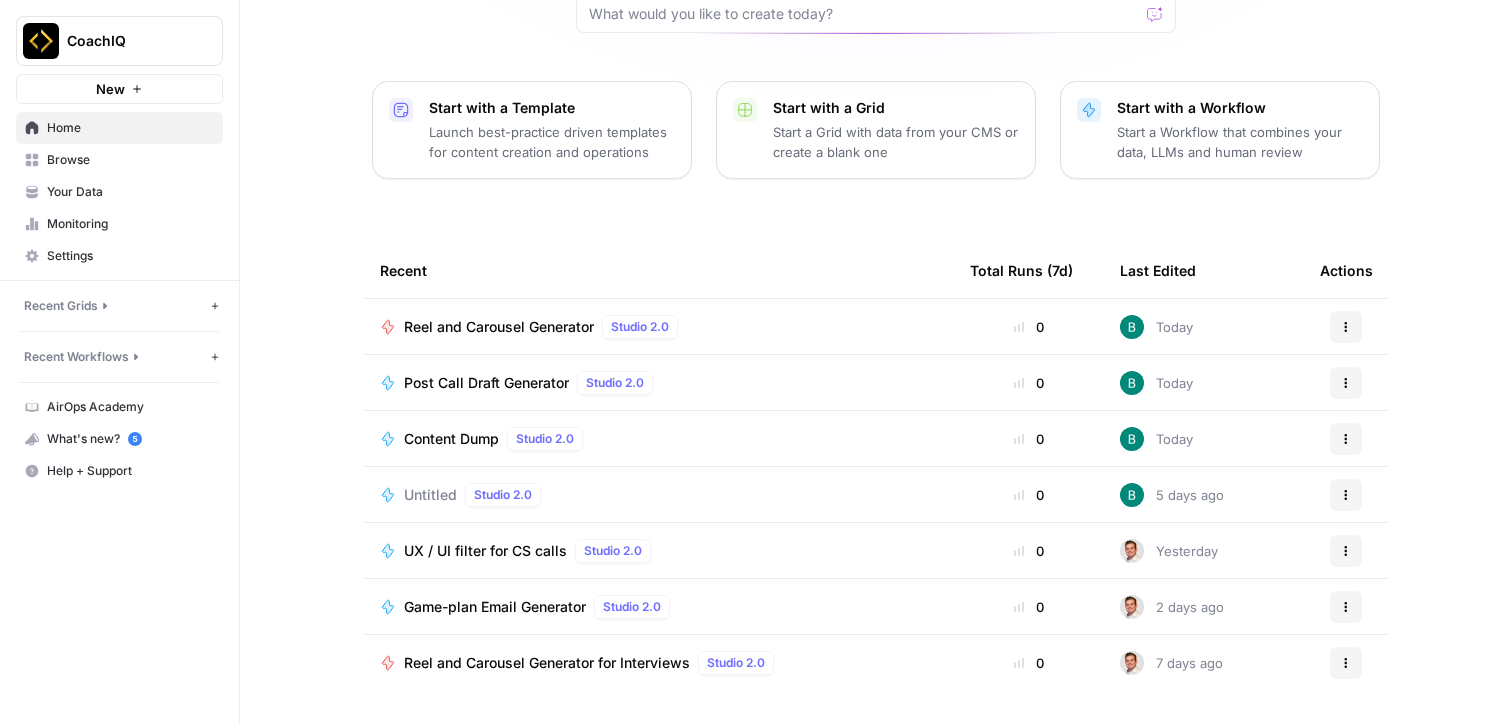 click on "Game-plan Email Generator" at bounding box center (495, 607) 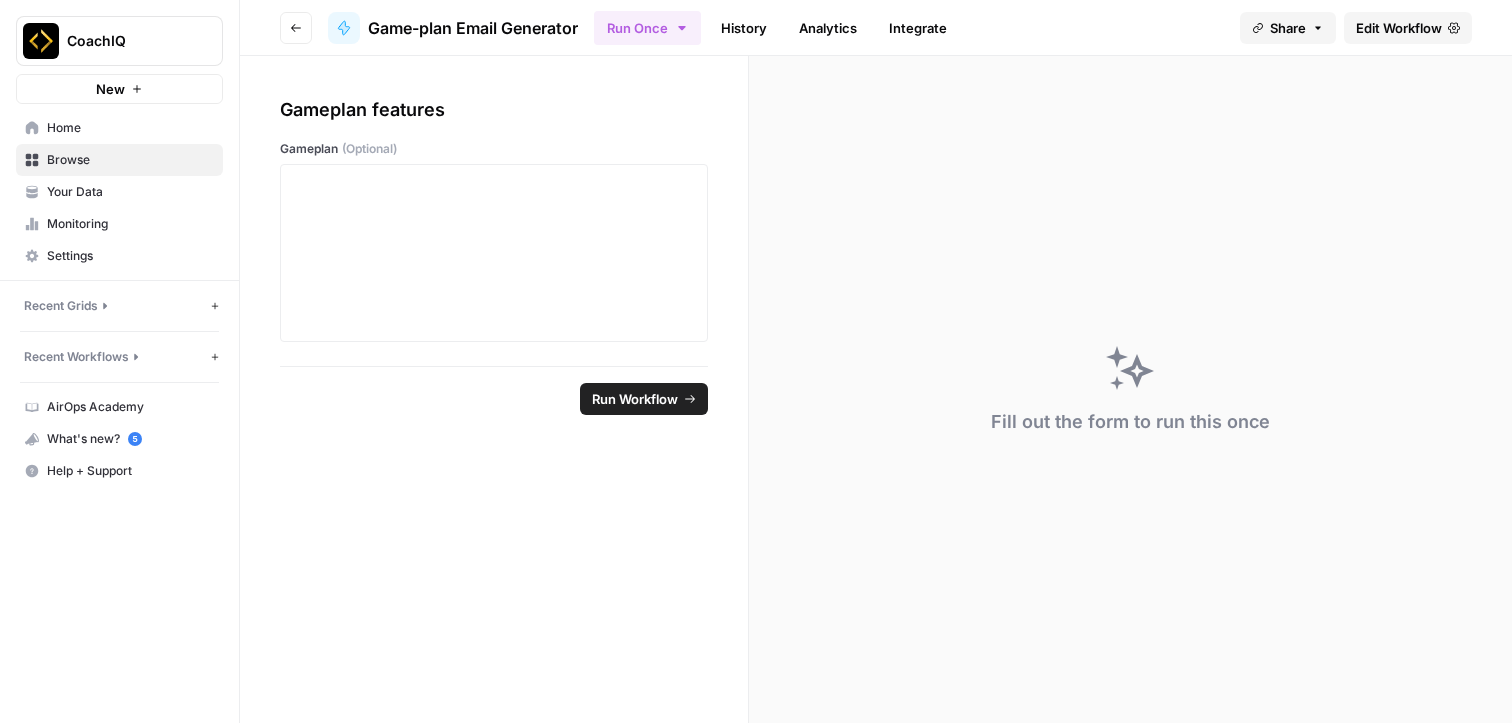 click on "Edit Workflow" at bounding box center (1399, 28) 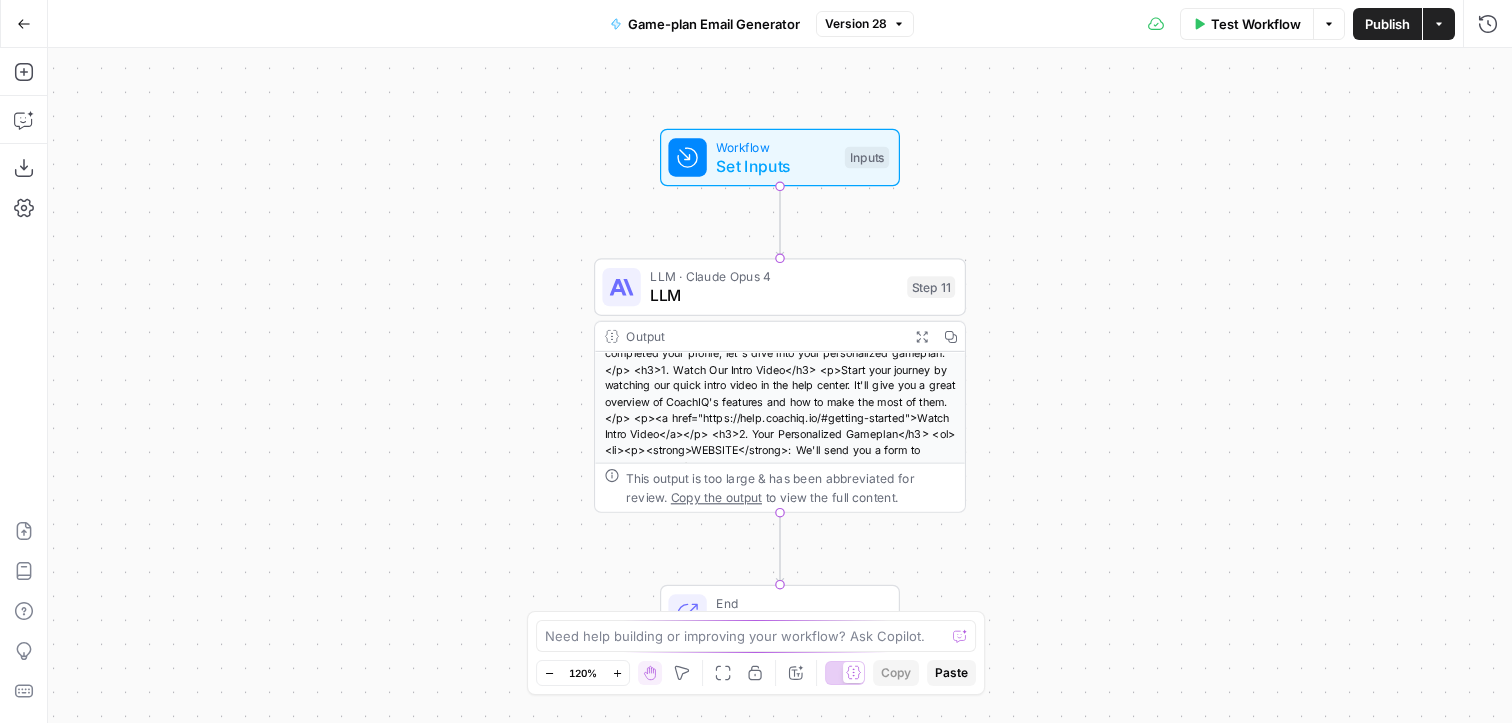 scroll, scrollTop: 122, scrollLeft: 0, axis: vertical 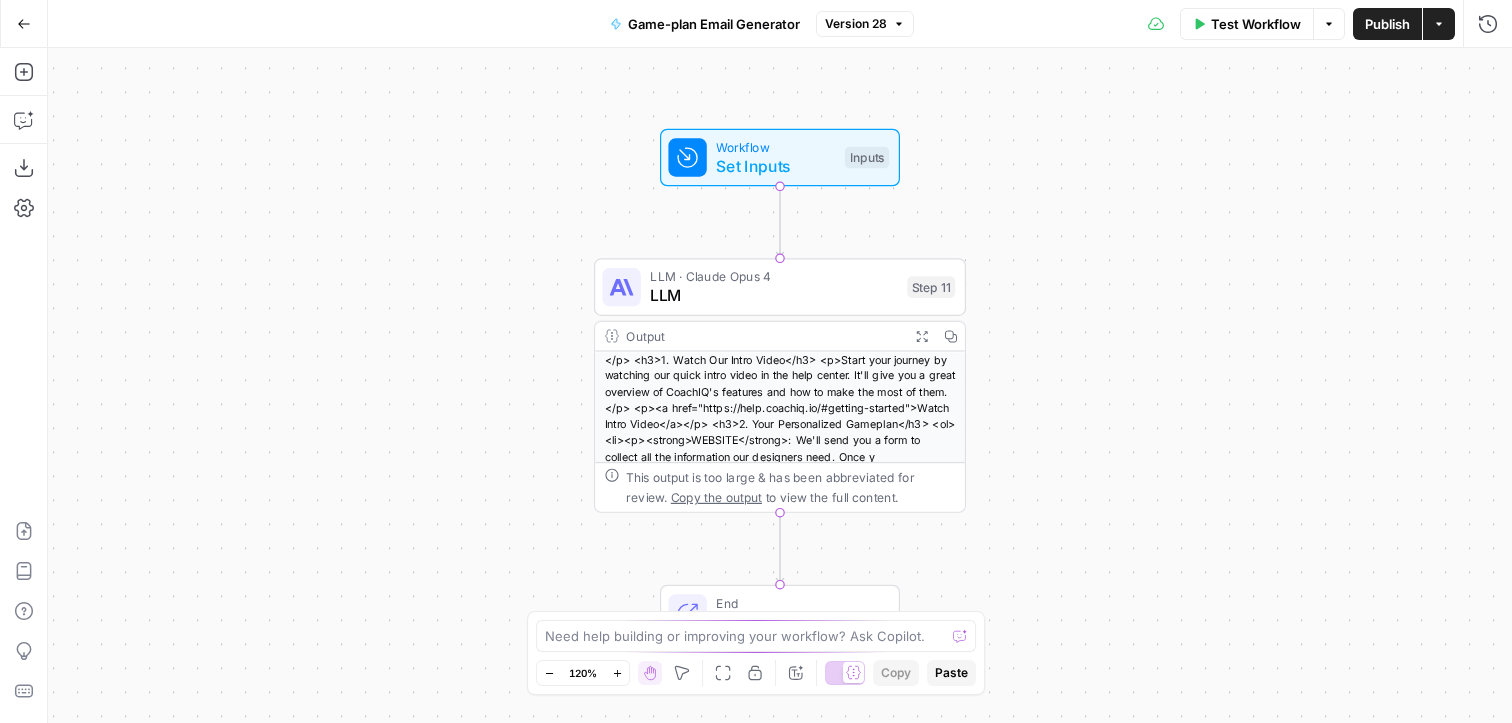 click 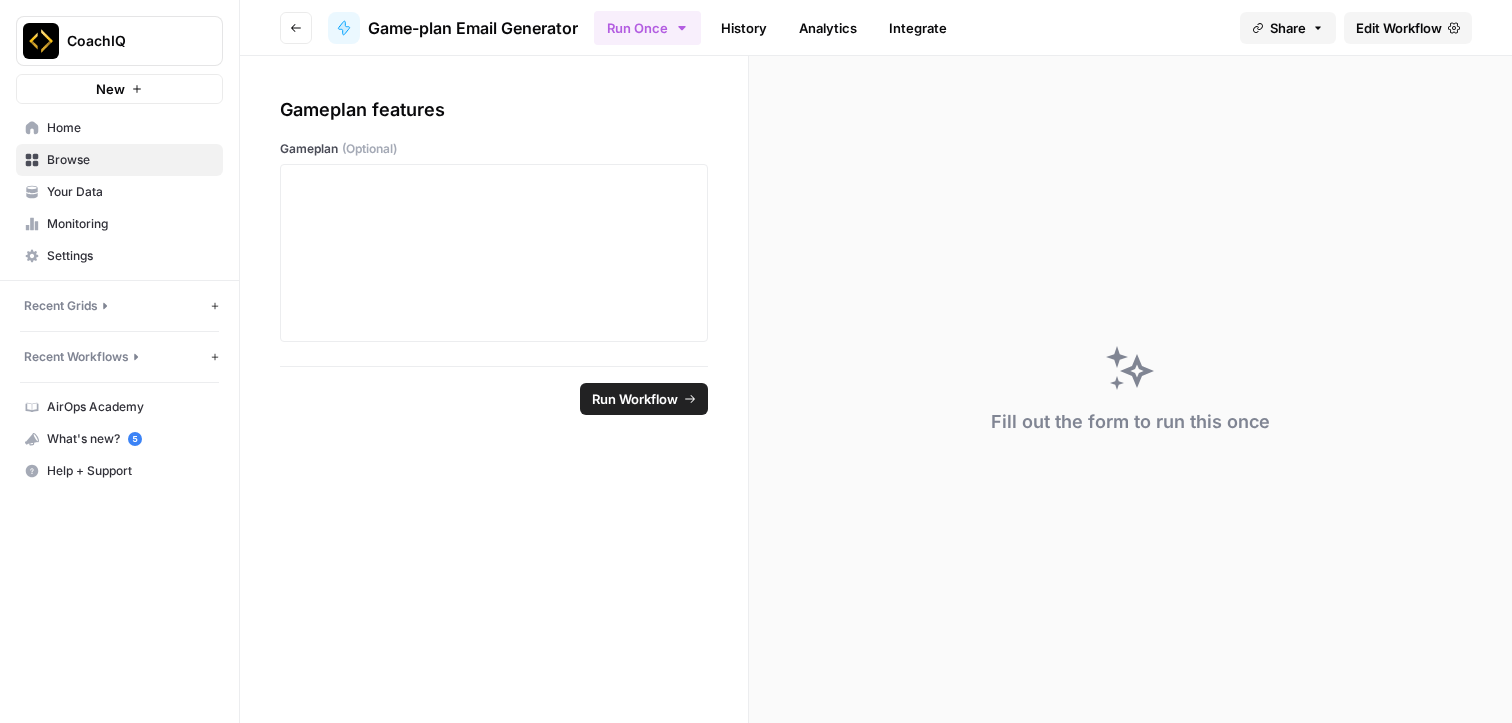 click on "Go back" at bounding box center (296, 28) 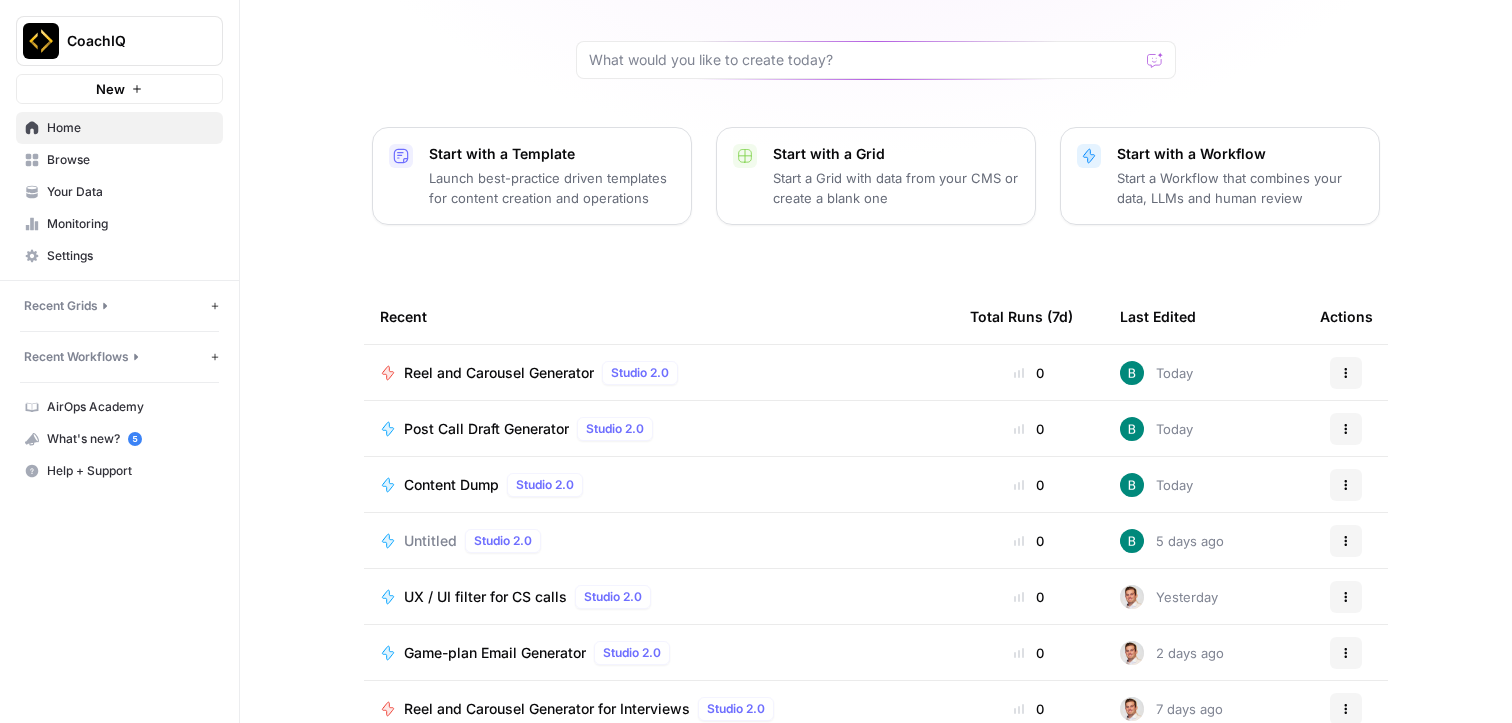 scroll, scrollTop: 197, scrollLeft: 0, axis: vertical 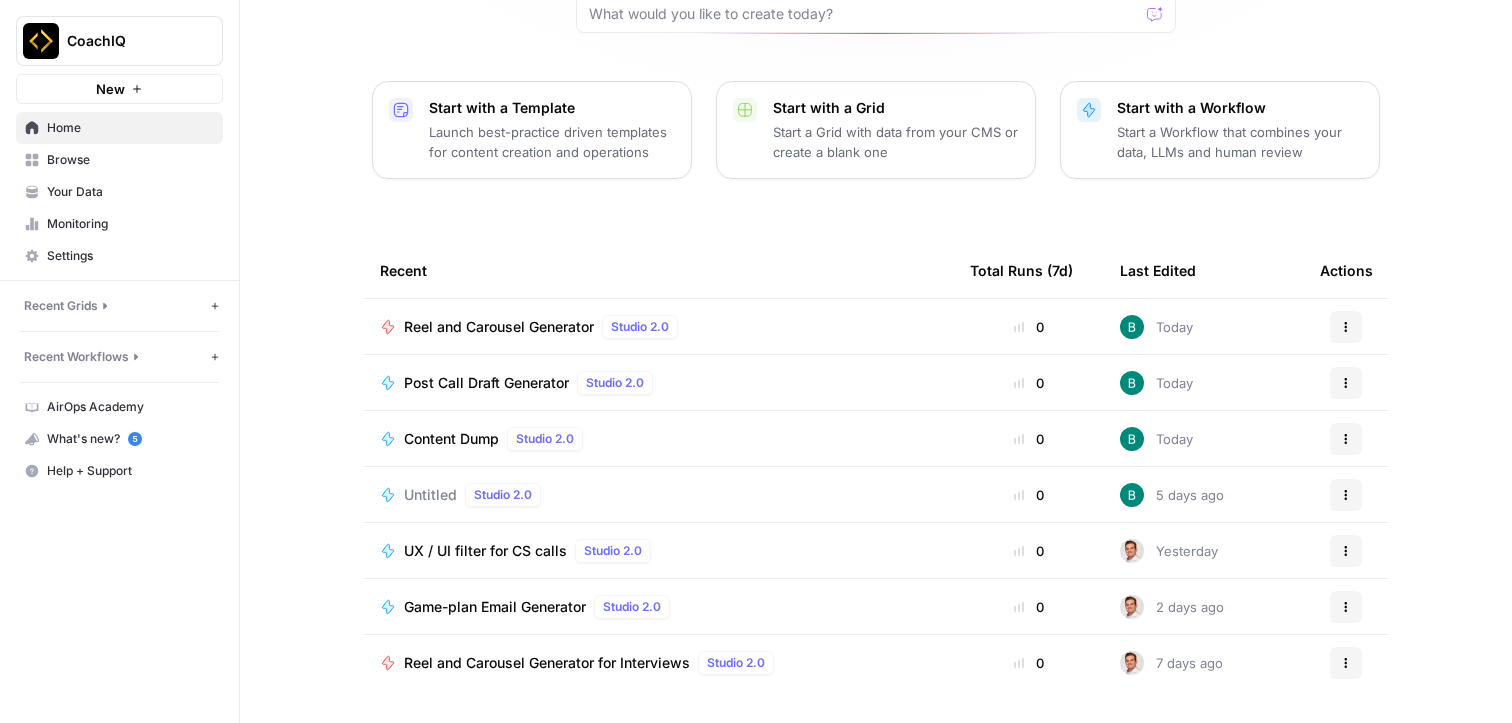 click on "Browse" at bounding box center (130, 160) 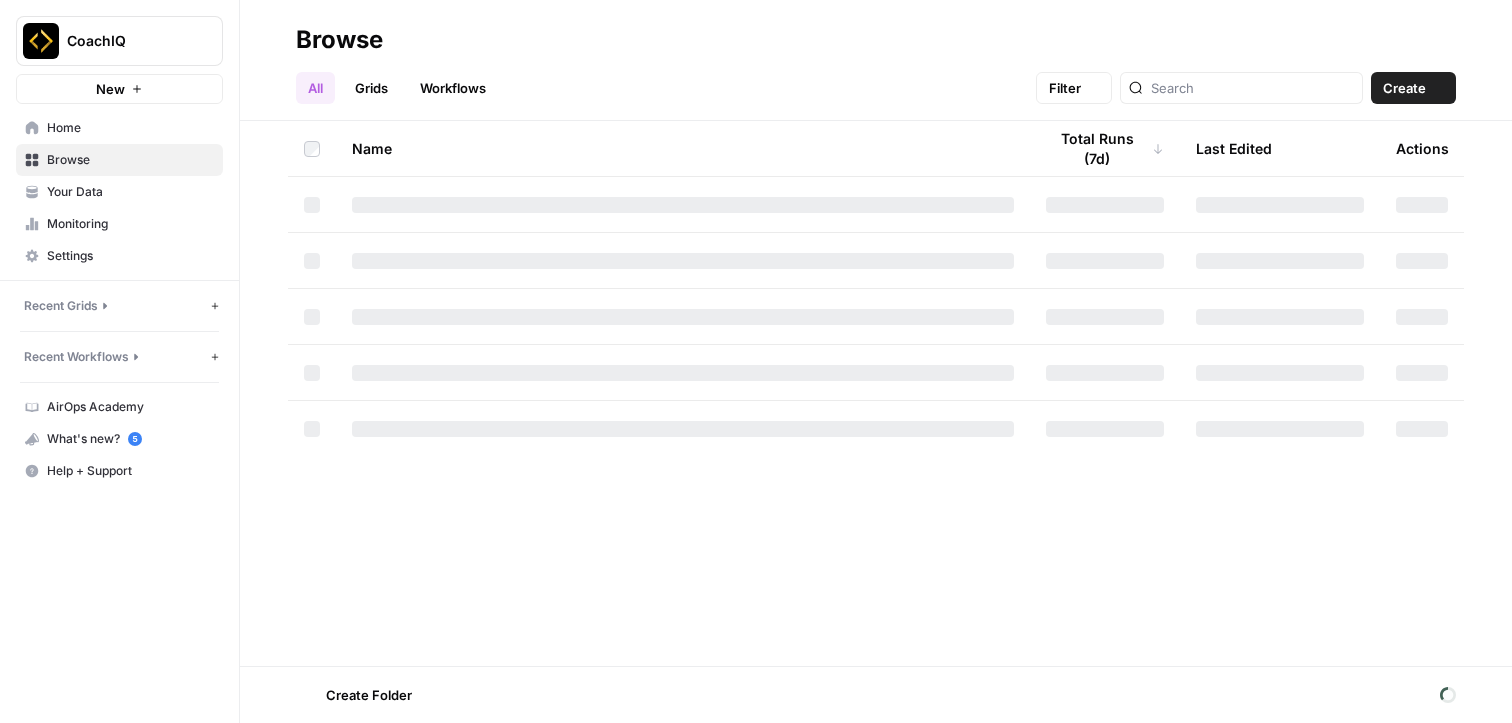 scroll, scrollTop: 0, scrollLeft: 0, axis: both 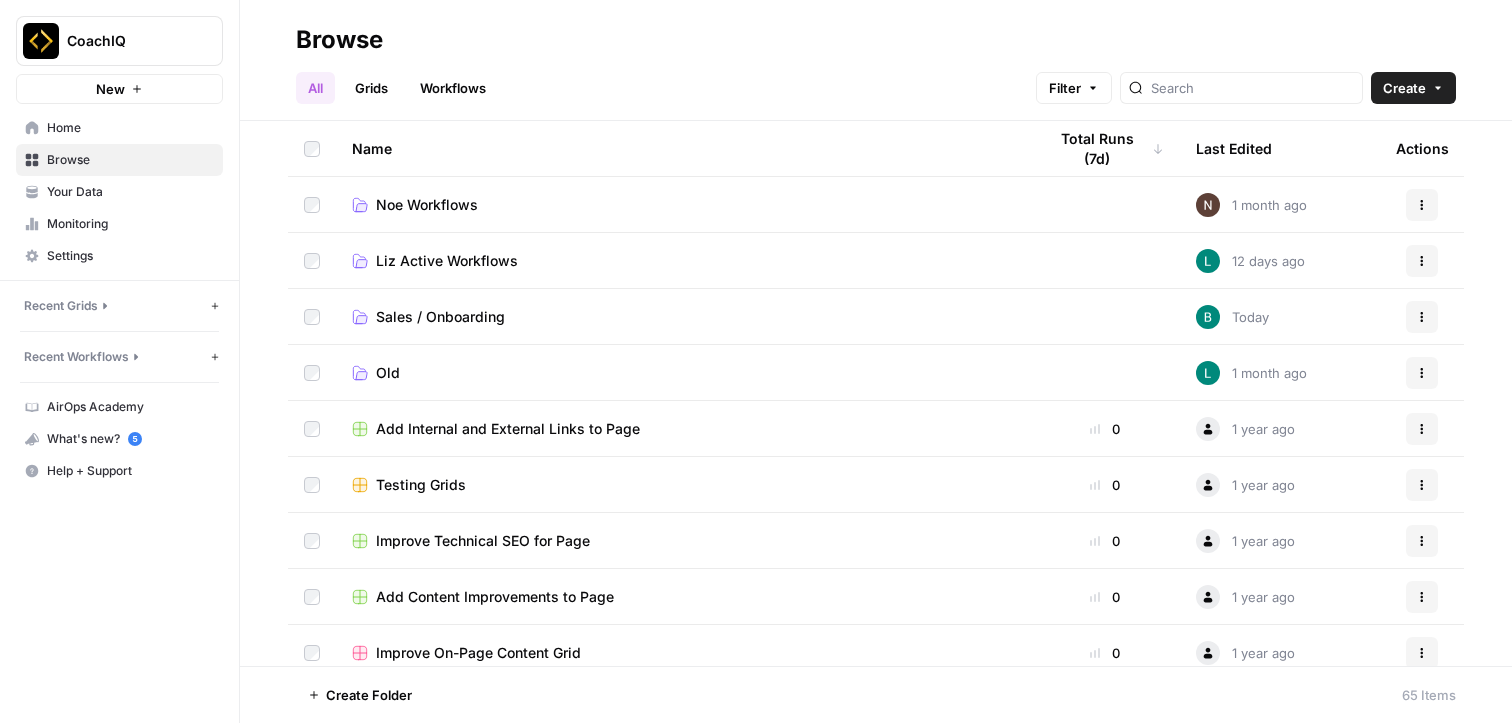 click on "Sales / Onboarding" at bounding box center [440, 317] 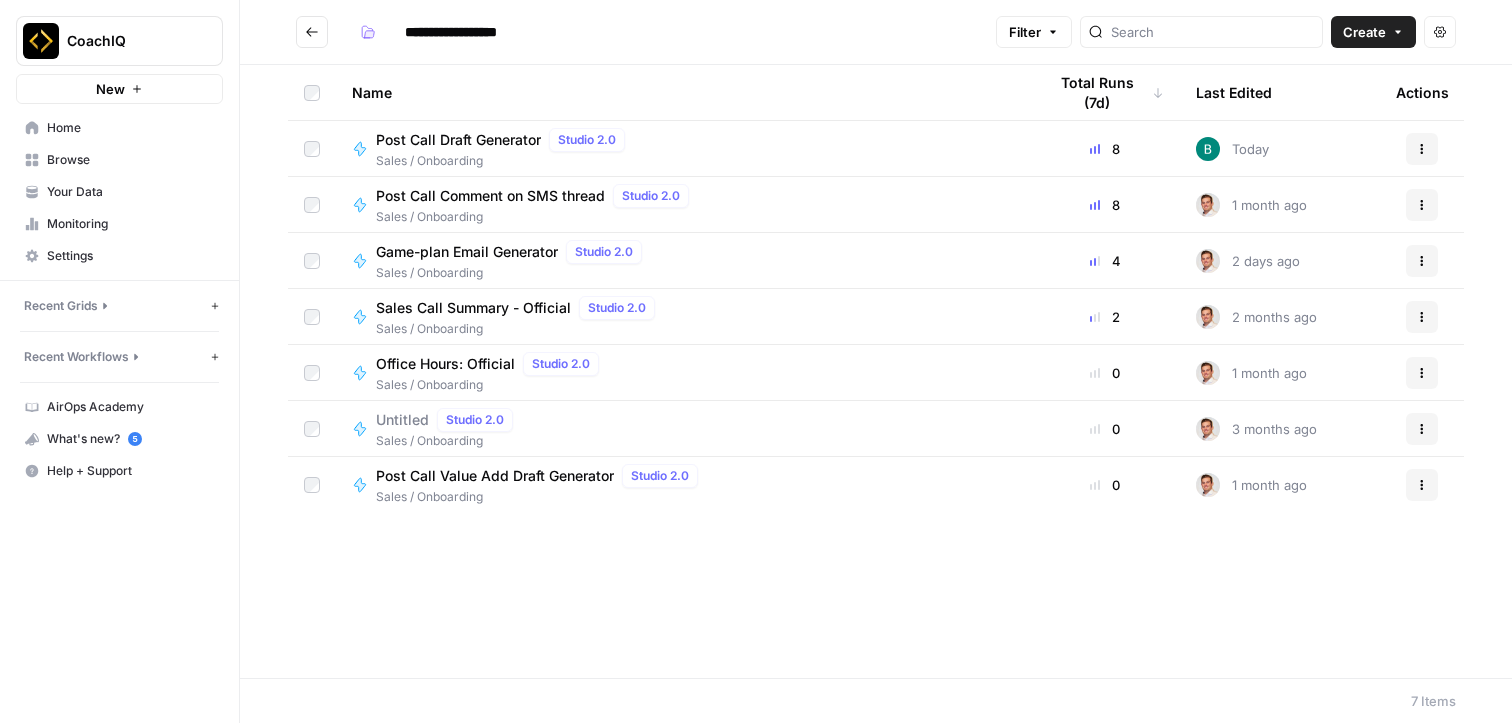 click at bounding box center (312, 32) 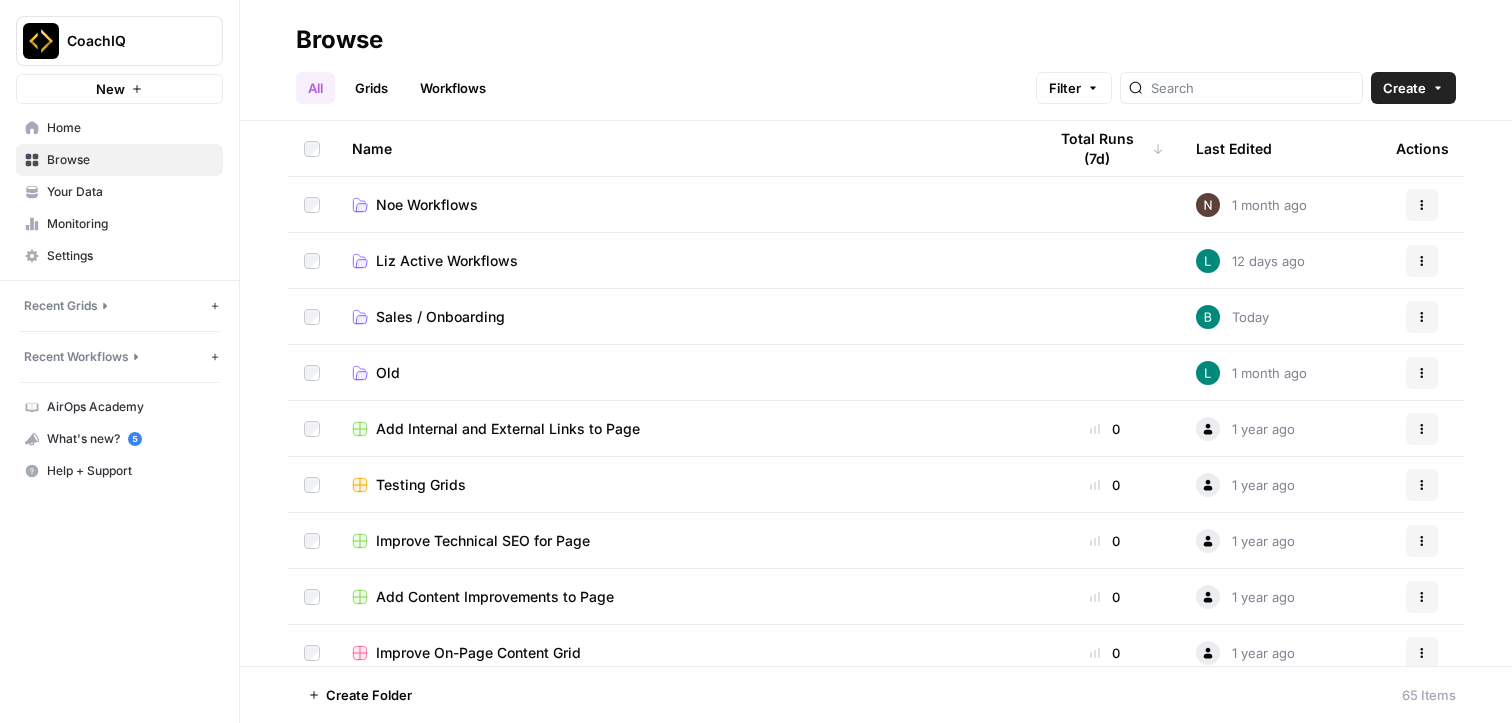 click on "Old" at bounding box center (683, 372) 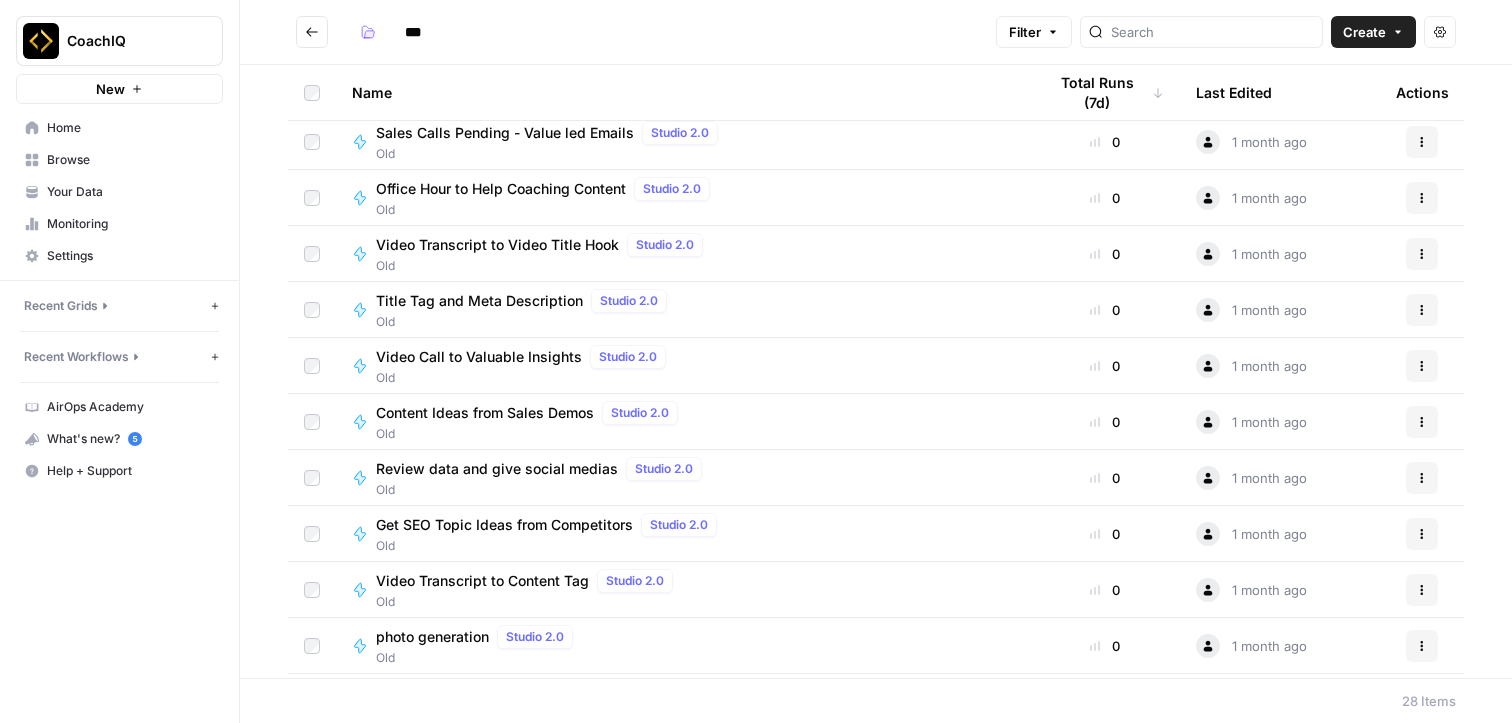 scroll, scrollTop: 595, scrollLeft: 0, axis: vertical 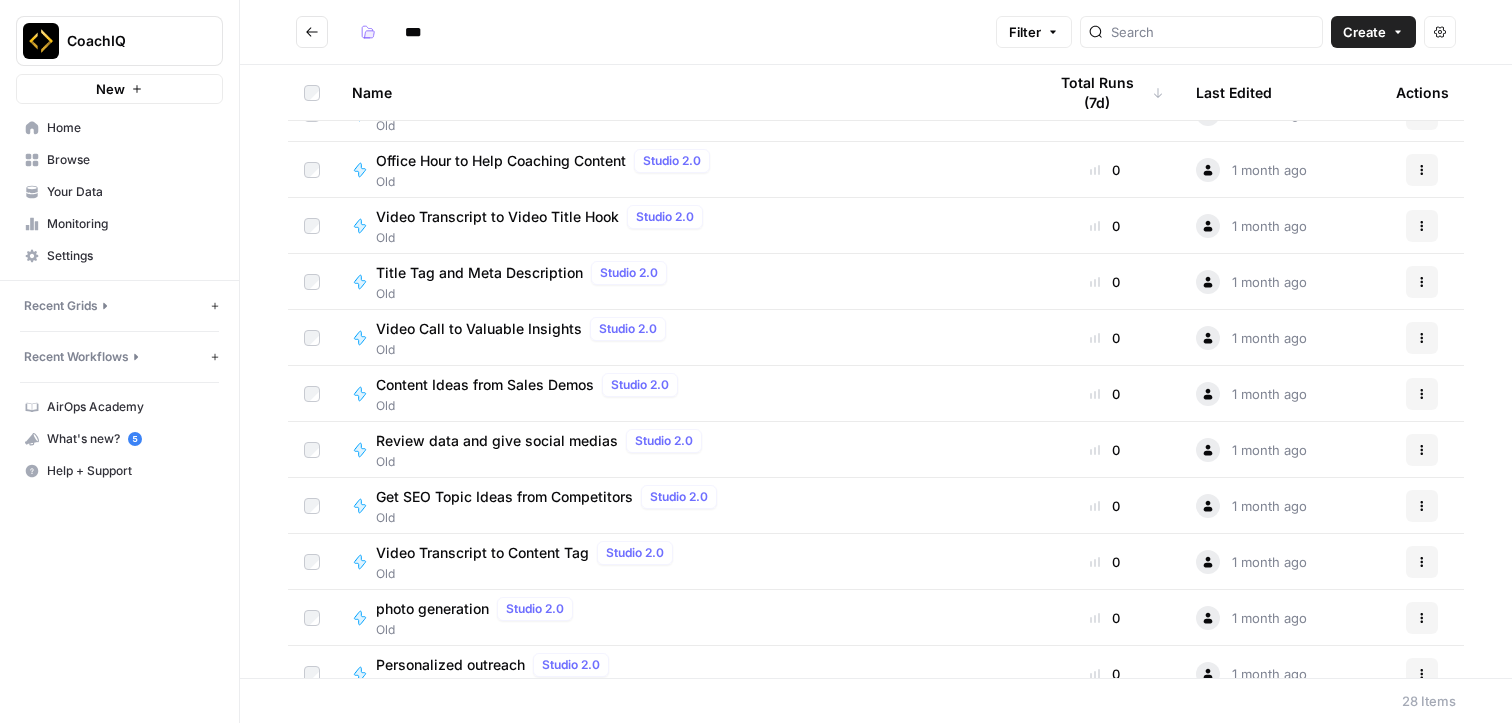 click 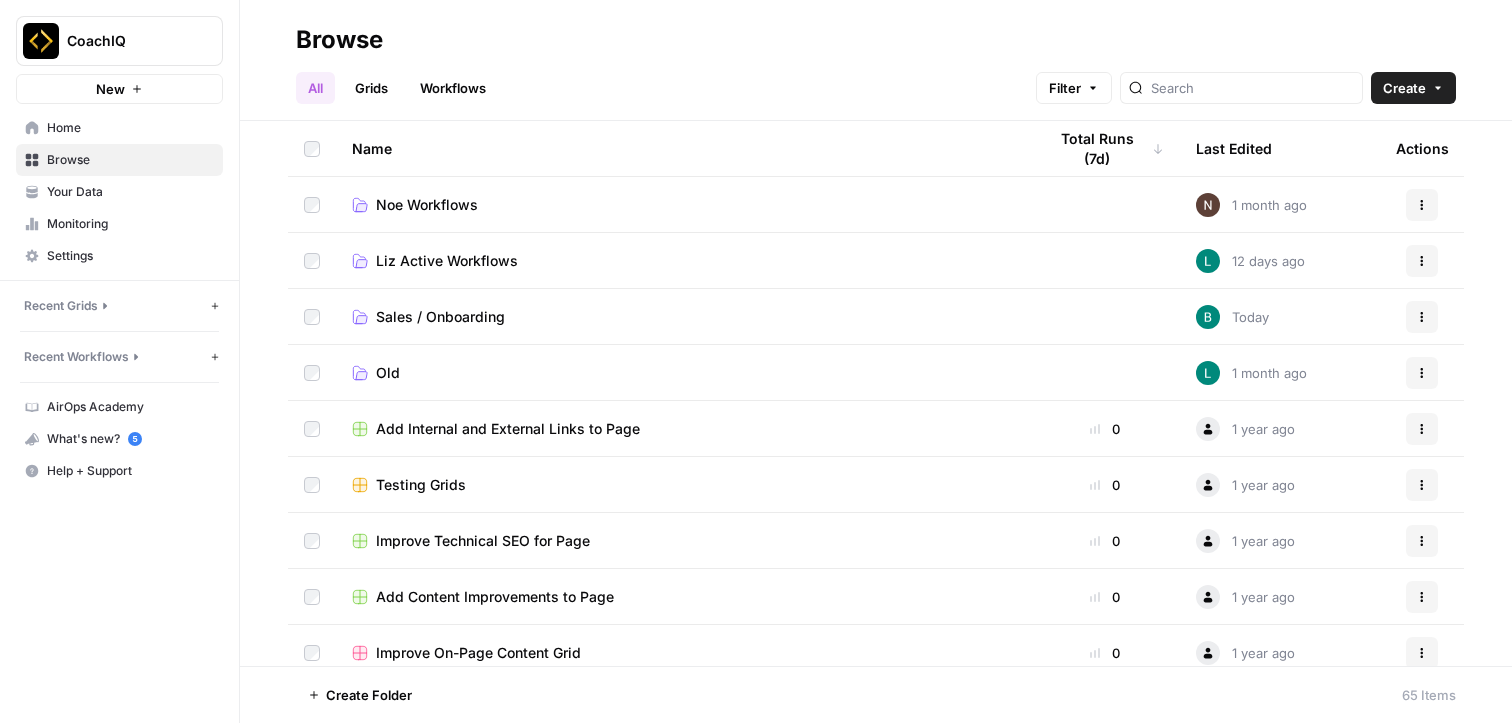 click on "Noe Workflows" at bounding box center (427, 205) 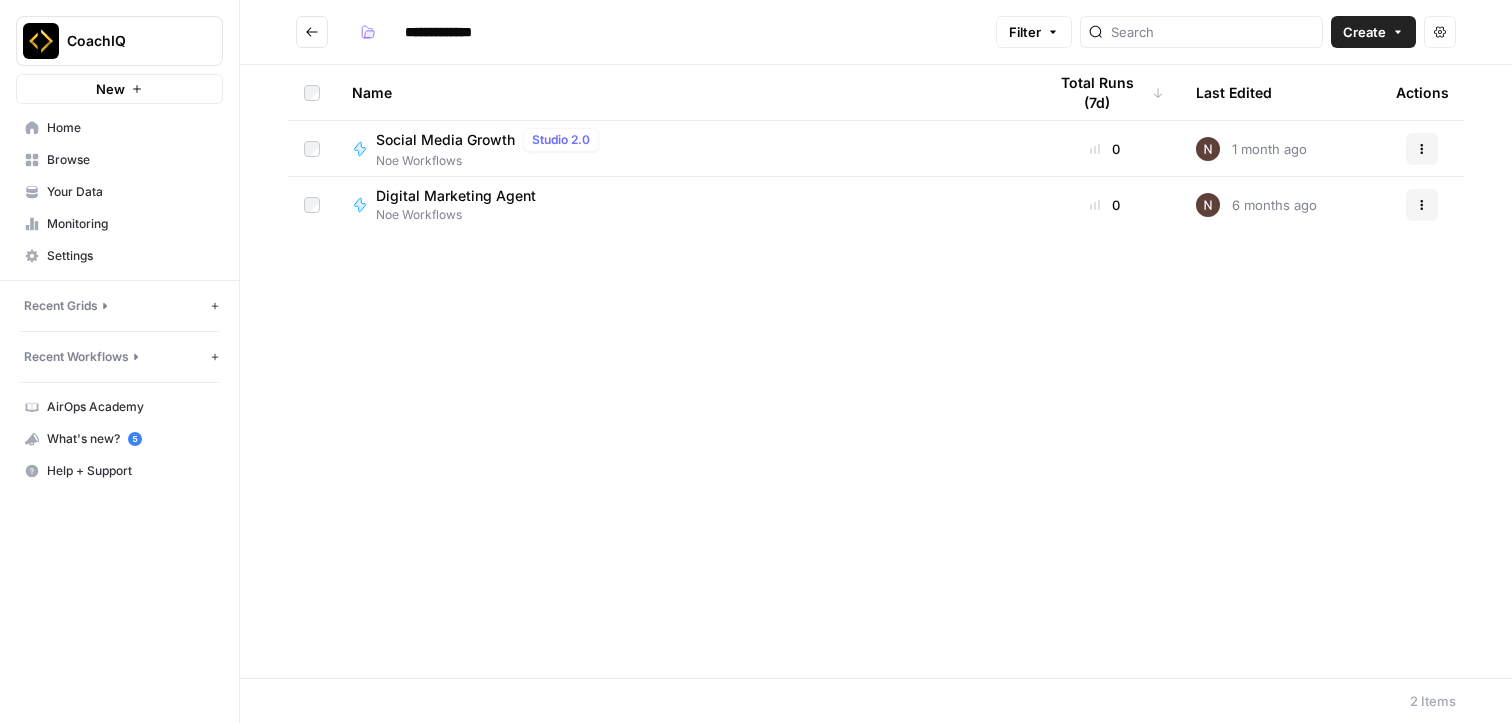 click on "Digital Marketing Agent" at bounding box center [456, 196] 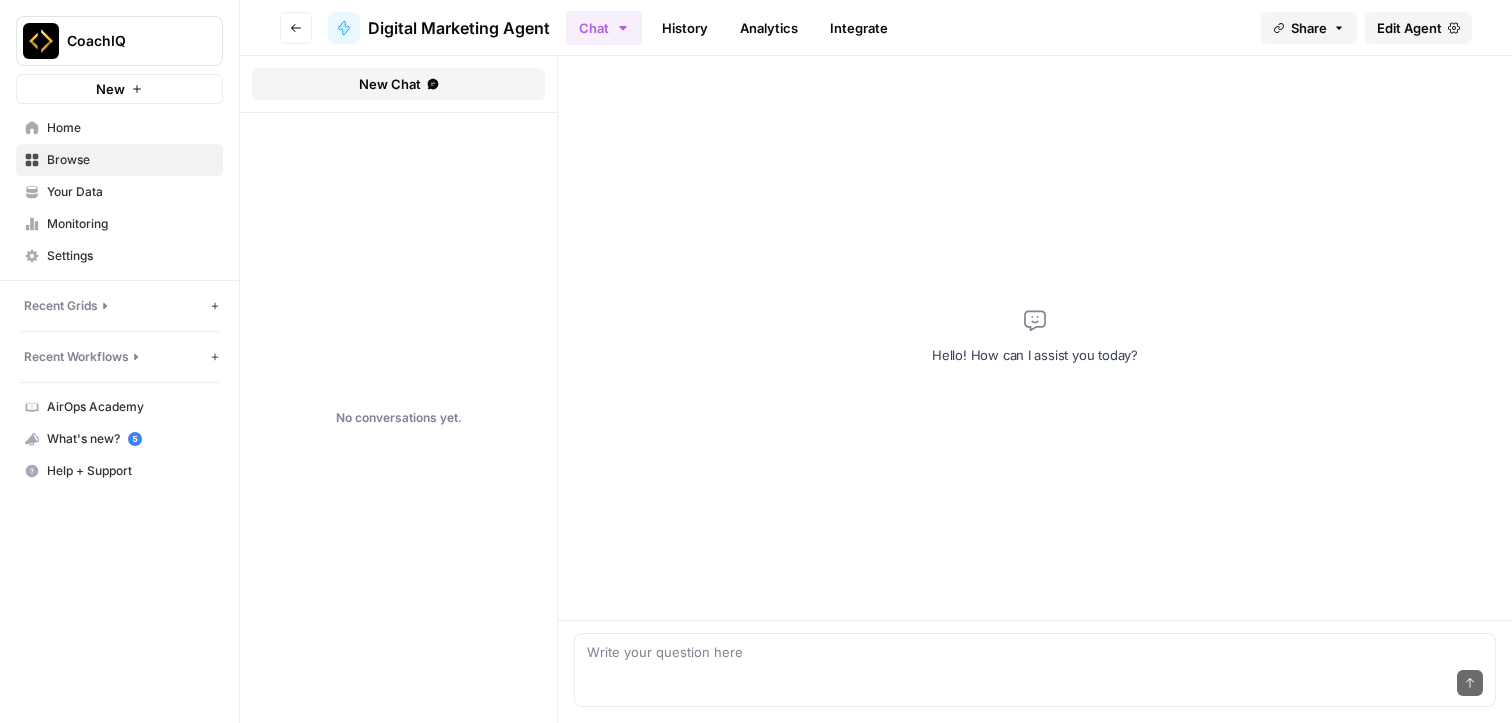 click on "Edit Agent" at bounding box center (1418, 28) 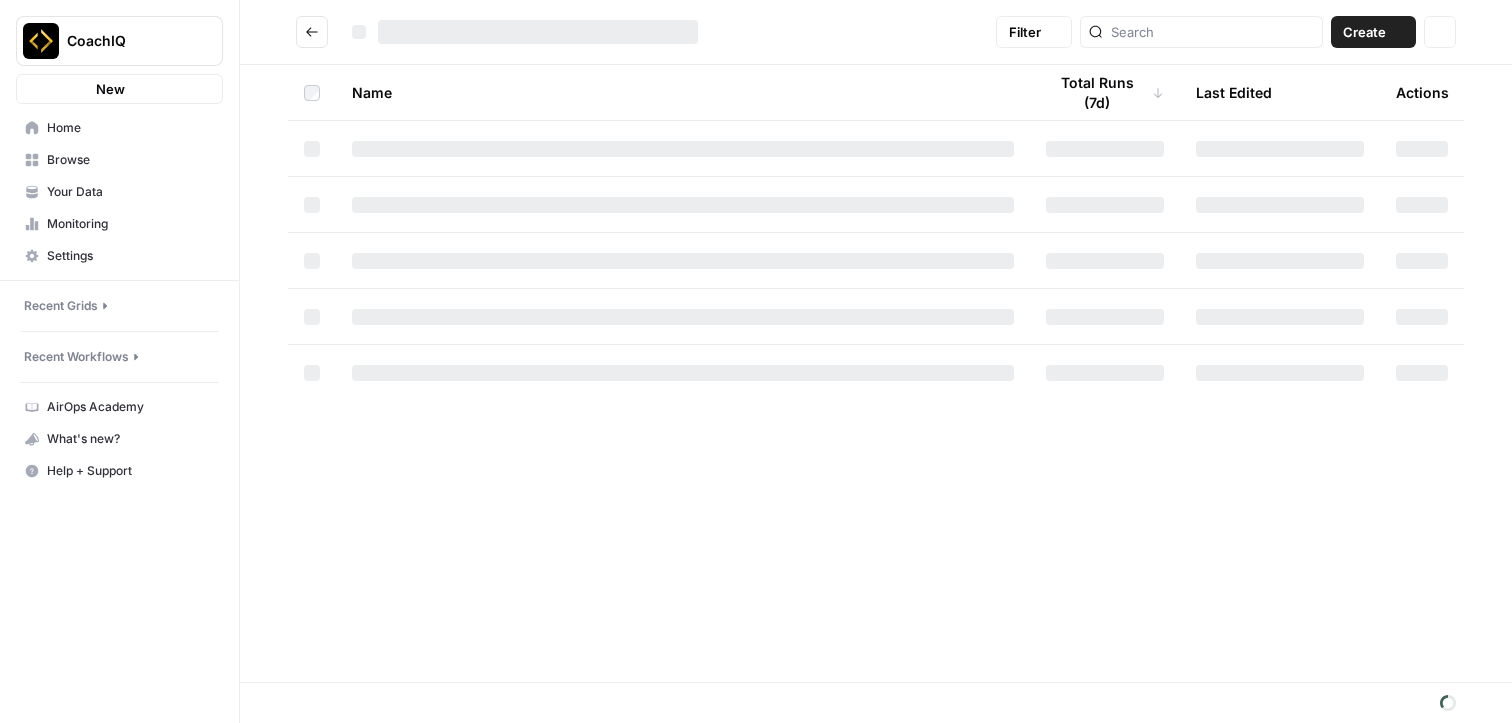 scroll, scrollTop: 0, scrollLeft: 0, axis: both 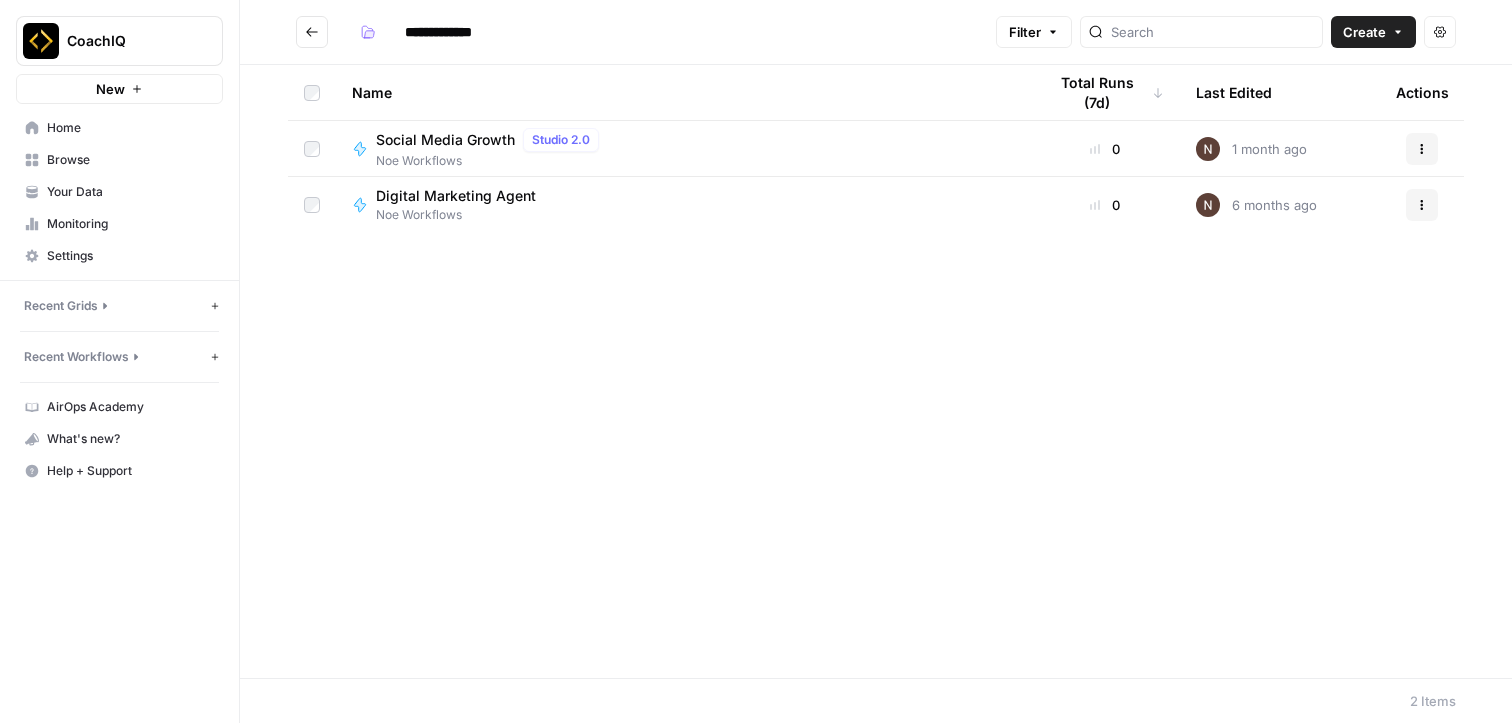 click on "Social Media Growth" at bounding box center (445, 140) 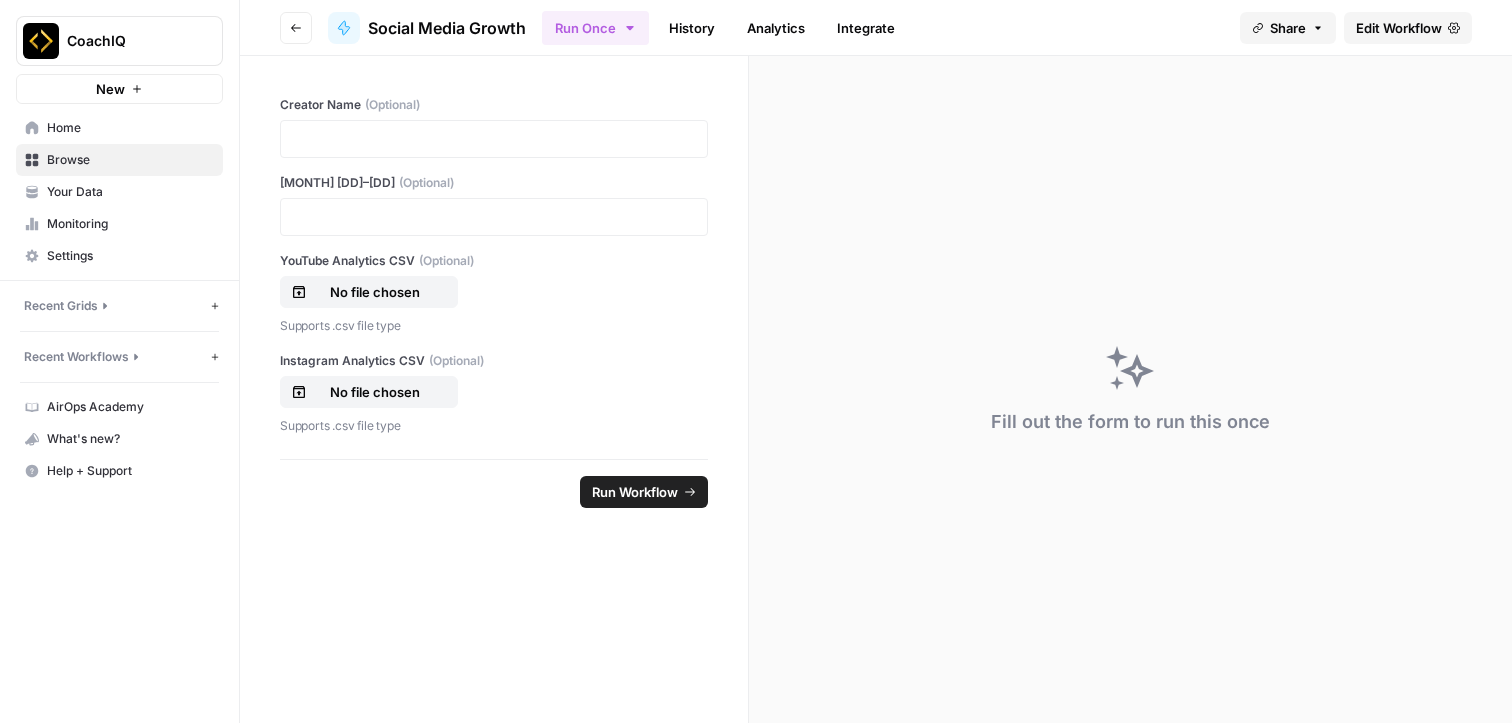 click on "Edit Workflow" at bounding box center (1399, 28) 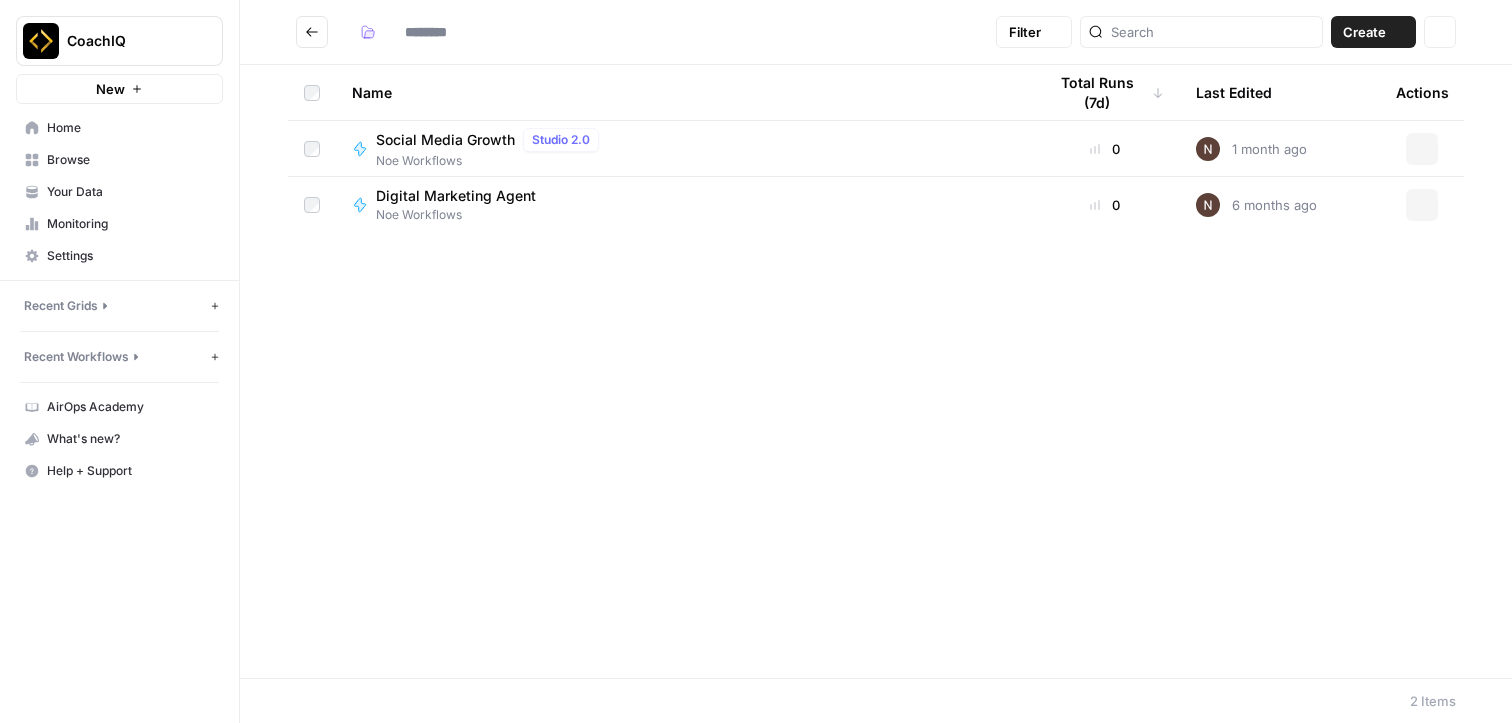 type on "**********" 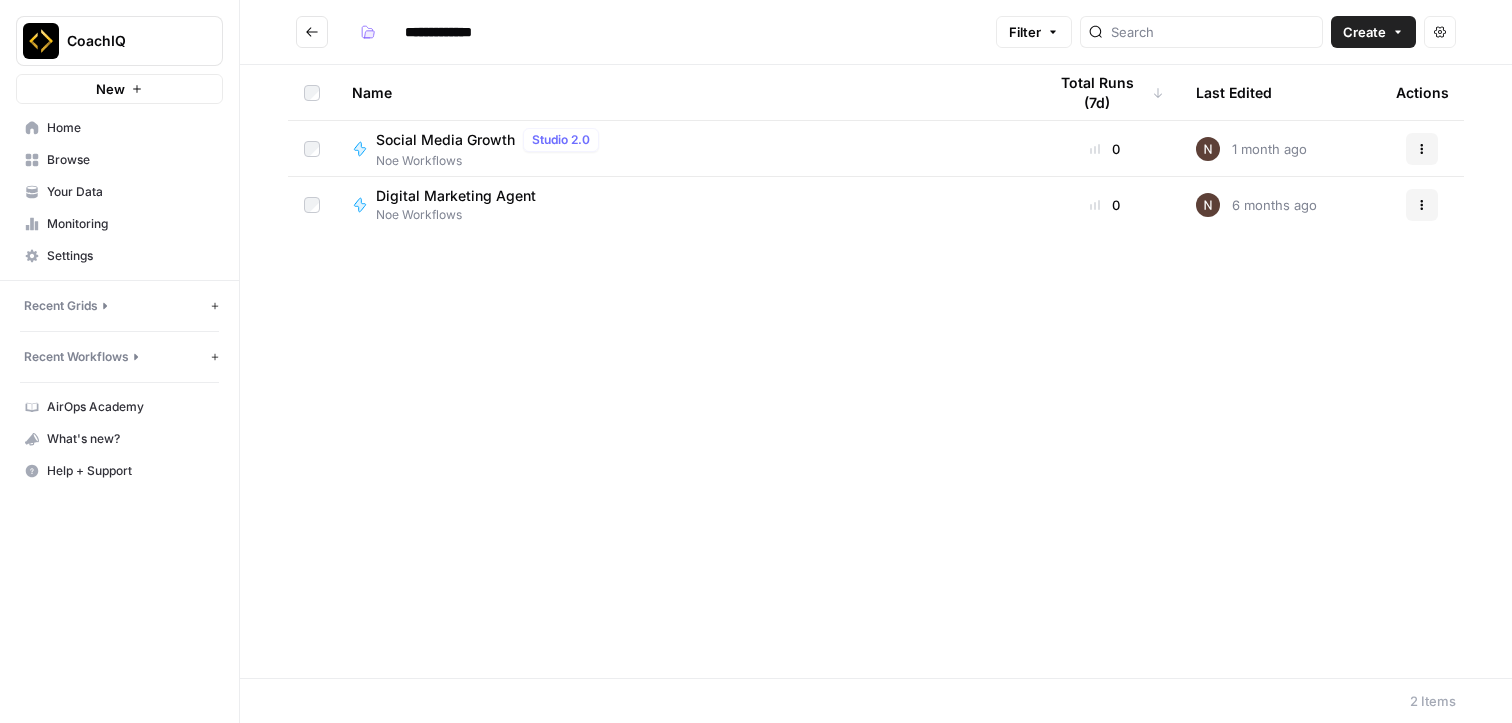 click at bounding box center [312, 32] 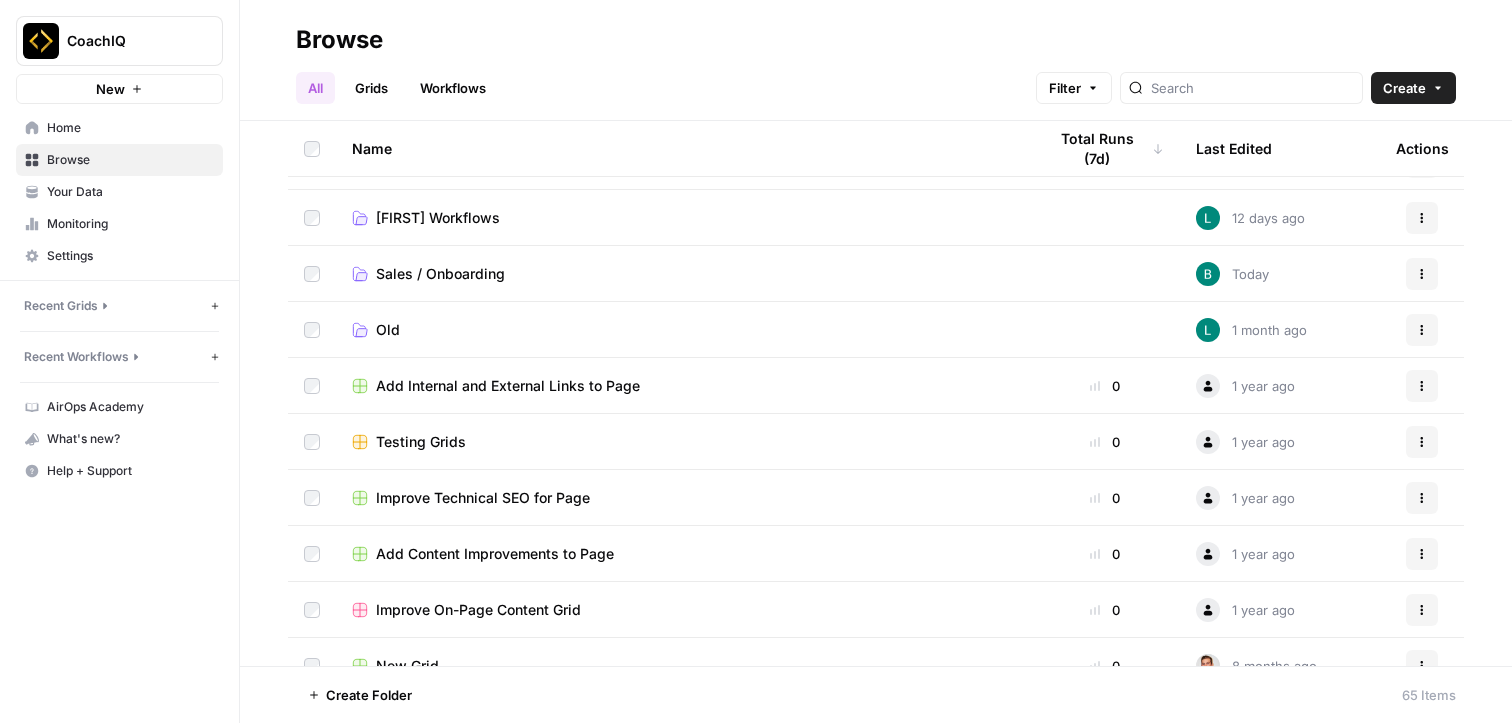 scroll, scrollTop: 0, scrollLeft: 0, axis: both 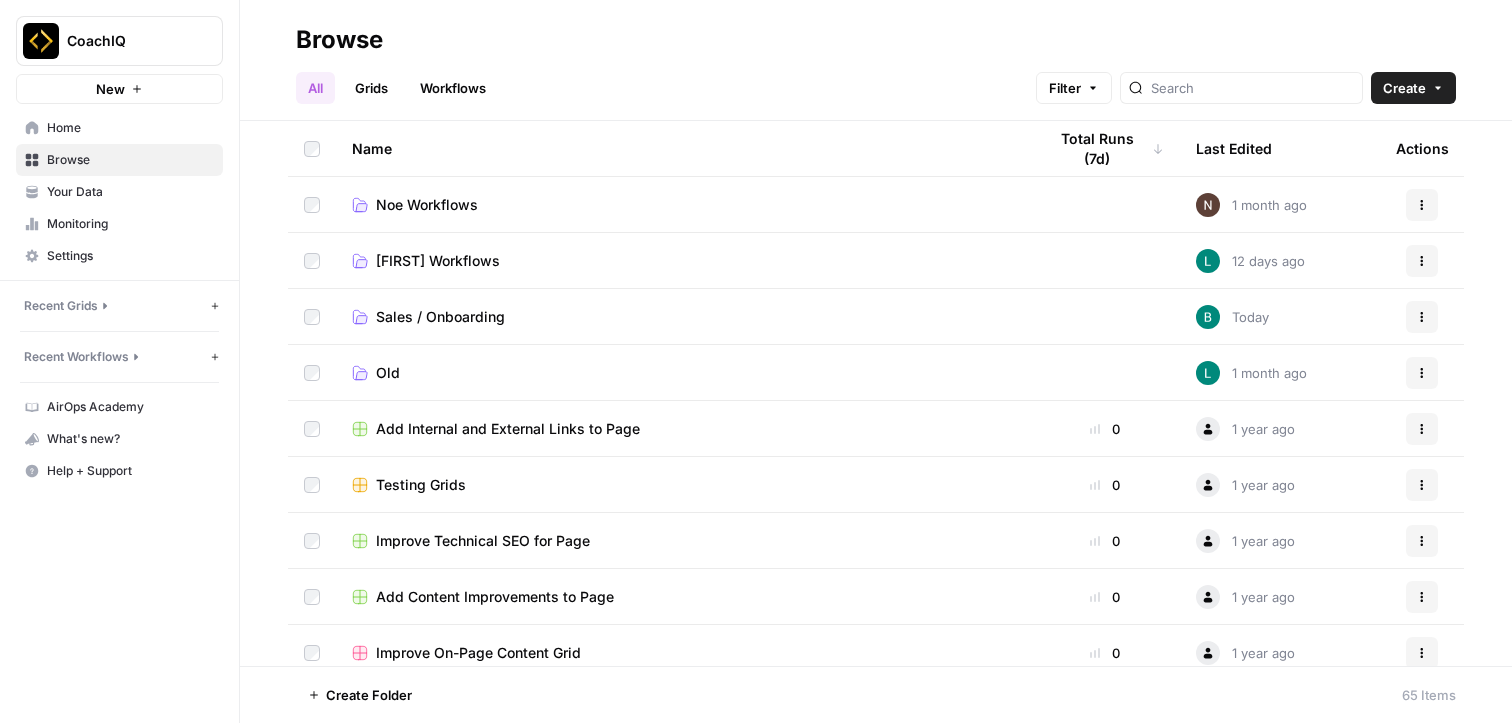 click on "[FIRST] Workflows" at bounding box center (438, 261) 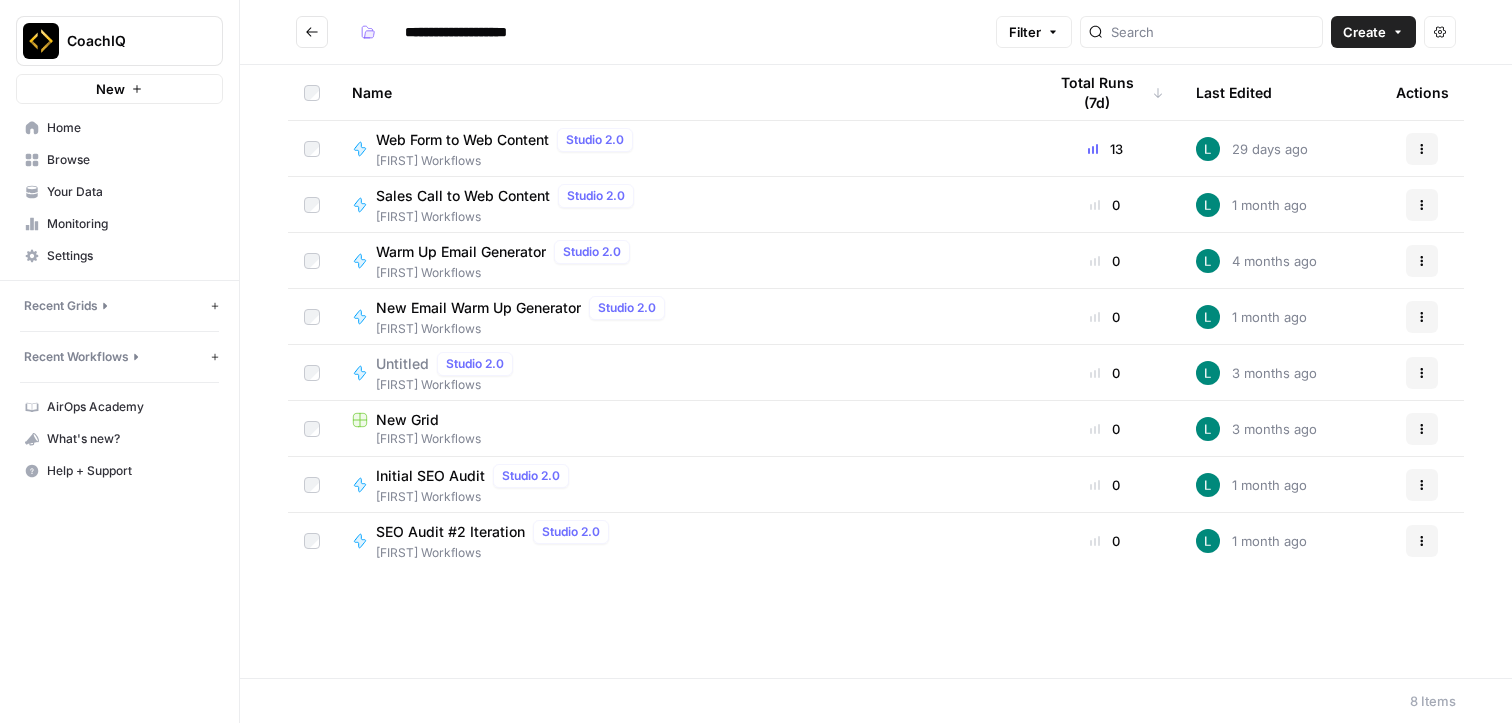 click at bounding box center [312, 32] 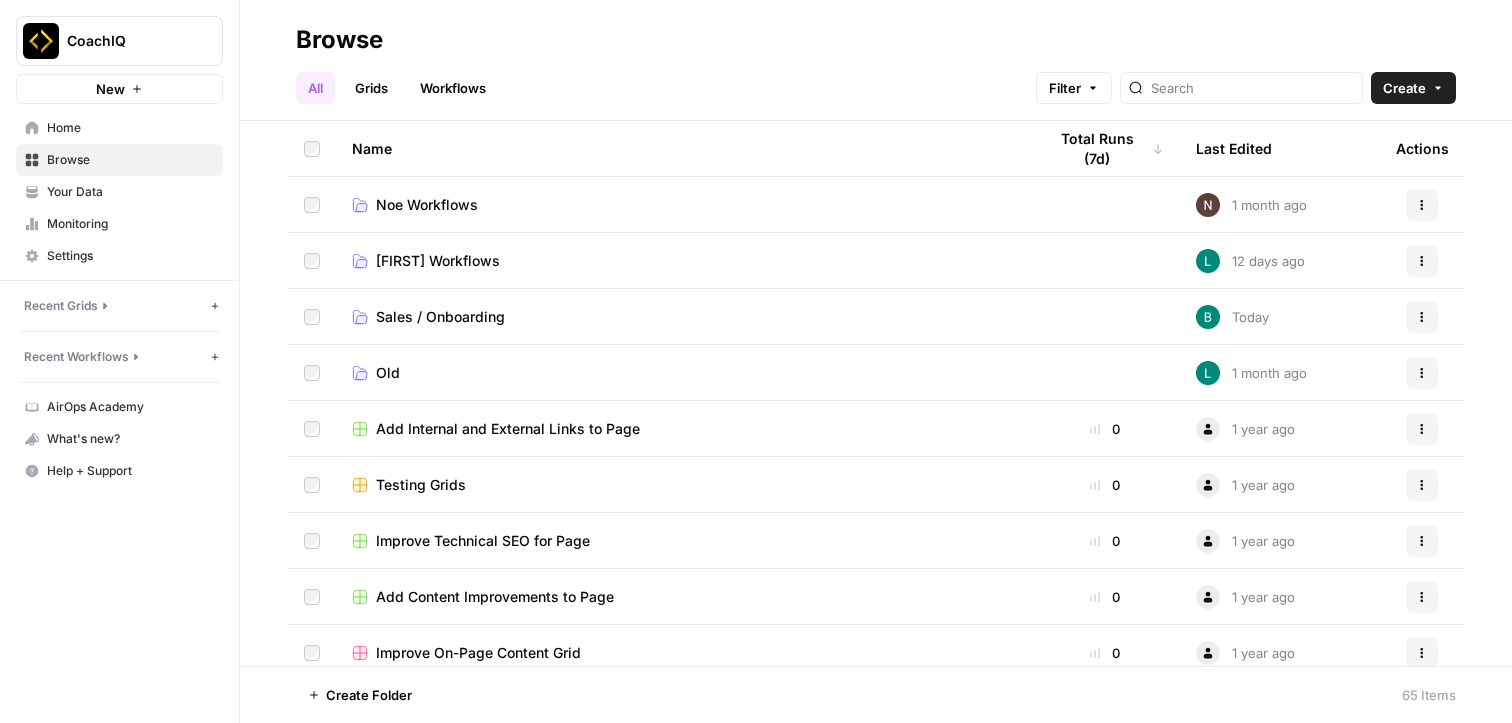 click on "Old" at bounding box center (388, 373) 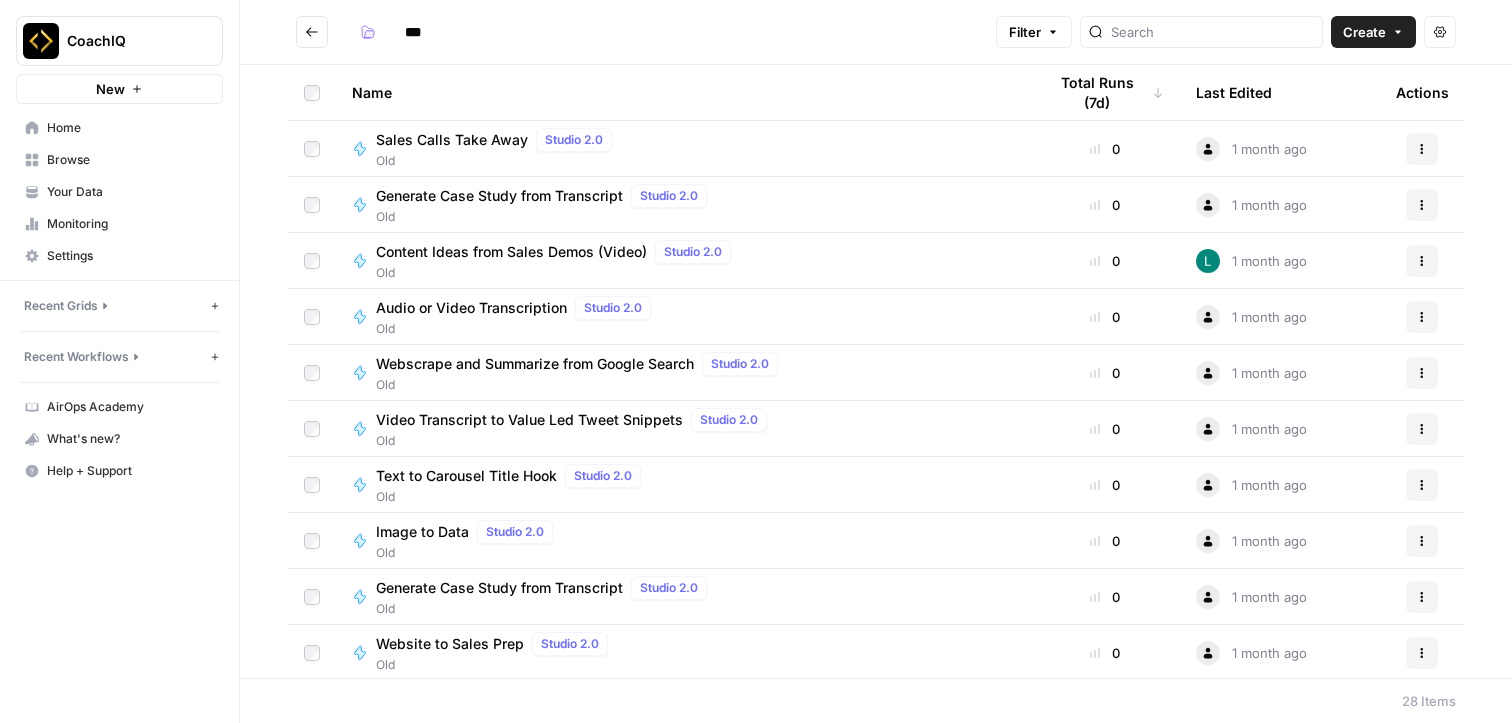 click on "Generate Case Study from Transcript" at bounding box center (499, 196) 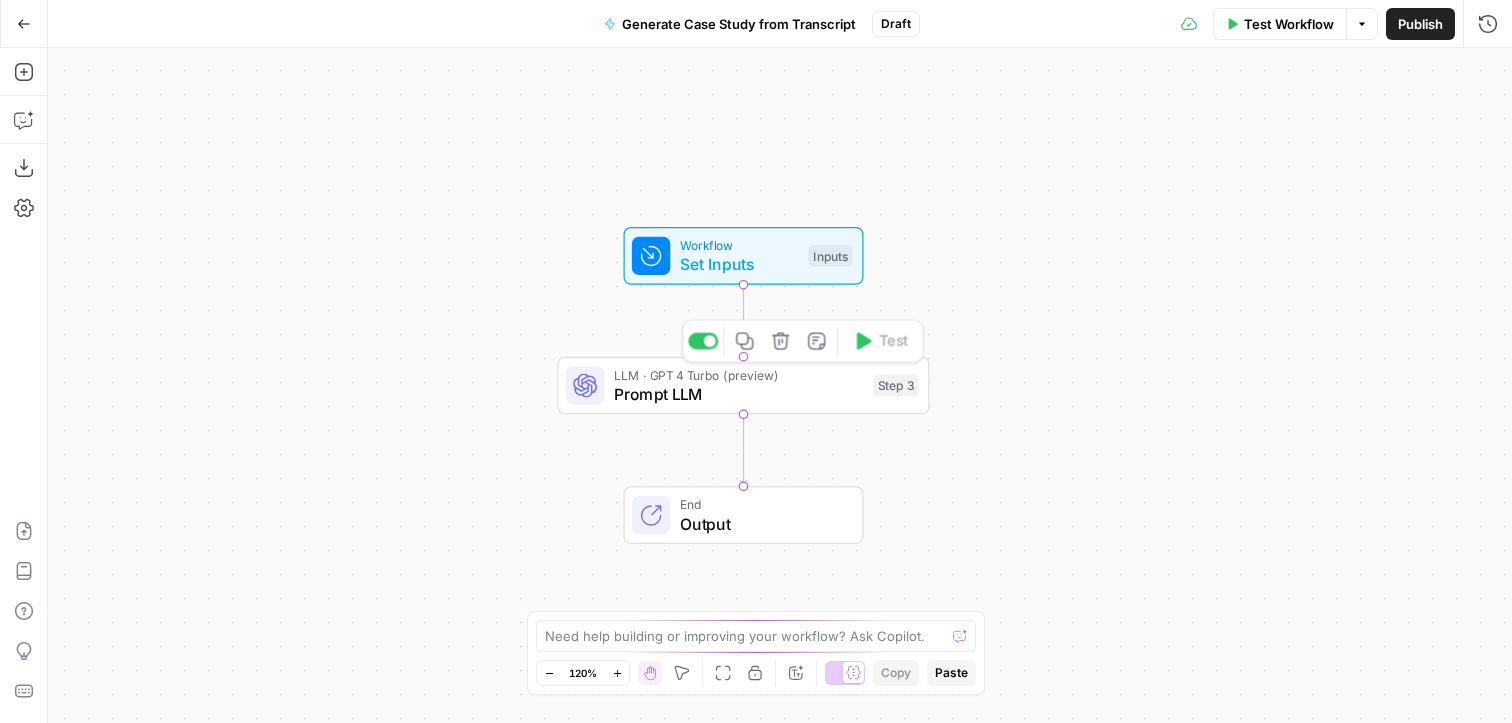 click on "Prompt LLM" at bounding box center (739, 394) 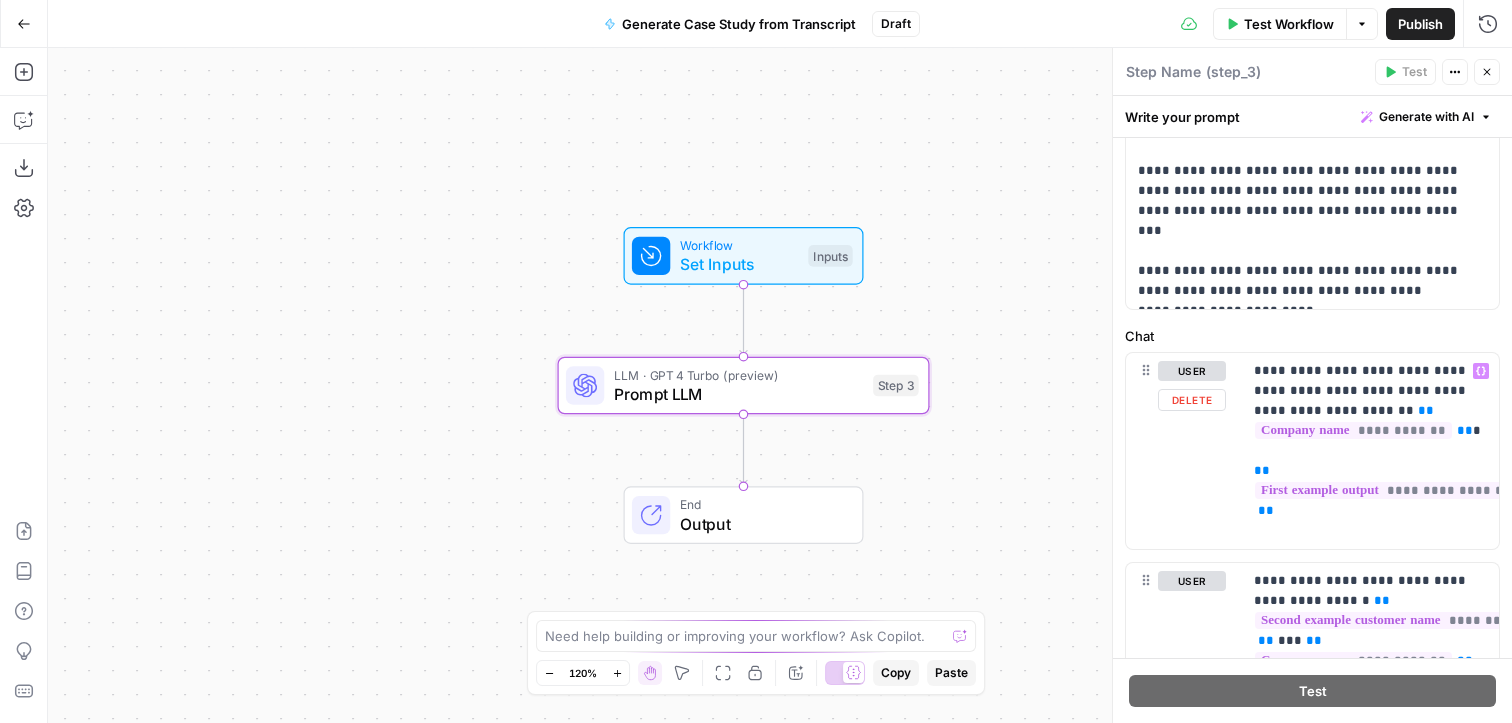 scroll, scrollTop: 58, scrollLeft: 0, axis: vertical 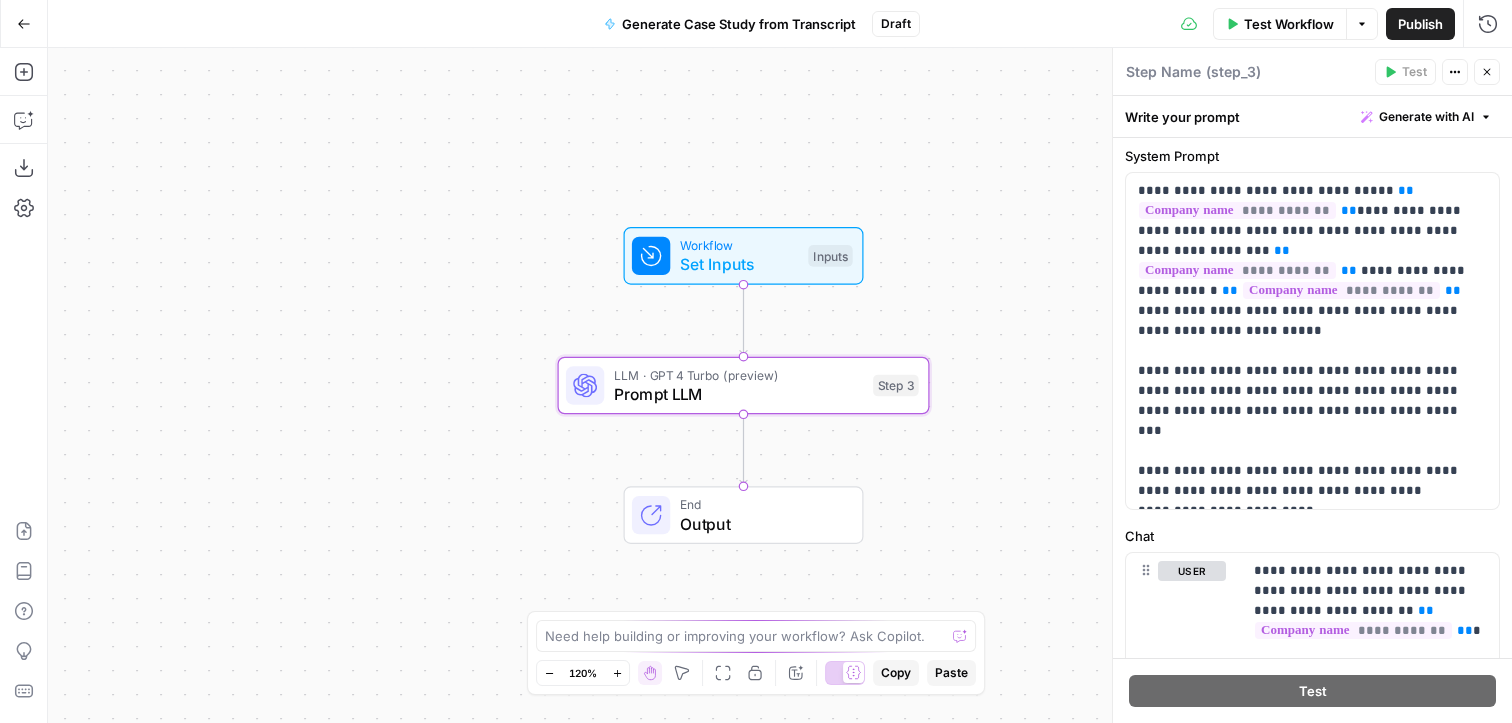 click on "Go Back" at bounding box center (24, 24) 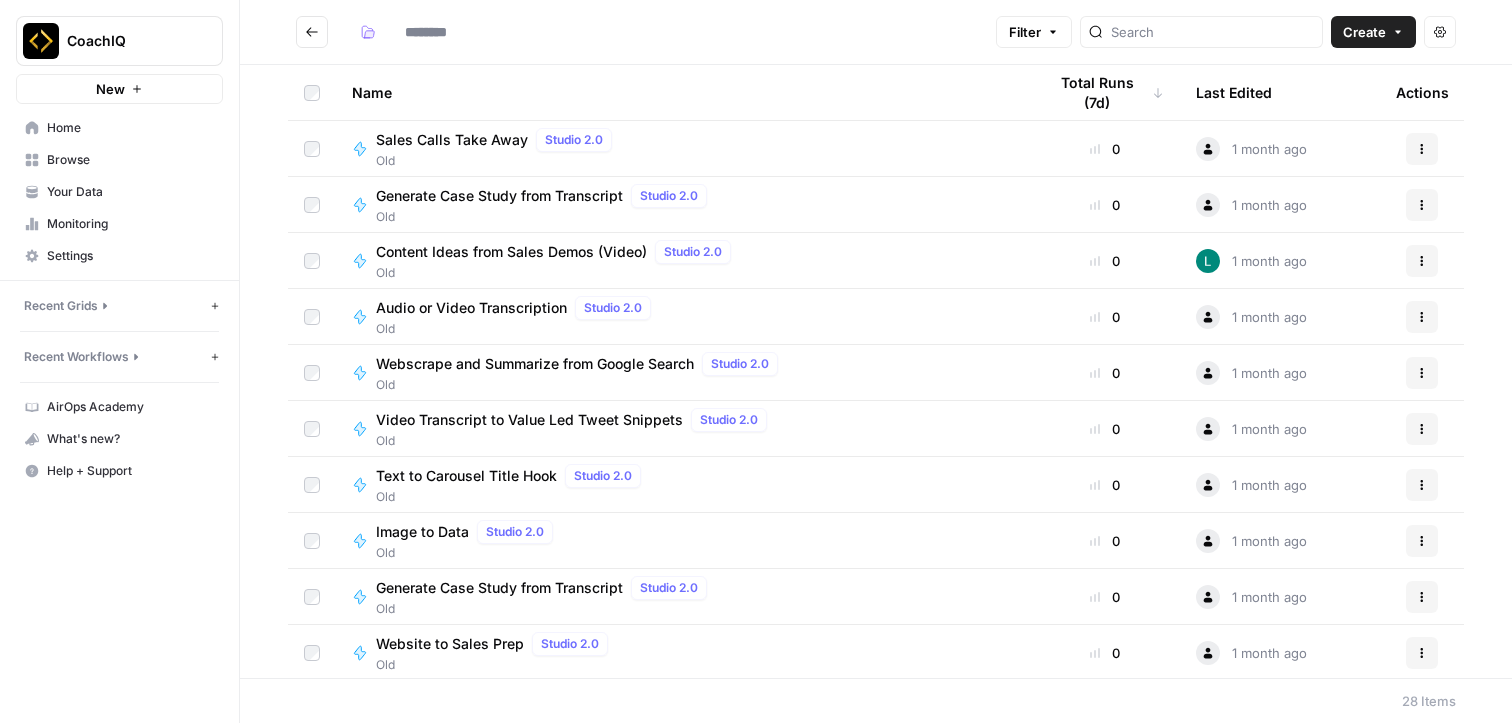 type on "***" 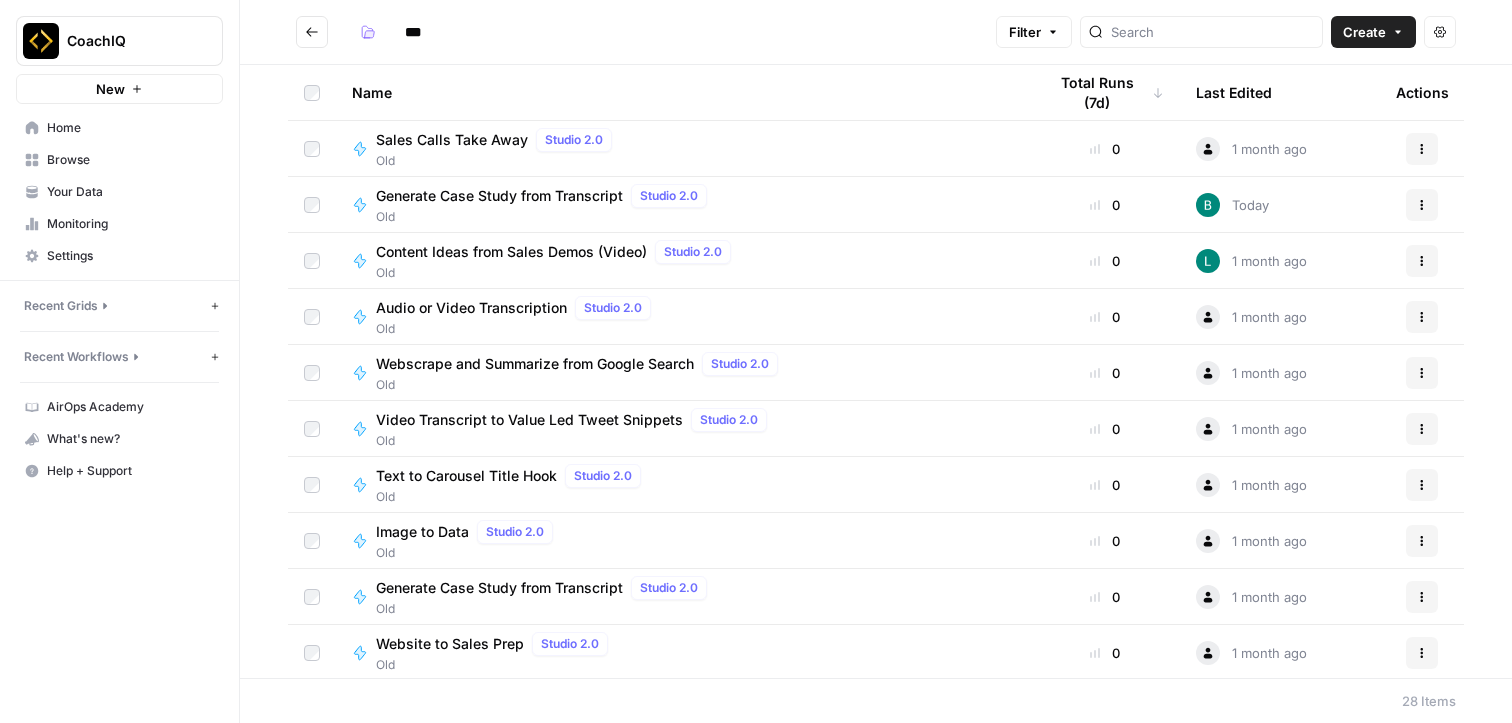 click on "Sales Calls Take Away" at bounding box center (452, 140) 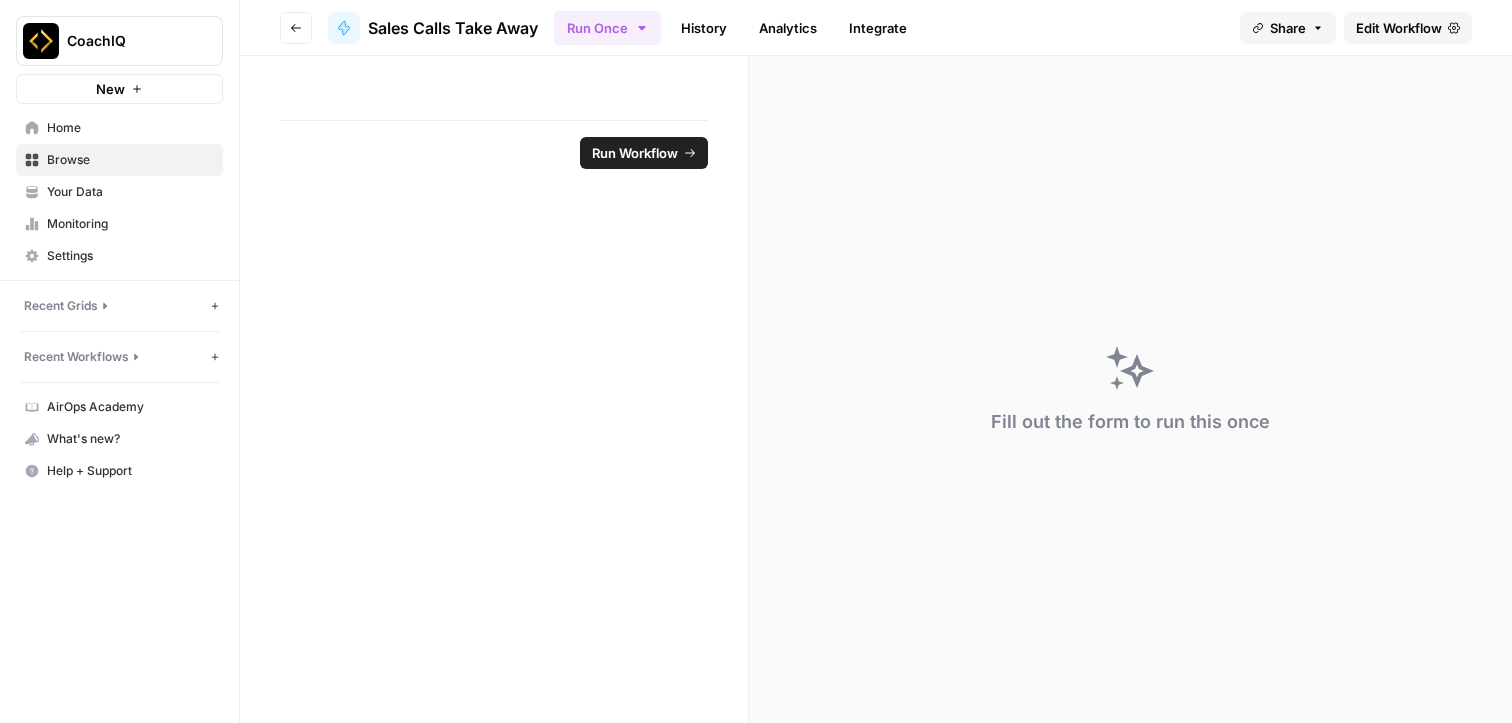 click on "Go back" at bounding box center (296, 28) 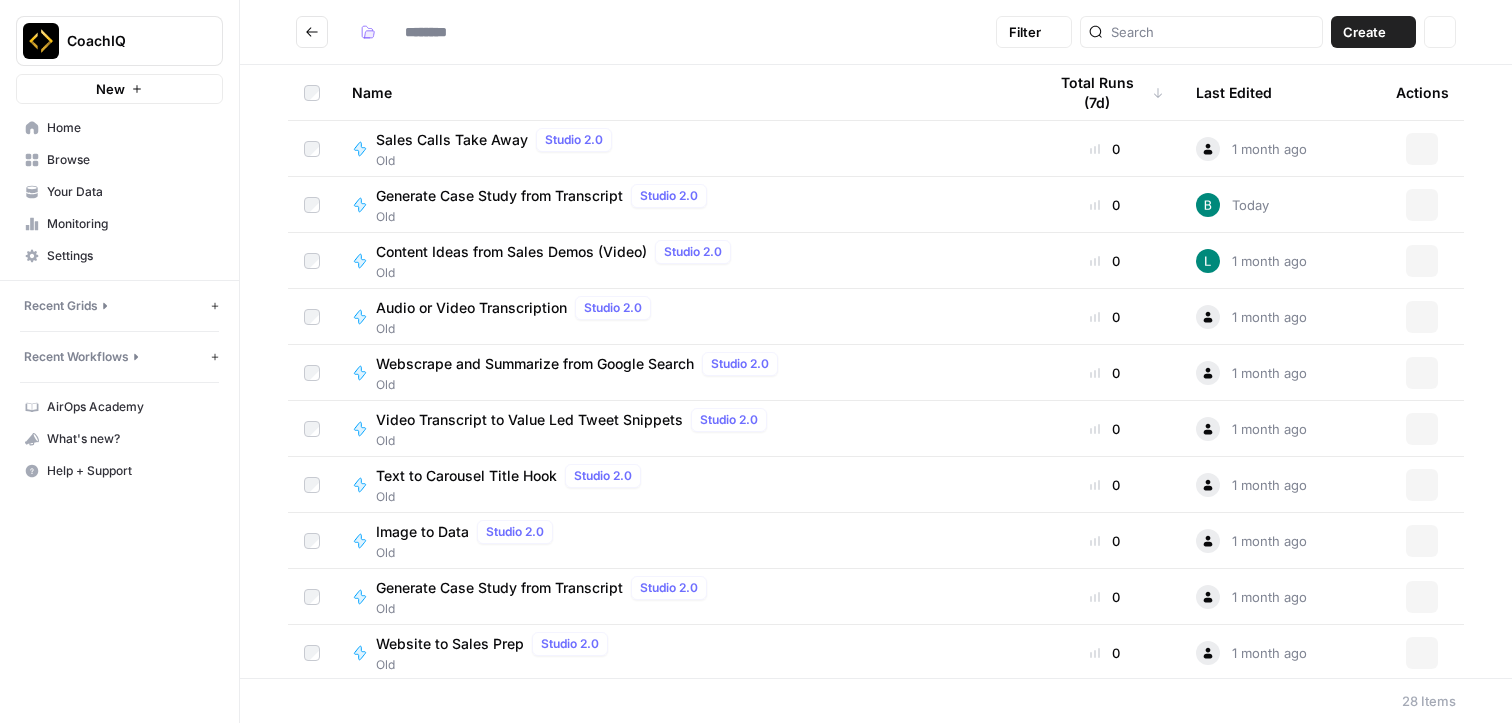 type on "***" 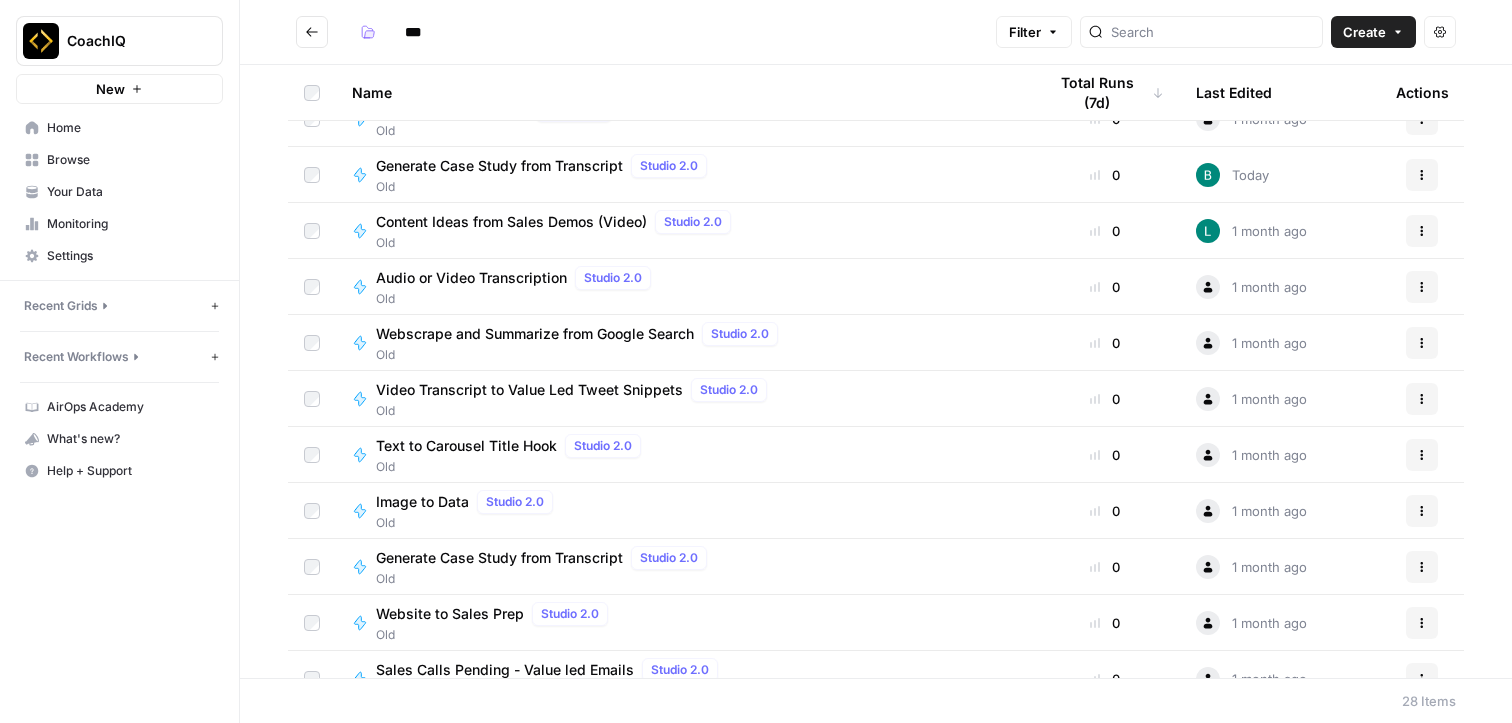 scroll, scrollTop: 0, scrollLeft: 0, axis: both 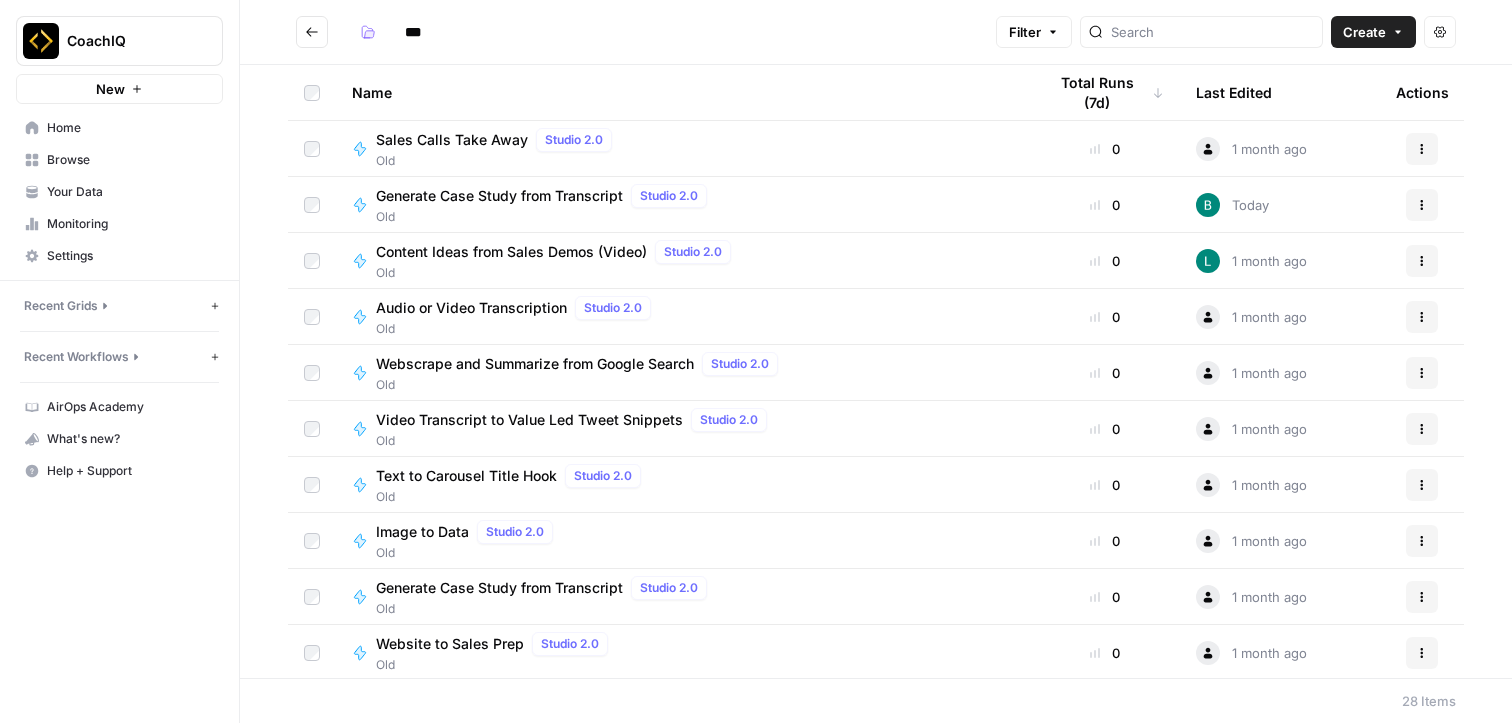 click 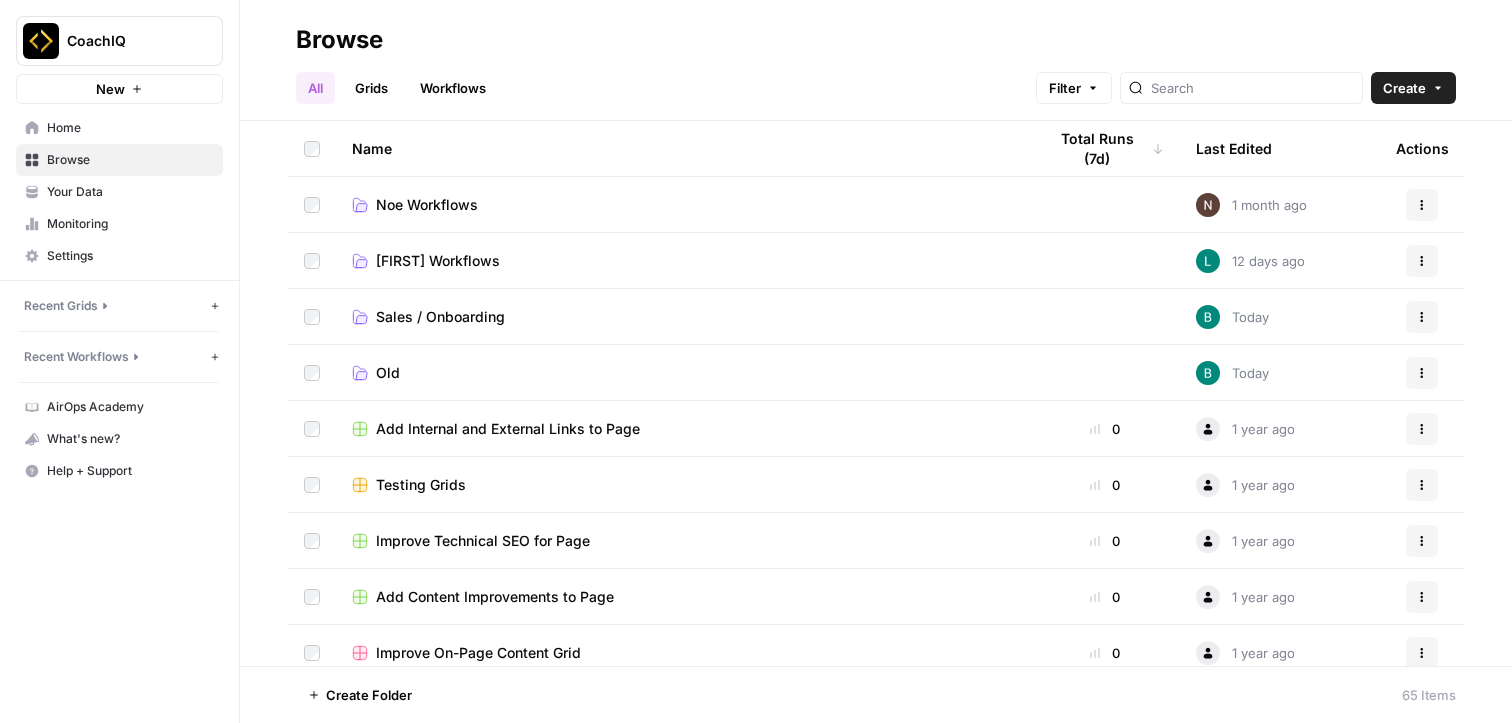 click on "Noe Workflows" at bounding box center [427, 205] 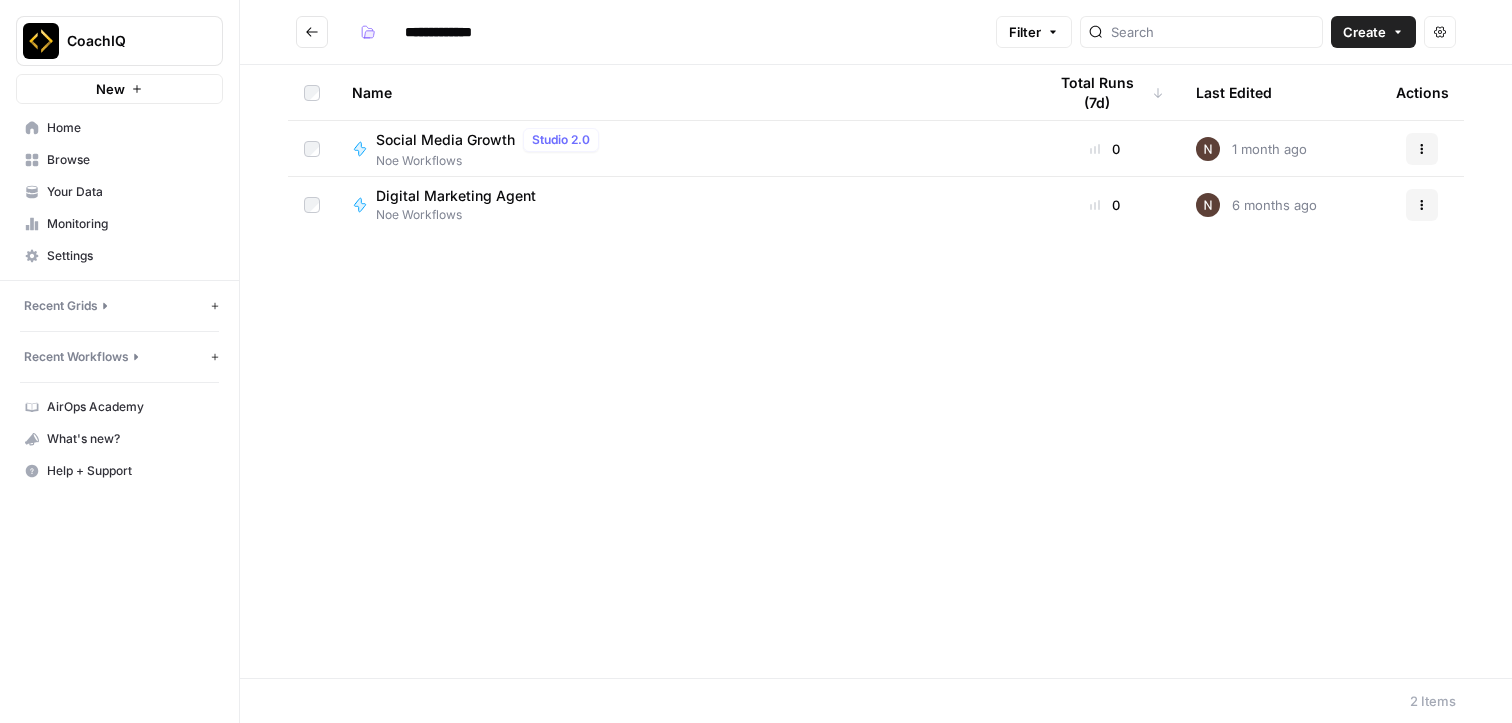 click 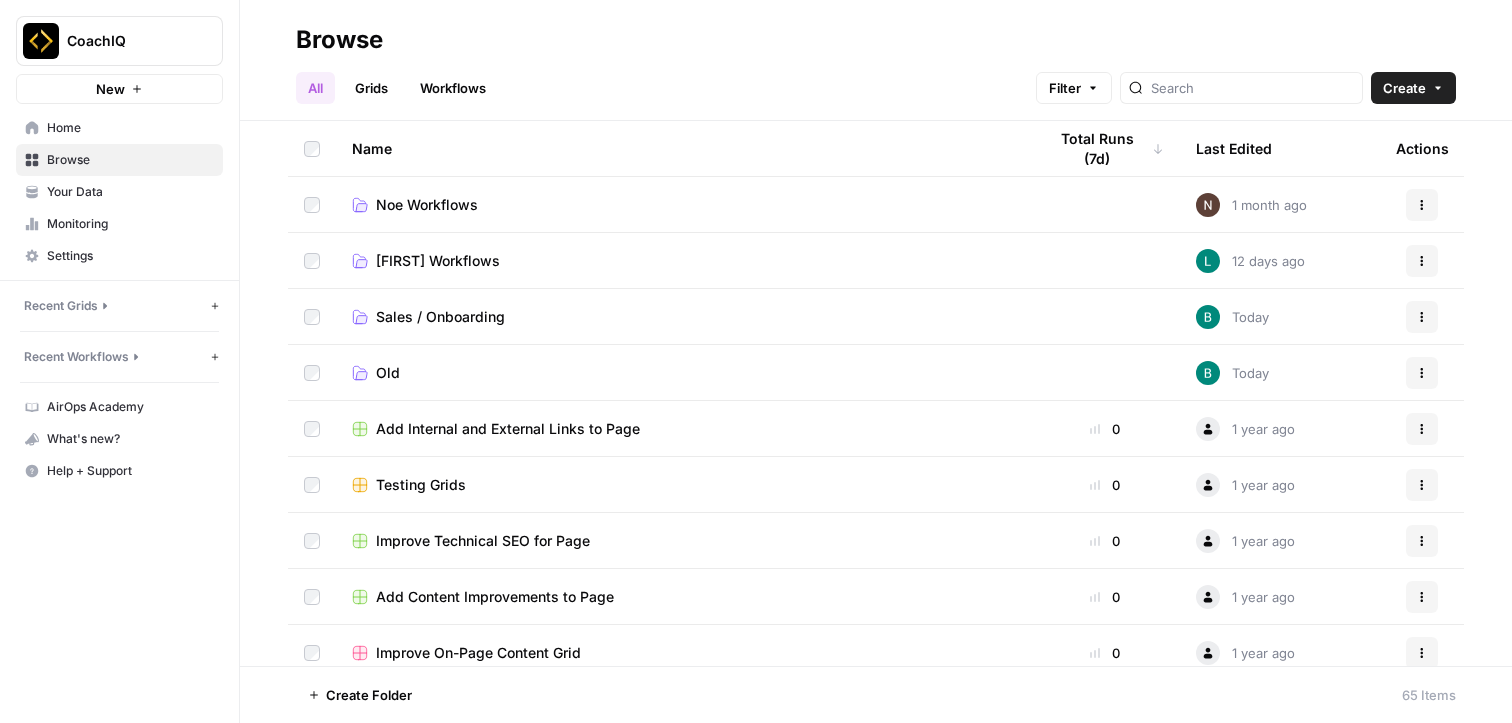 click on "[FIRST] Workflows" at bounding box center [683, 260] 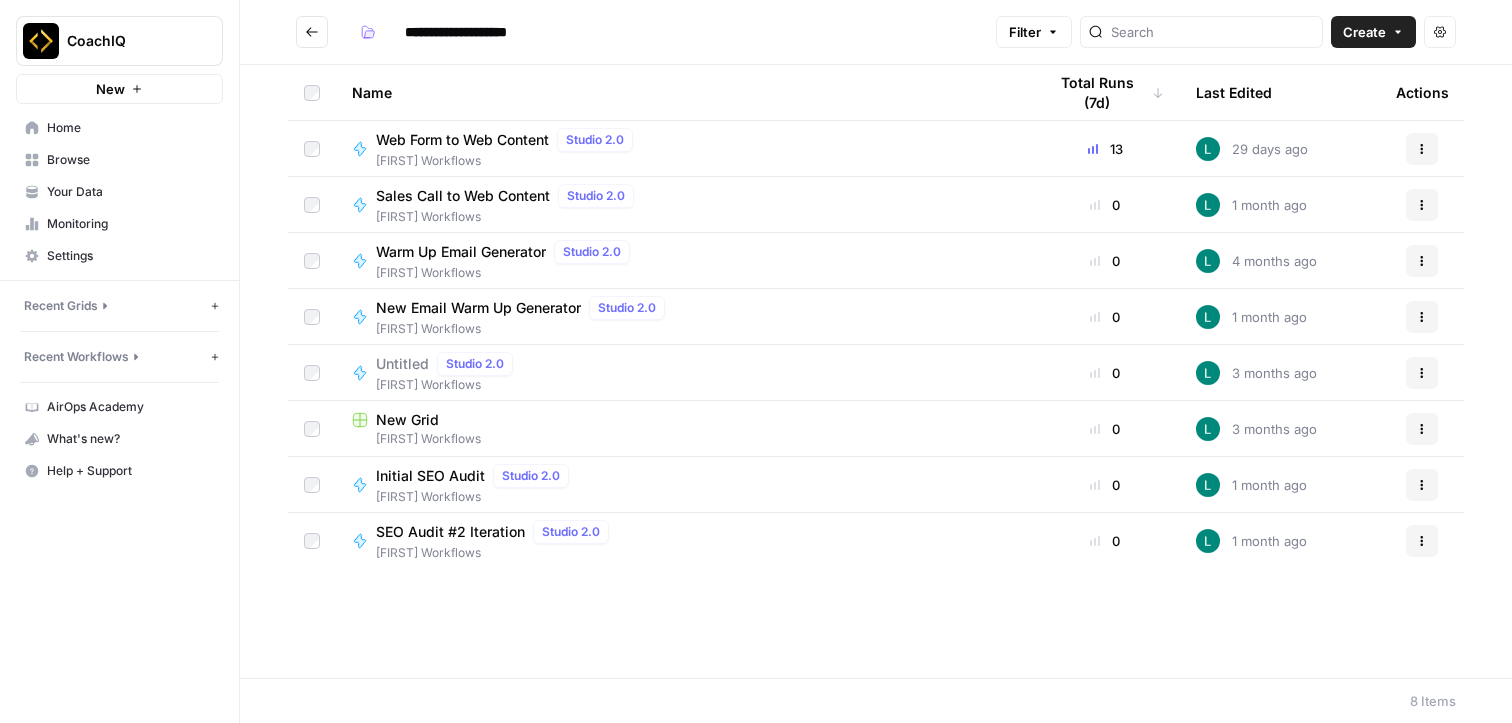 click 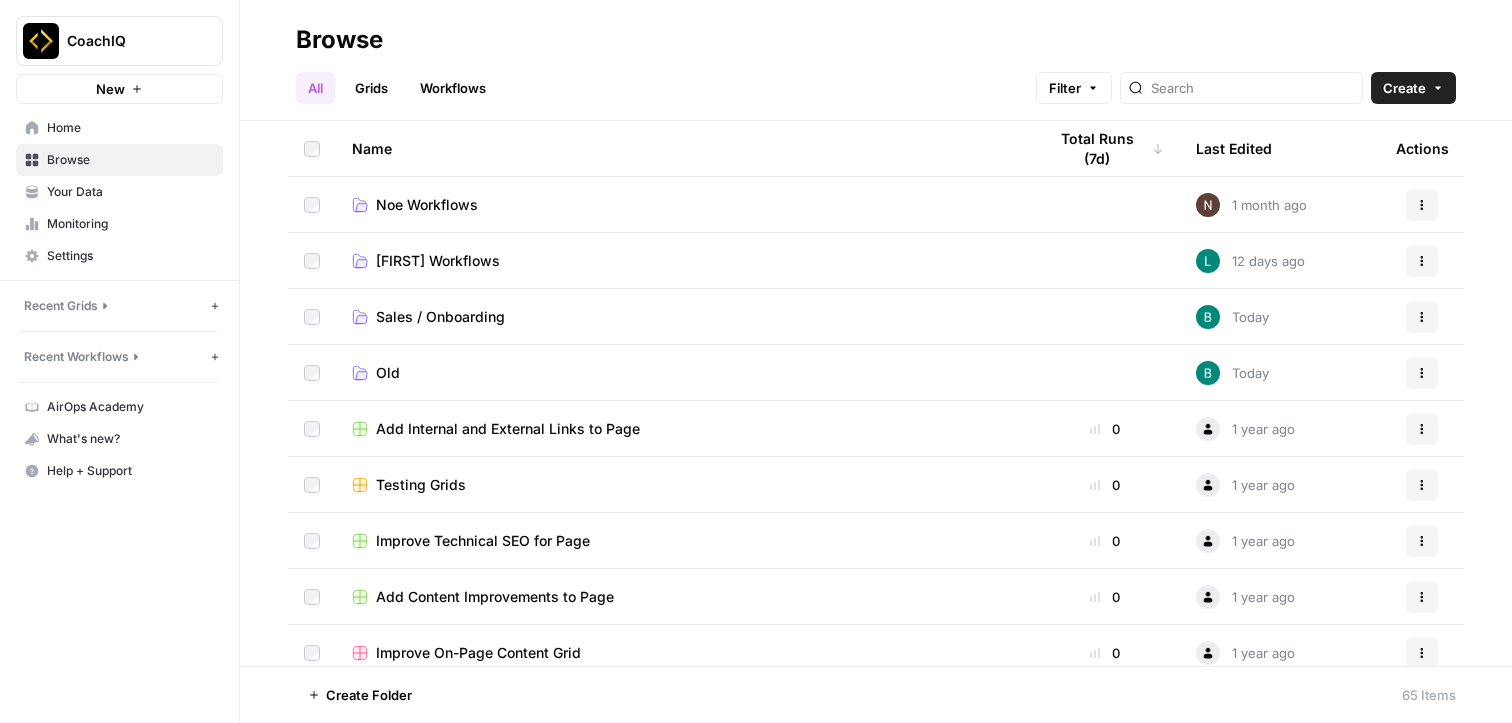 click on "Sales / Onboarding" at bounding box center [440, 317] 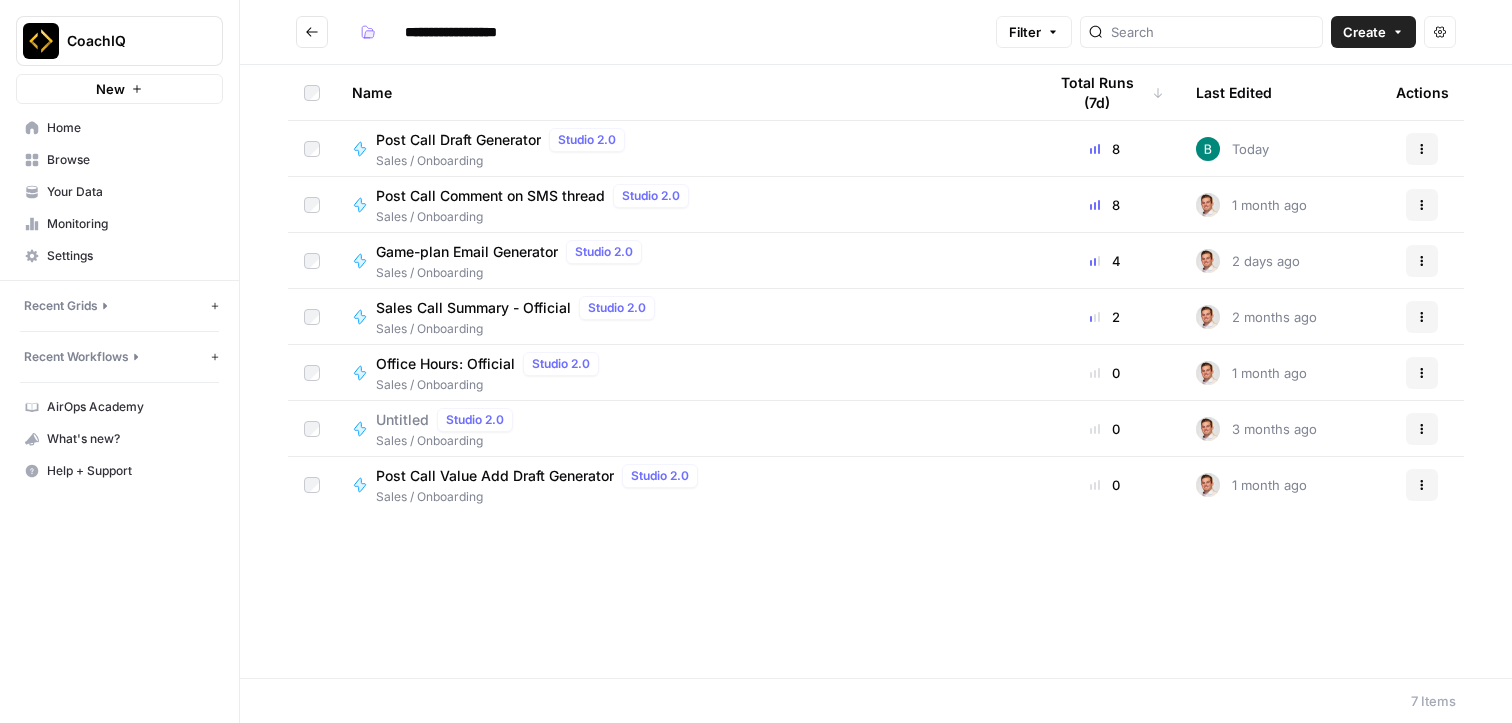 click 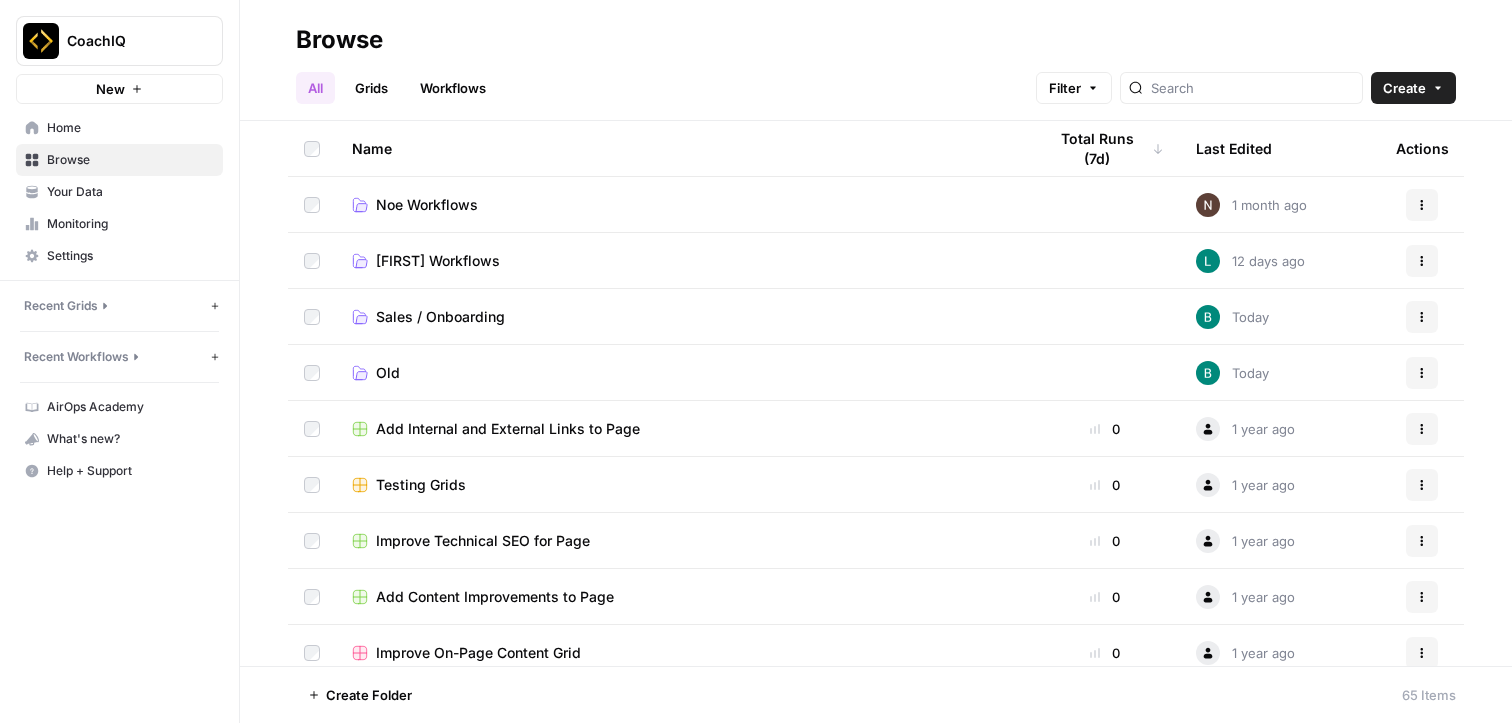 click on "Old" at bounding box center (388, 373) 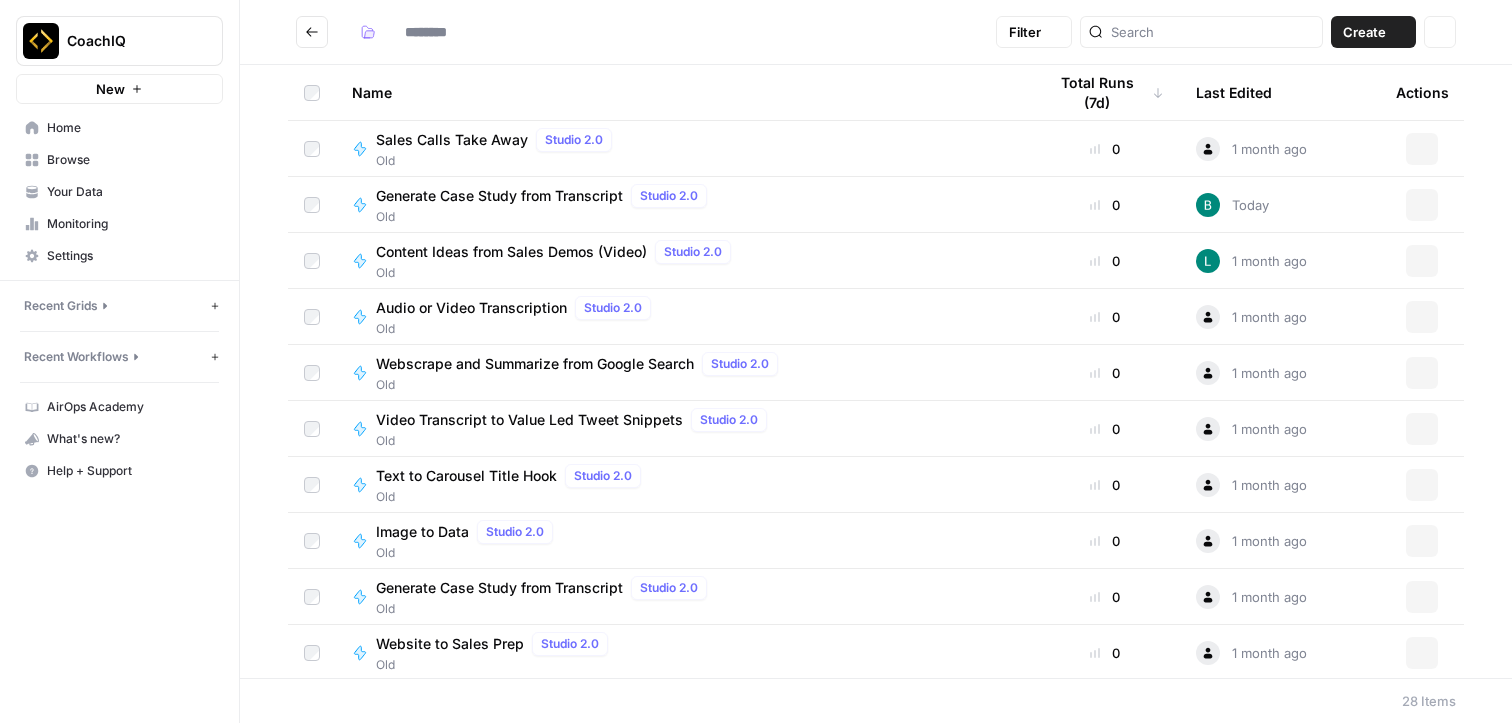 type on "***" 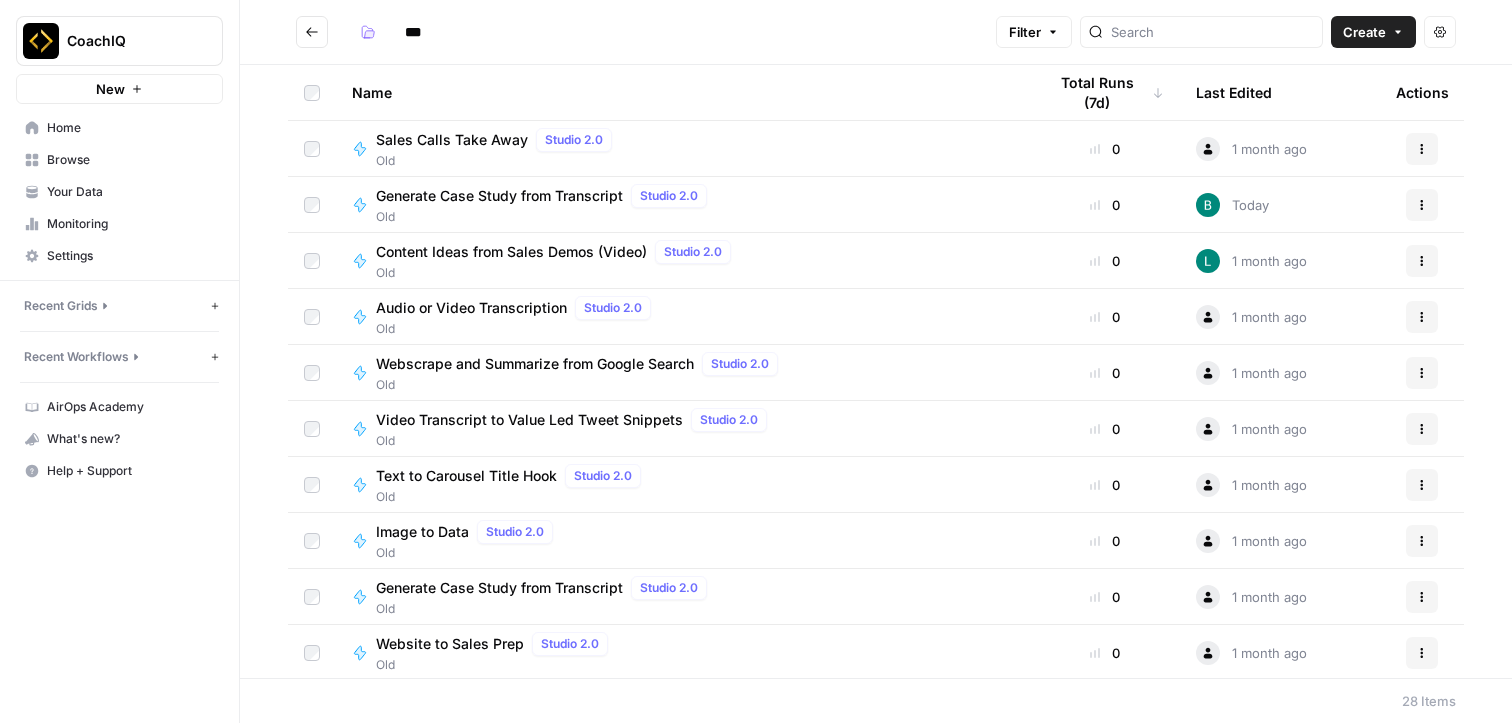 click 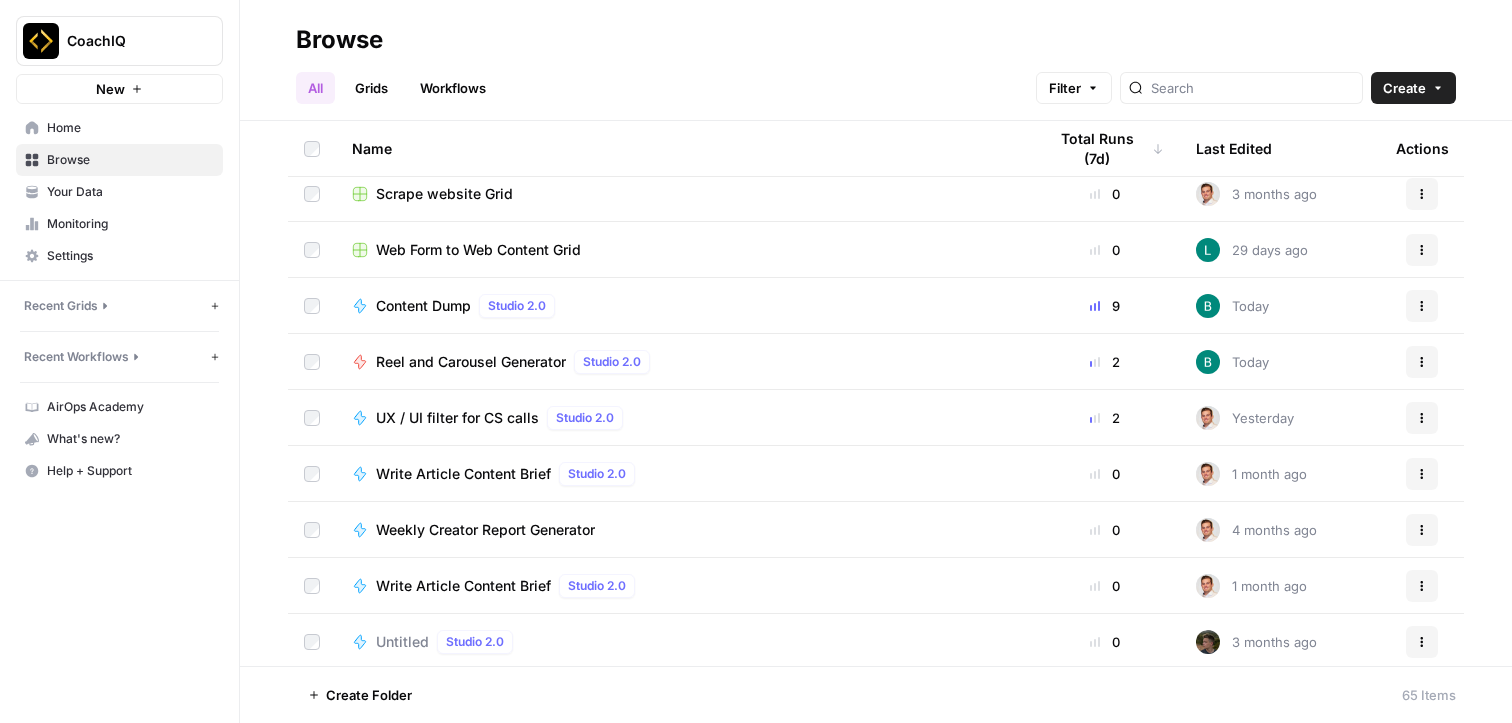 scroll, scrollTop: 913, scrollLeft: 0, axis: vertical 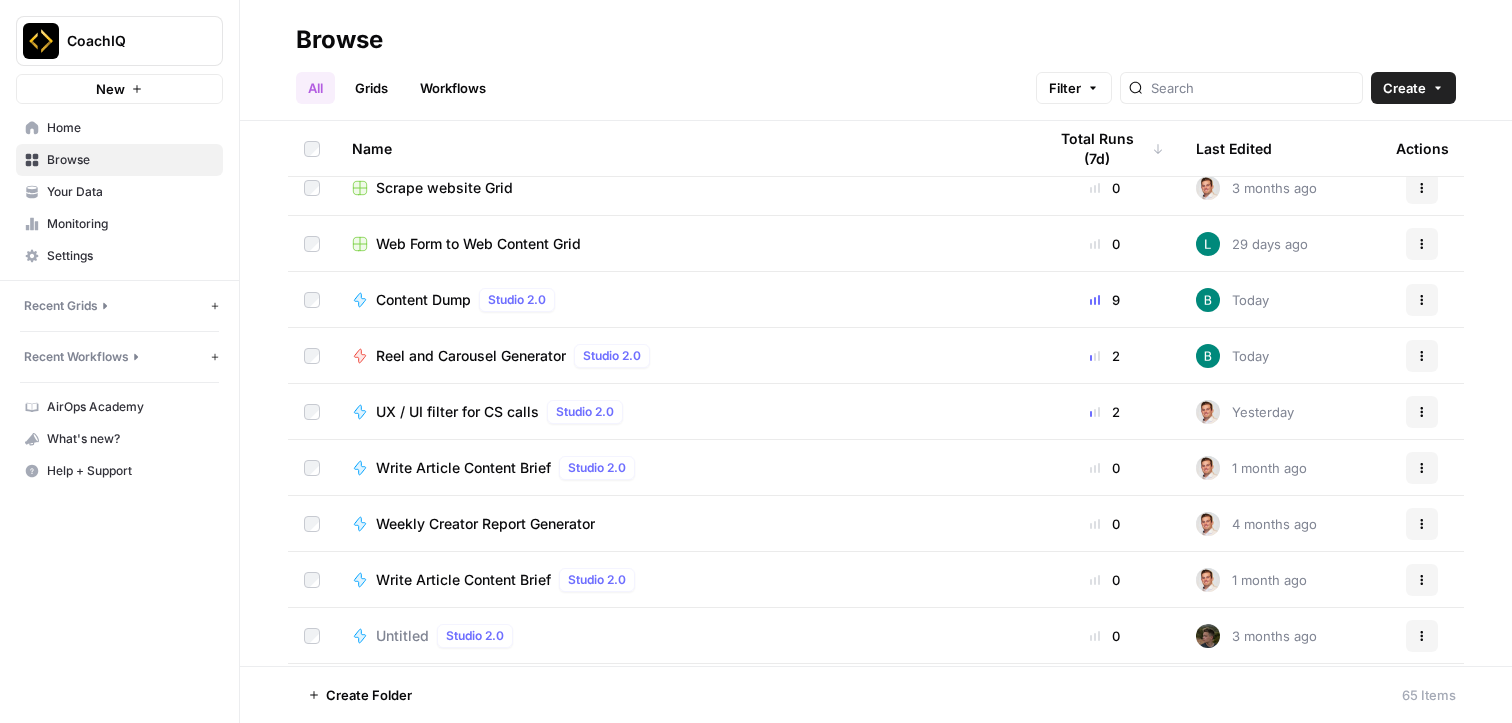 click on "UX / UI filter for CS calls" at bounding box center (457, 412) 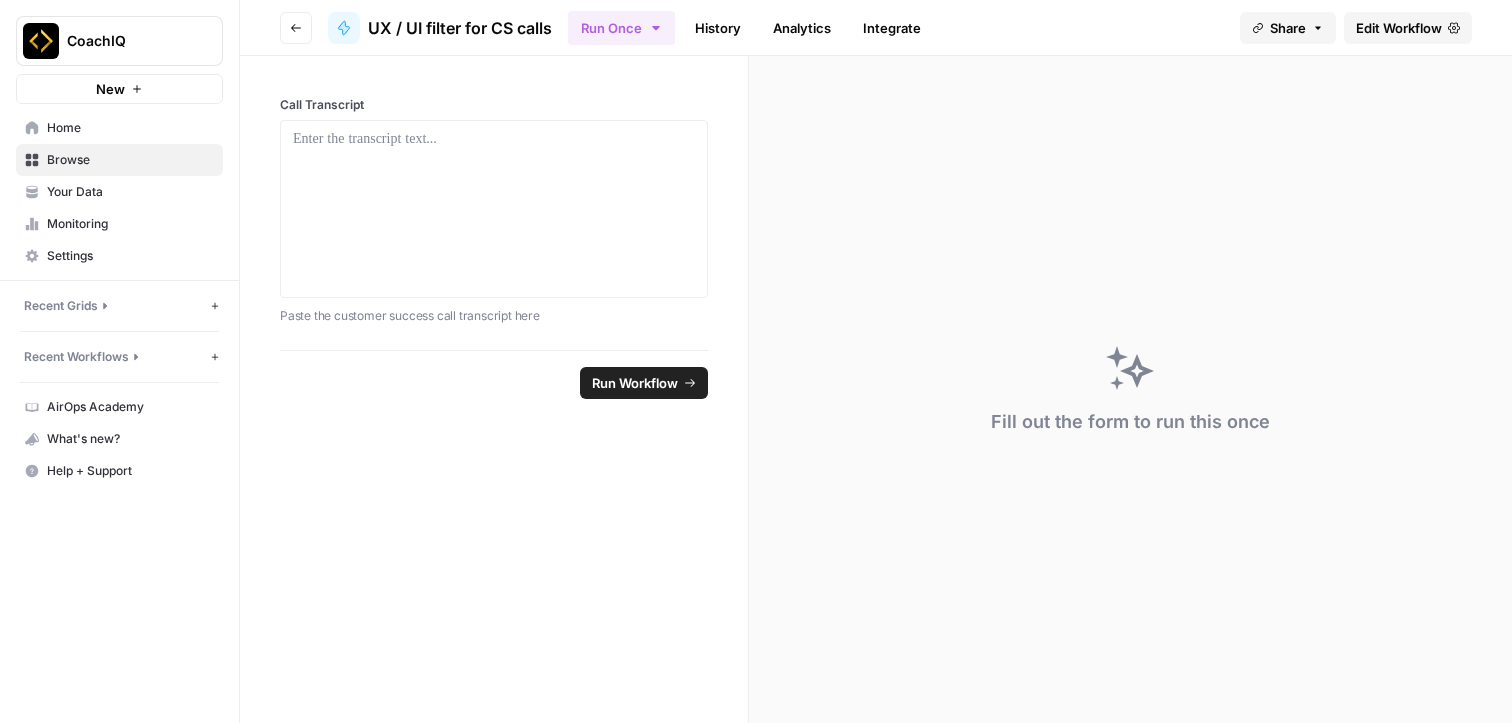 click on "Analytics" at bounding box center (802, 28) 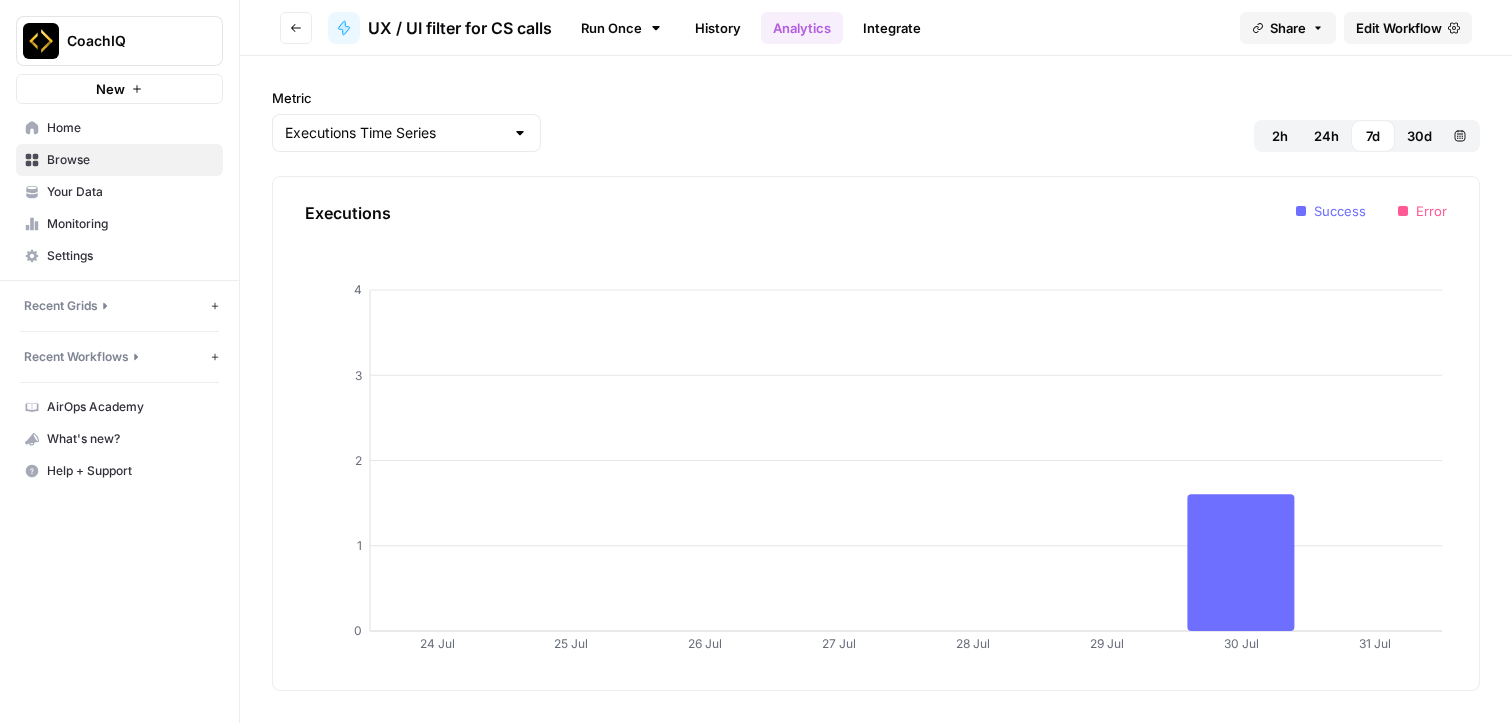 click on "Integrate" at bounding box center (892, 28) 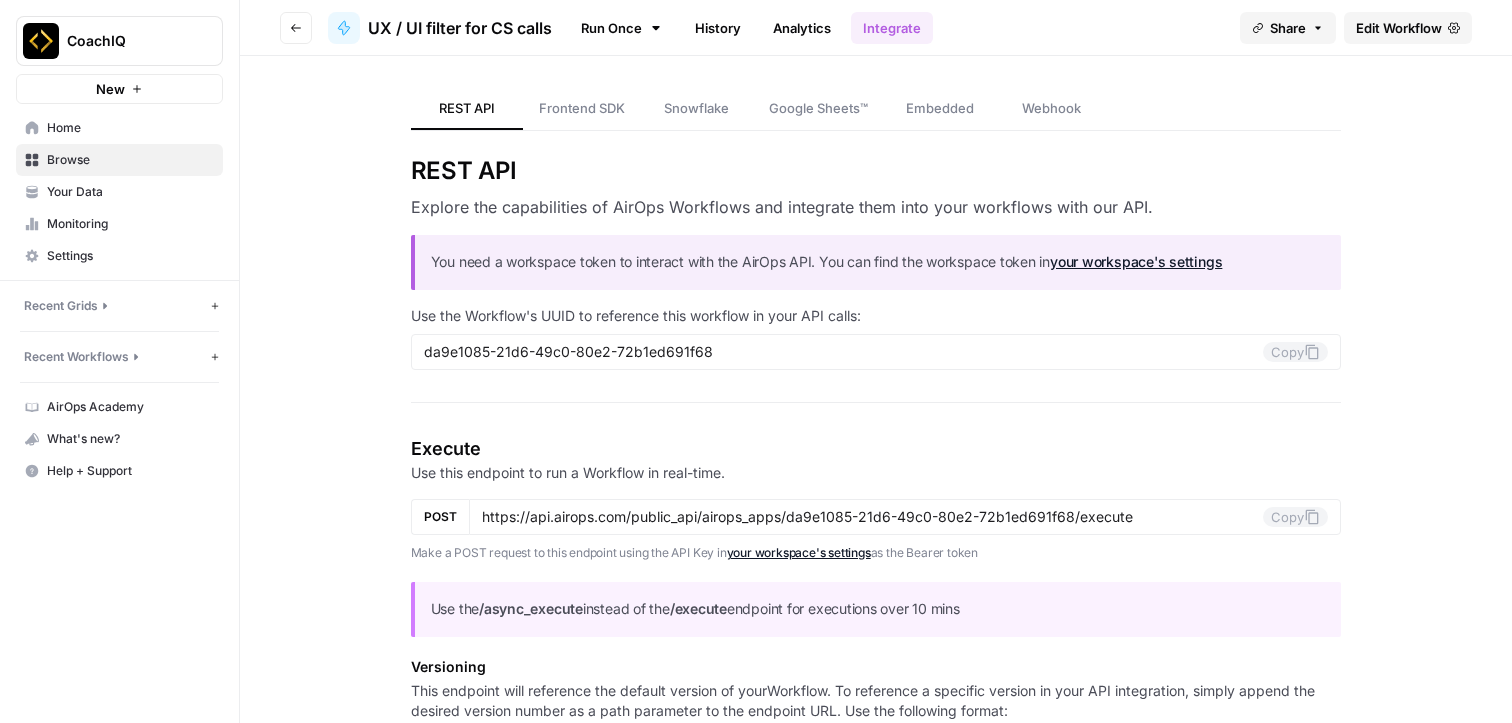 click on "History" at bounding box center [718, 28] 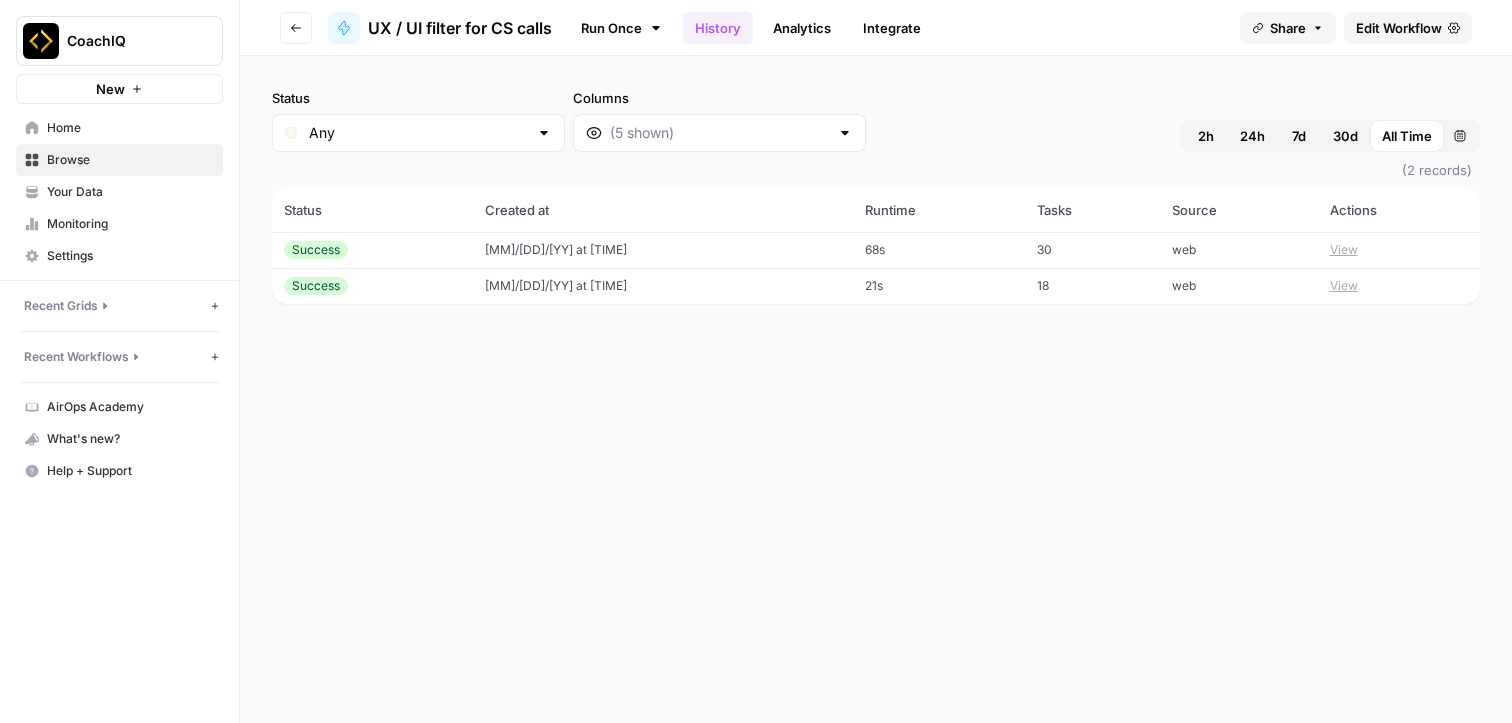 click on "Edit Workflow" at bounding box center (1399, 28) 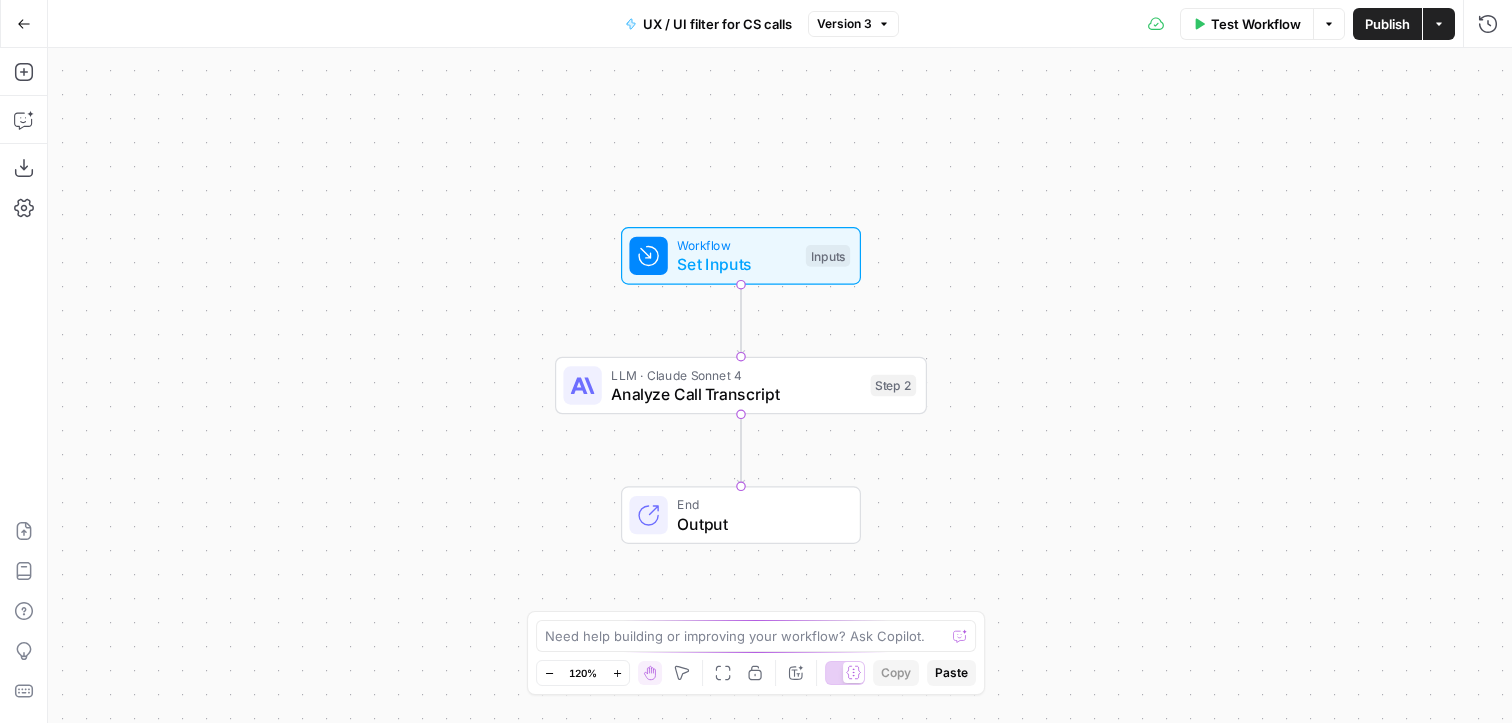 click on "Analyze Call Transcript" at bounding box center (736, 394) 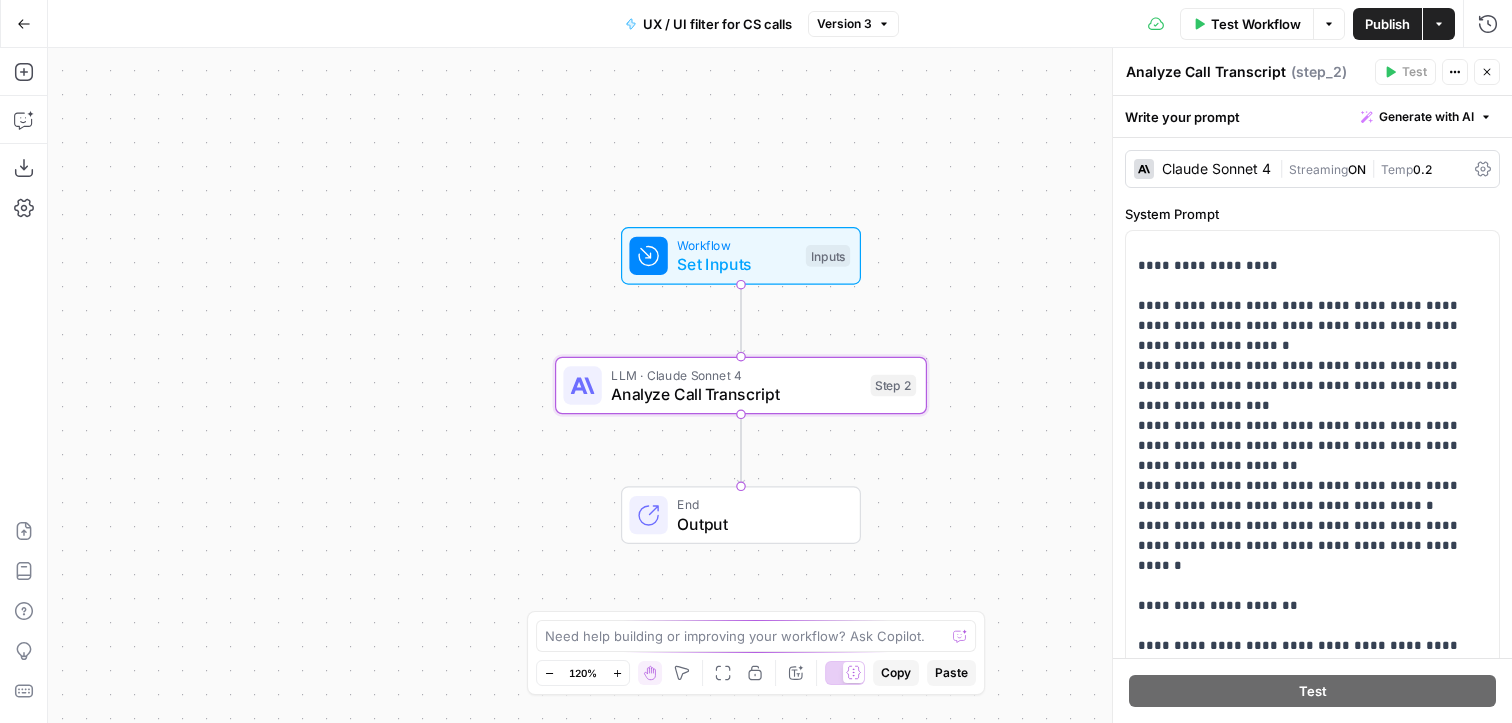 scroll, scrollTop: 865, scrollLeft: 0, axis: vertical 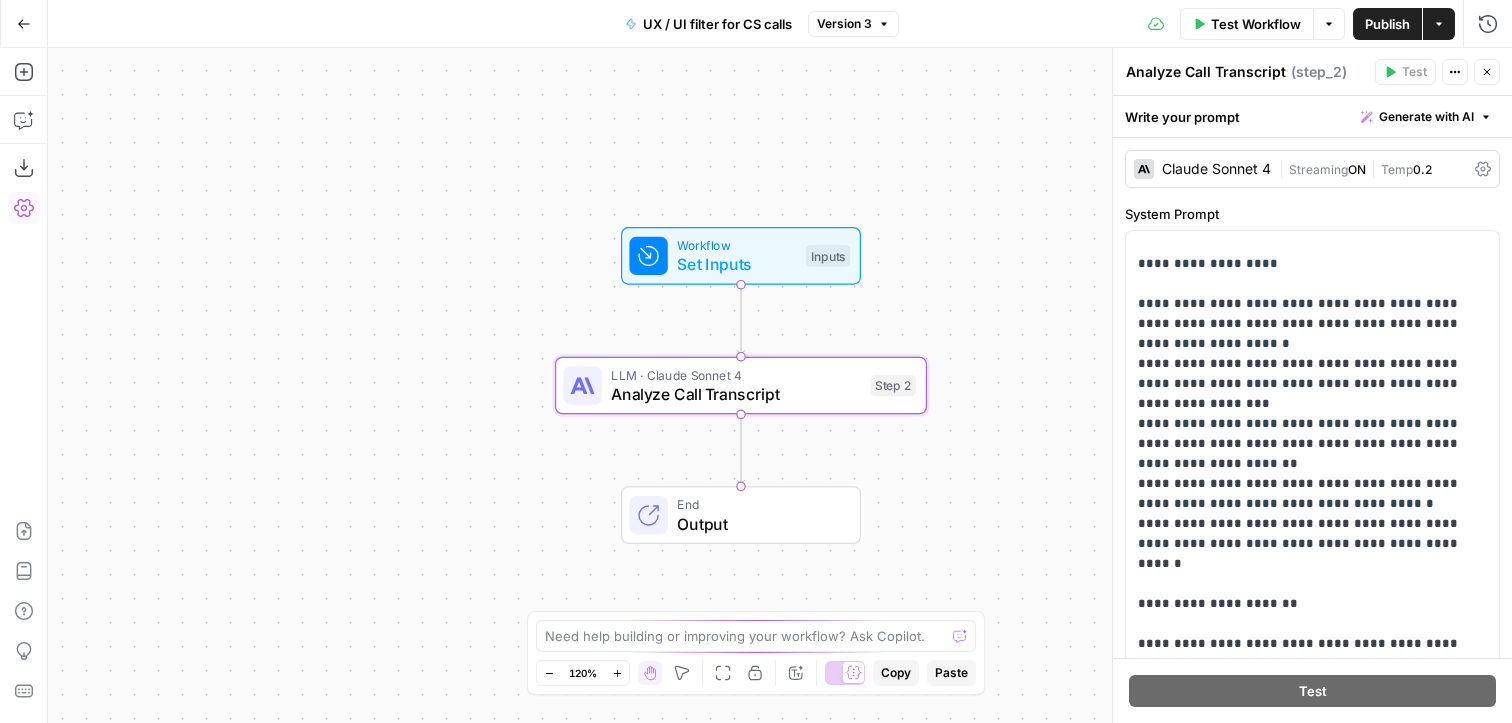 click on "Settings" at bounding box center (24, 208) 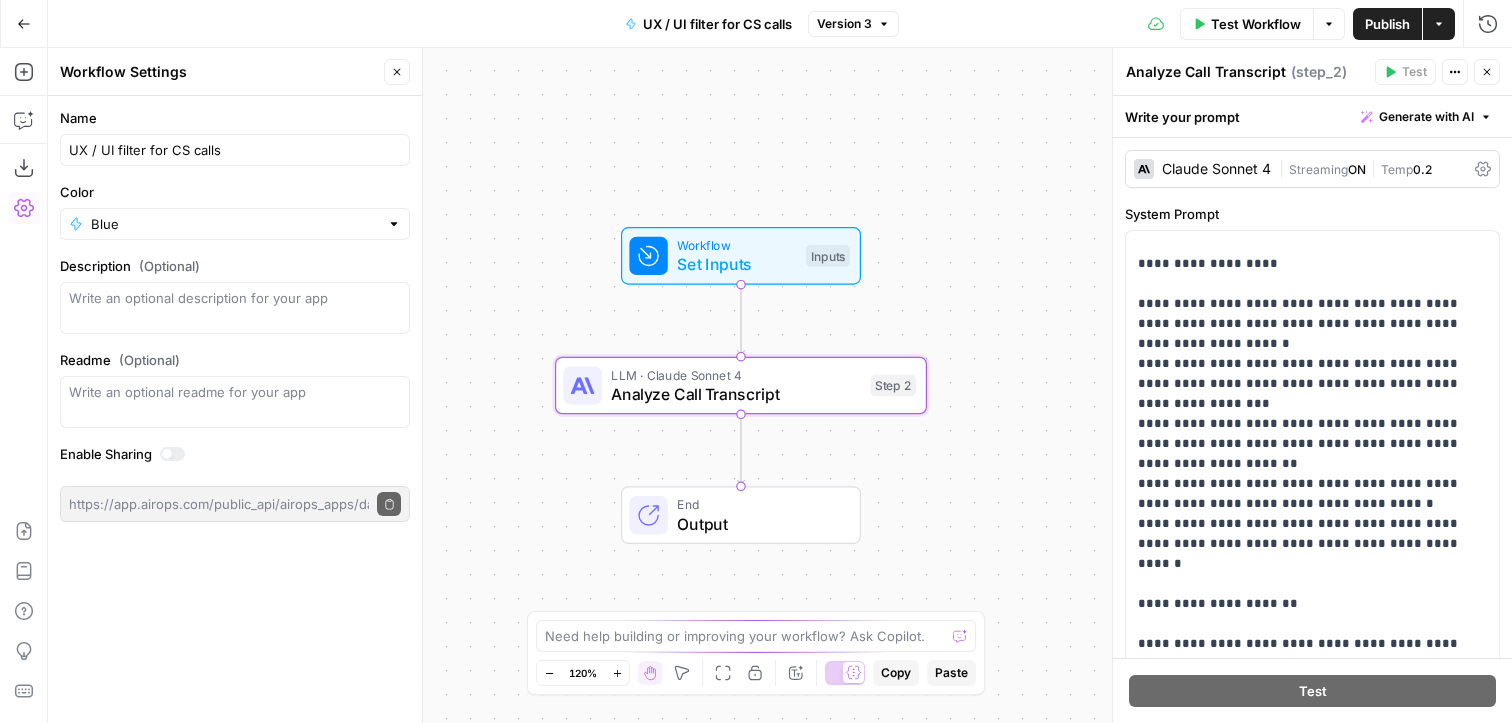 click on "Close" at bounding box center [397, 72] 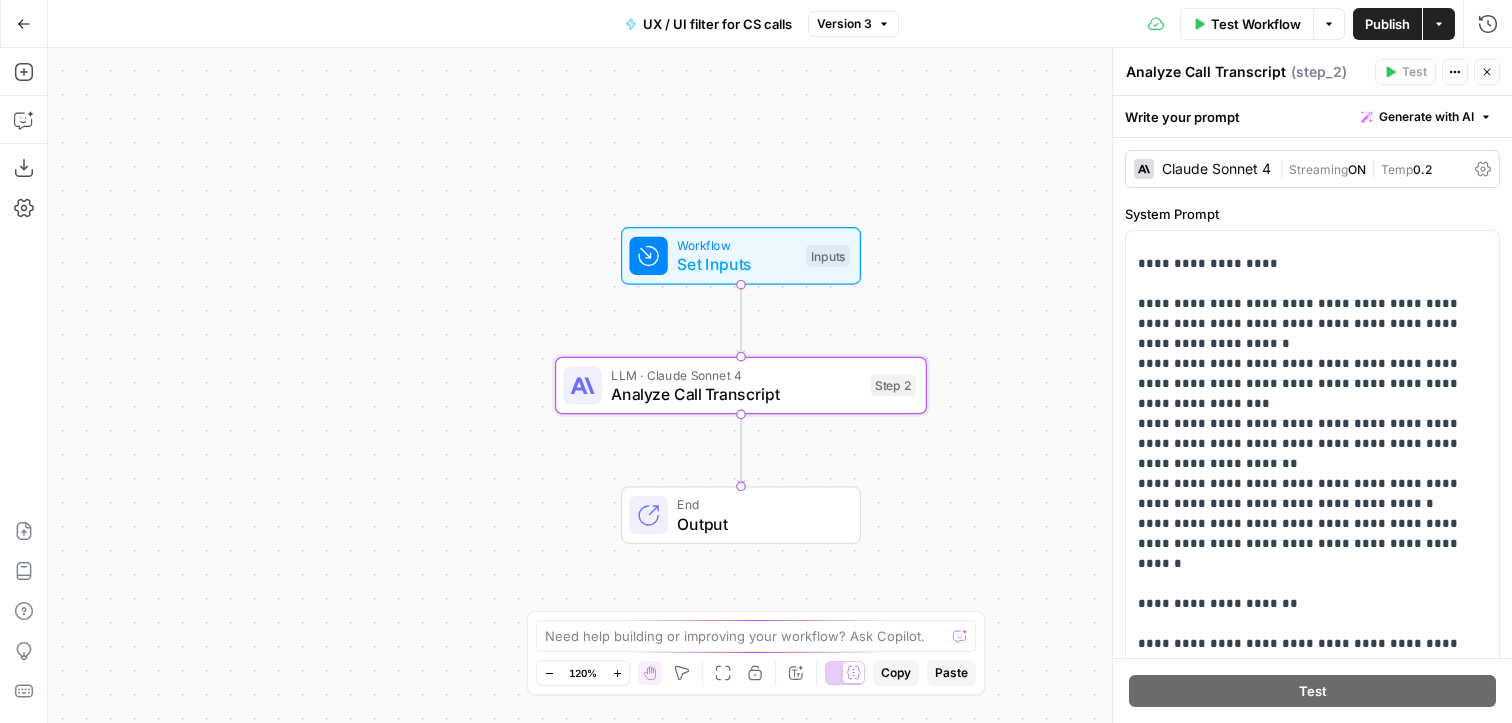 click 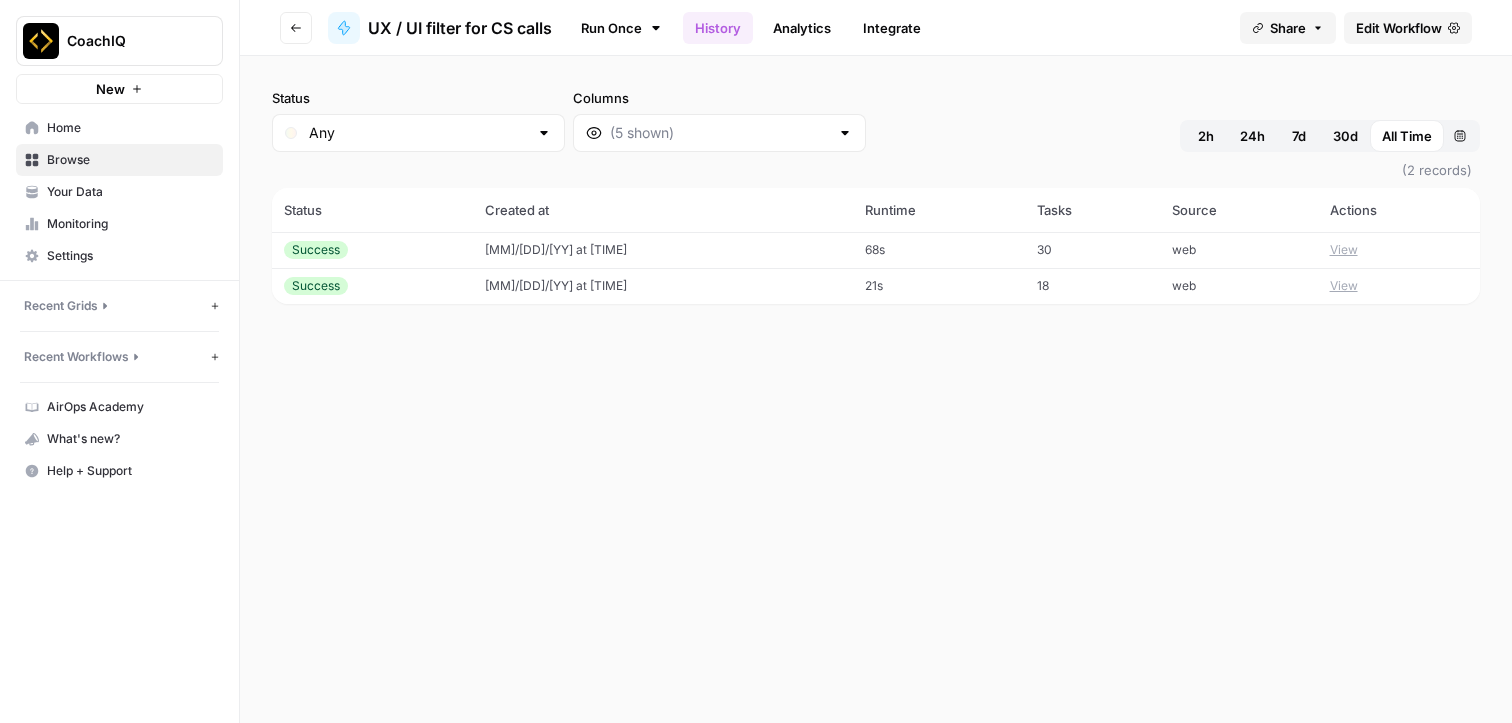 click on "Settings" at bounding box center [130, 256] 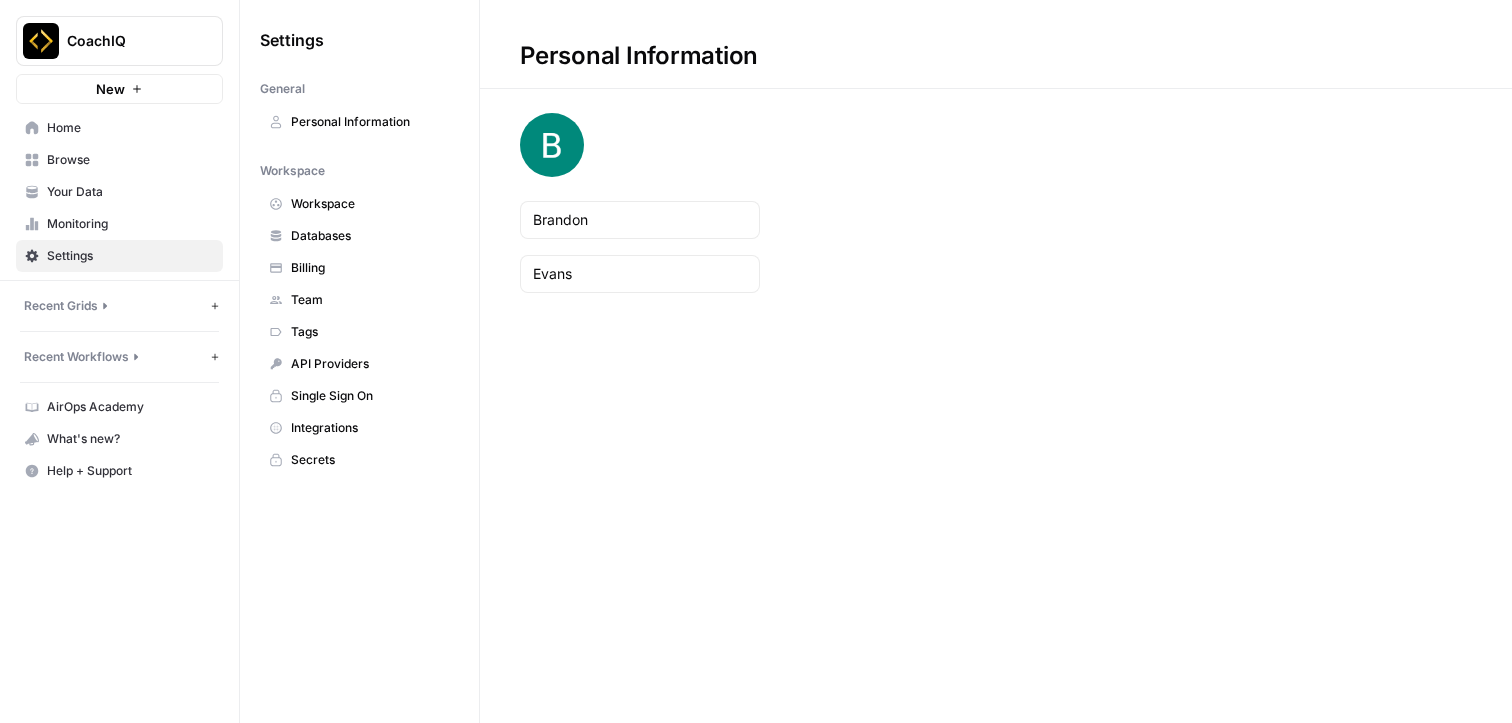 click on "Workspace" at bounding box center [370, 204] 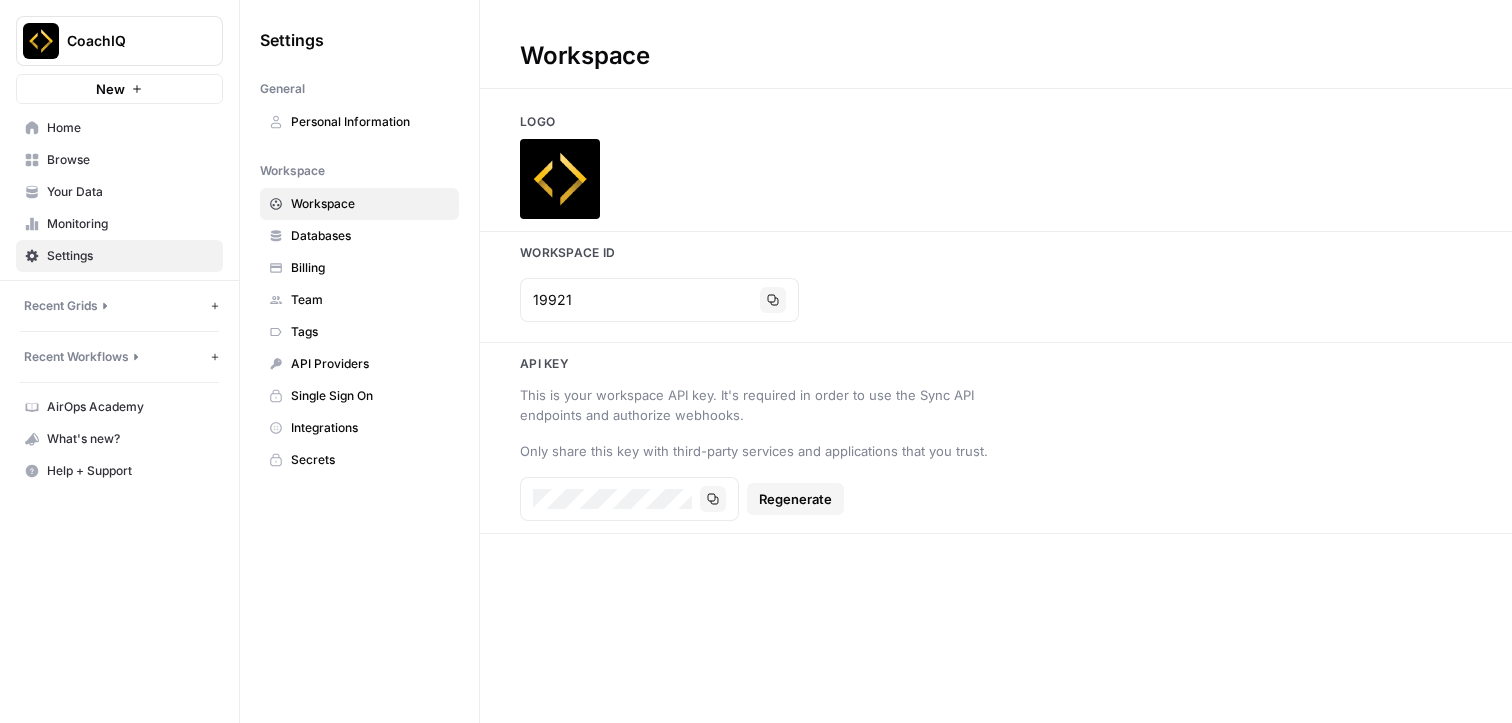 click on "Databases" at bounding box center (370, 236) 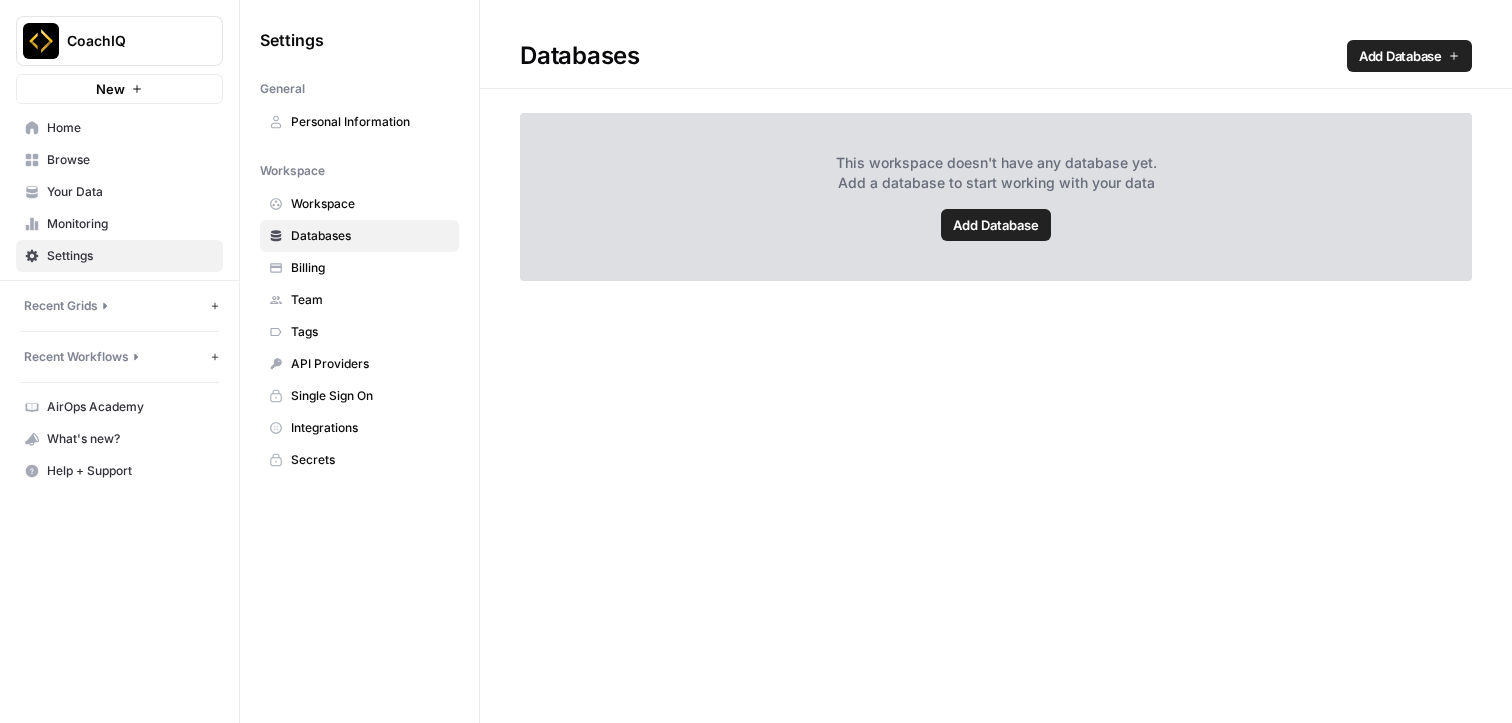 click on "Billing" at bounding box center (370, 268) 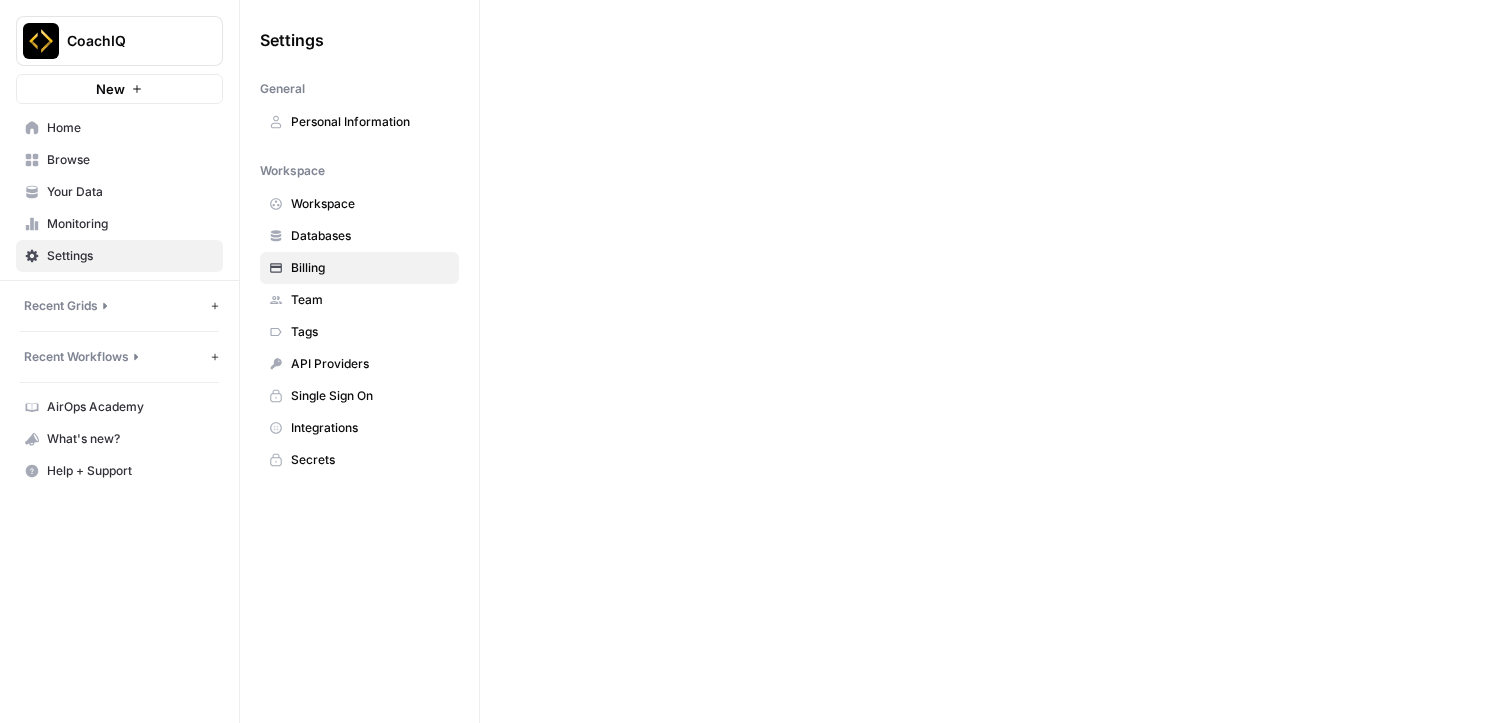 click on "Team" at bounding box center [370, 300] 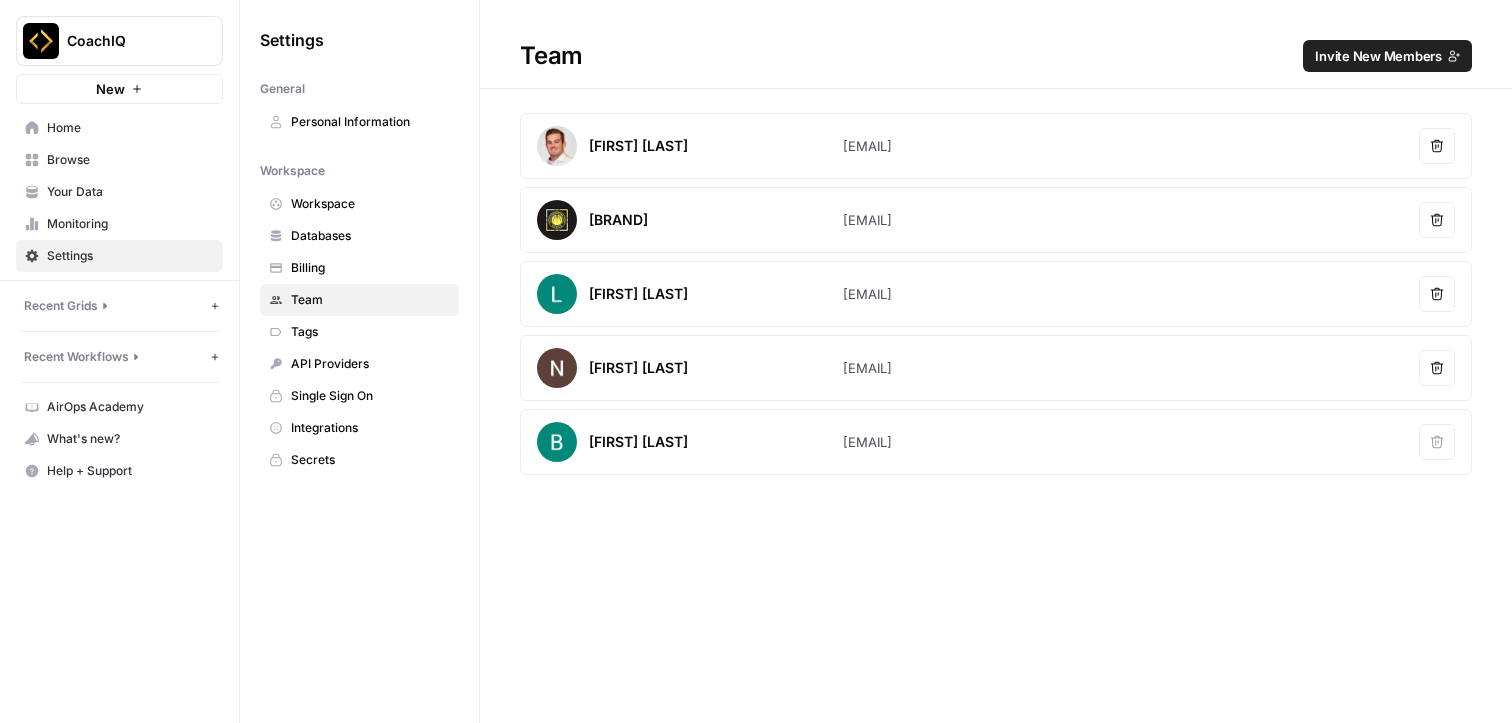 click on "Tags" at bounding box center (359, 332) 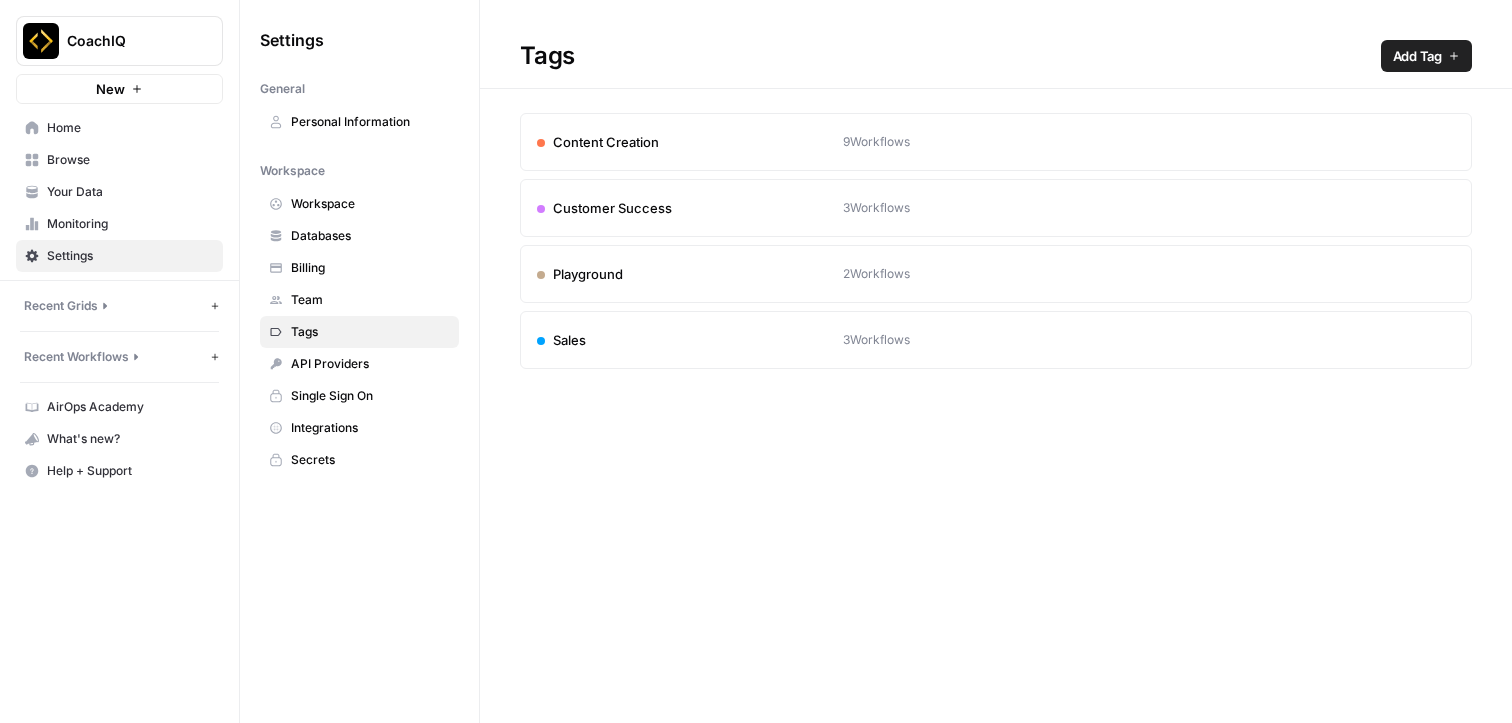 click on "API Providers" at bounding box center (370, 364) 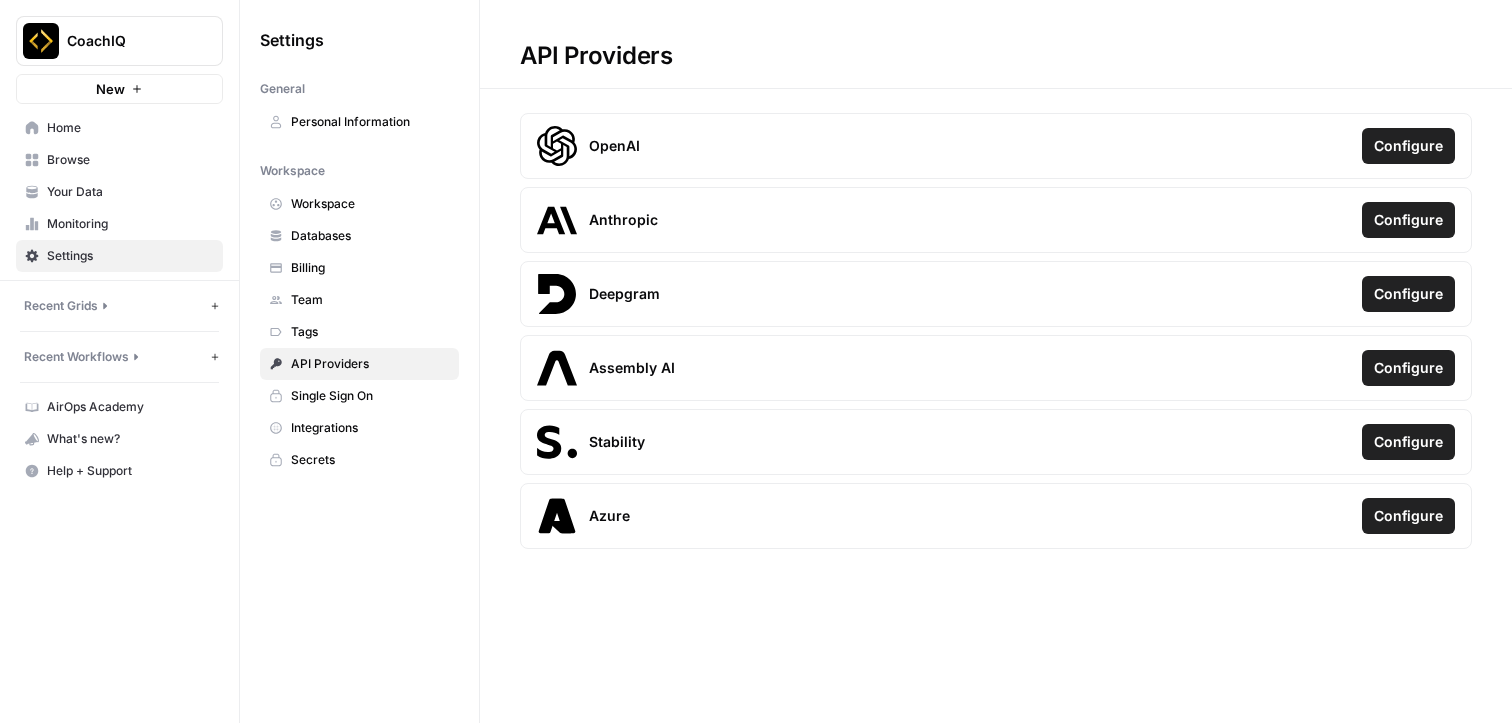 click on "Single Sign On" at bounding box center (370, 396) 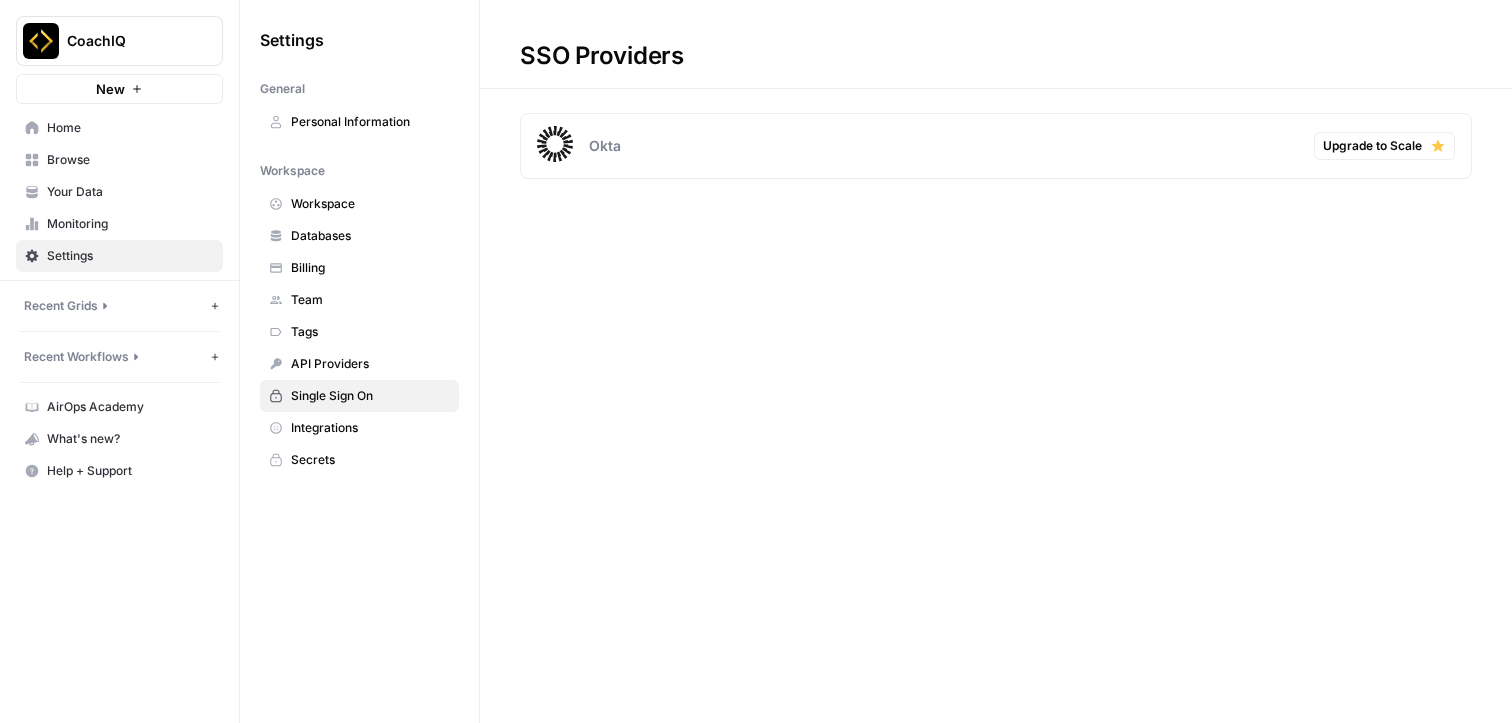 click on "Integrations" at bounding box center (370, 428) 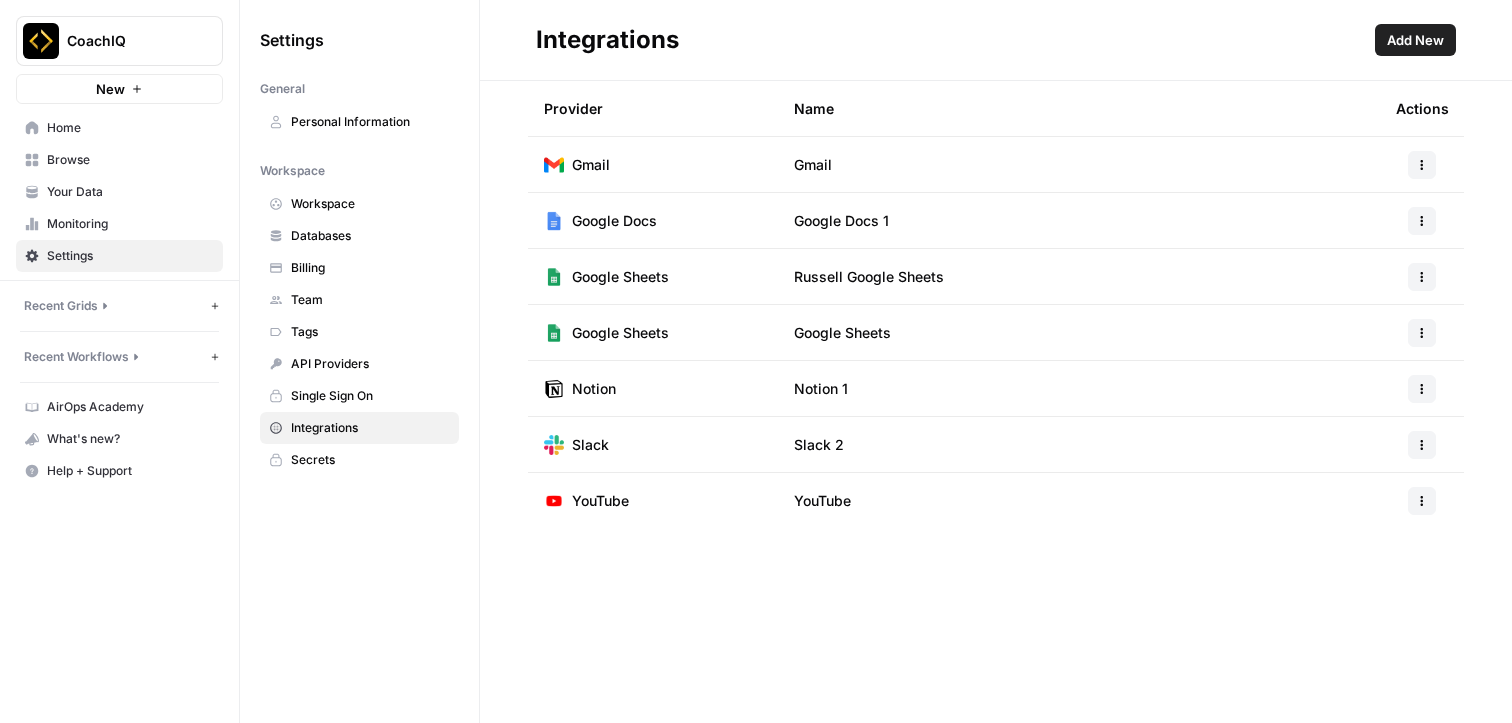 click on "Secrets" at bounding box center (370, 460) 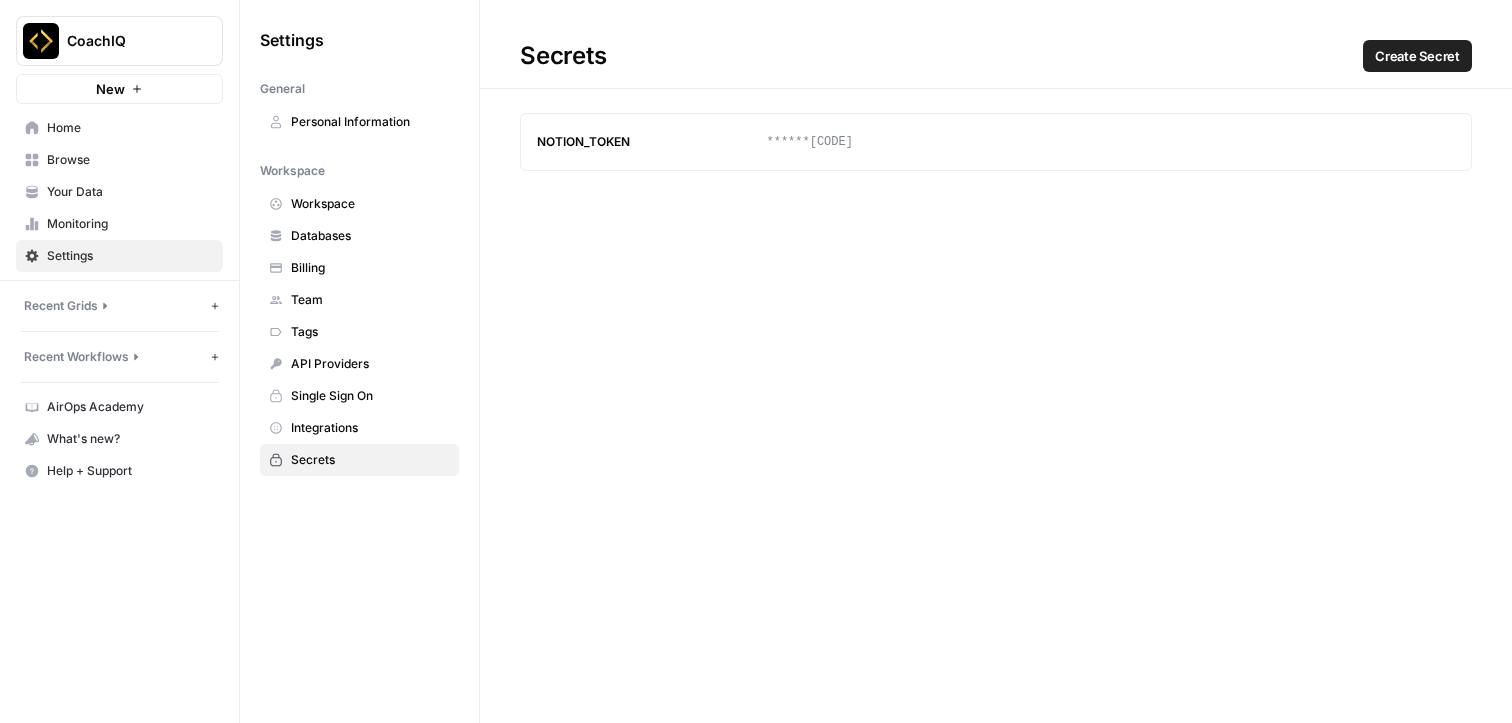 click on "Workspace" at bounding box center (359, 204) 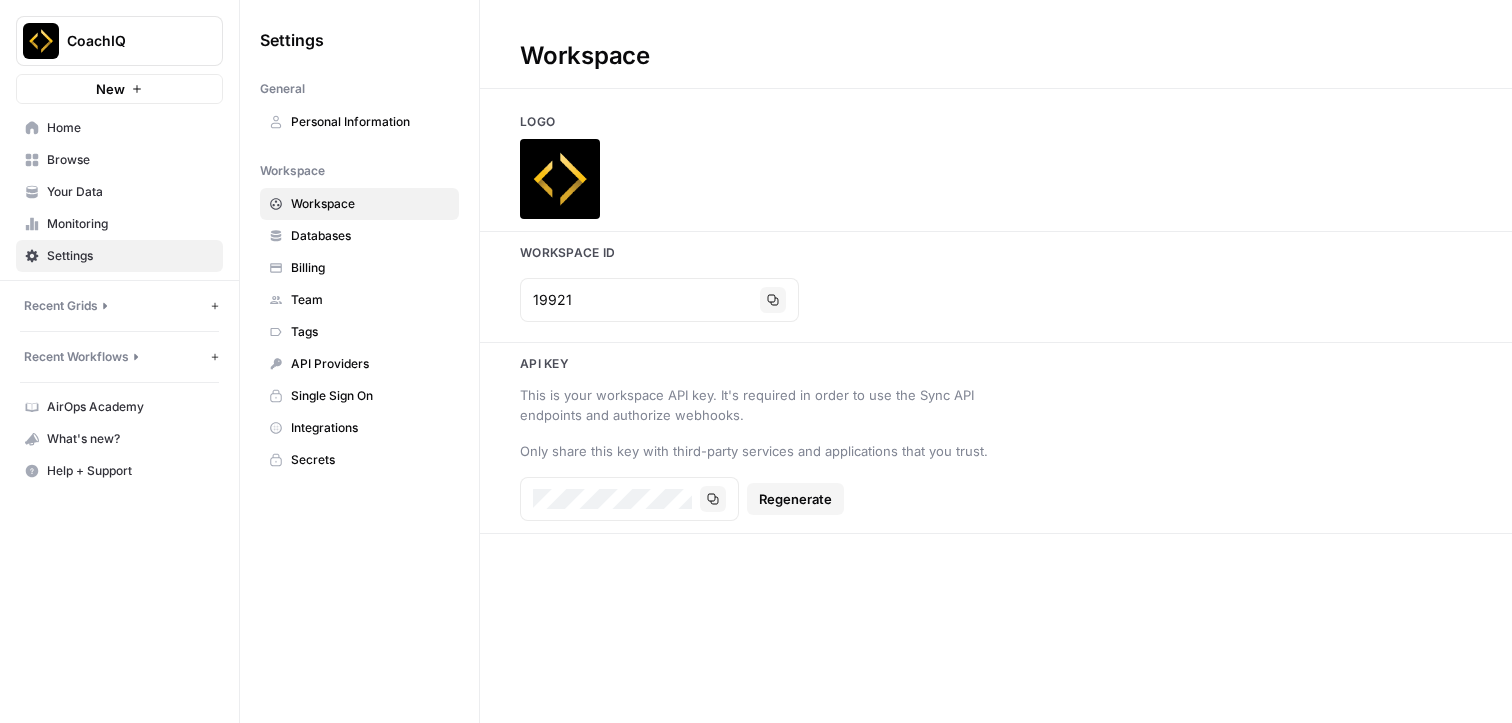click on "Personal Information" at bounding box center (370, 122) 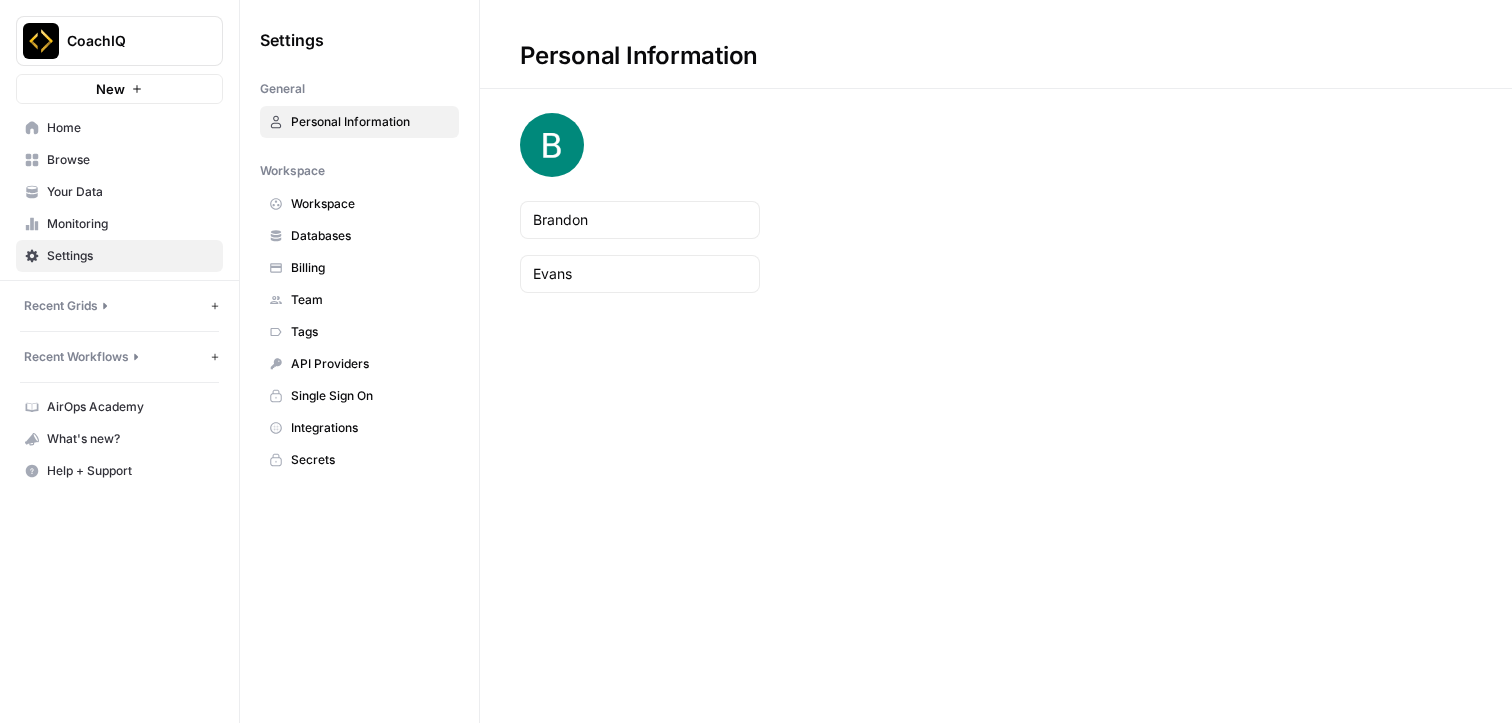 click on "Databases" at bounding box center [359, 236] 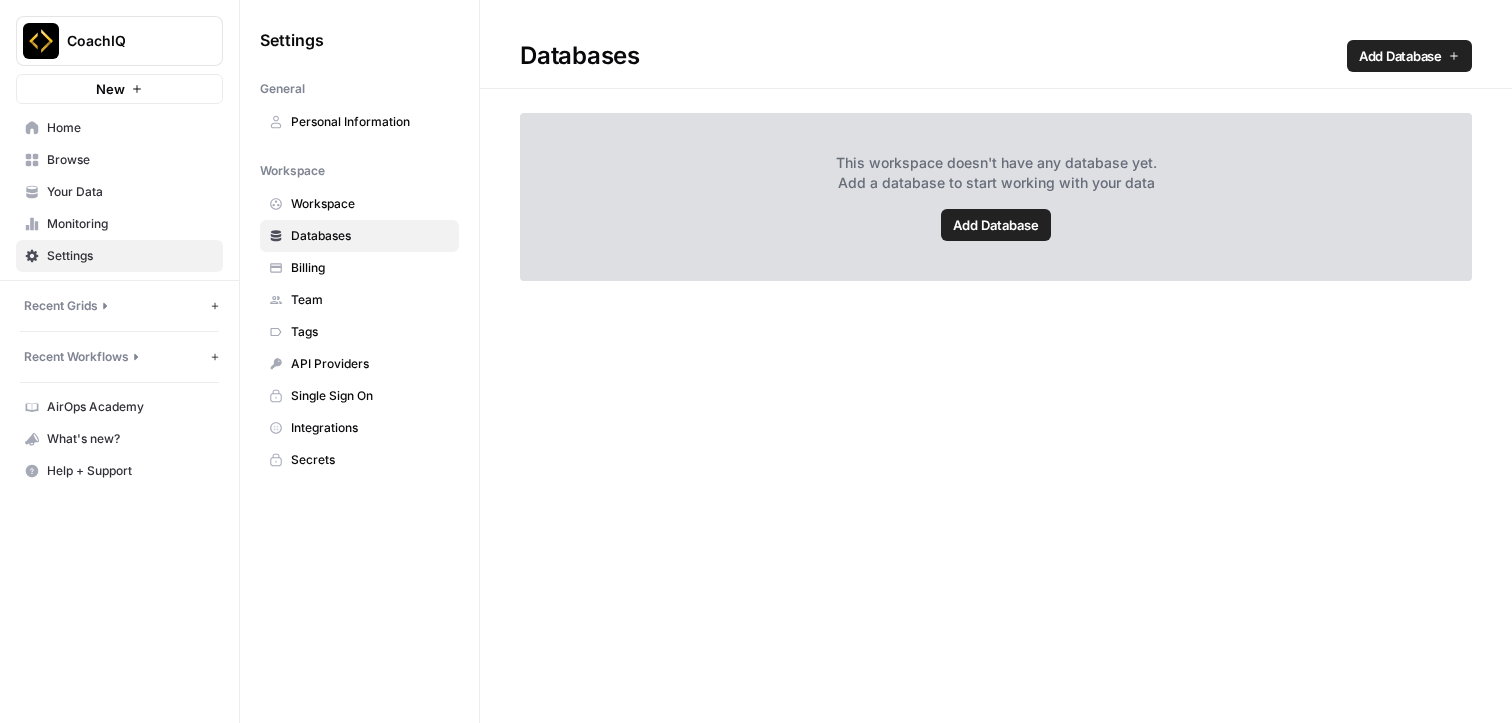 click on "Your Data" at bounding box center [119, 192] 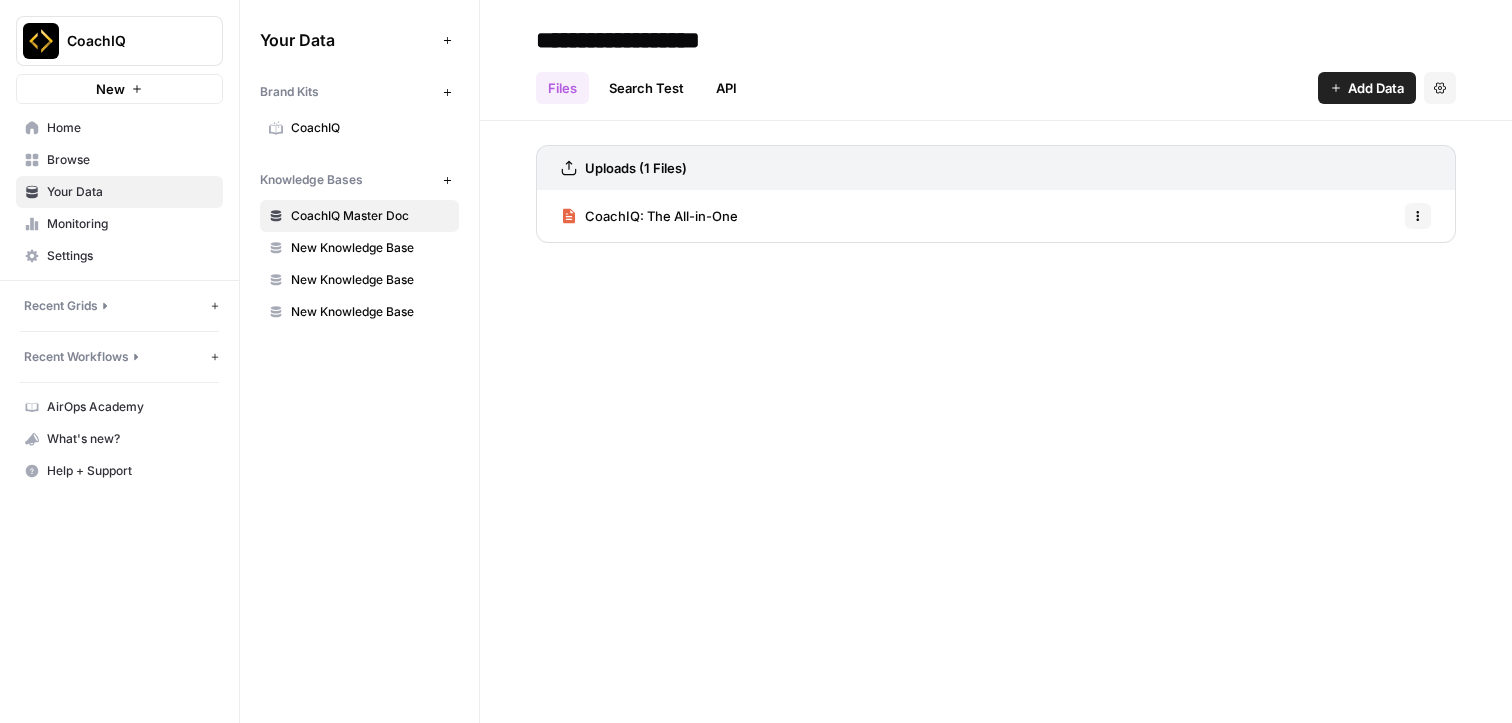 click on "CoachIQ" at bounding box center [370, 128] 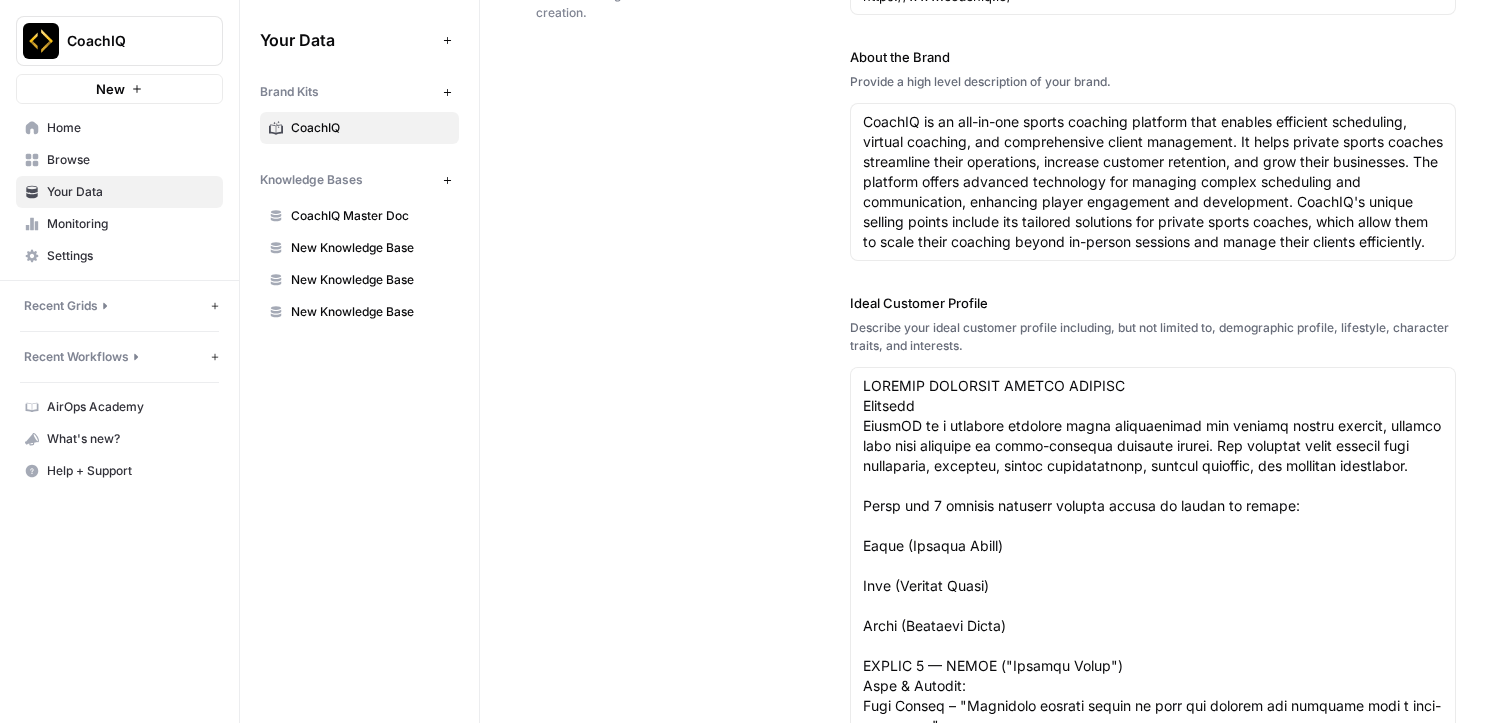 scroll, scrollTop: 232, scrollLeft: 0, axis: vertical 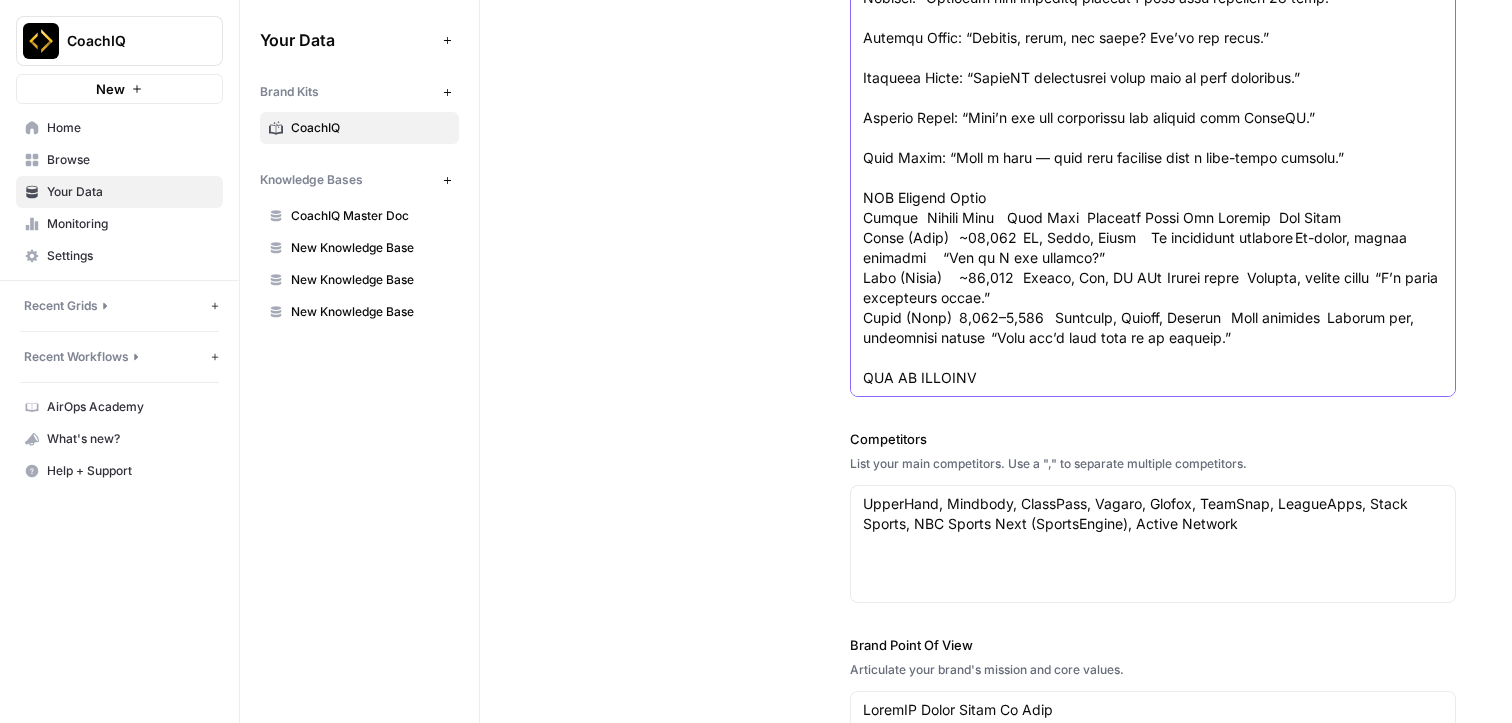 drag, startPoint x: 862, startPoint y: 265, endPoint x: 1128, endPoint y: 405, distance: 300.59274 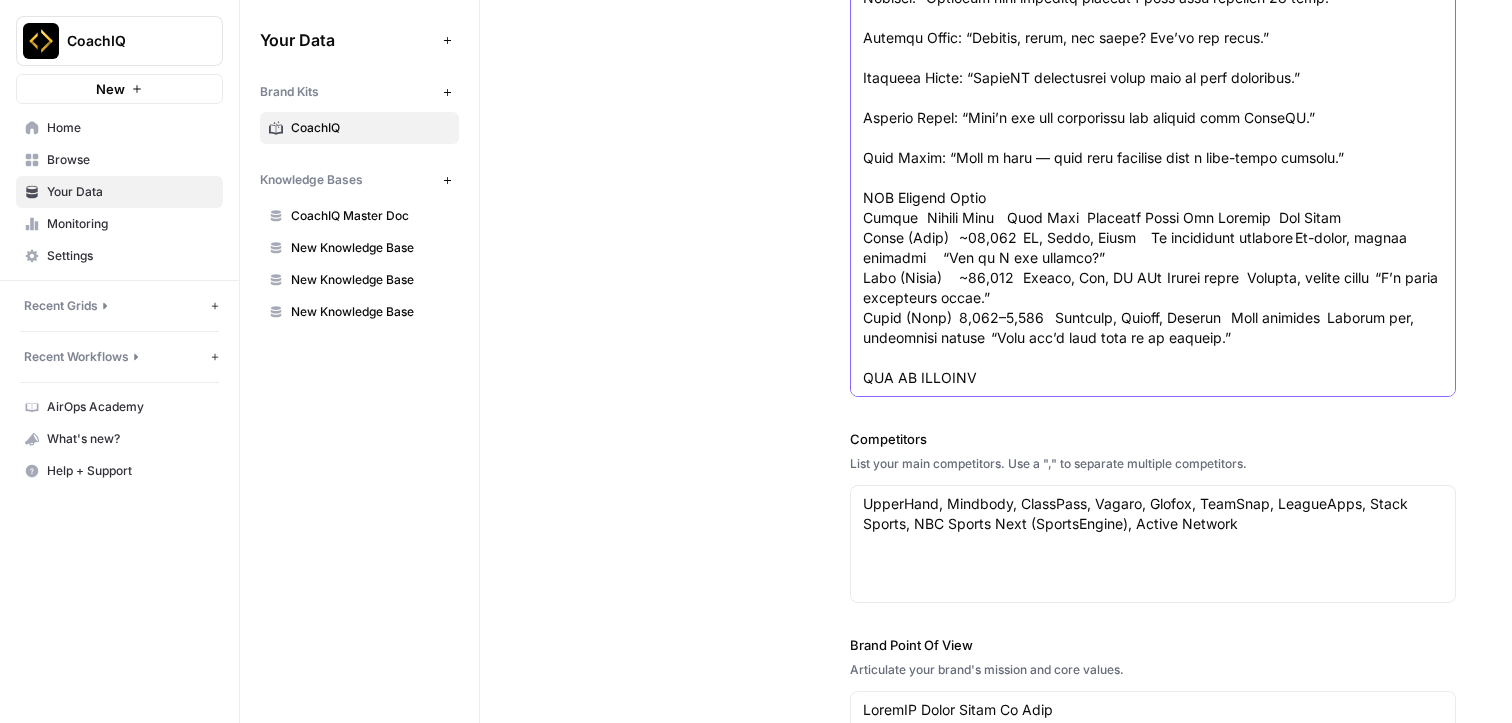 scroll, scrollTop: 0, scrollLeft: 0, axis: both 